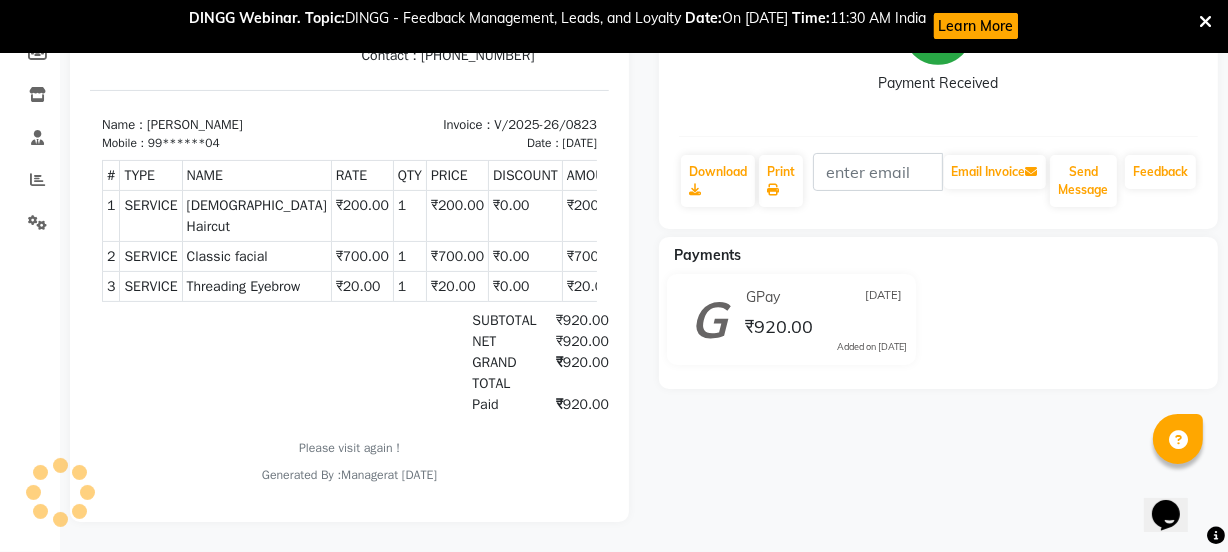 scroll, scrollTop: 0, scrollLeft: 0, axis: both 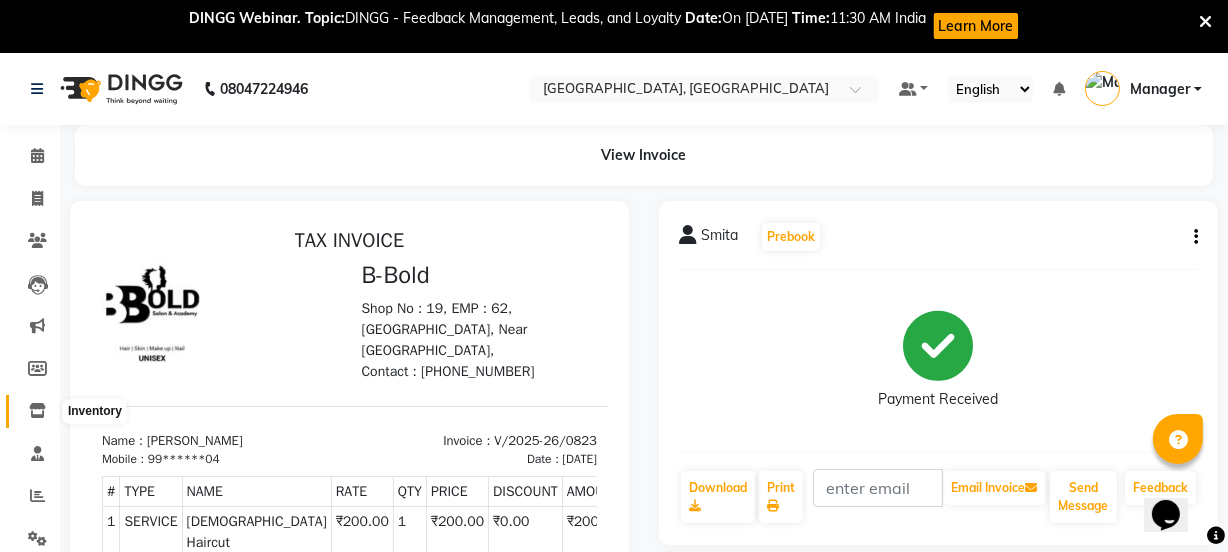 click 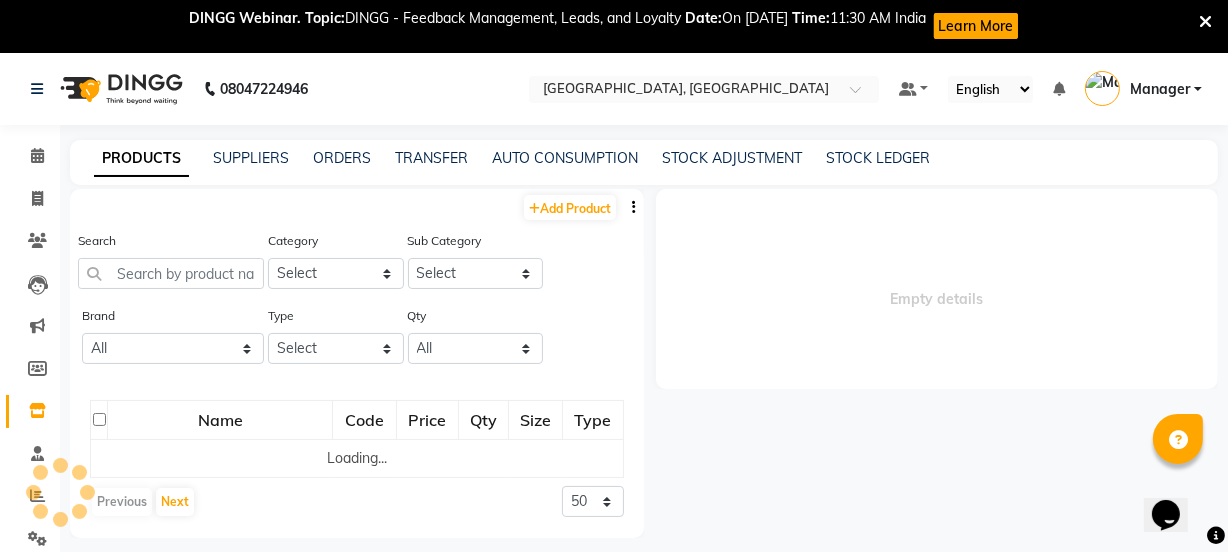 select 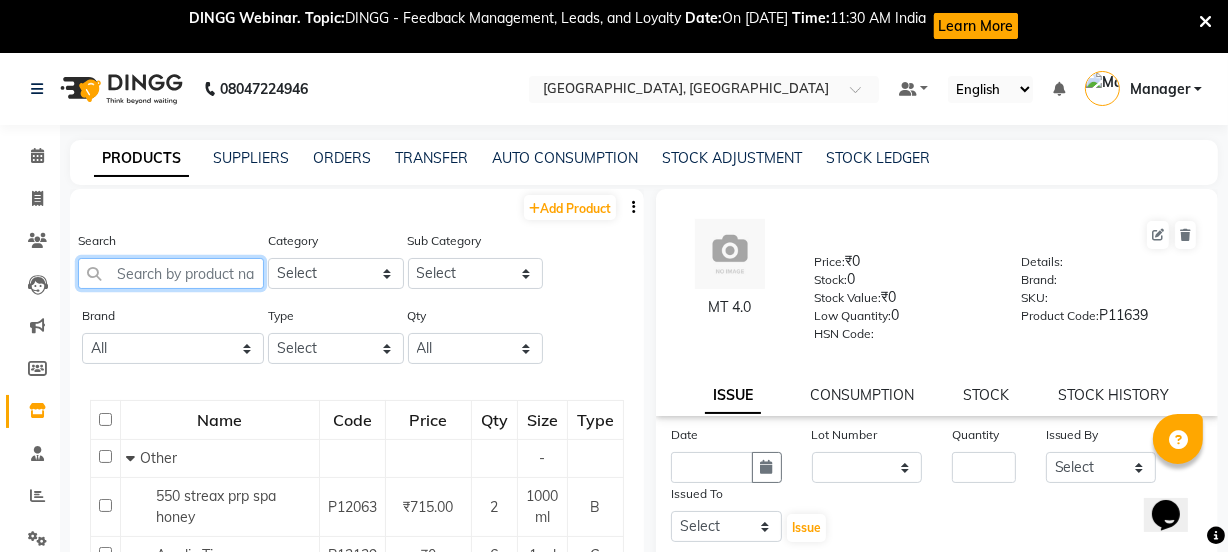 click 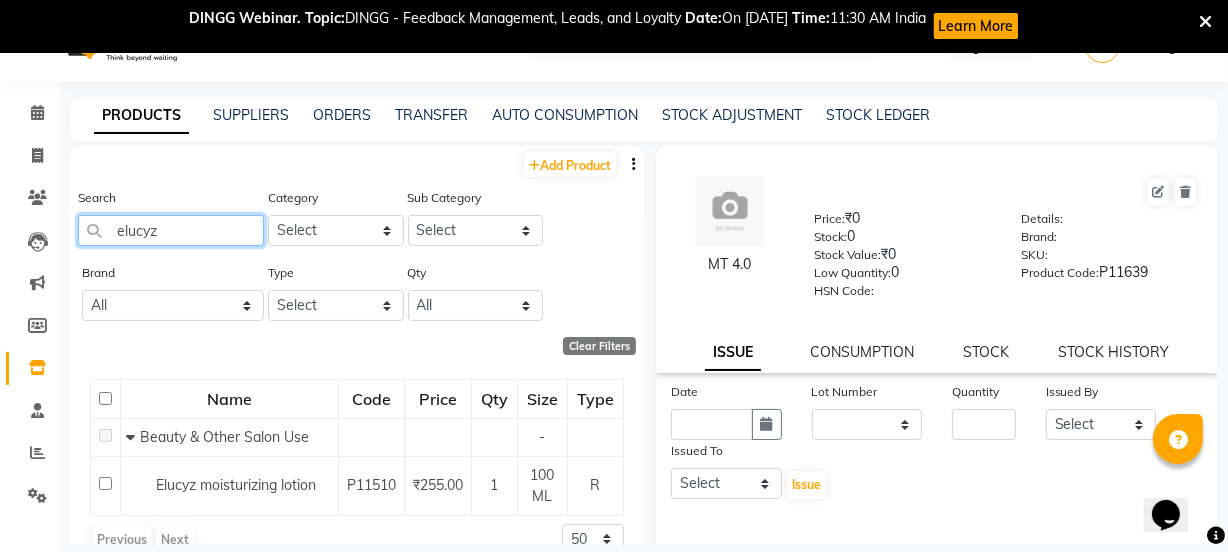 scroll, scrollTop: 66, scrollLeft: 0, axis: vertical 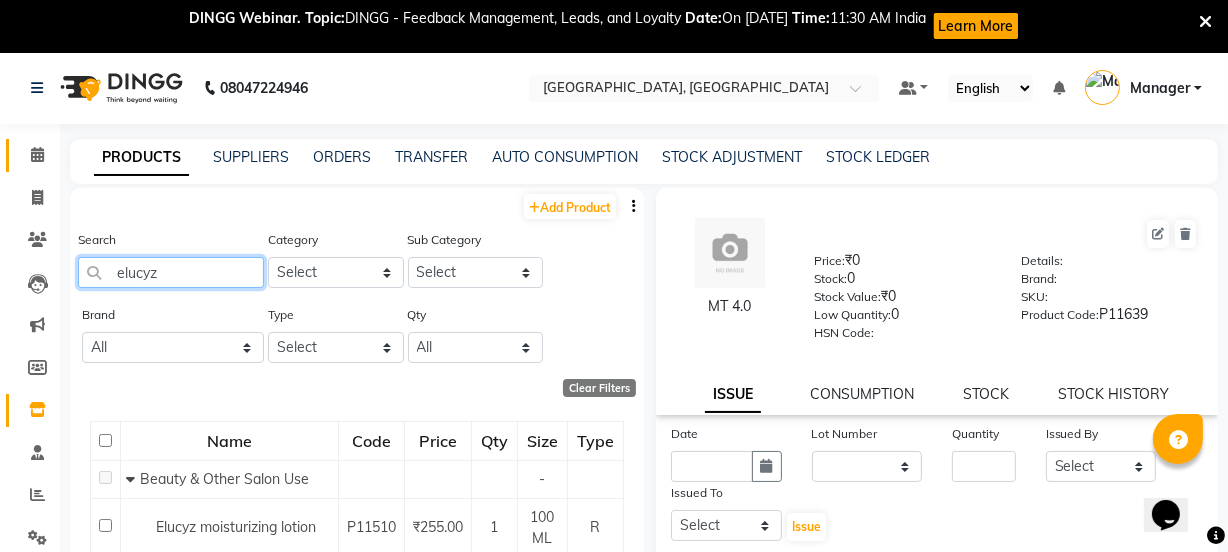 type on "elucyz" 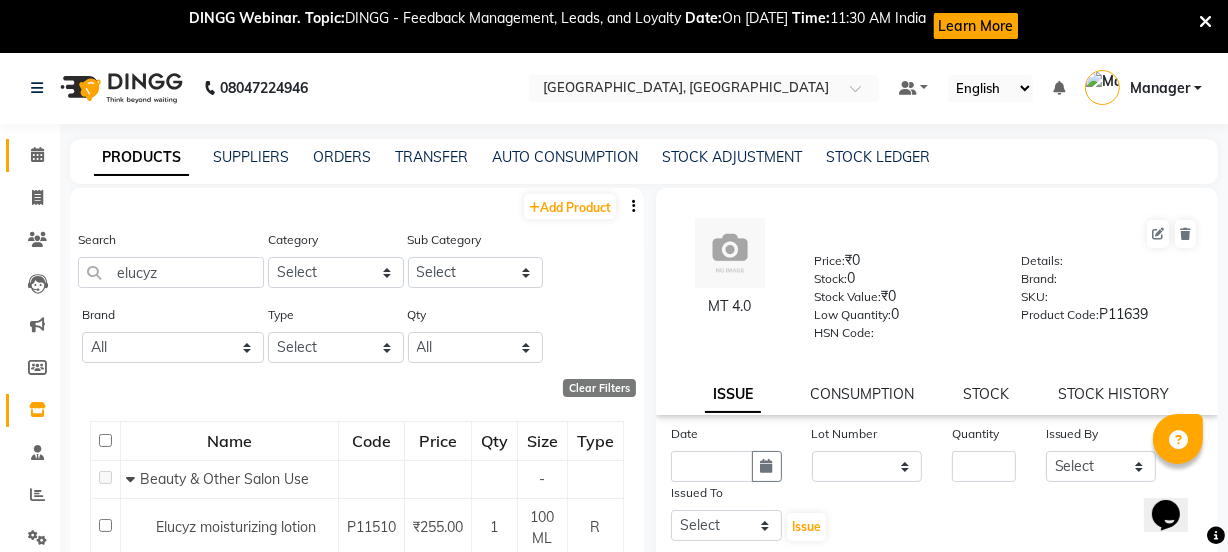click on "Calendar" 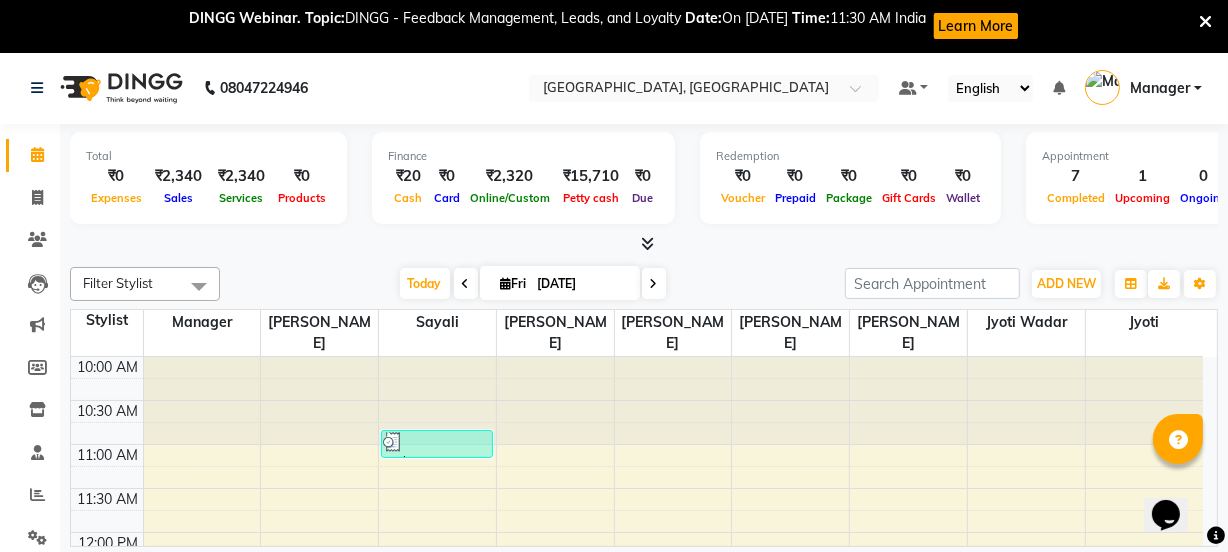 scroll, scrollTop: 0, scrollLeft: 0, axis: both 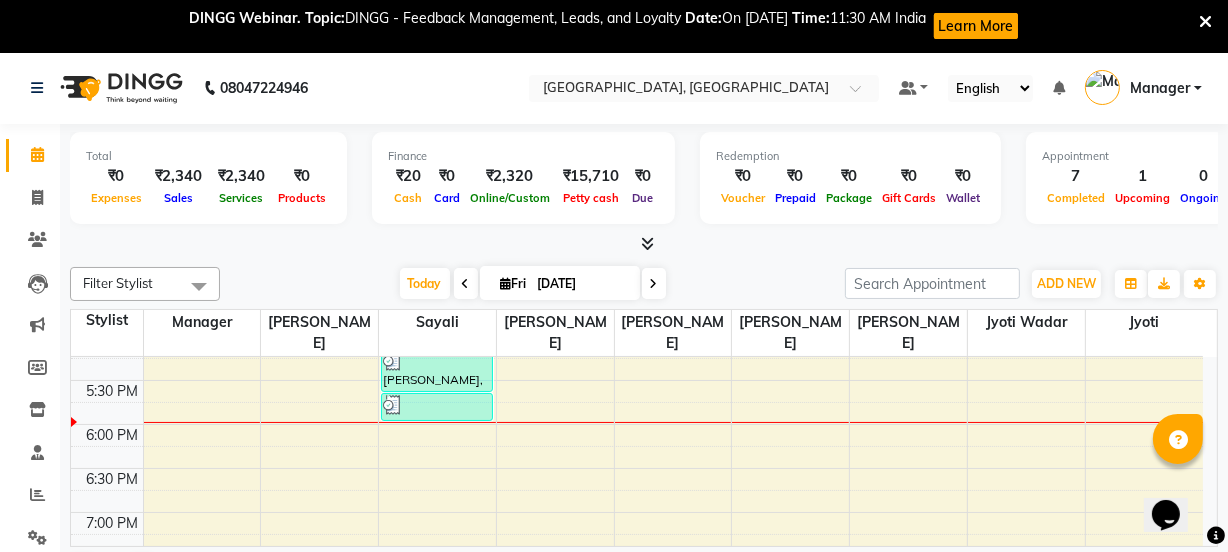click on "10:00 AM 10:30 AM 11:00 AM 11:30 AM 12:00 PM 12:30 PM 1:00 PM 1:30 PM 2:00 PM 2:30 PM 3:00 PM 3:30 PM 4:00 PM 4:30 PM 5:00 PM 5:30 PM 6:00 PM 6:30 PM 7:00 PM 7:30 PM 8:00 PM 8:30 PM 9:00 PM 9:30 PM 10:00 PM 10:30 PM 11:00 PM 11:30 PM     pinky, TK05, 03:35 PM-04:20 PM, Hairspa     Smita, TK06, 04:40 PM-05:10 PM, Female Haircut     aasha, TK01, 10:50 AM-11:10 AM, Threading Eyebrow     Smita, TK06, 05:10 PM-05:40 PM, Classic facial     Smita, TK06, 05:40 PM-06:00 PM, Threading Eyebrow     Pinky, TK03, 01:30 PM-03:00 PM, Acrylic Extension With Gel polish     BBOLD, TK04, 03:30 PM-04:00 PM, Female Hairwash    siddhi, TK02, 08:00 PM-09:30 PM, Stikons Extensions with gel polish" at bounding box center (637, 336) 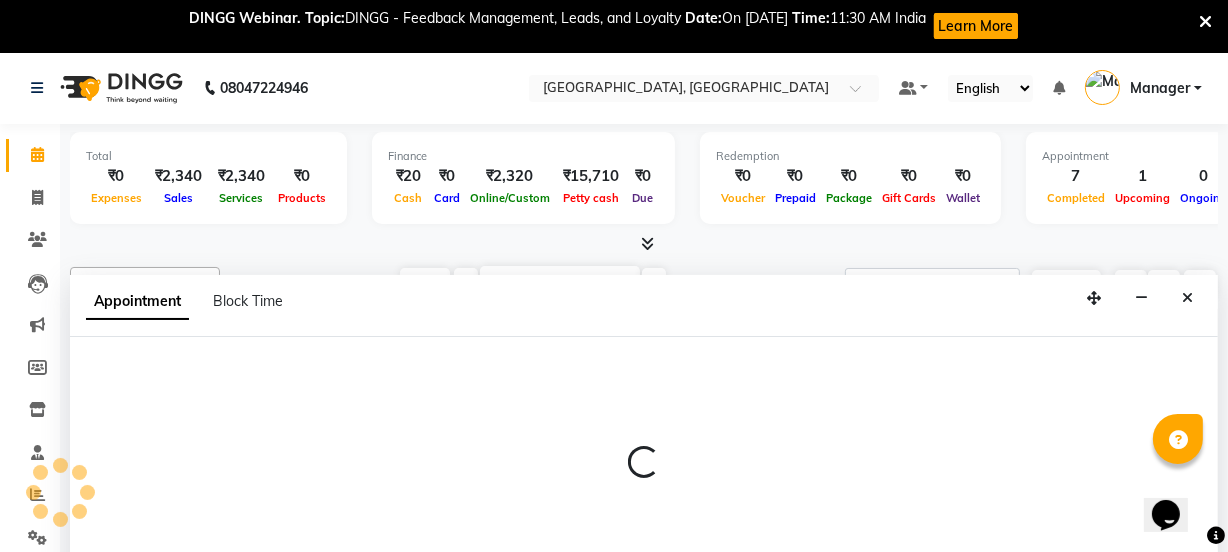 select on "68995" 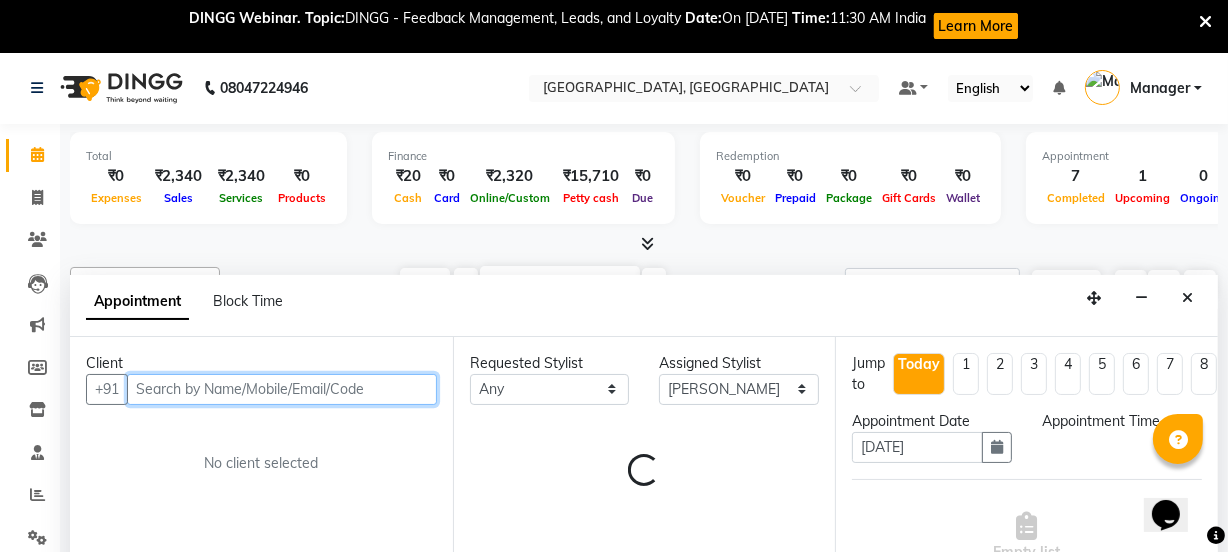scroll, scrollTop: 54, scrollLeft: 0, axis: vertical 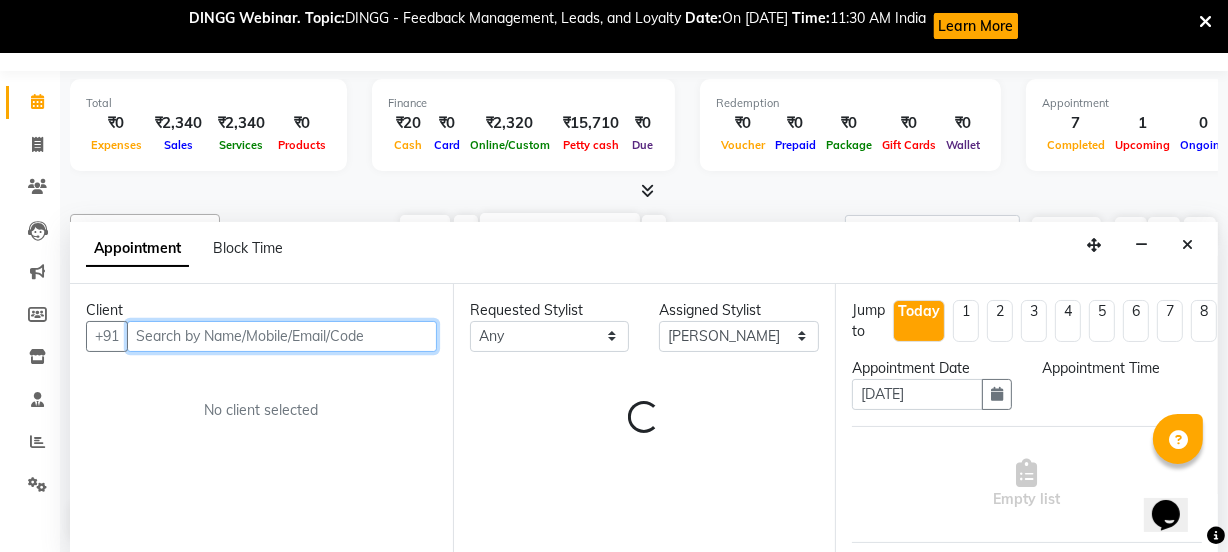 select on "1080" 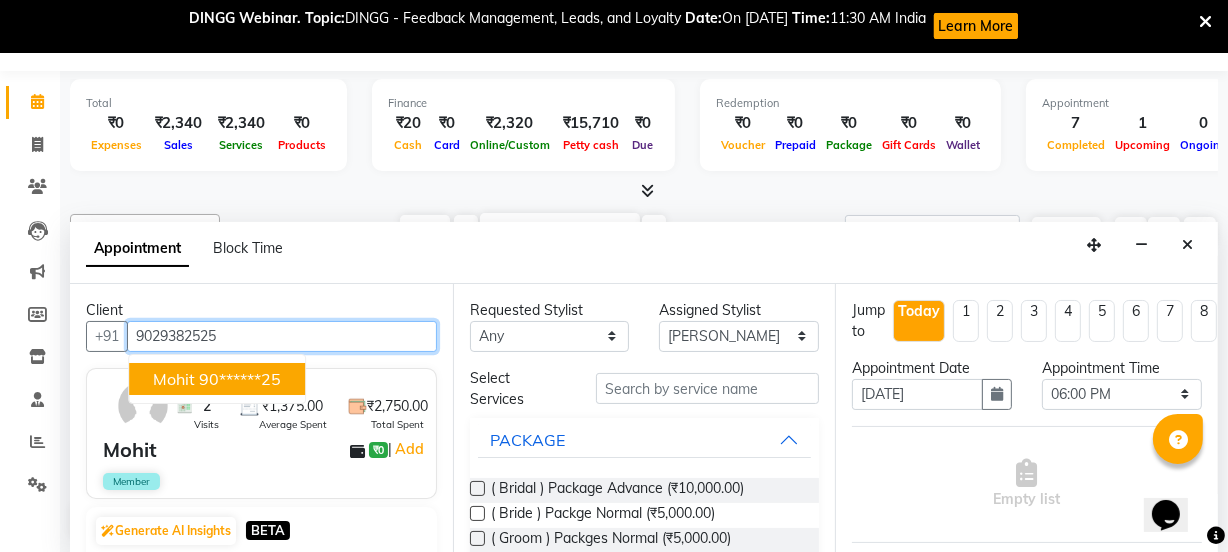 click on "90******25" at bounding box center (240, 379) 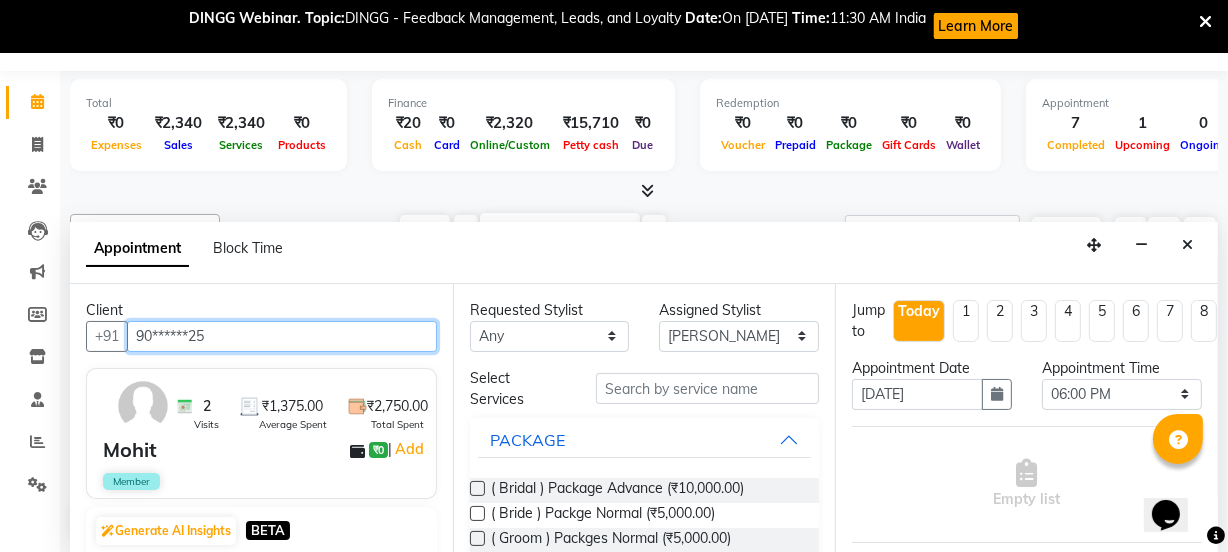 type on "90******25" 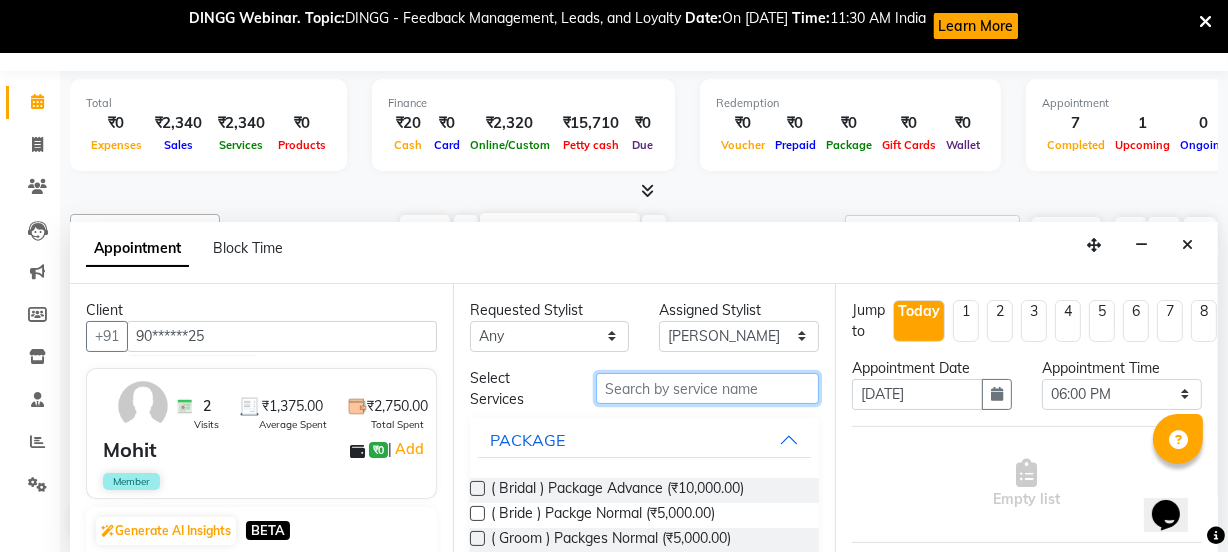 click at bounding box center [707, 388] 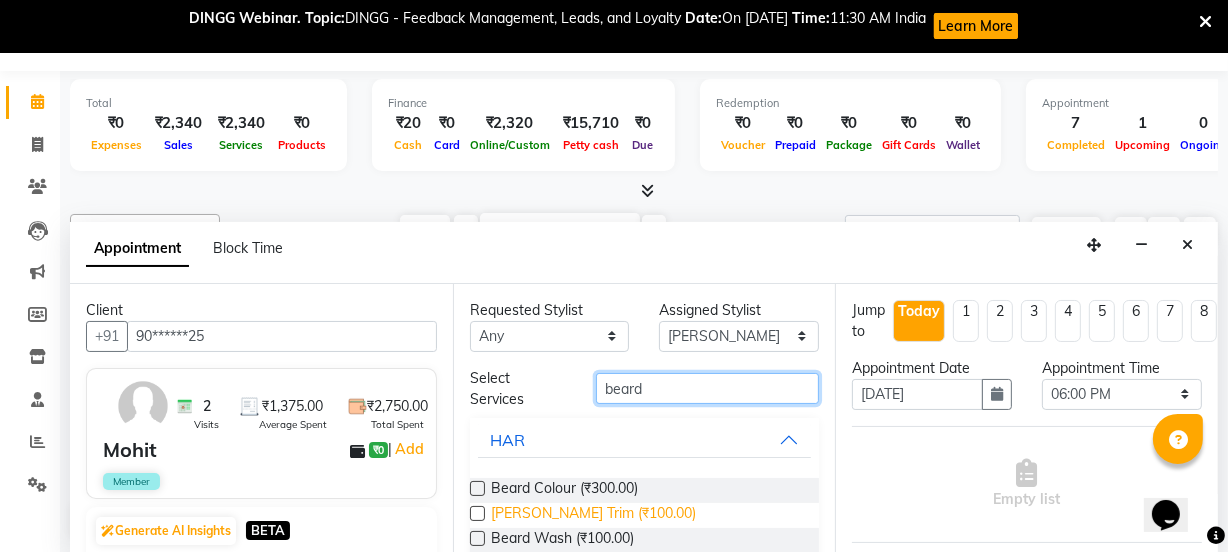 type on "beard" 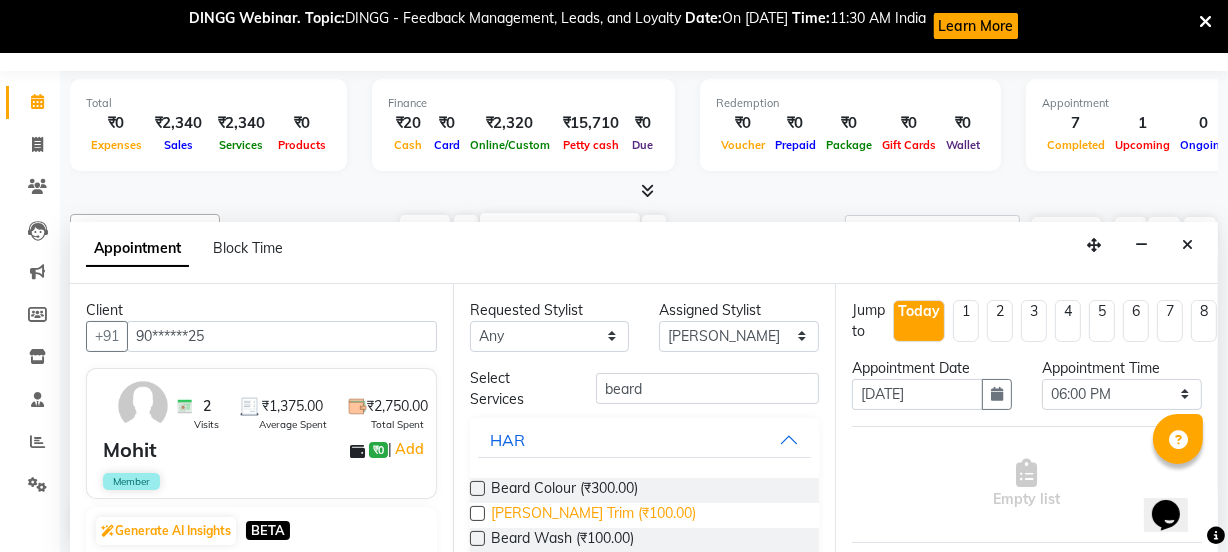 click on "Beard Trim (₹100.00)" at bounding box center [593, 515] 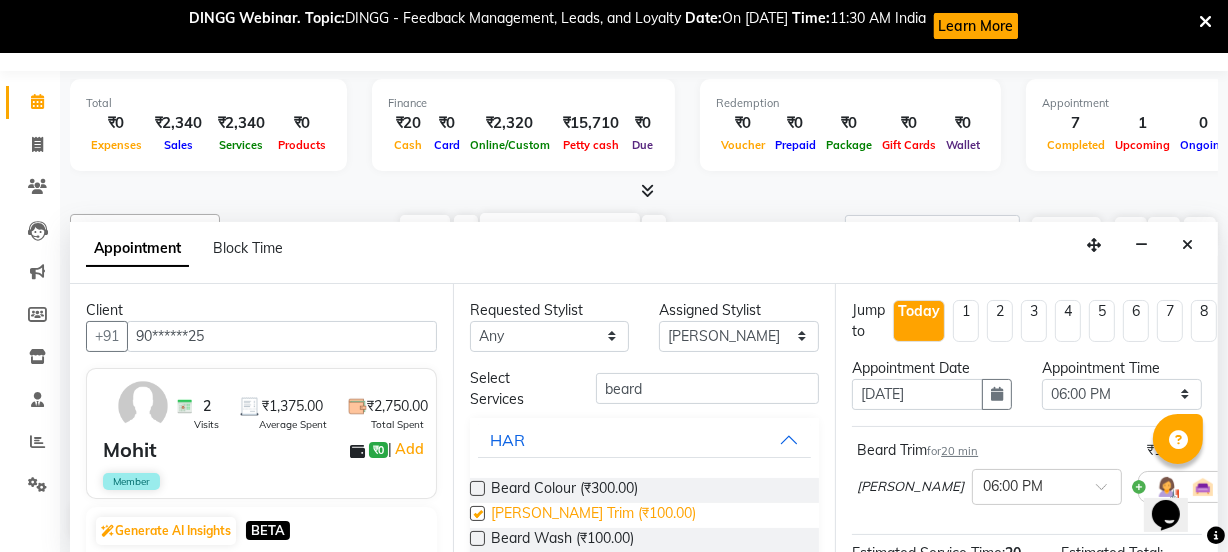checkbox on "false" 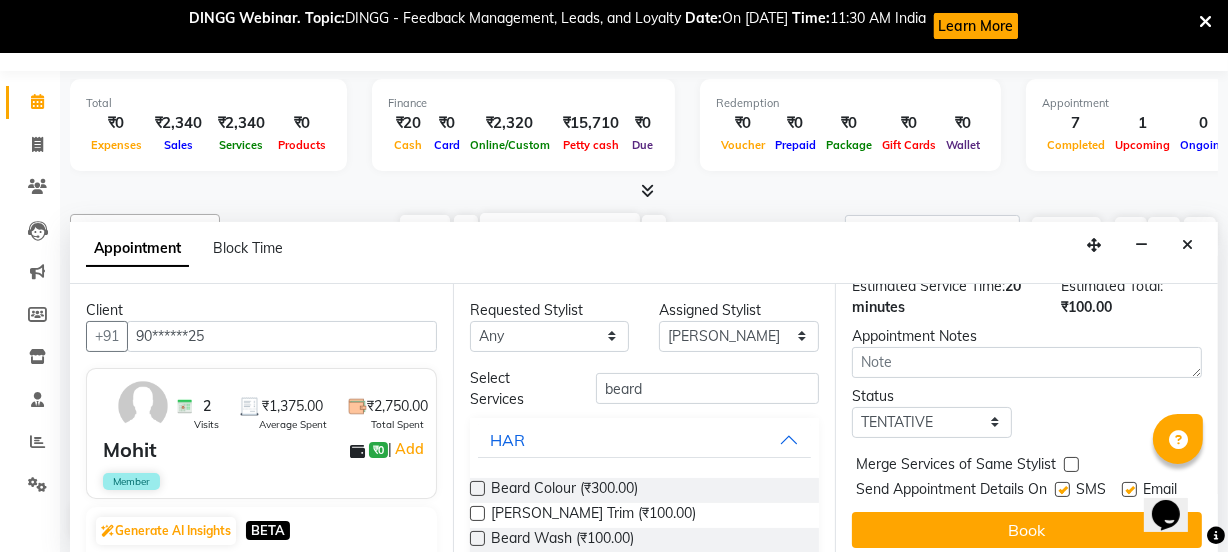scroll, scrollTop: 299, scrollLeft: 0, axis: vertical 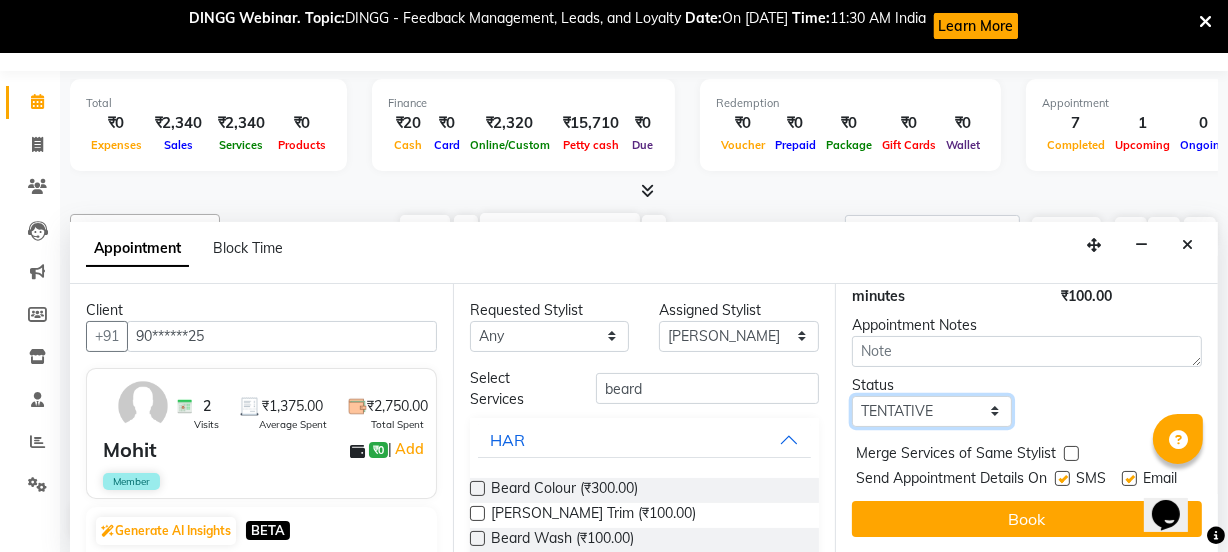 click on "Select TENTATIVE CONFIRM CHECK-IN UPCOMING" at bounding box center (932, 411) 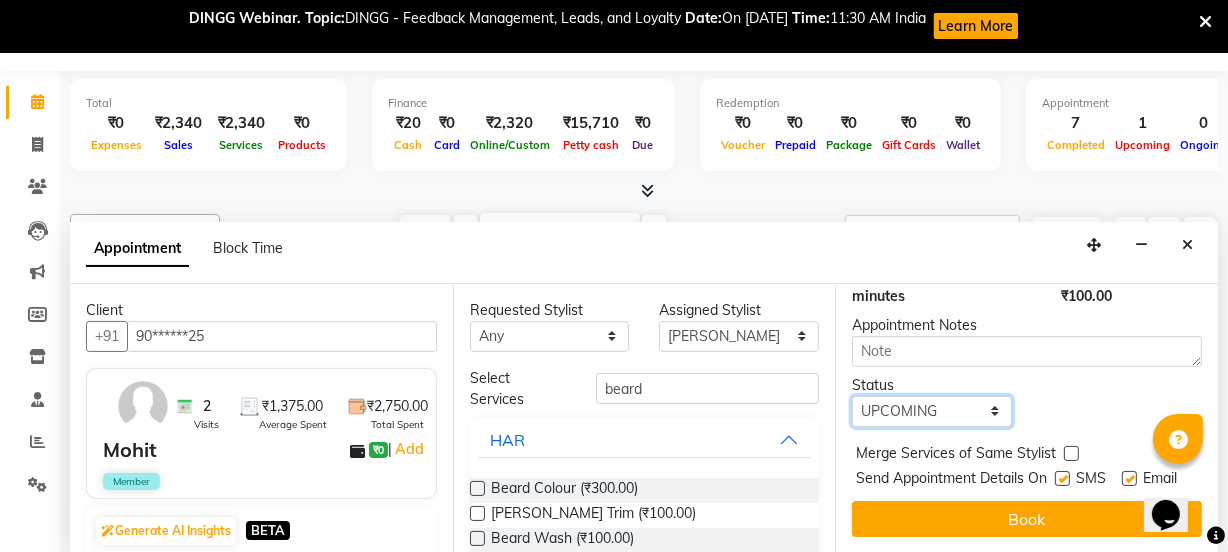 click on "Select TENTATIVE CONFIRM CHECK-IN UPCOMING" at bounding box center [932, 411] 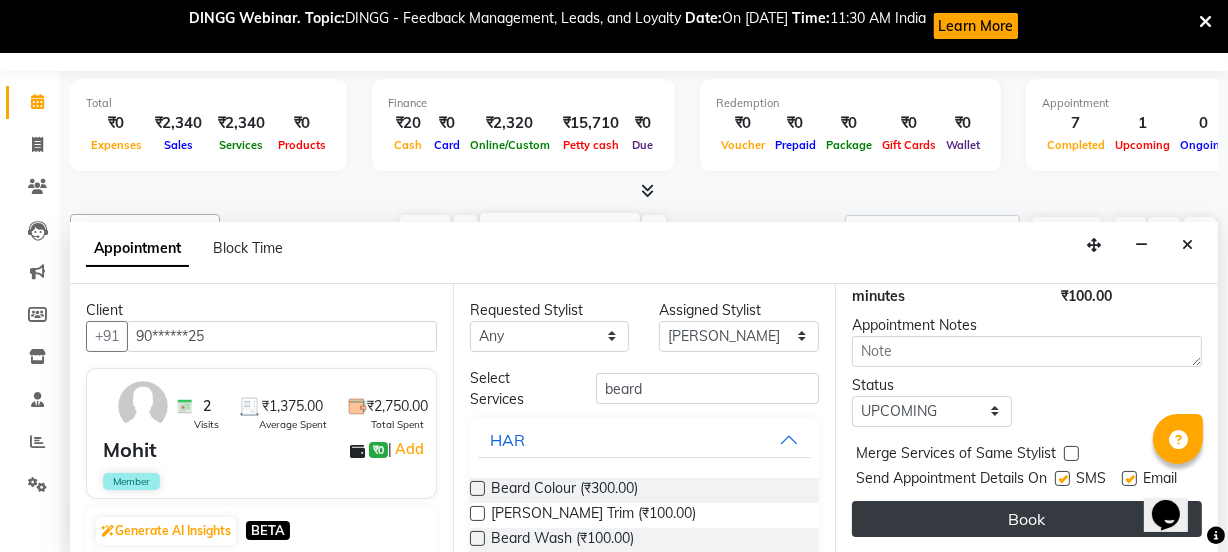 click on "Book" at bounding box center (1027, 519) 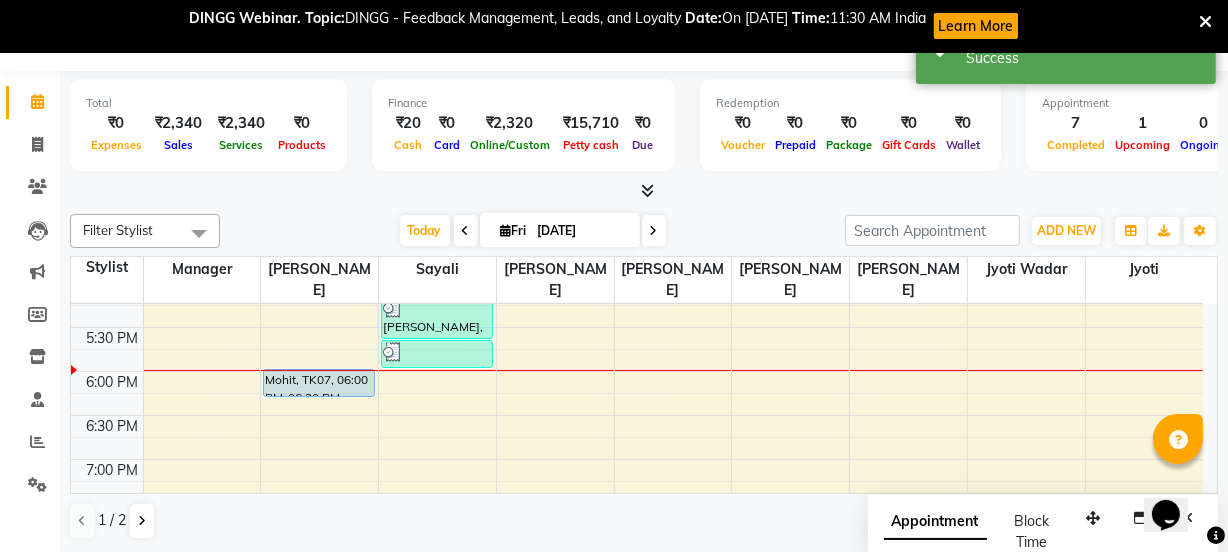 scroll, scrollTop: 0, scrollLeft: 0, axis: both 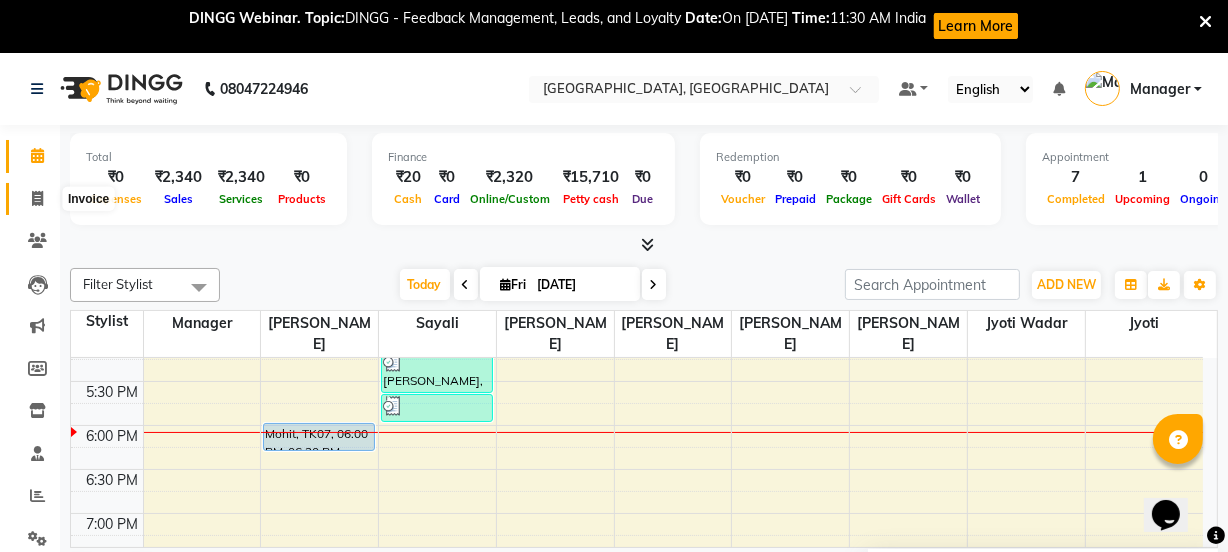 click 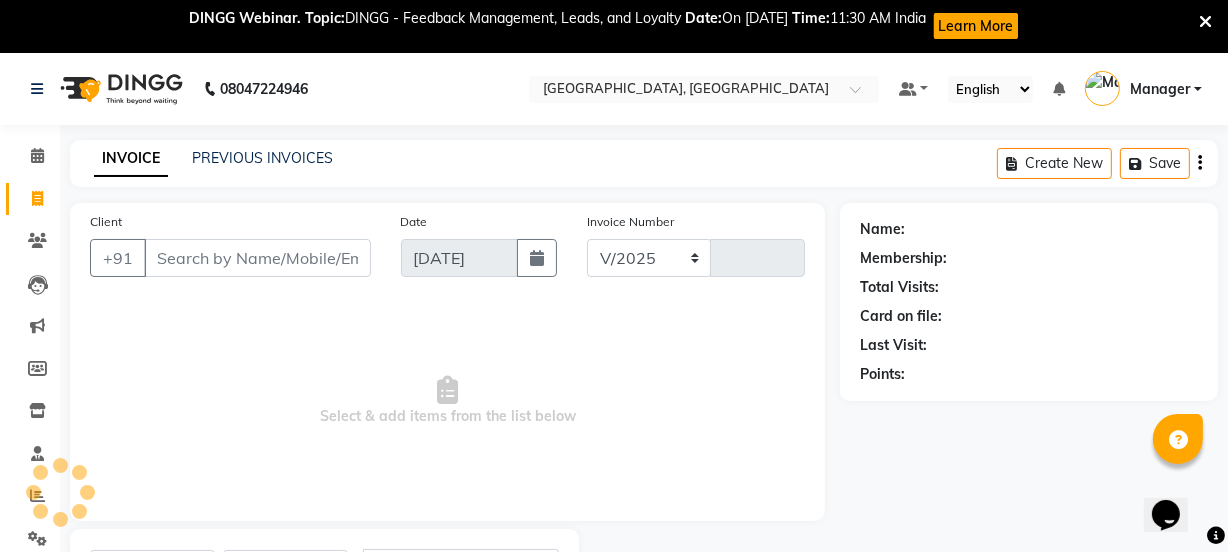 select on "7742" 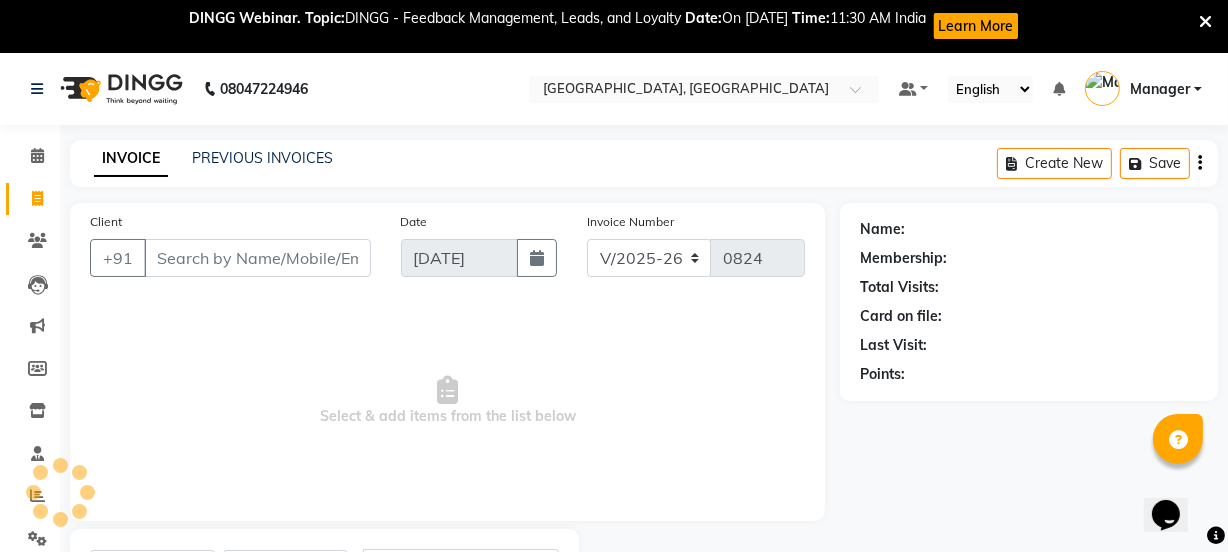 select on "membership" 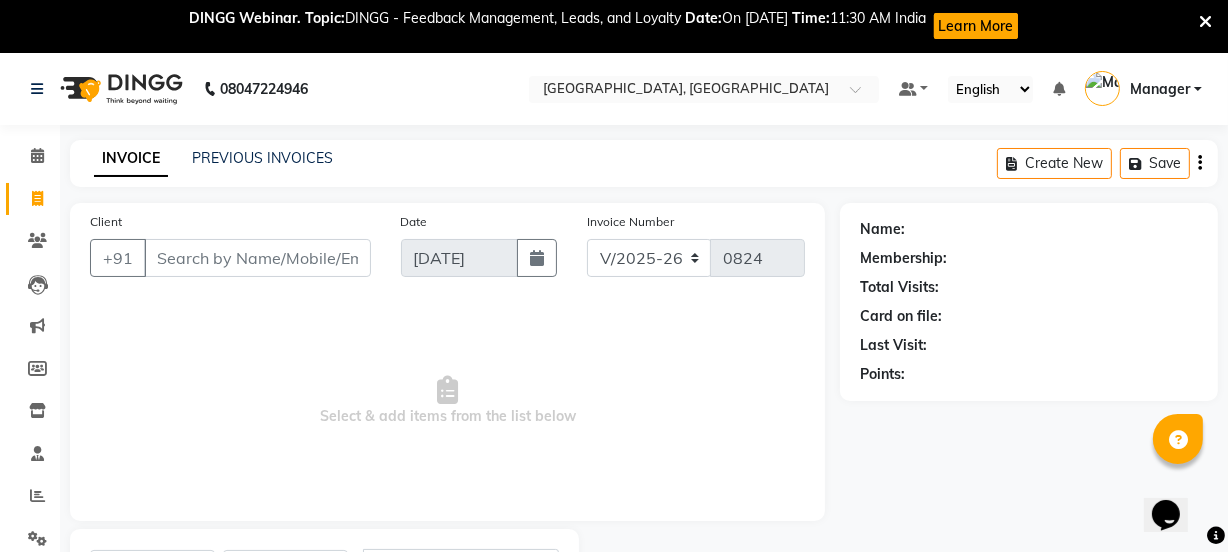 click 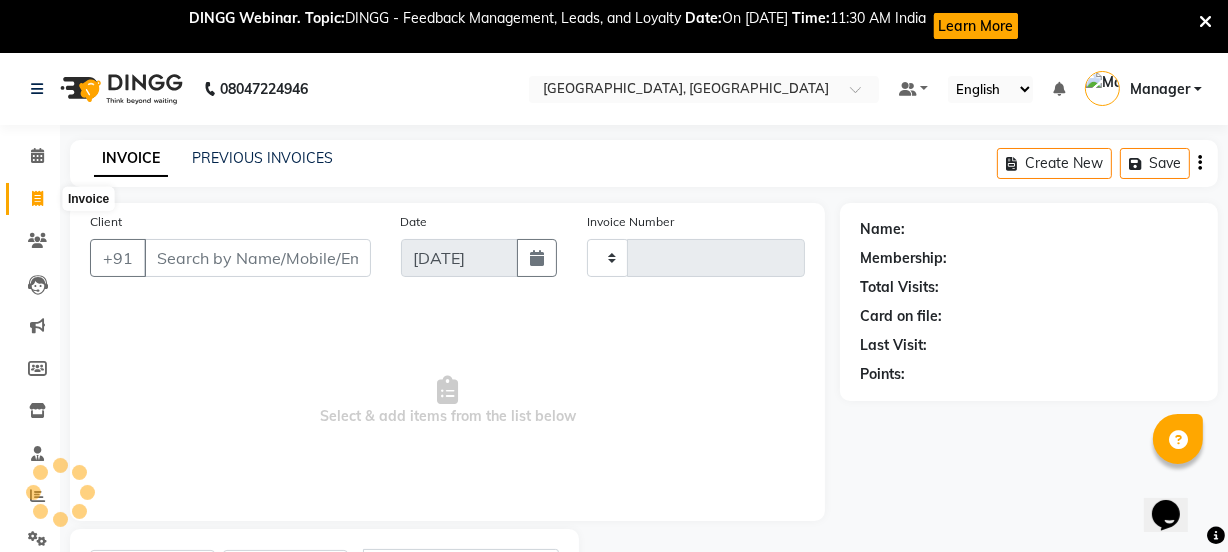 scroll, scrollTop: 102, scrollLeft: 0, axis: vertical 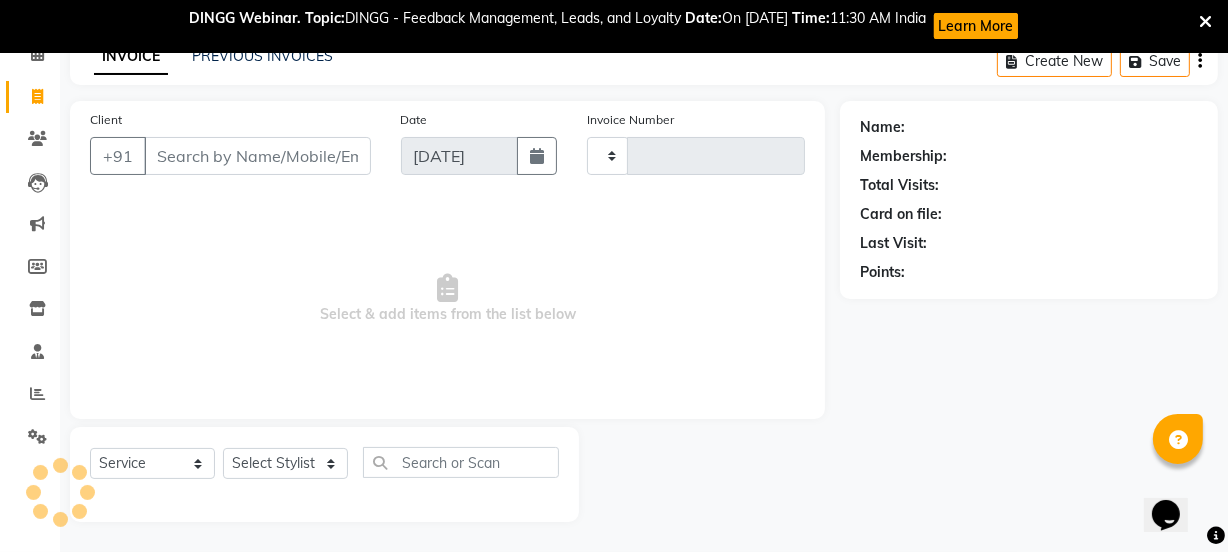 click on "Client" at bounding box center [257, 156] 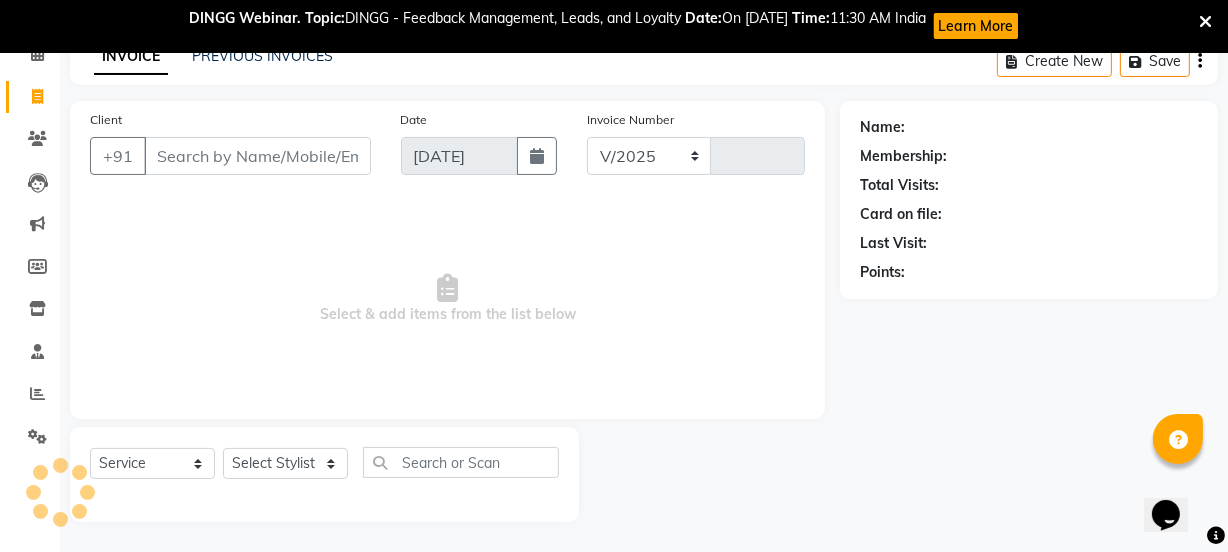 select on "7742" 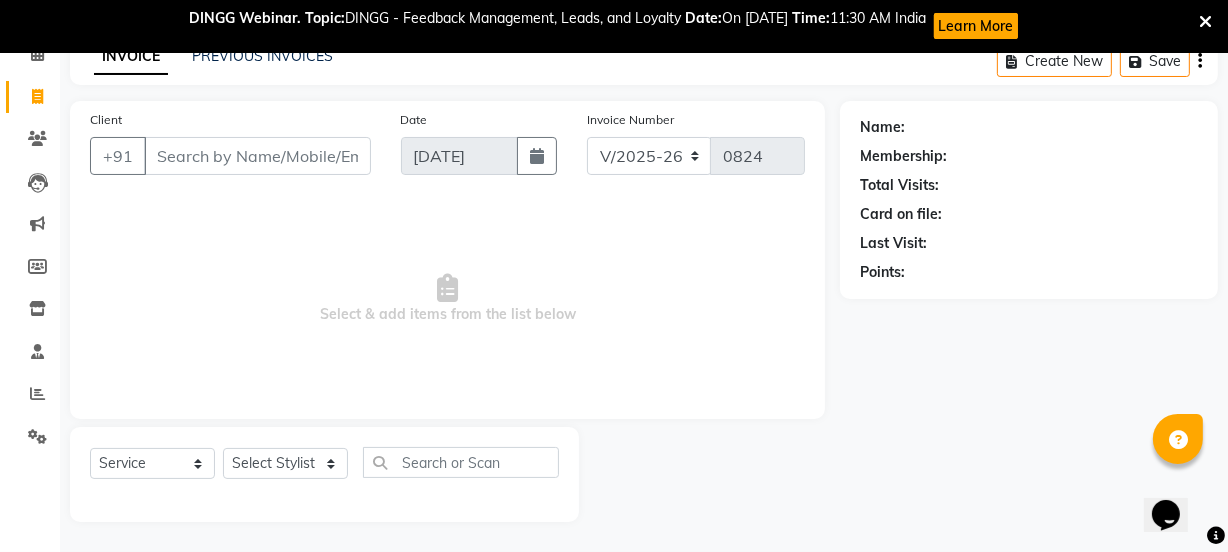 select on "membership" 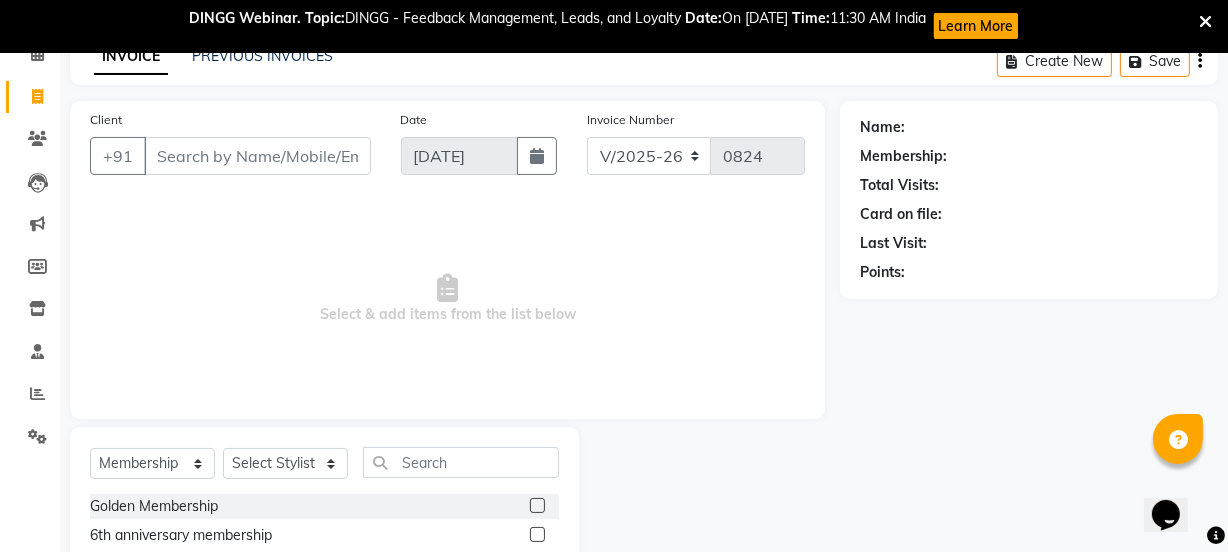scroll, scrollTop: 0, scrollLeft: 0, axis: both 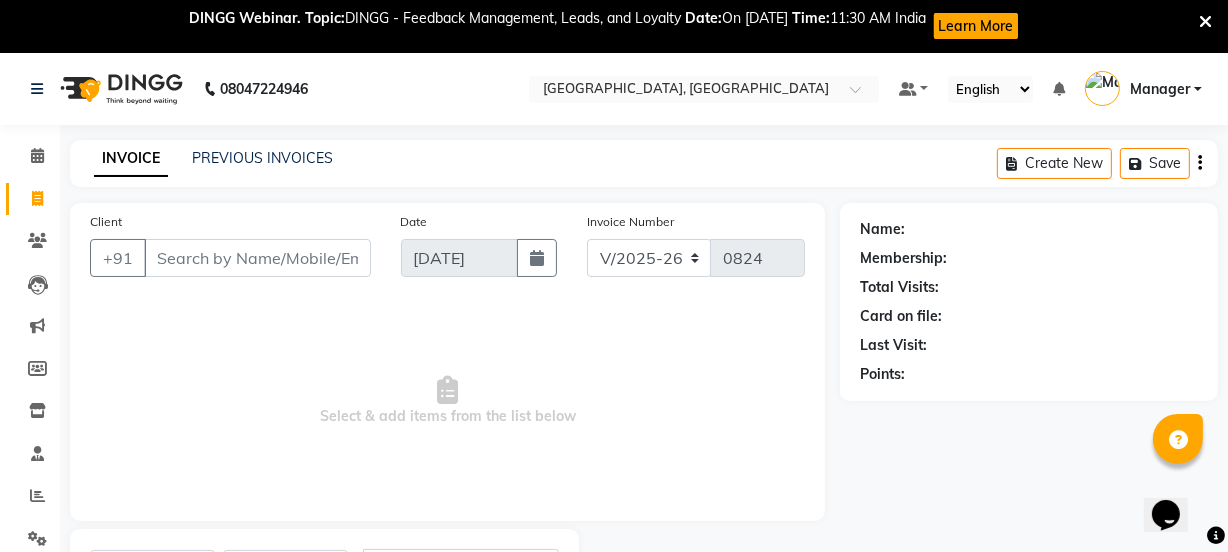 click on "Client" at bounding box center (257, 258) 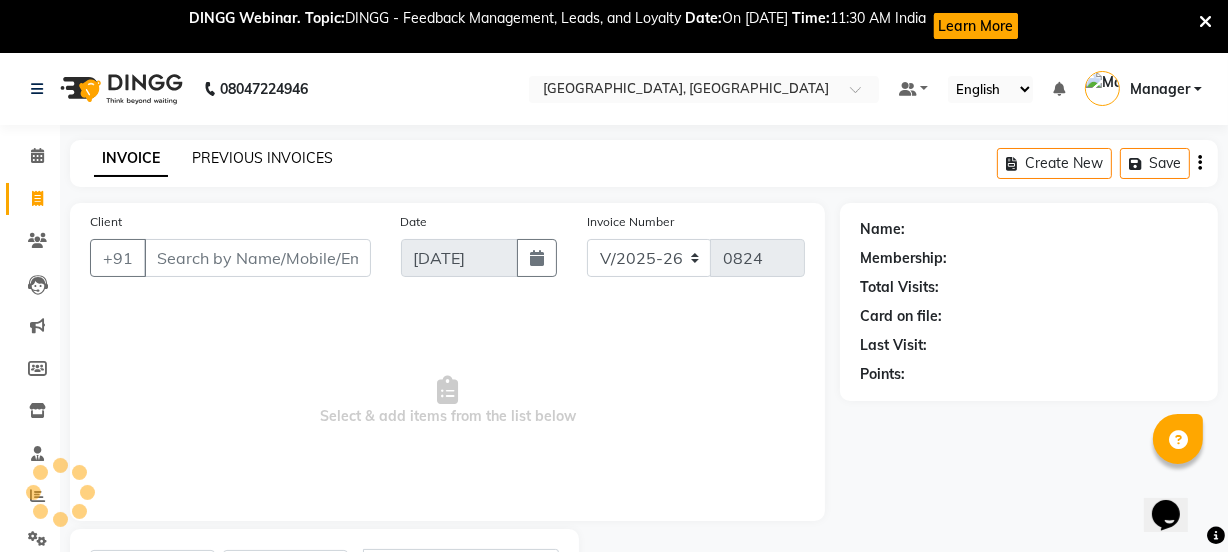 click on "PREVIOUS INVOICES" 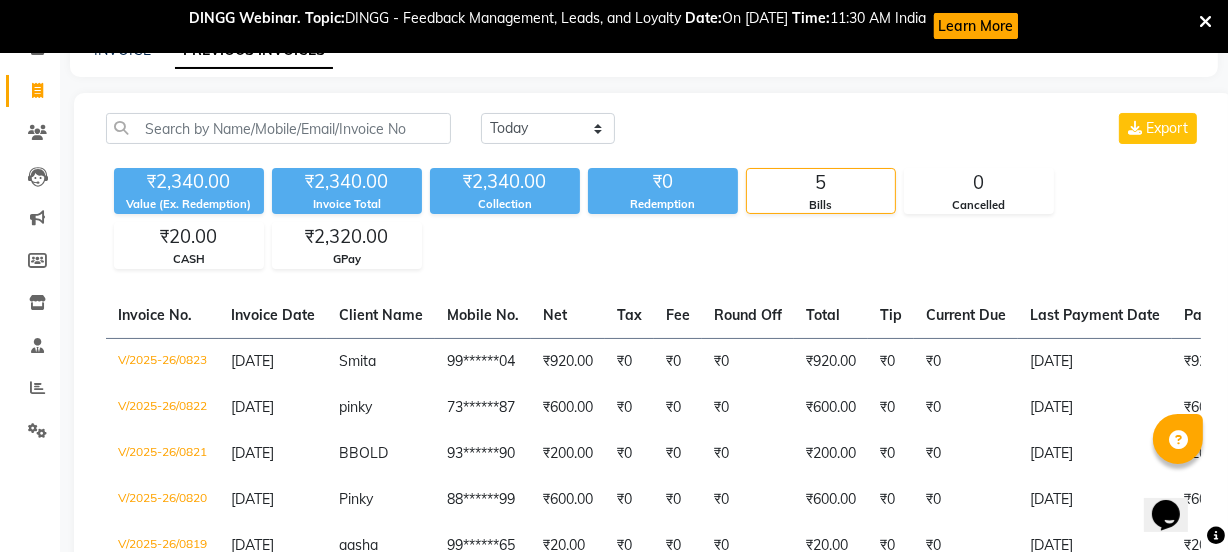scroll, scrollTop: 155, scrollLeft: 0, axis: vertical 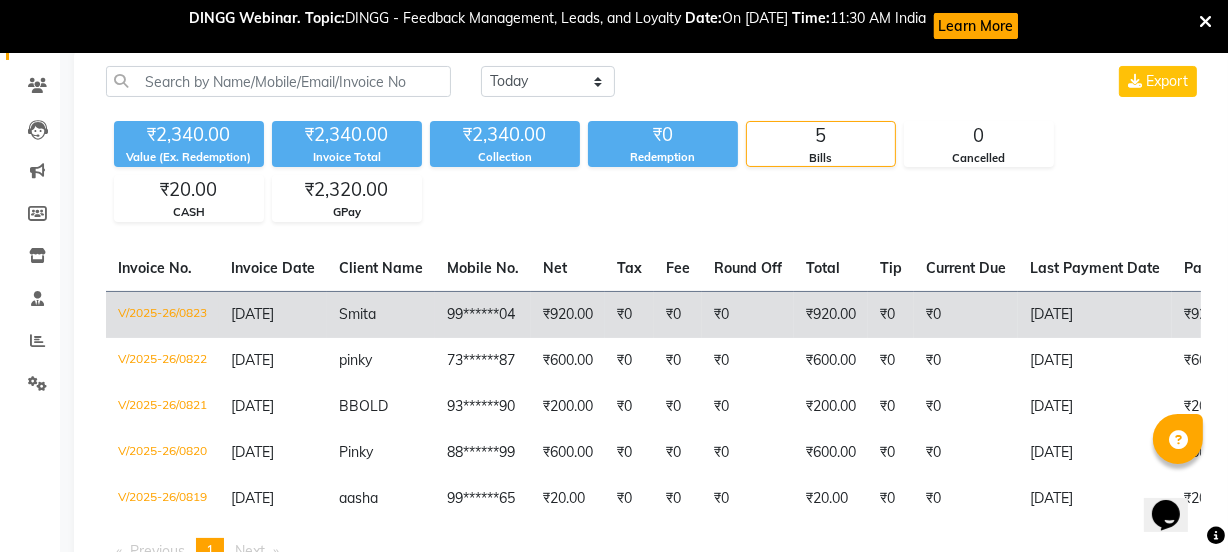 click on "₹0" 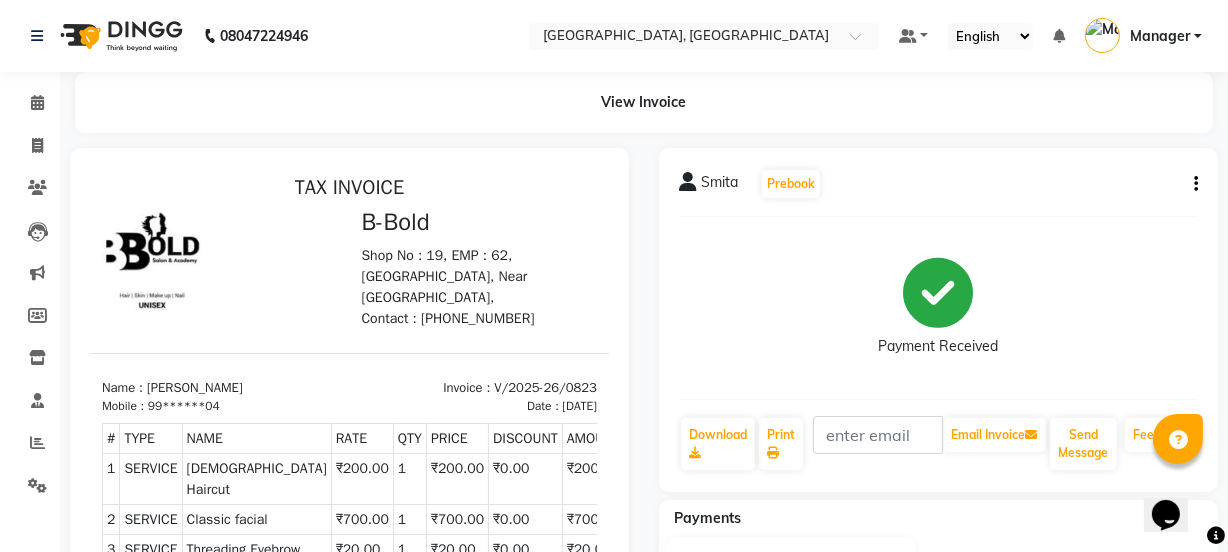 scroll, scrollTop: 0, scrollLeft: 0, axis: both 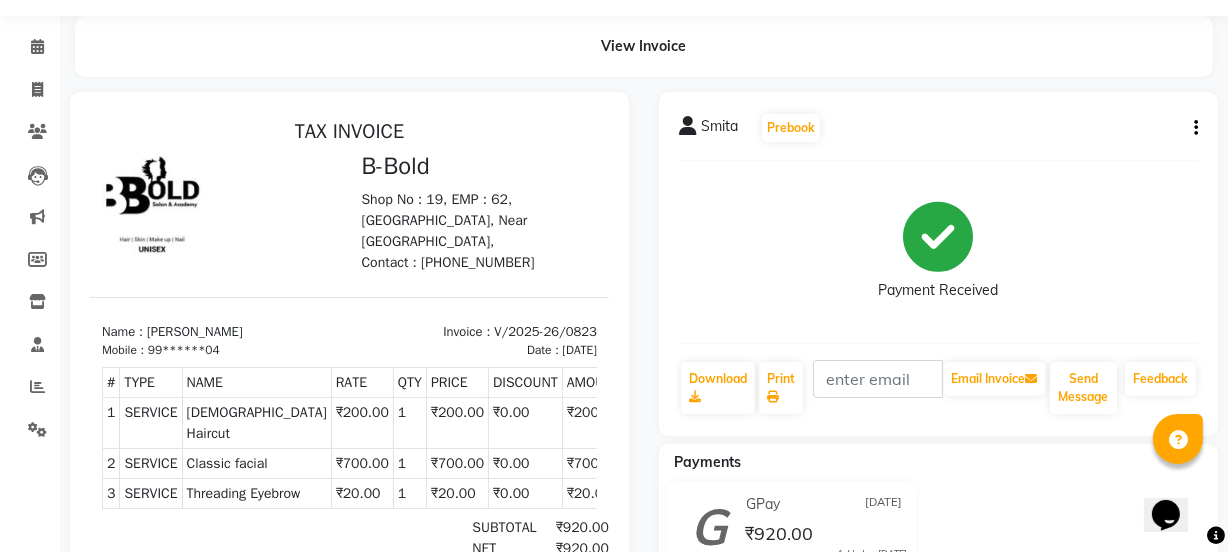 click on "Smita" 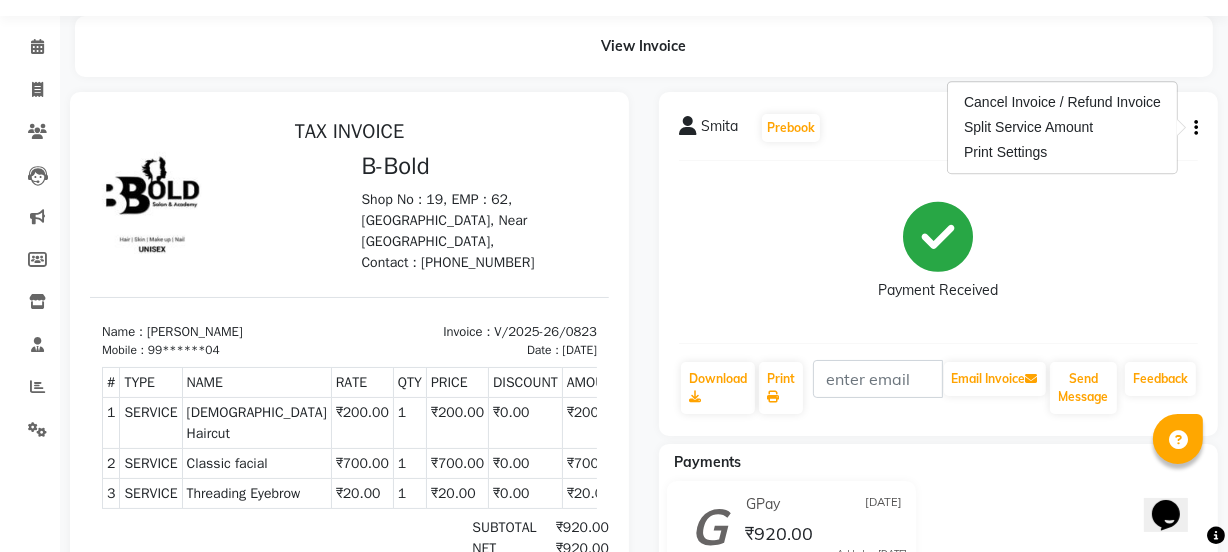 click on "Payment Received" 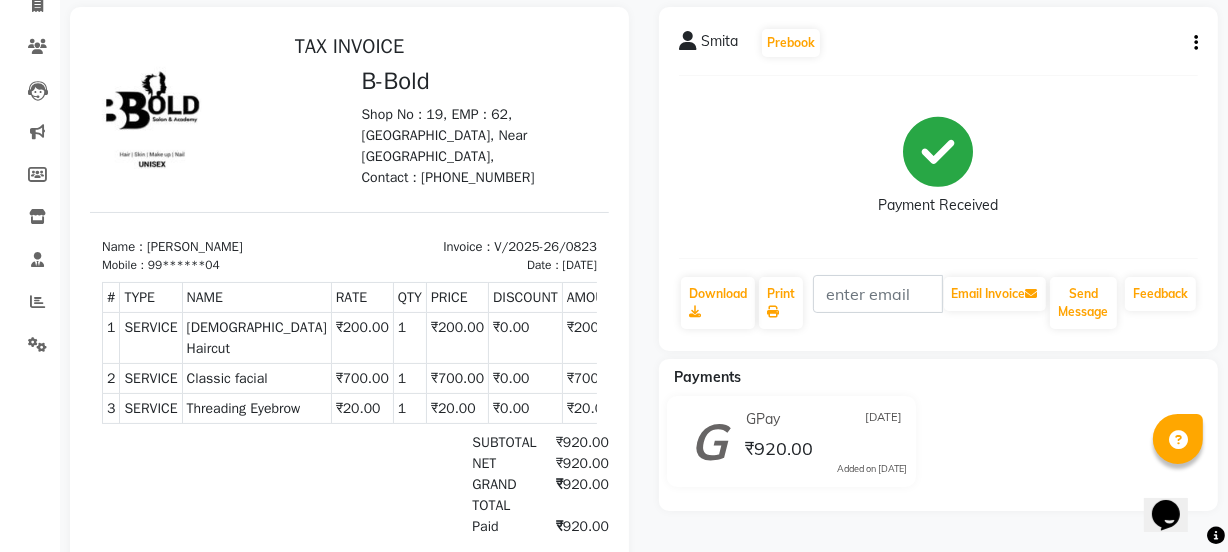 scroll, scrollTop: 276, scrollLeft: 0, axis: vertical 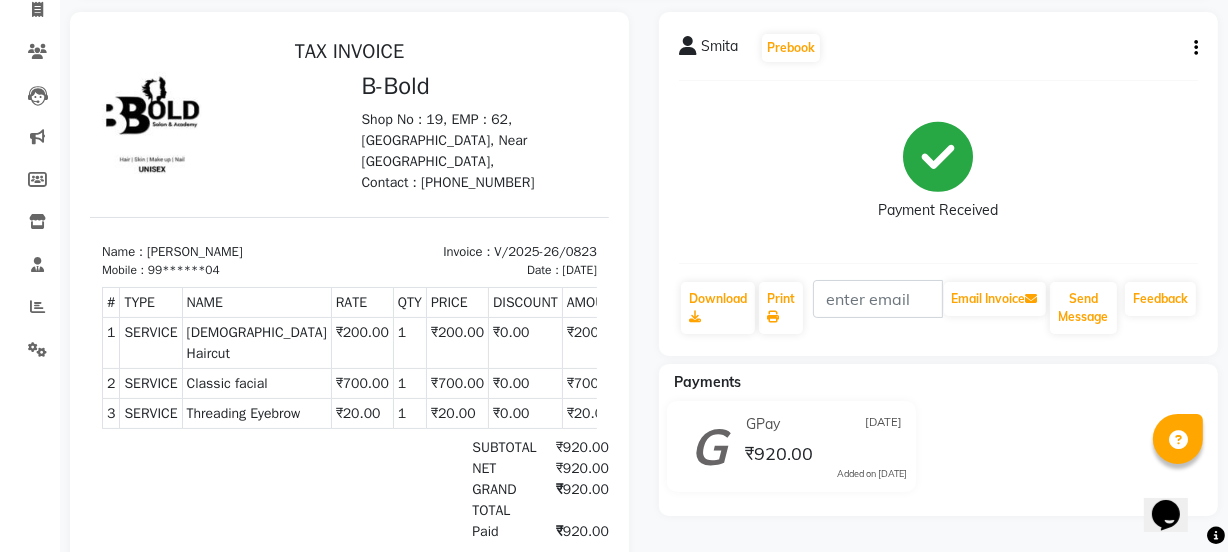drag, startPoint x: 1227, startPoint y: 199, endPoint x: 1240, endPoint y: 152, distance: 48.76474 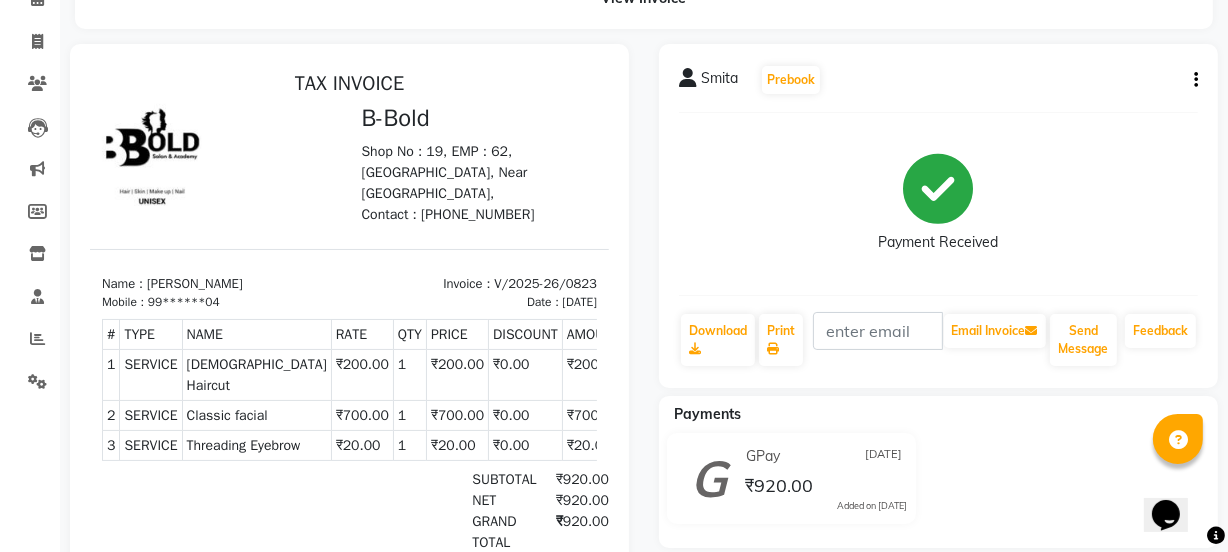 scroll, scrollTop: 0, scrollLeft: 0, axis: both 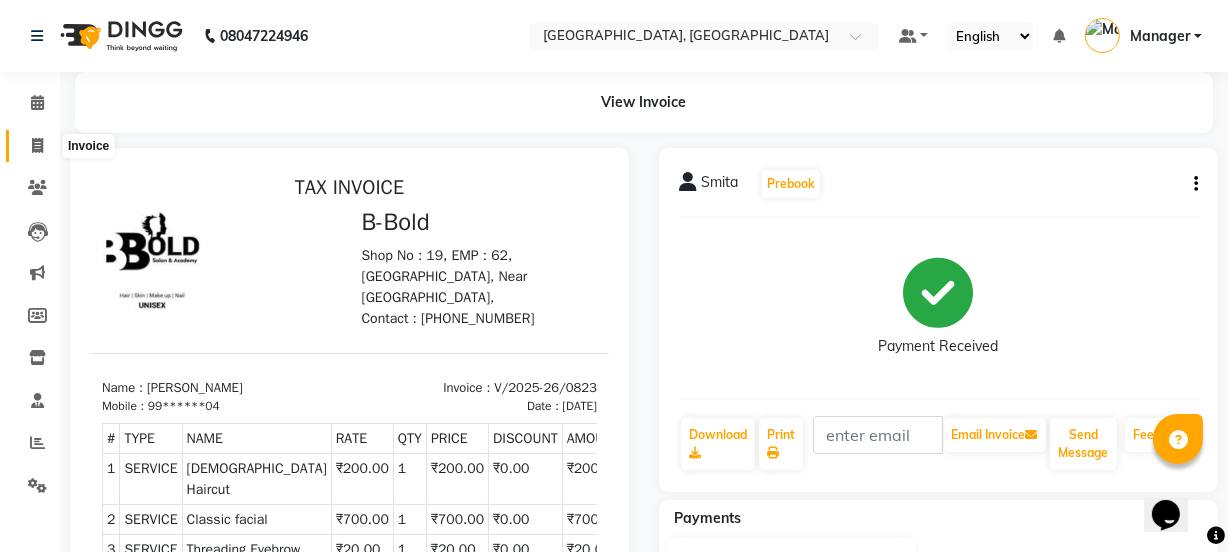 click 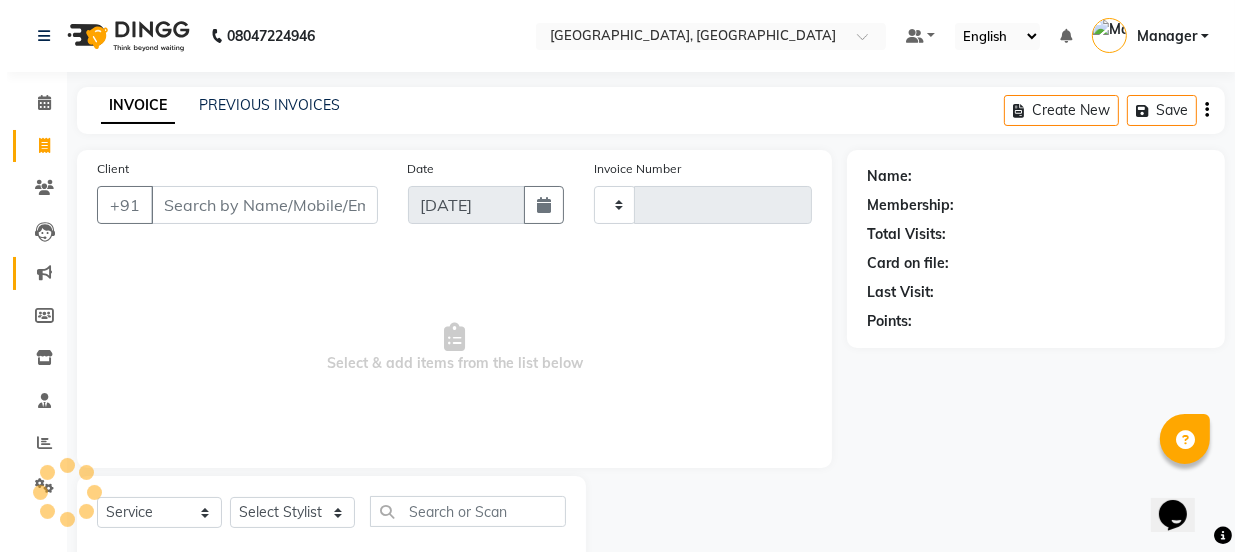 scroll, scrollTop: 50, scrollLeft: 0, axis: vertical 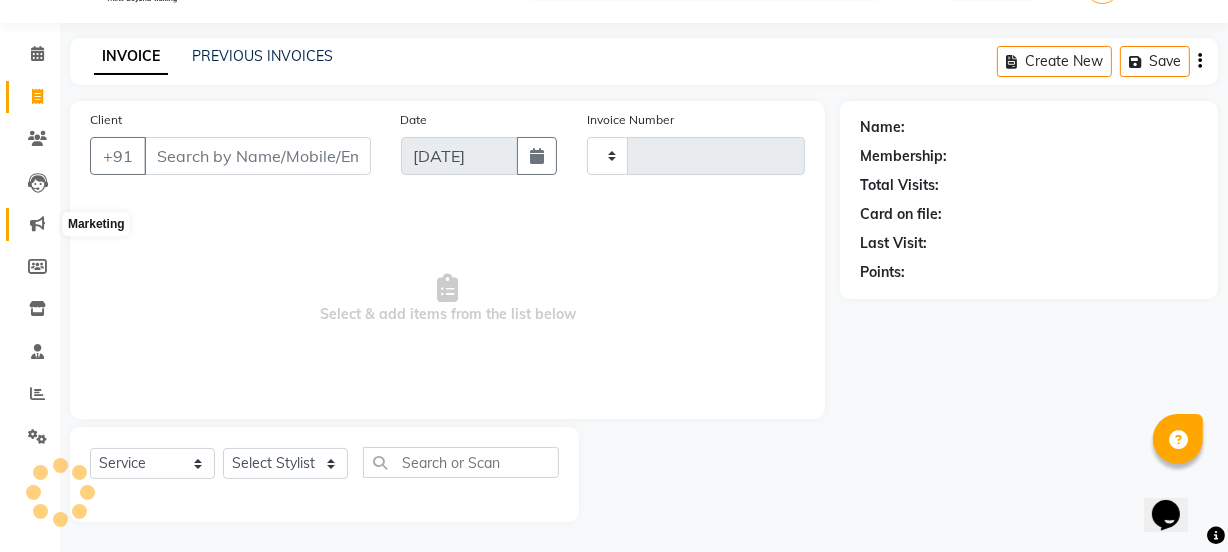 click 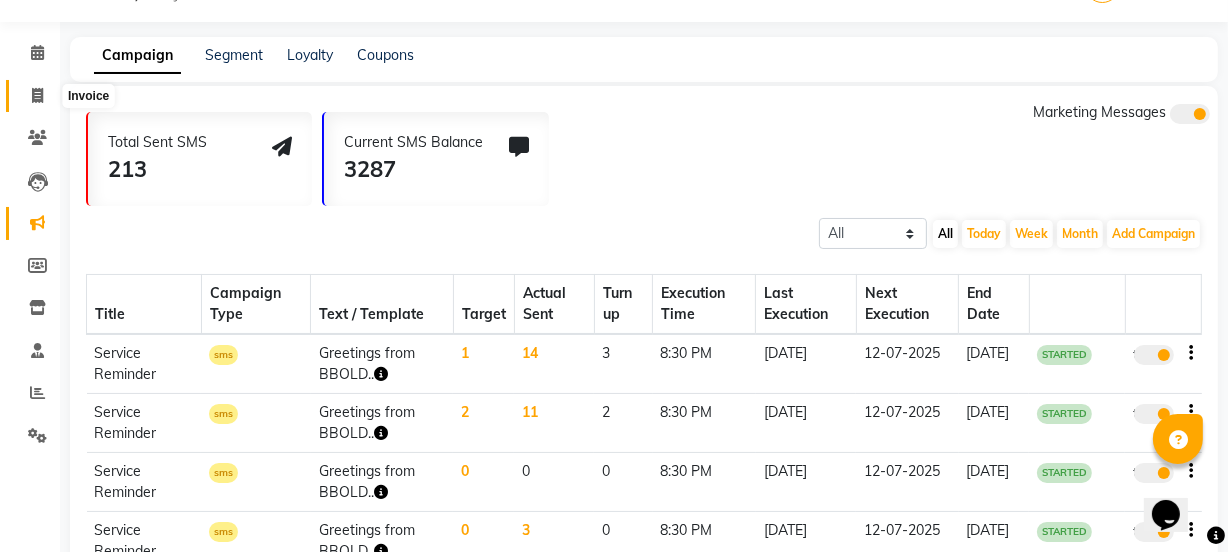 click 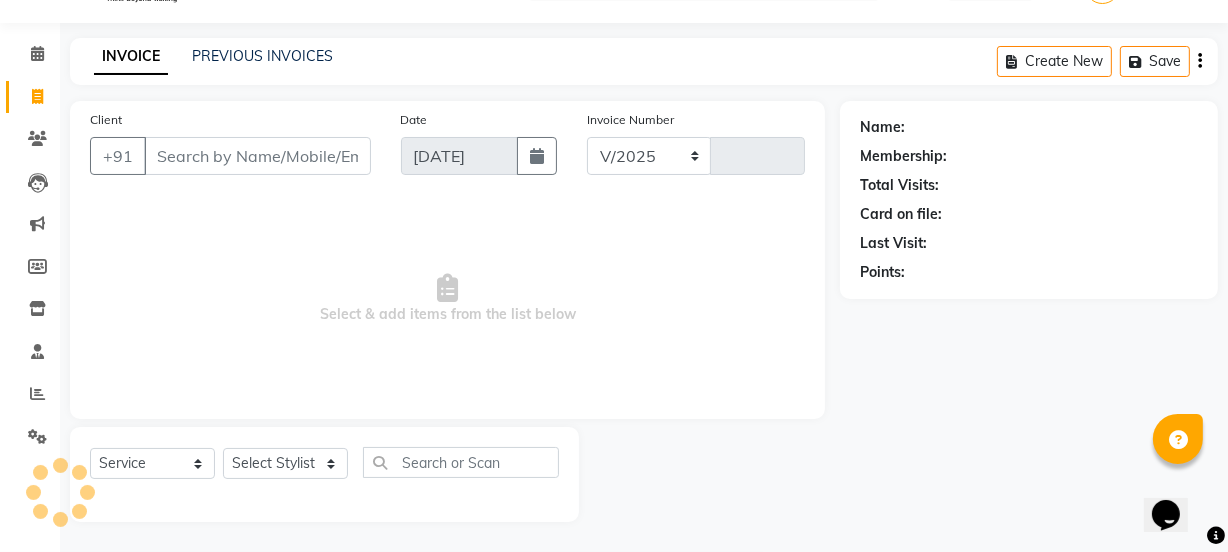 select on "7742" 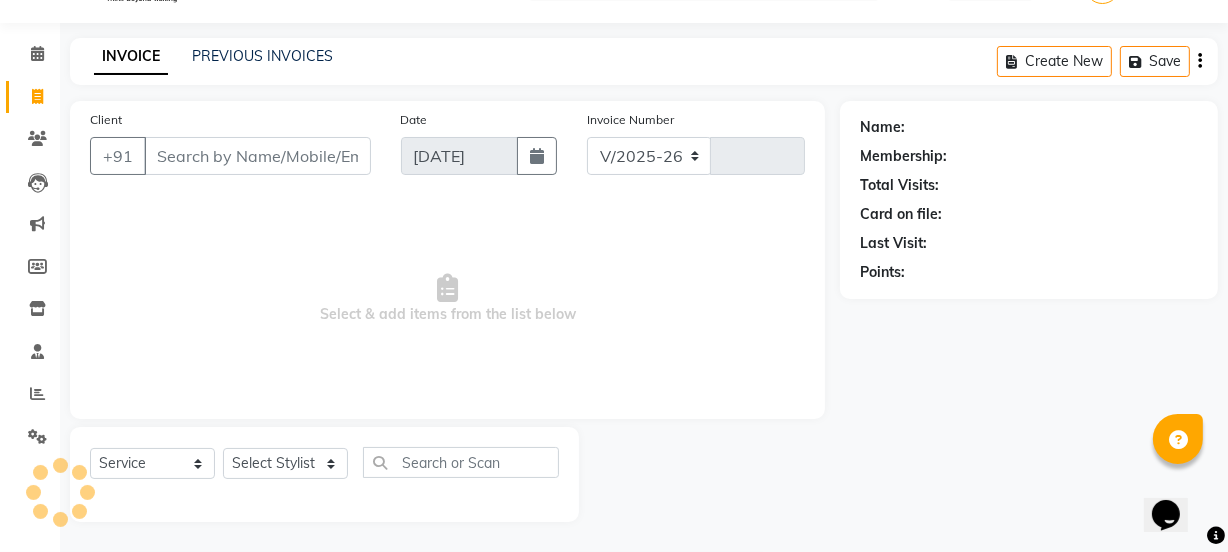 type on "0824" 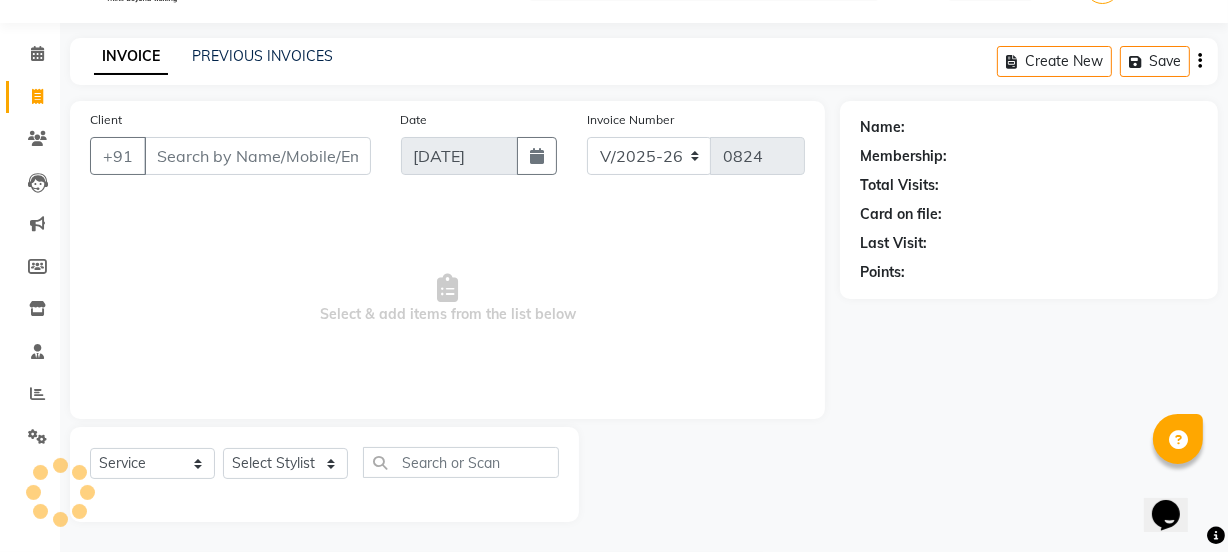 click on "Client" at bounding box center (257, 156) 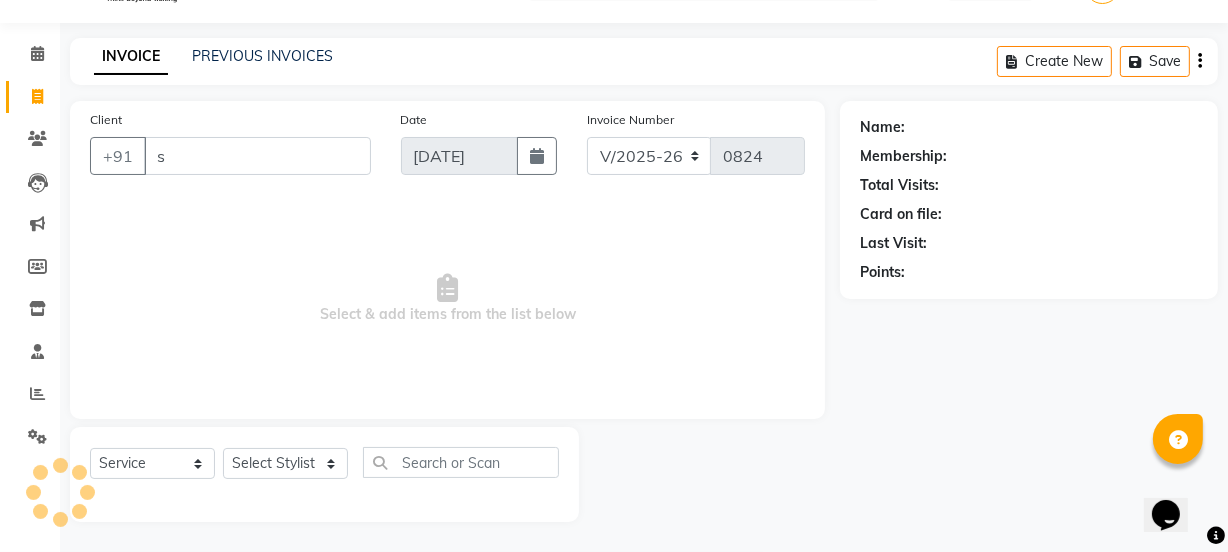 type on "sm" 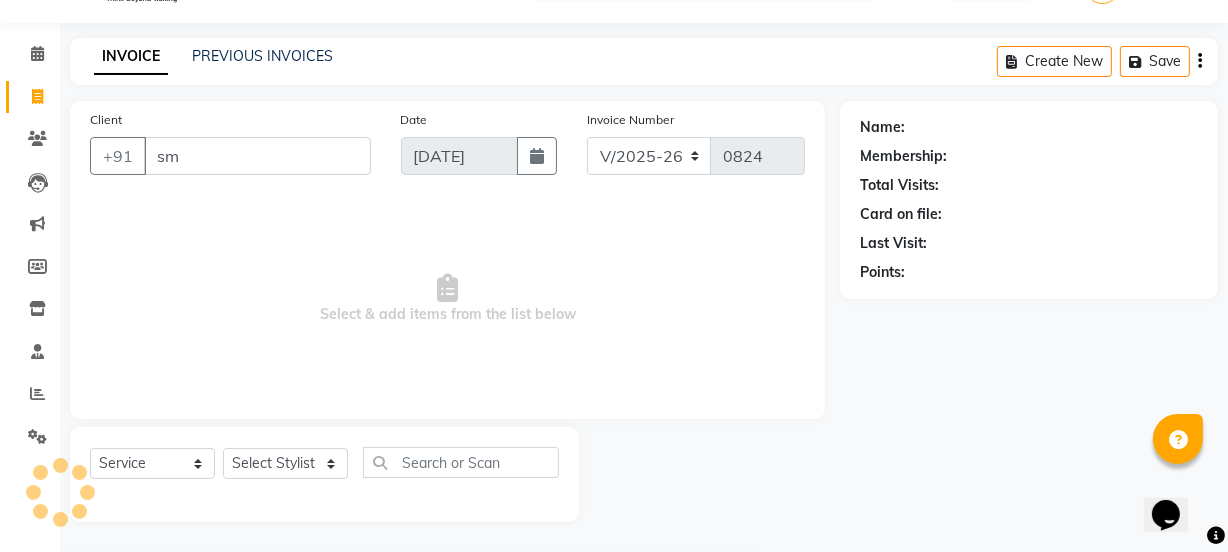 select on "membership" 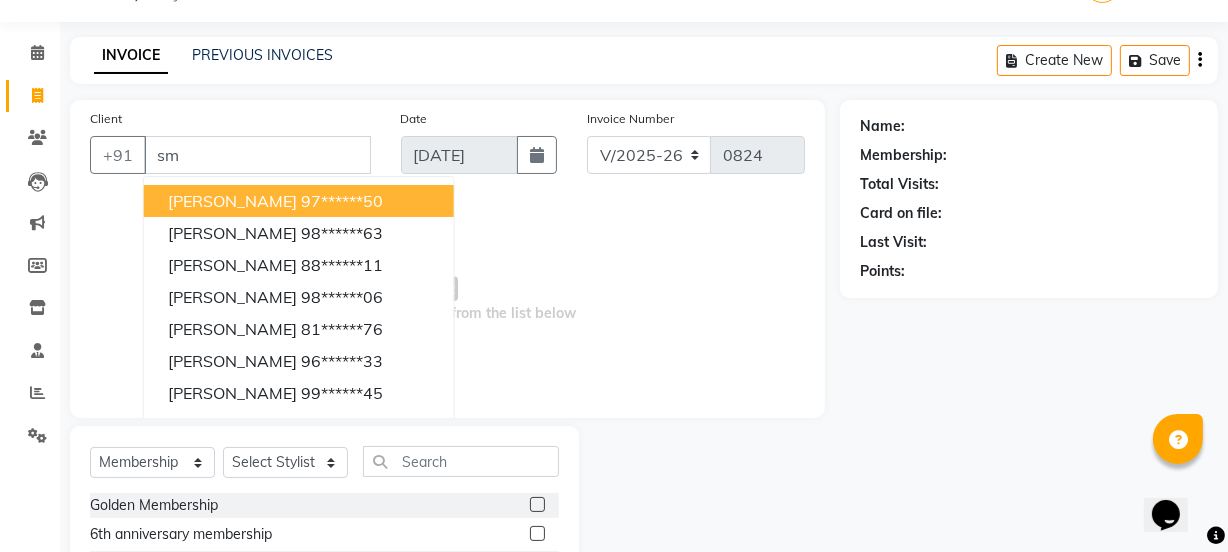 type on "s" 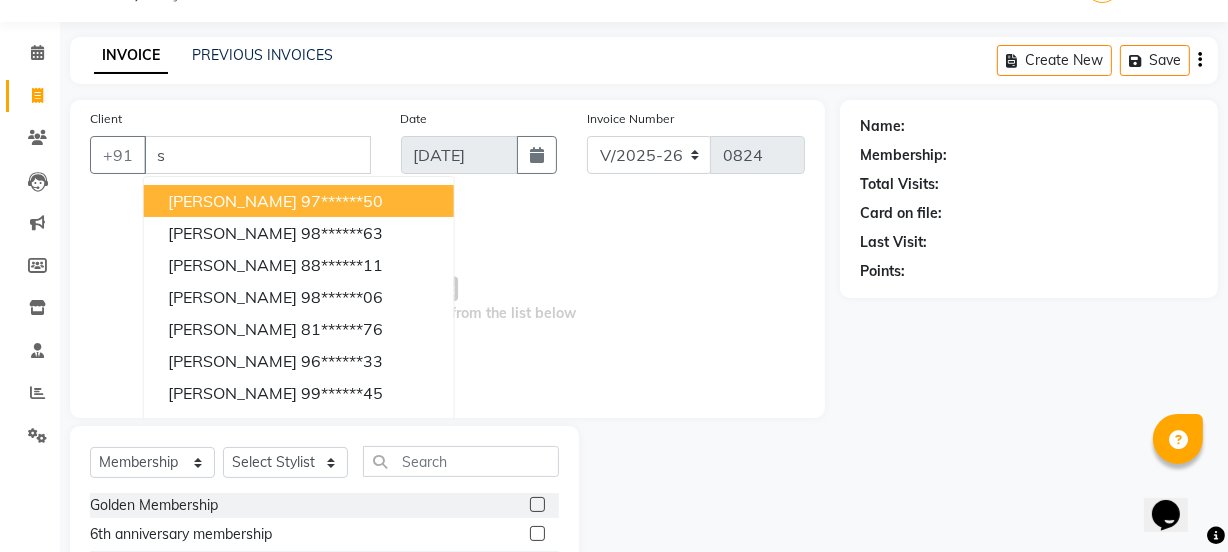 type 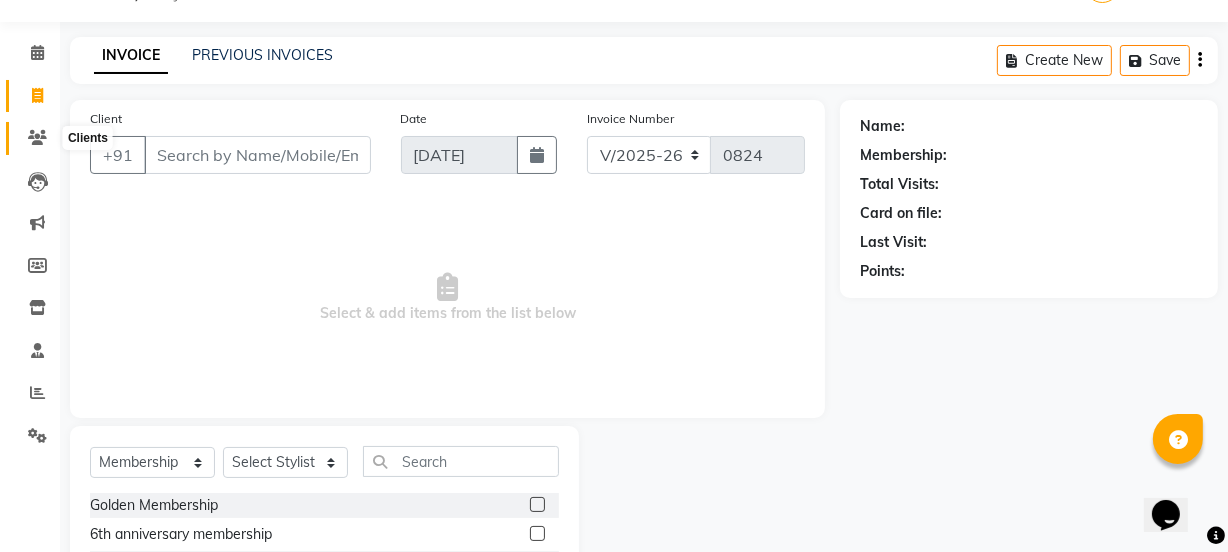 click 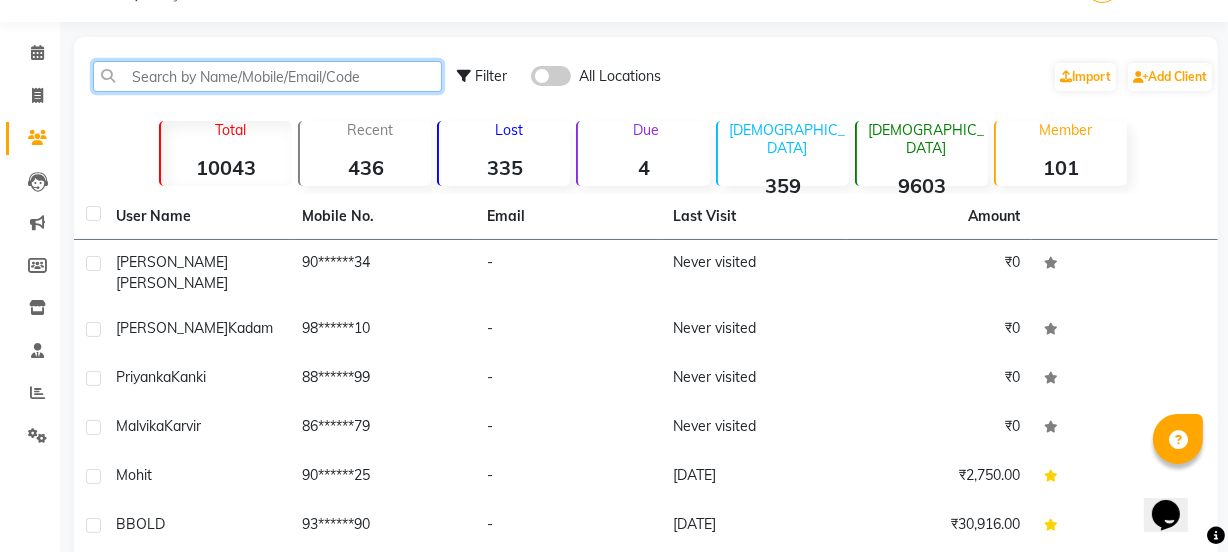 click 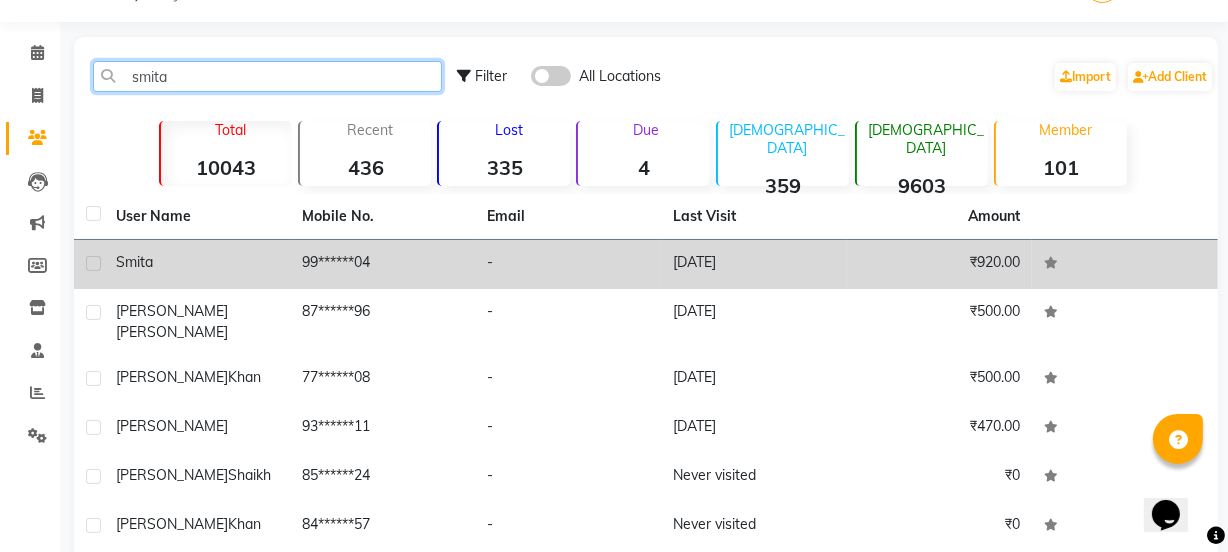 type on "smita" 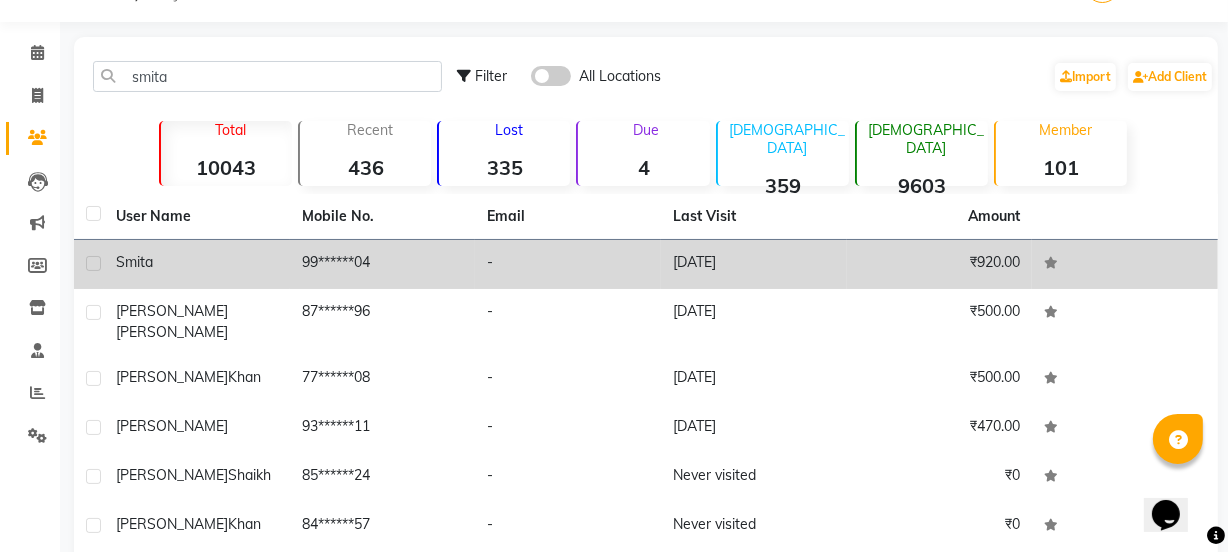click on "99******04" 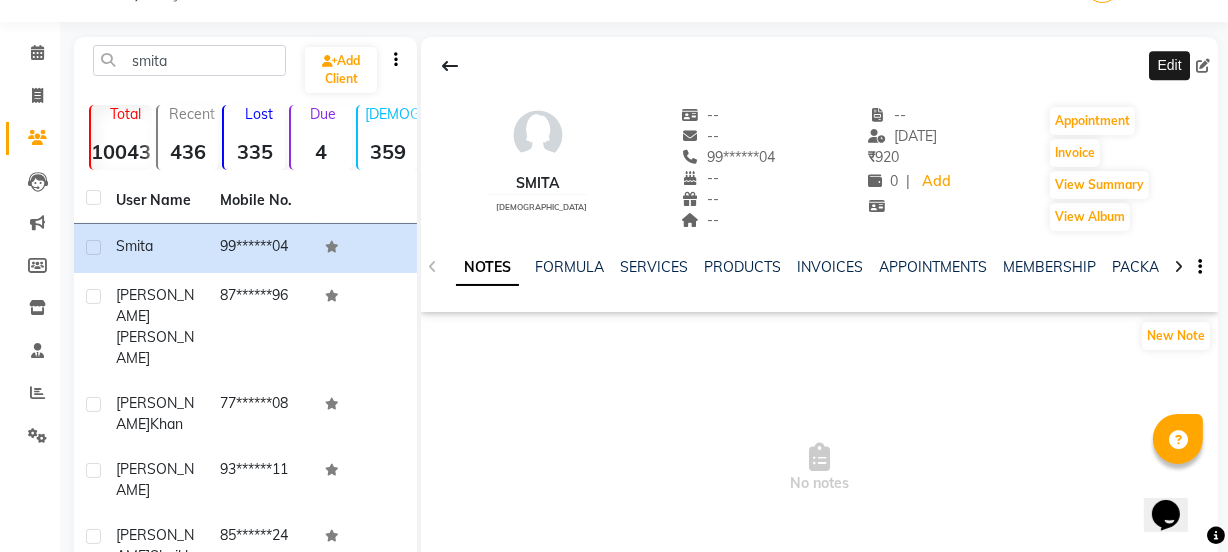 click 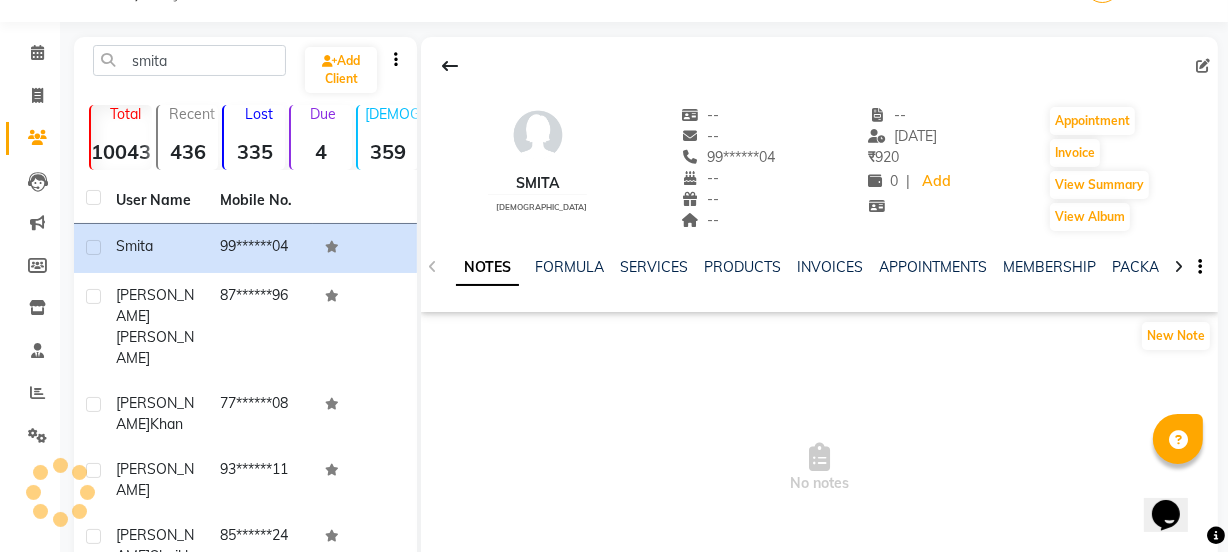 select on "[DEMOGRAPHIC_DATA]" 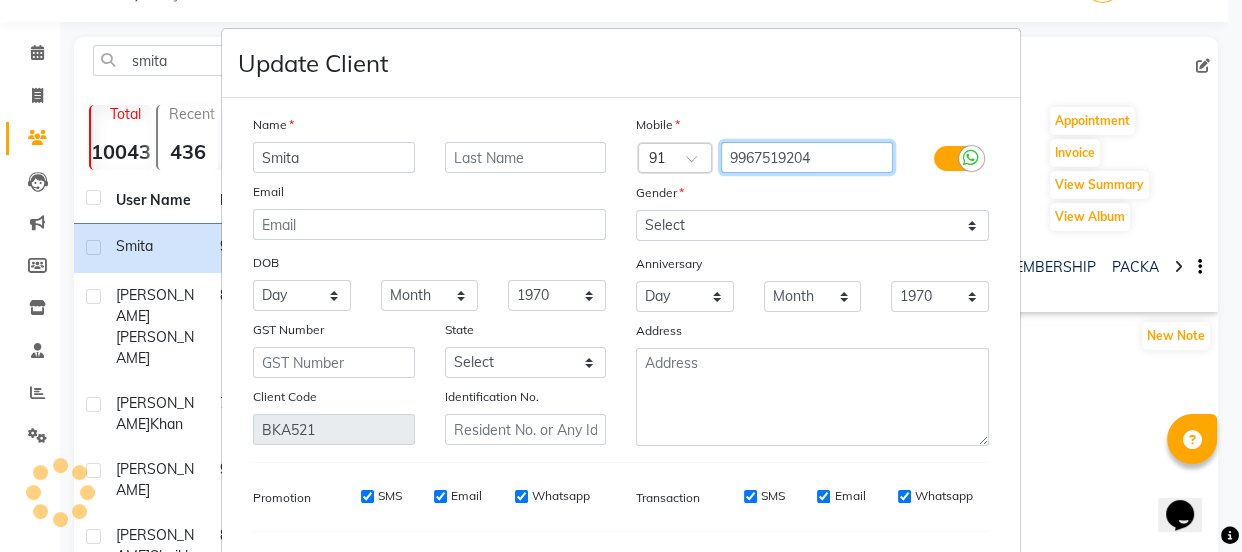 click on "9967519204" at bounding box center [807, 157] 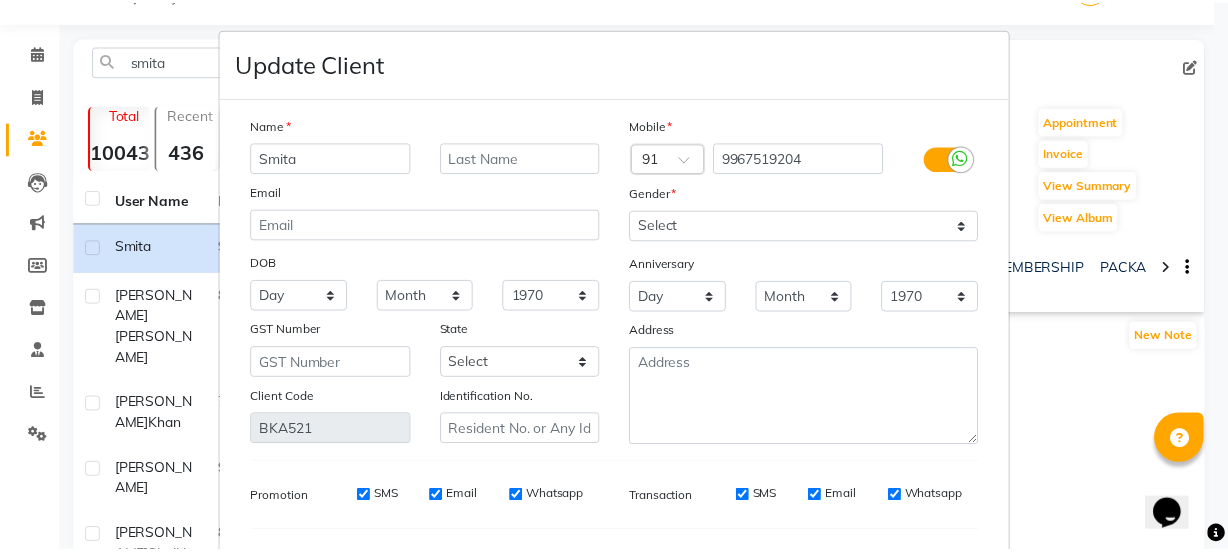 scroll, scrollTop: 266, scrollLeft: 0, axis: vertical 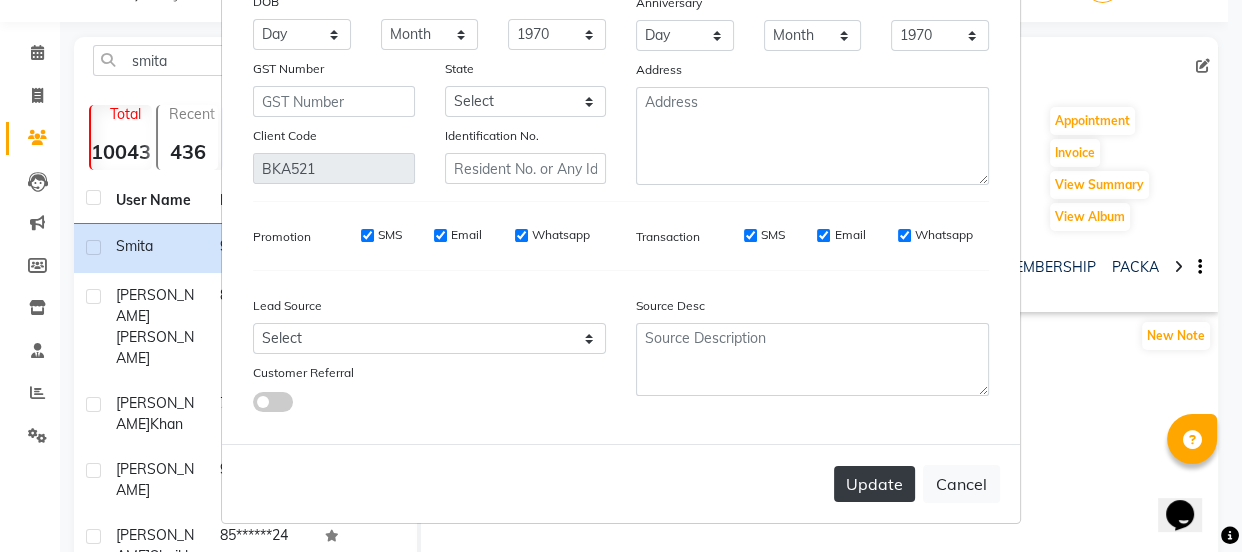click on "Update" at bounding box center (874, 484) 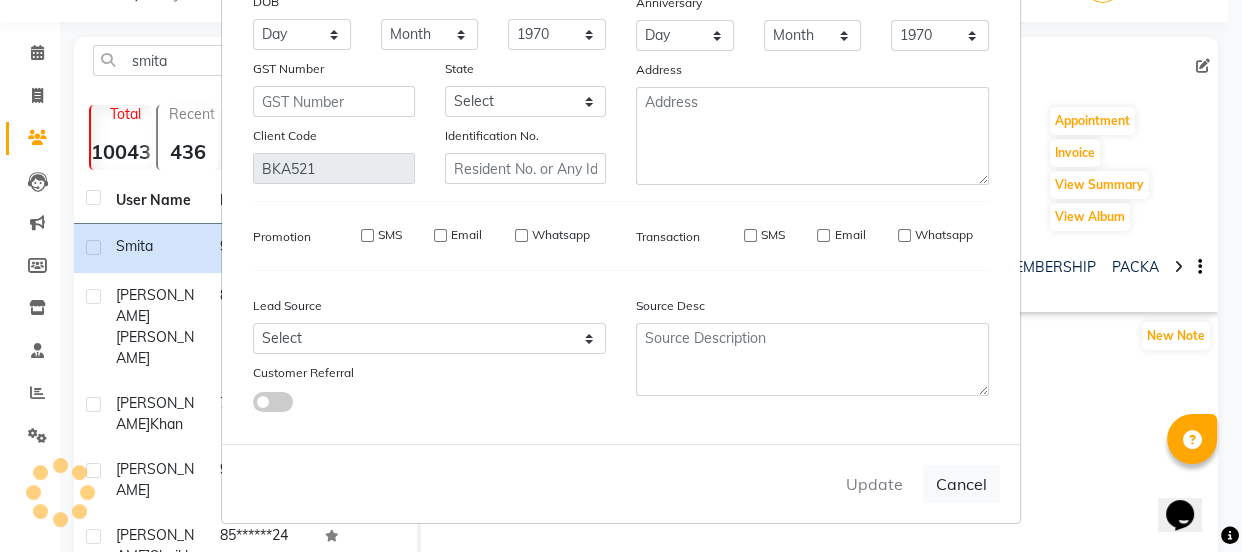 type 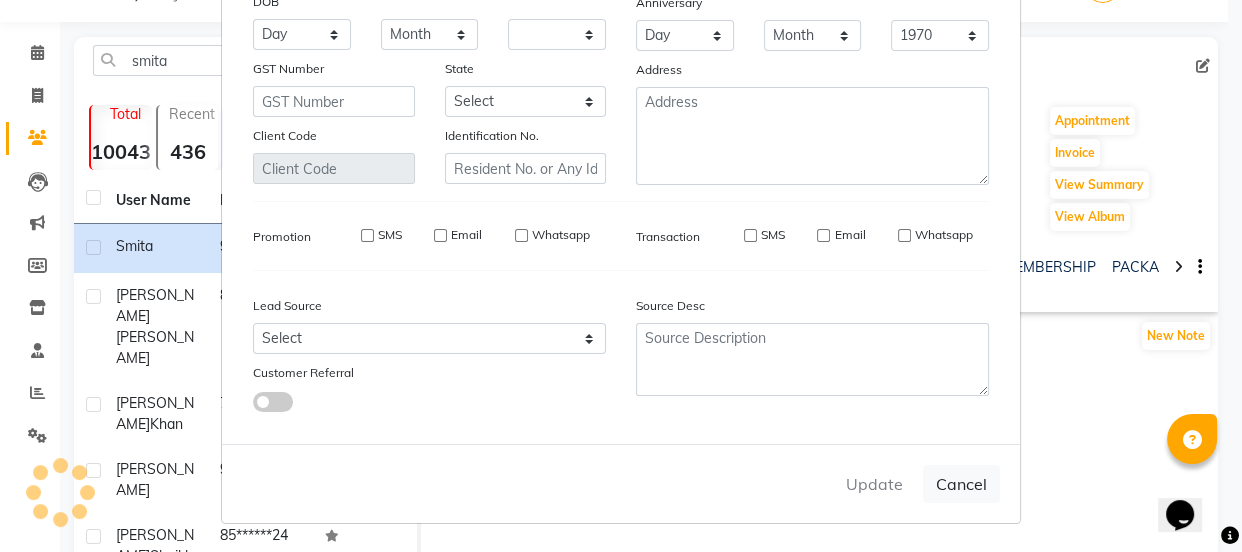 select 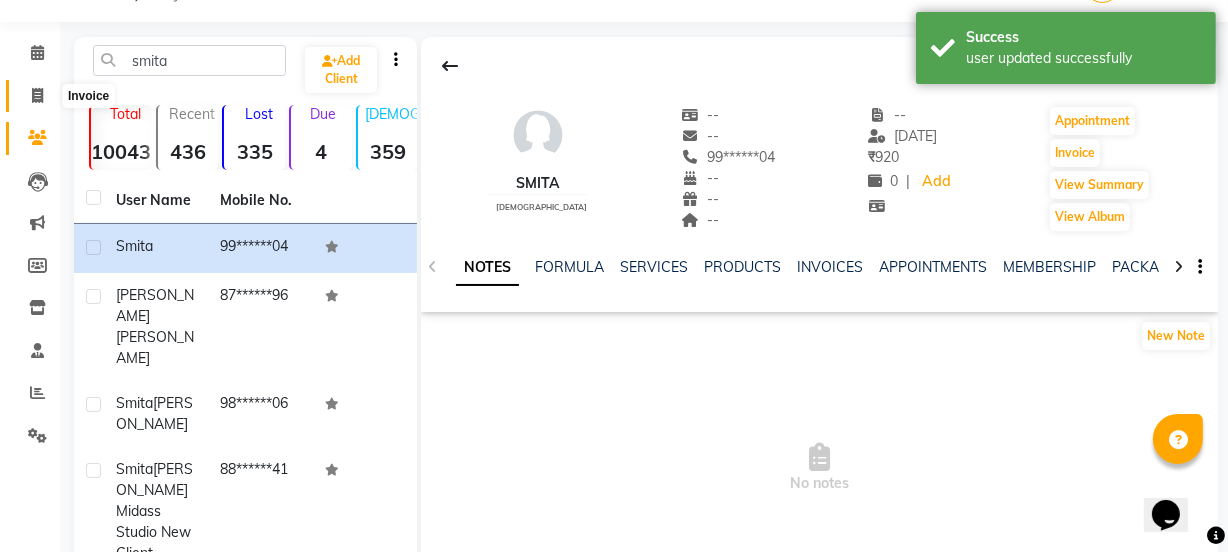click 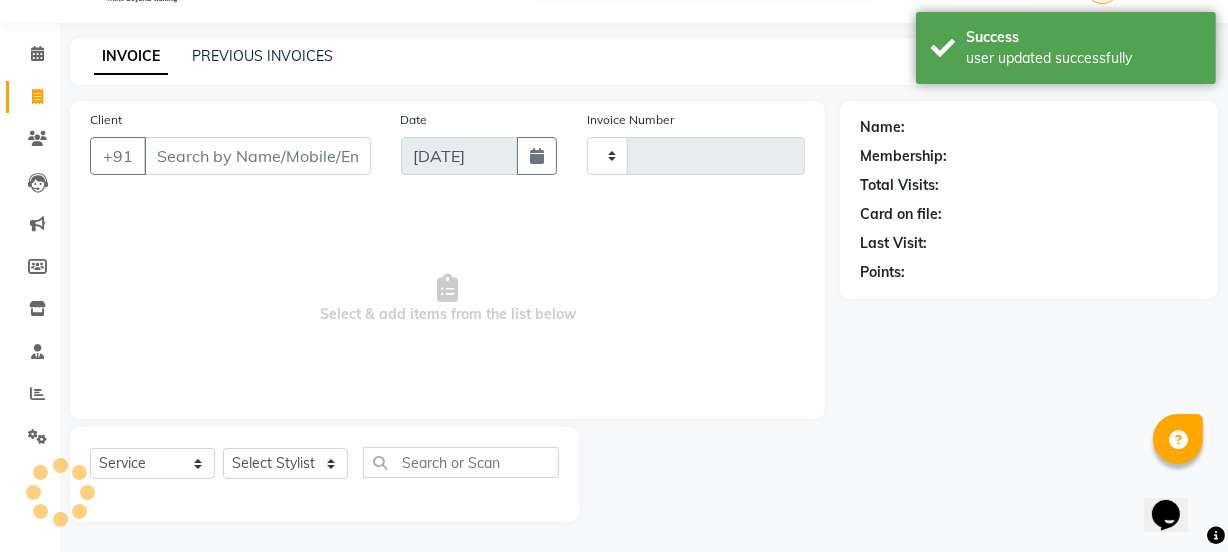 click on "Client" at bounding box center [257, 156] 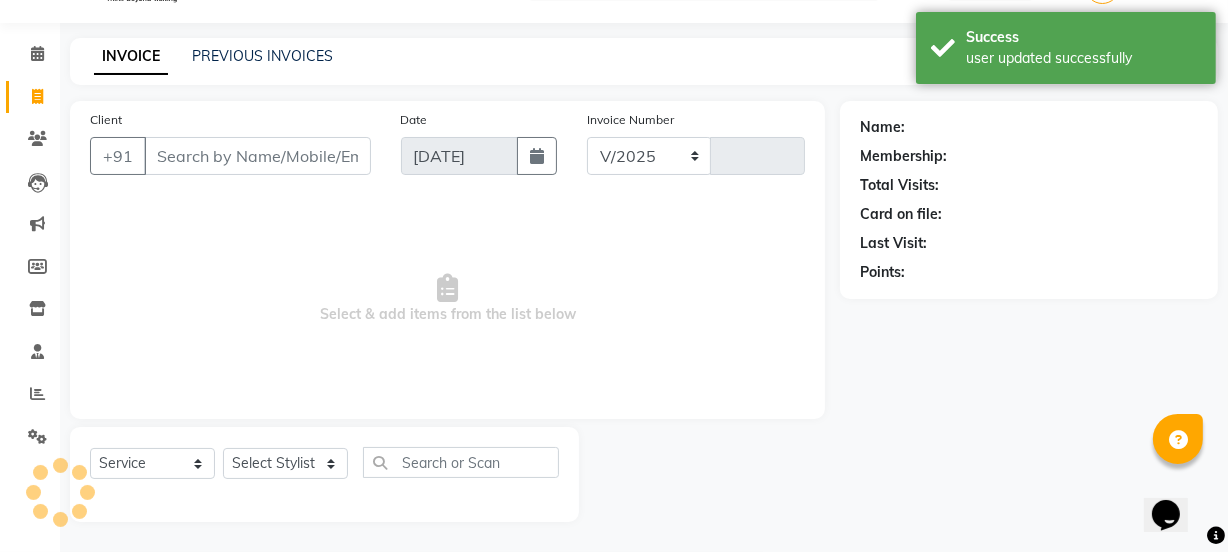 select on "7742" 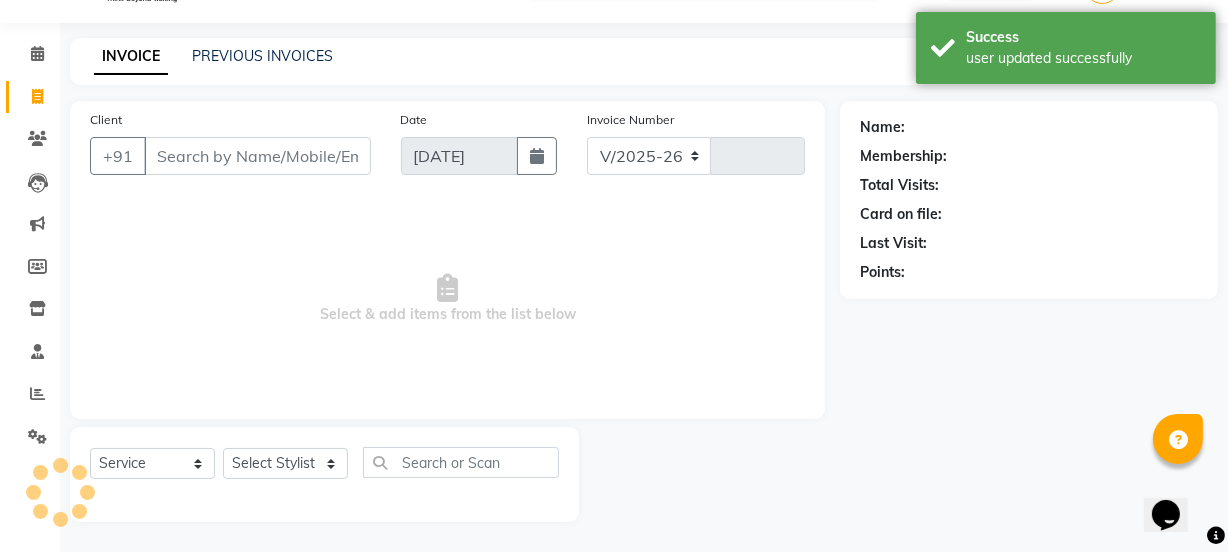 type on "0824" 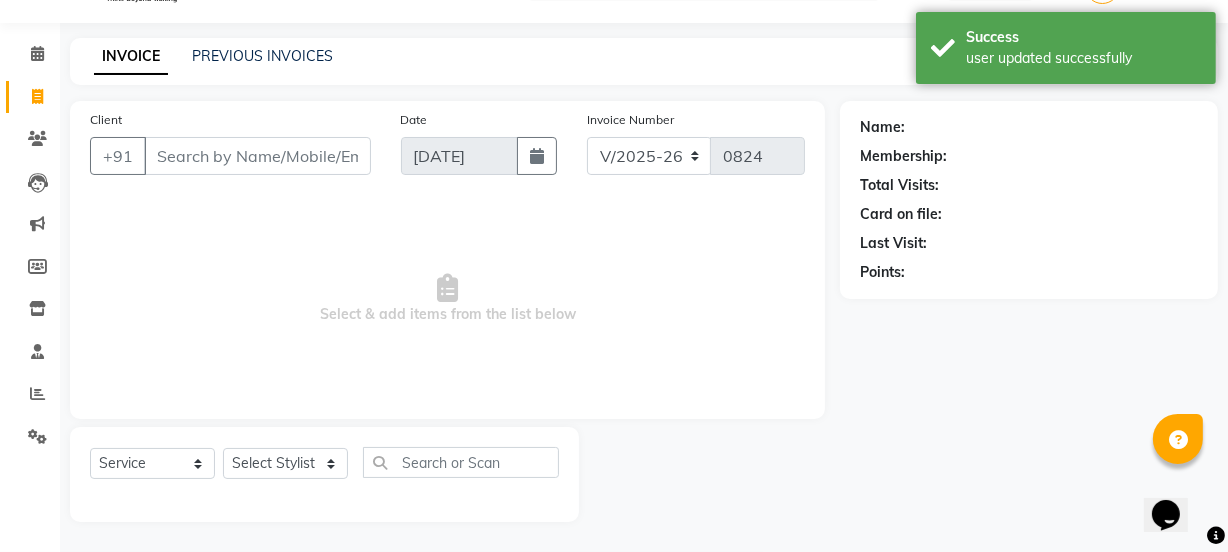 select on "membership" 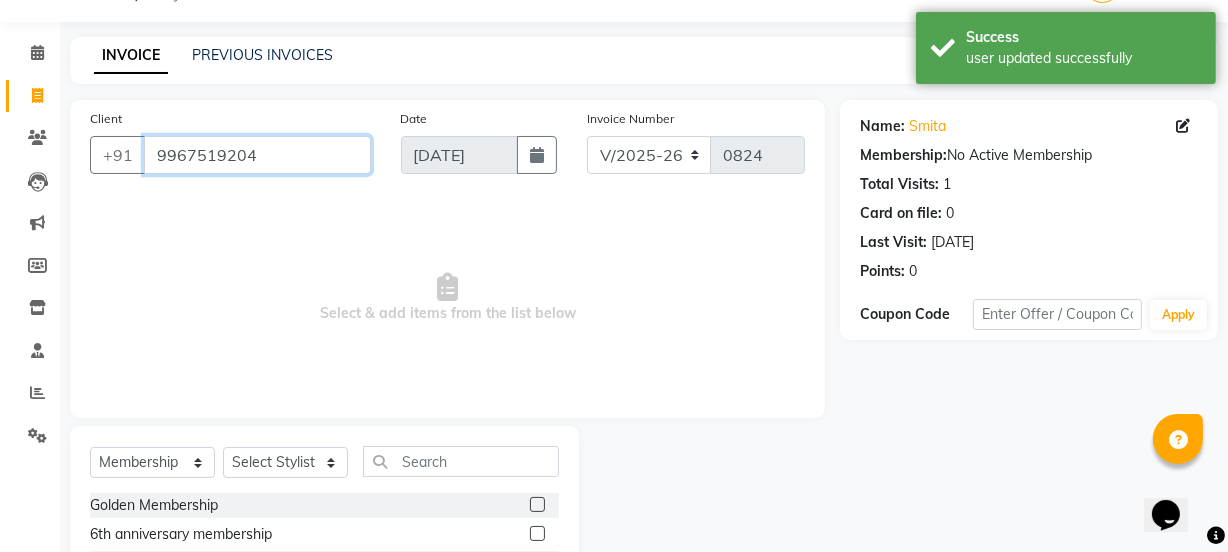 click on "9967519204" at bounding box center (257, 155) 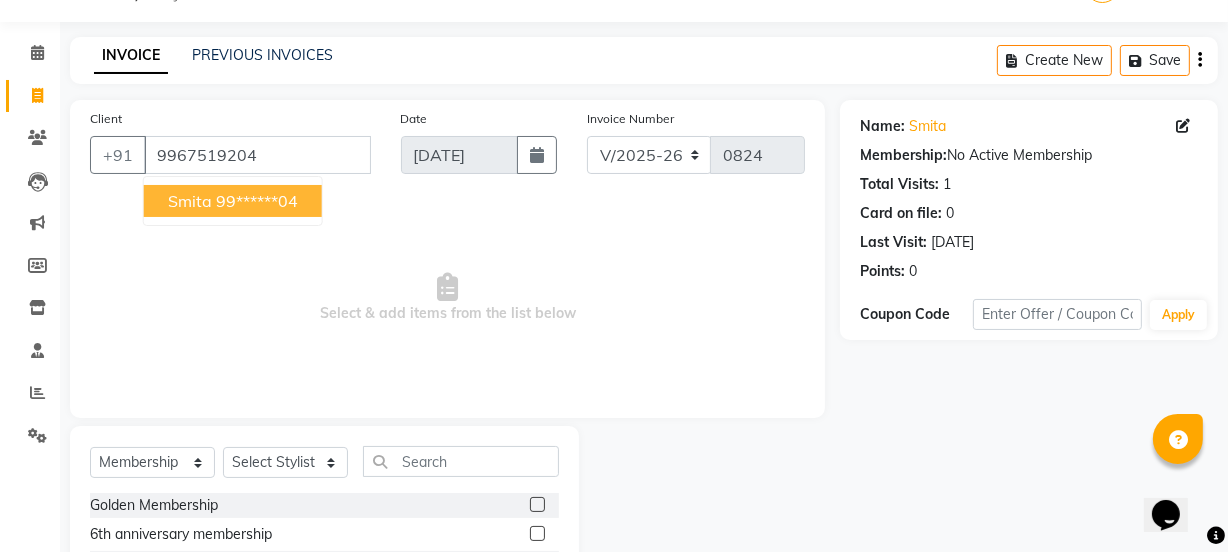 click on "99******04" at bounding box center (257, 201) 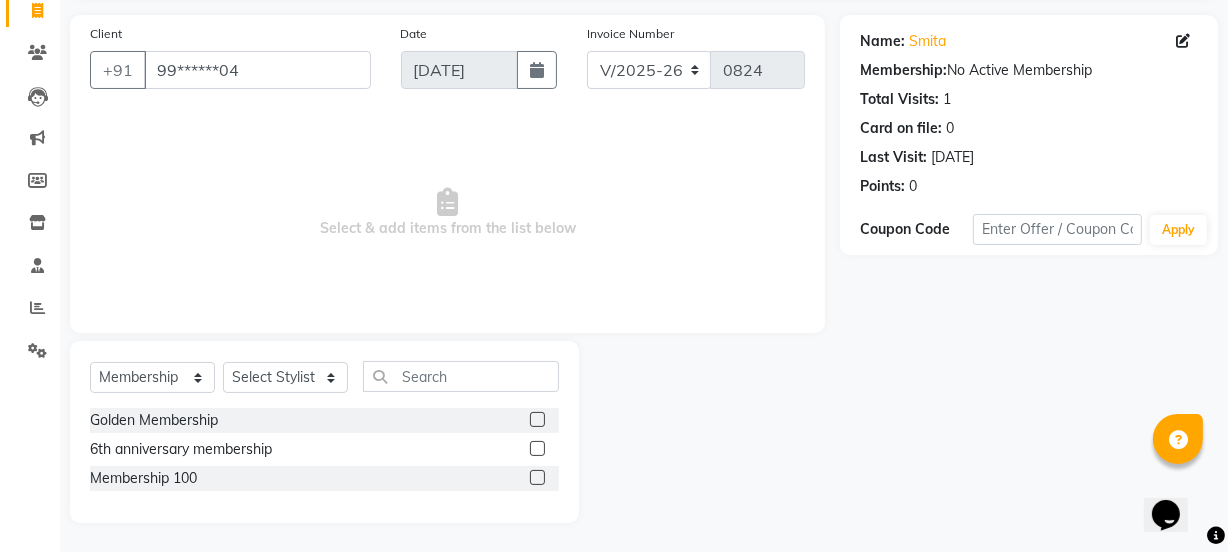 scroll, scrollTop: 136, scrollLeft: 0, axis: vertical 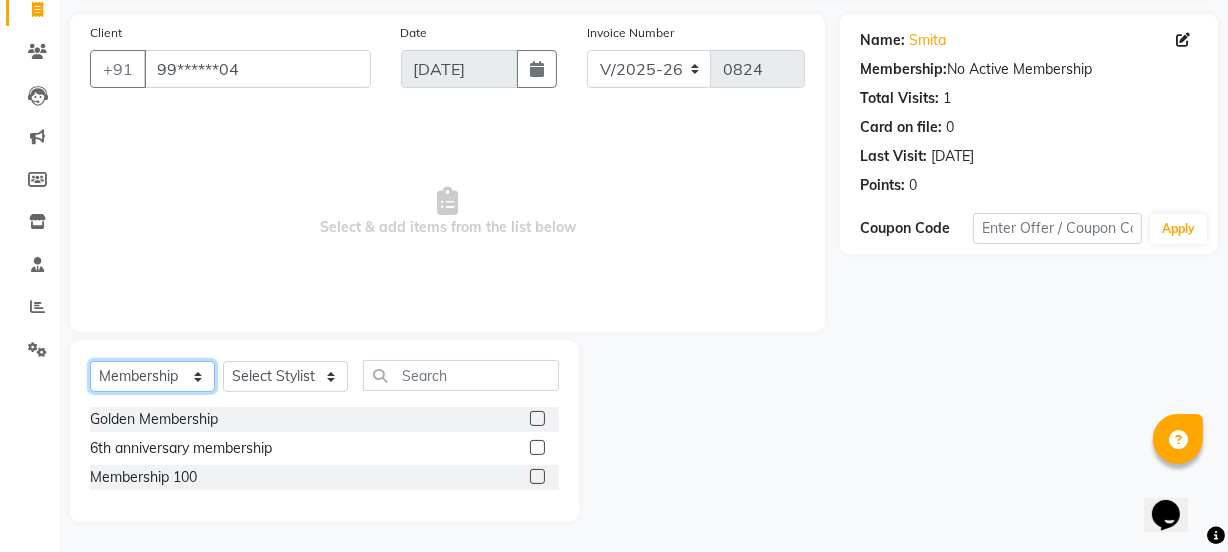 click on "Select  Service  Product  Membership  Package Voucher Prepaid Gift Card" 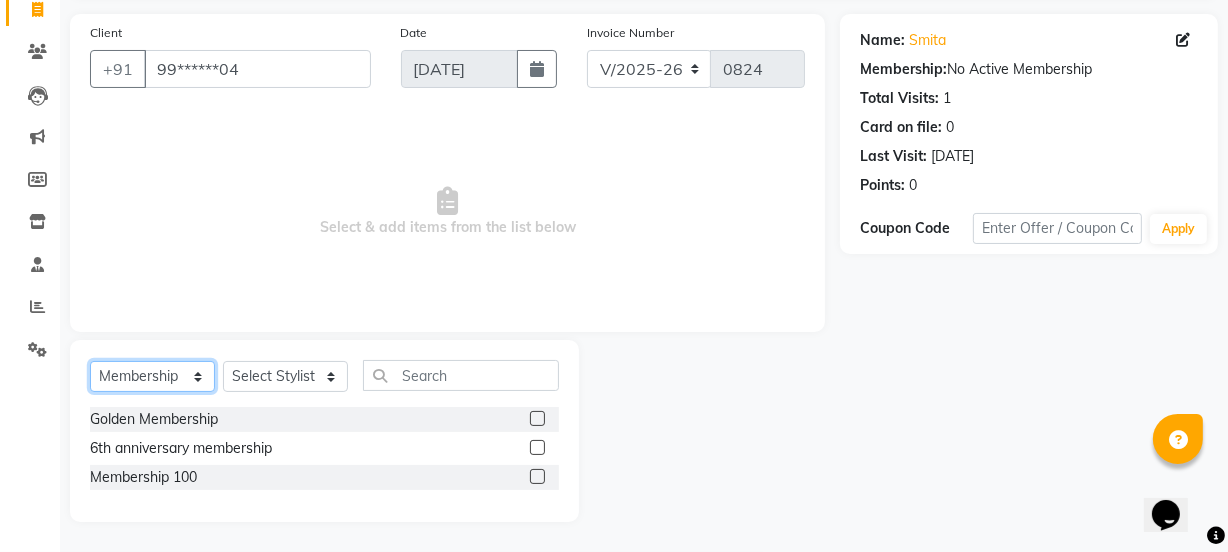 select on "product" 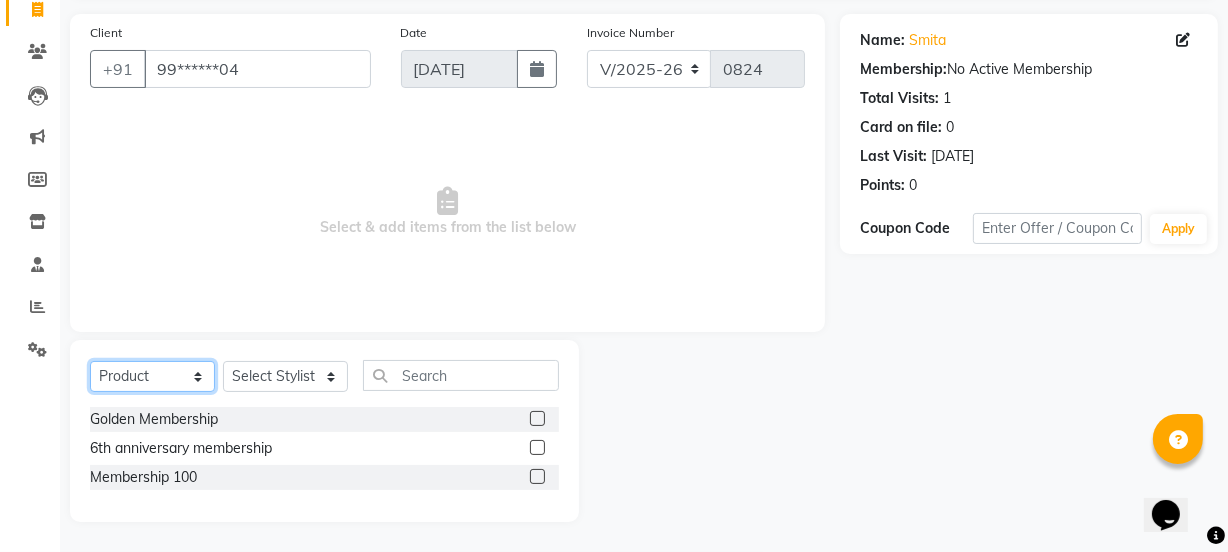 click on "Select  Service  Product  Membership  Package Voucher Prepaid Gift Card" 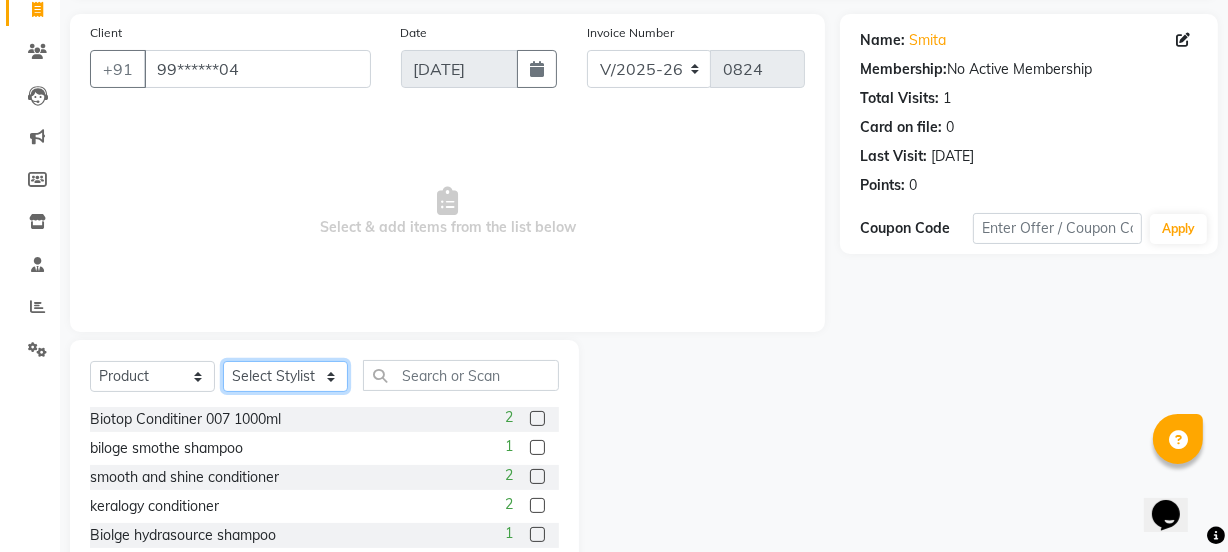 click on "Select Stylist [PERSON_NAME] wadar Manager [PERSON_NAME] [PERSON_NAME]  [PERSON_NAME] [PERSON_NAME]  [PERSON_NAME] [PERSON_NAME] [PERSON_NAME]" 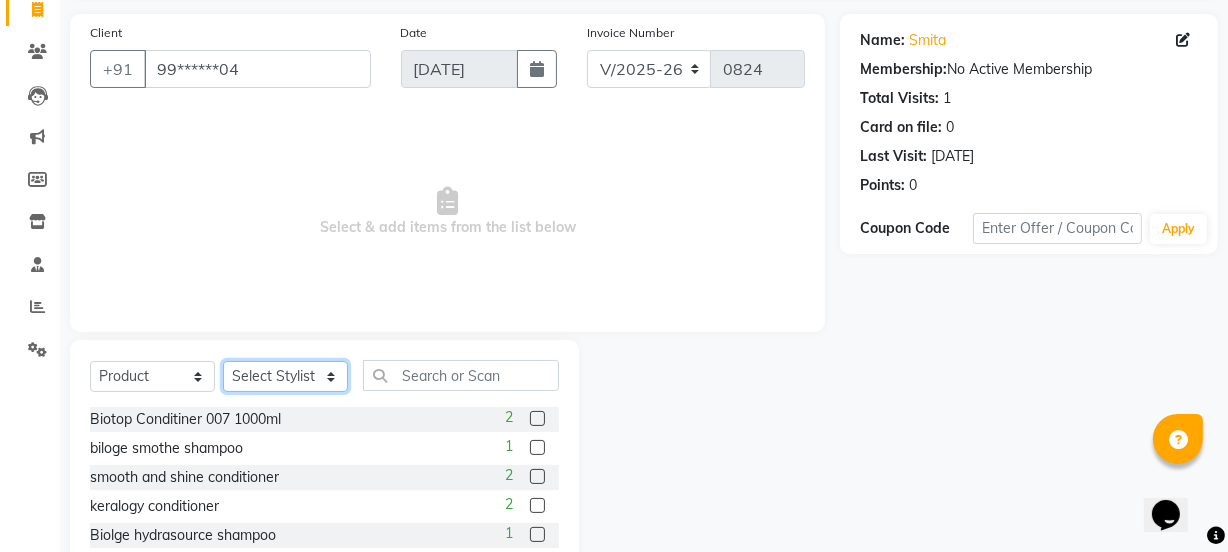 select on "68996" 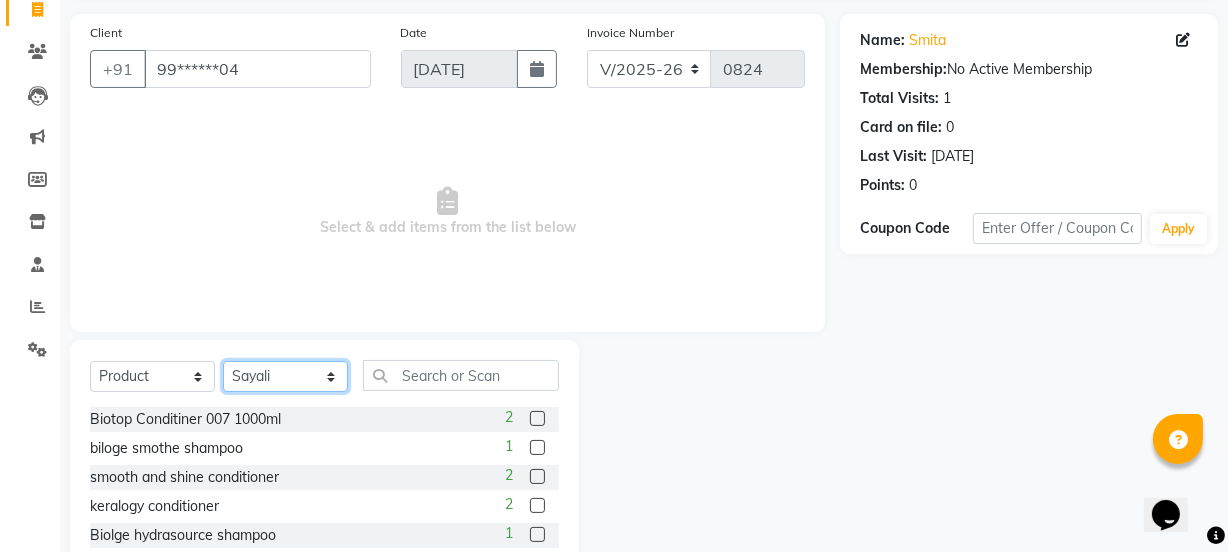 click on "Select Stylist [PERSON_NAME] wadar Manager [PERSON_NAME] [PERSON_NAME]  [PERSON_NAME] [PERSON_NAME]  [PERSON_NAME] [PERSON_NAME] [PERSON_NAME]" 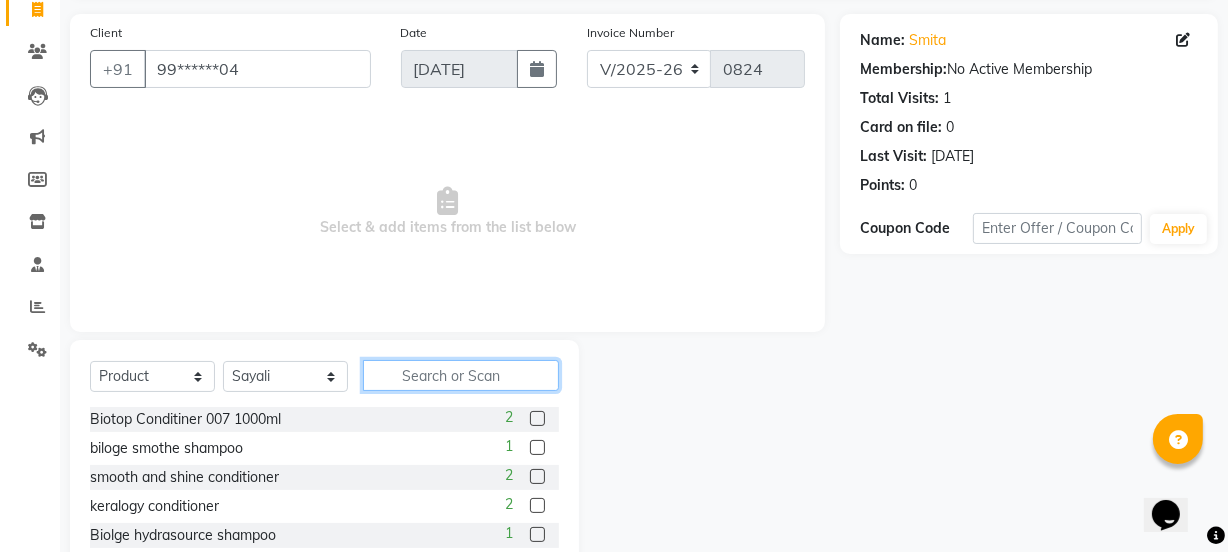 click 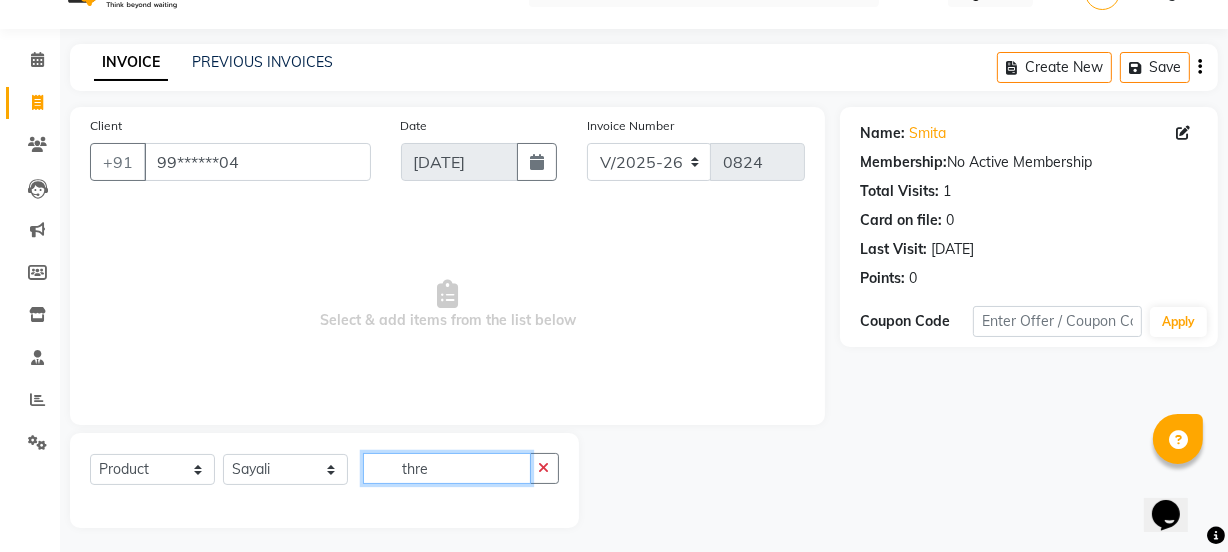 scroll, scrollTop: 50, scrollLeft: 0, axis: vertical 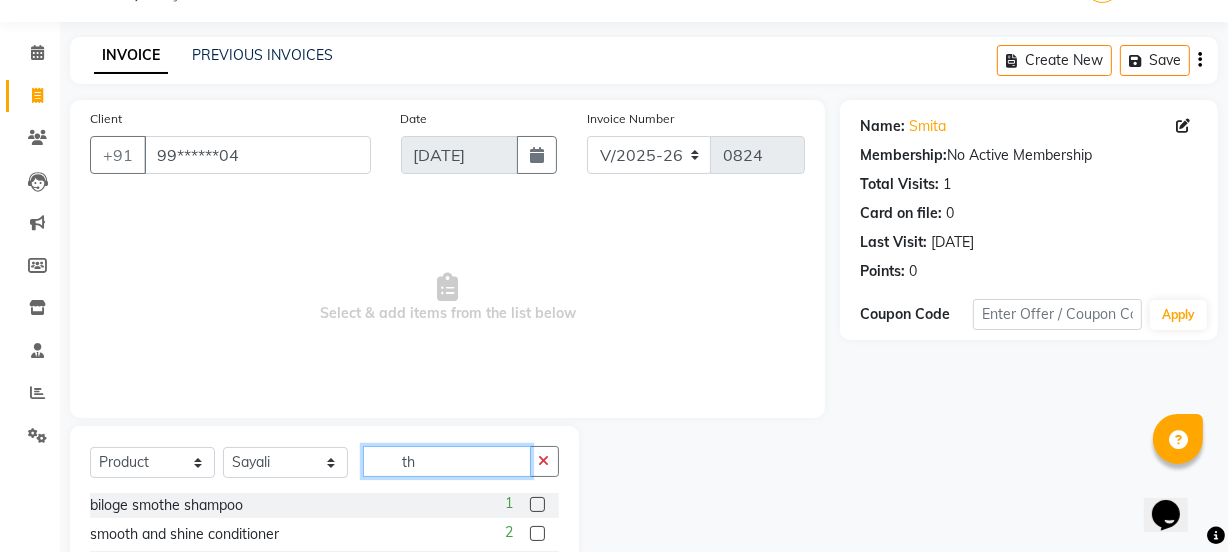 type on "t" 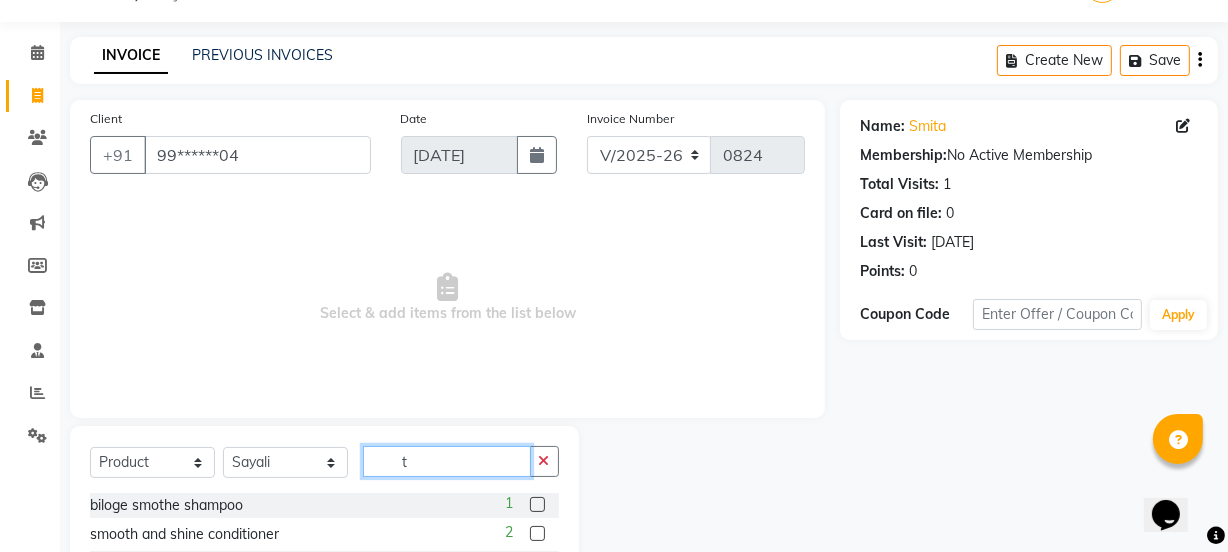 type 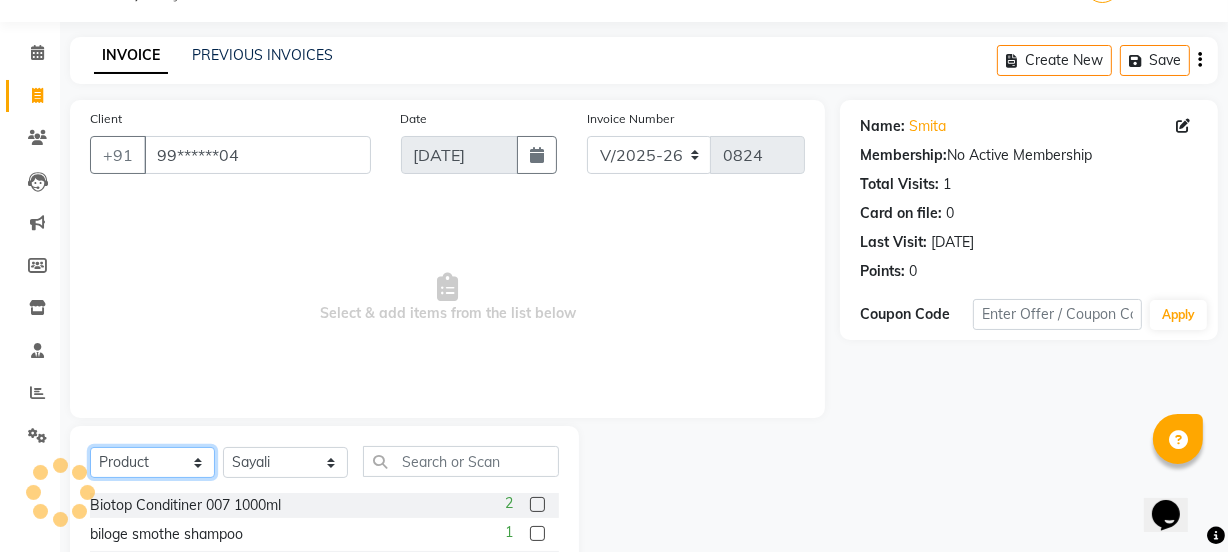 click on "Select  Service  Product  Membership  Package Voucher Prepaid Gift Card" 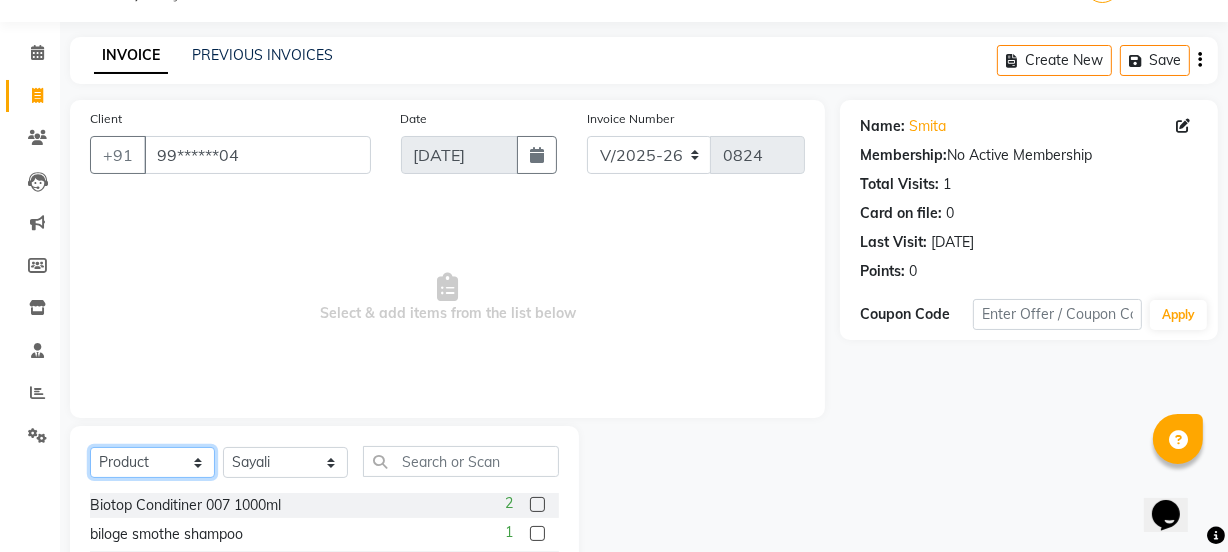 select on "service" 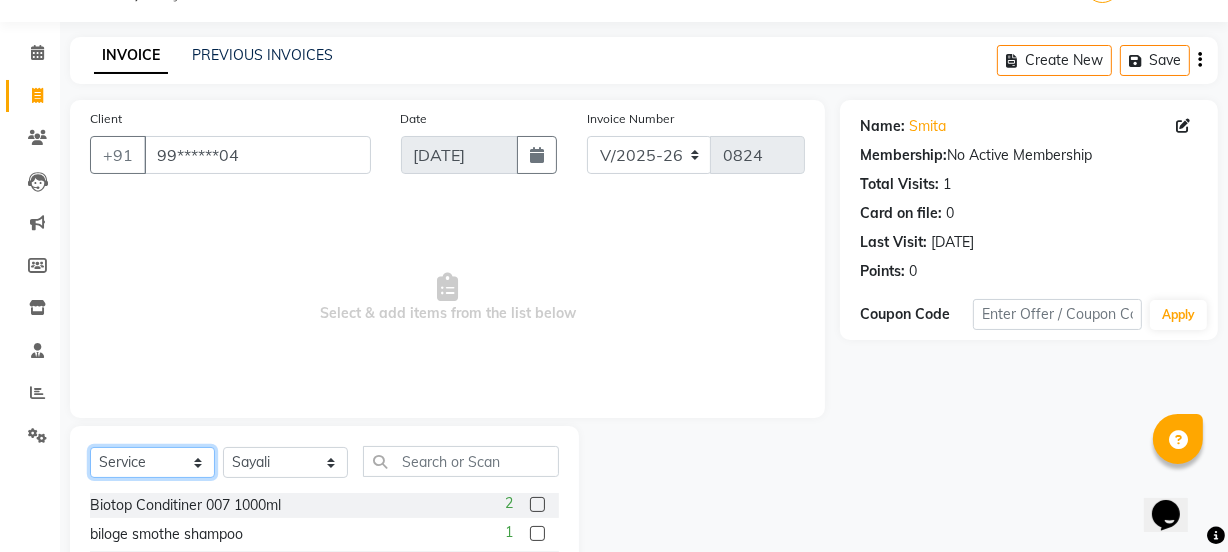 click on "Select  Service  Product  Membership  Package Voucher Prepaid Gift Card" 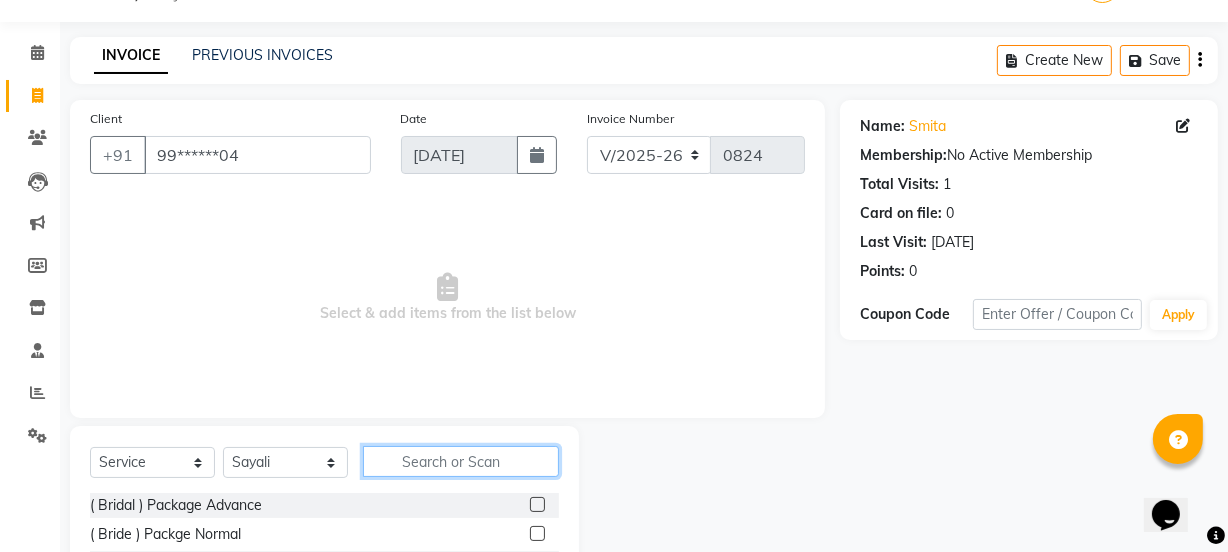 click 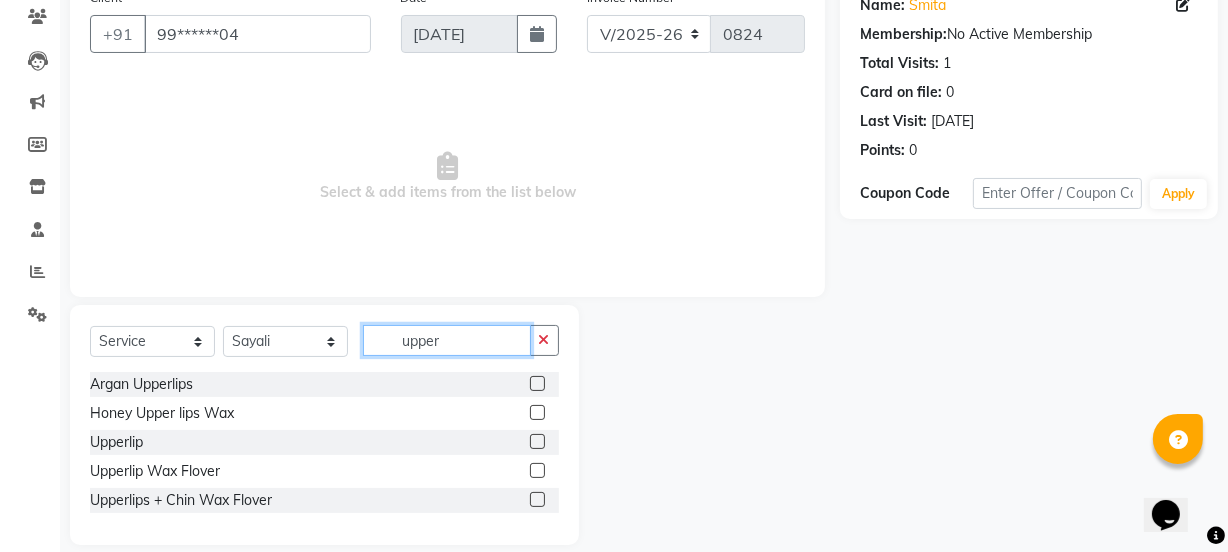 scroll, scrollTop: 194, scrollLeft: 0, axis: vertical 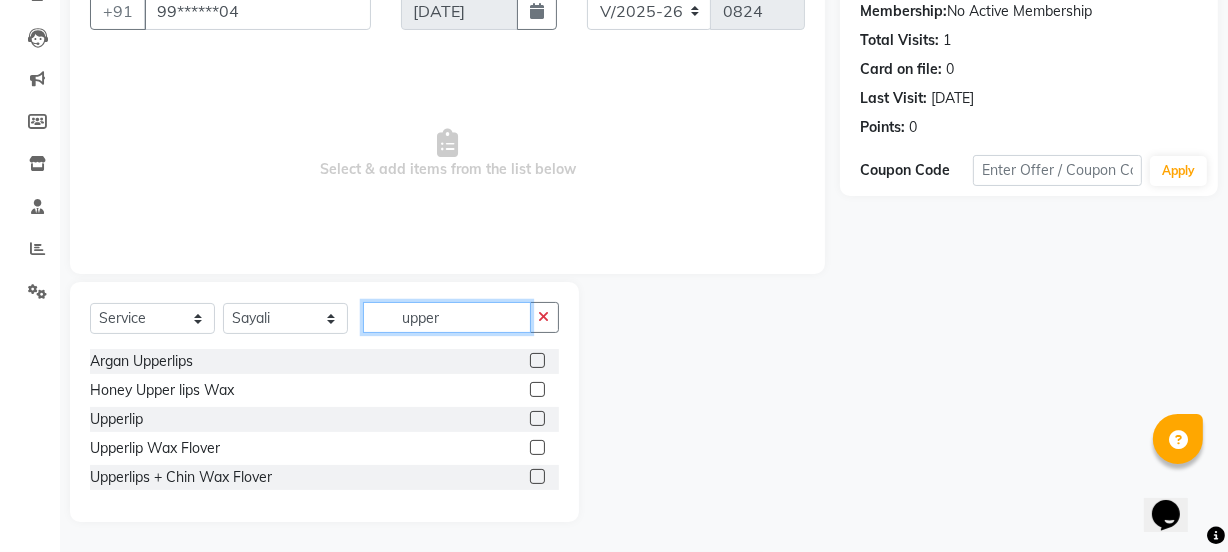 type on "upper" 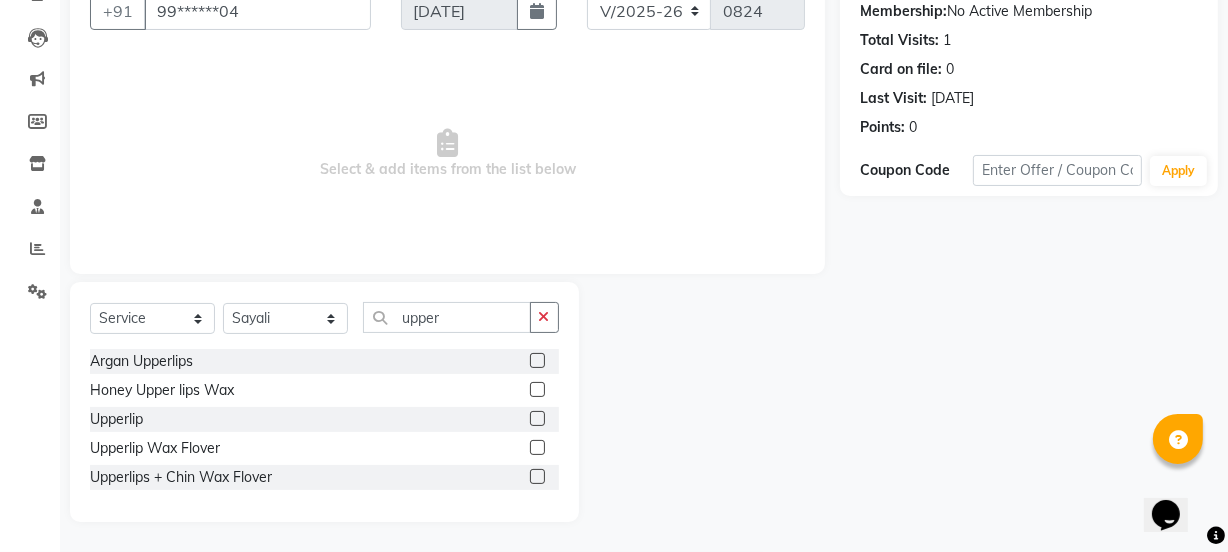click 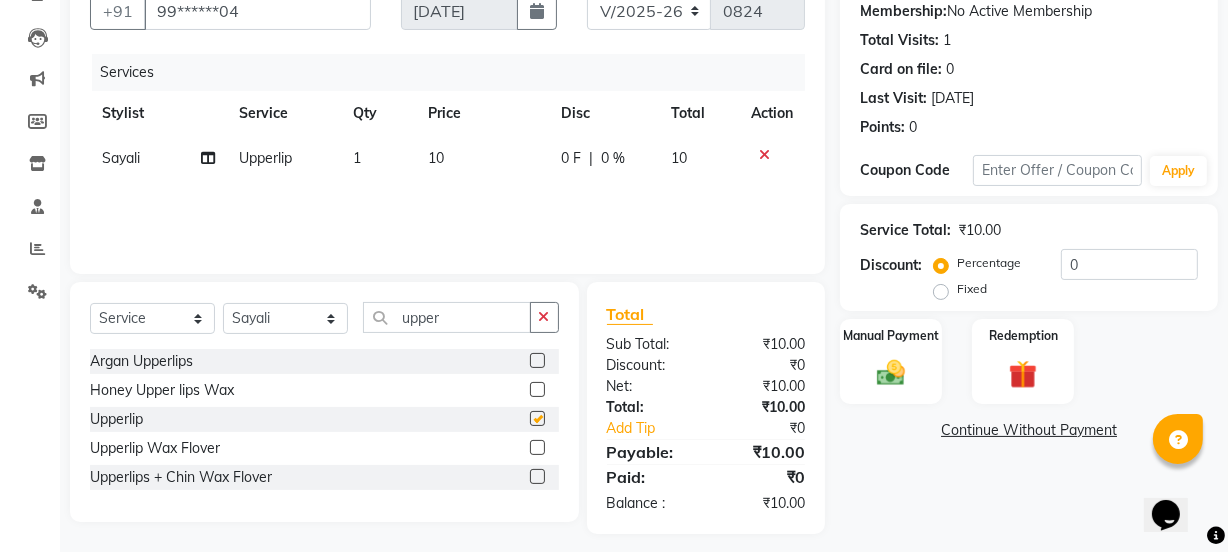 checkbox on "false" 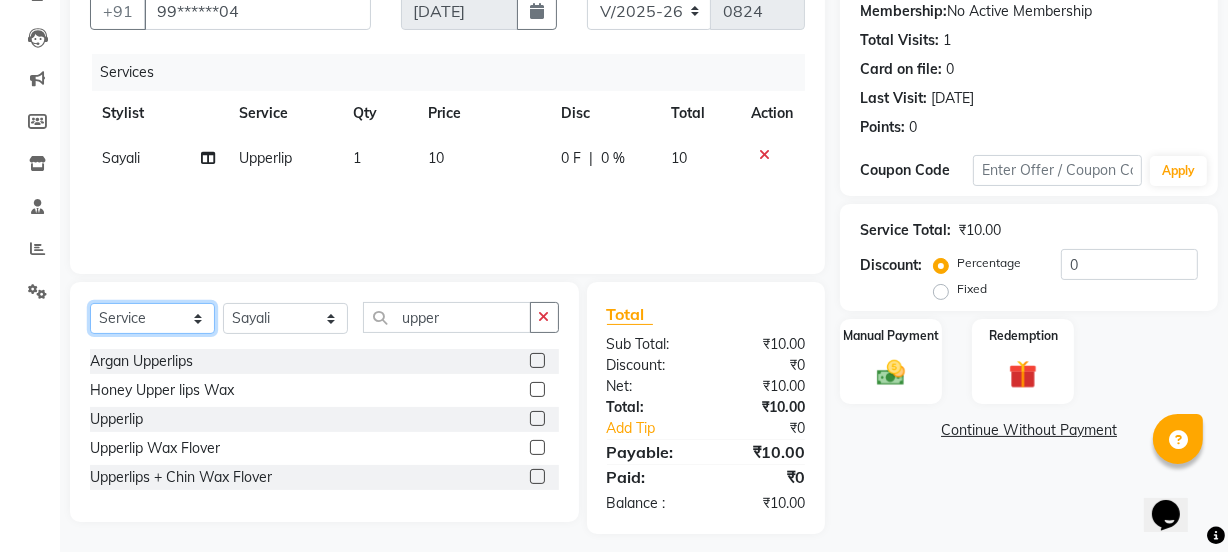 click on "Select  Service  Product  Membership  Package Voucher Prepaid Gift Card" 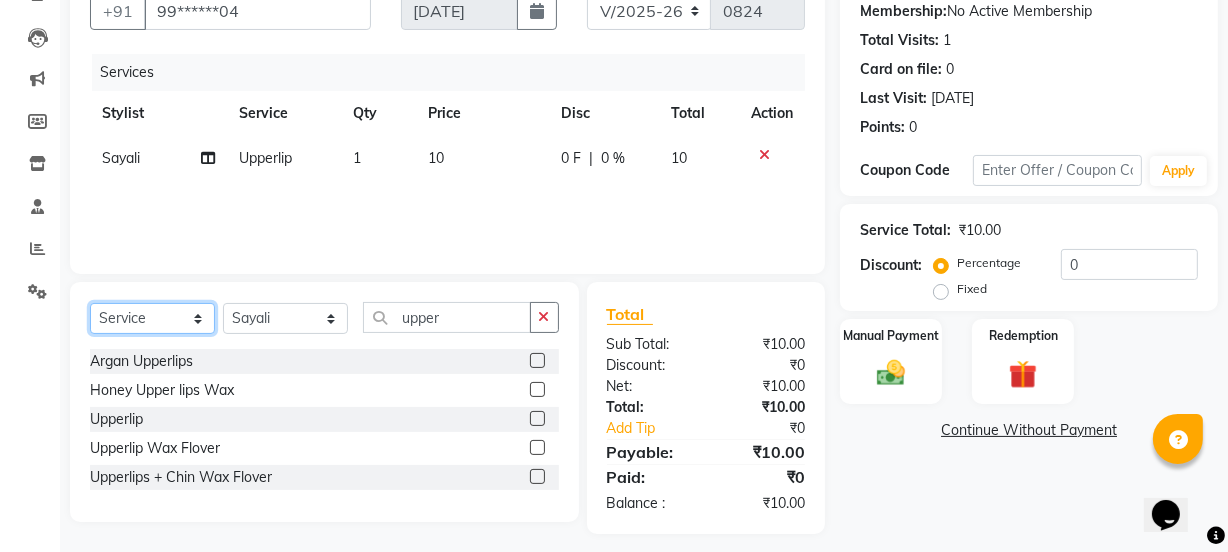 select on "product" 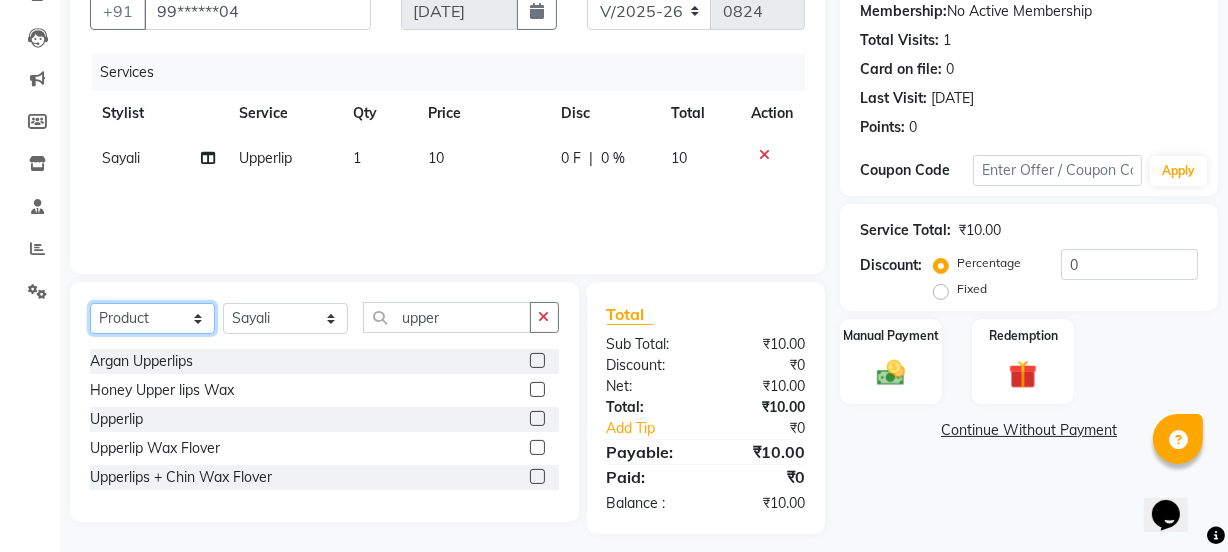 click on "Select  Service  Product  Membership  Package Voucher Prepaid Gift Card" 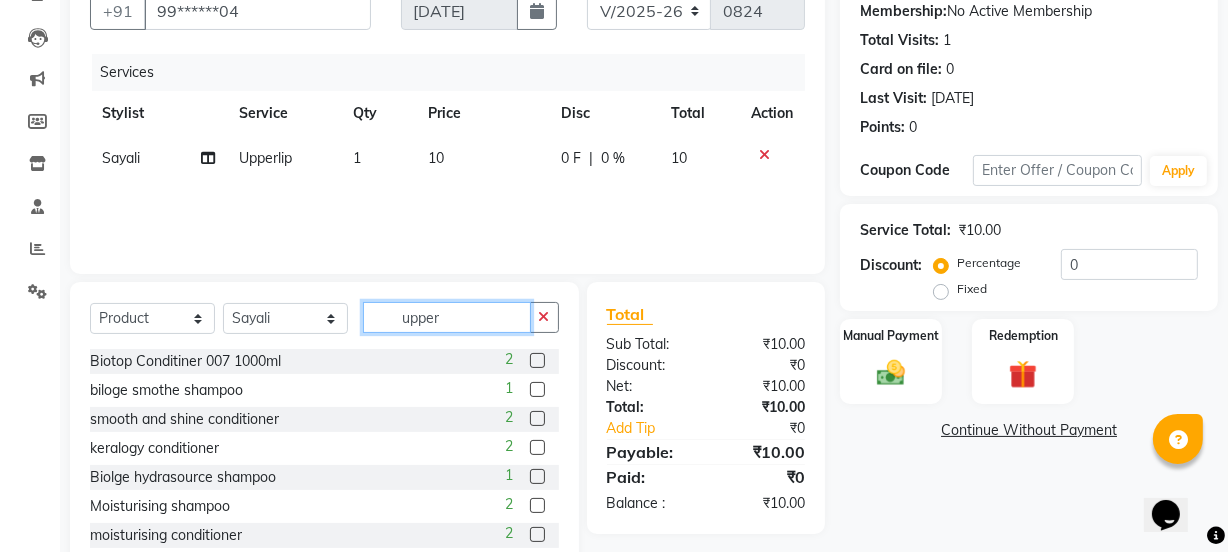 click on "upper" 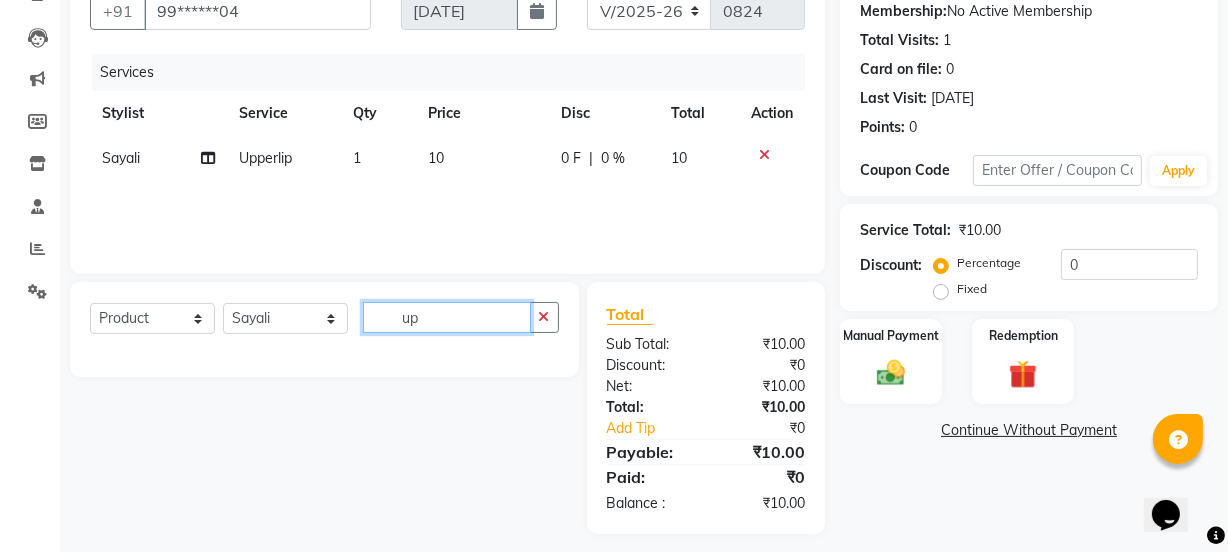 type on "u" 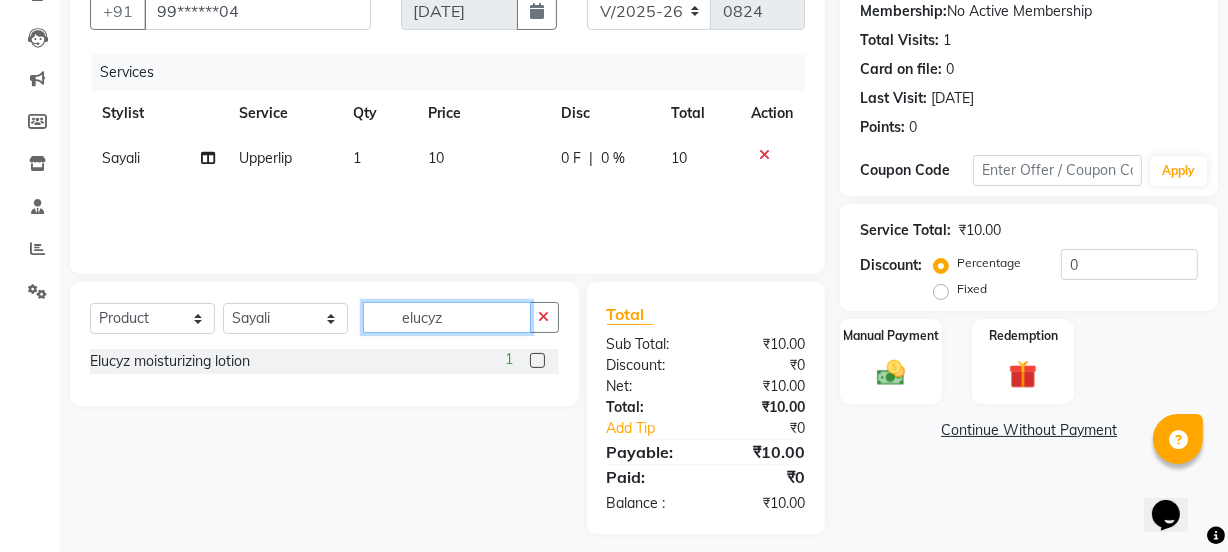 type on "elucyz" 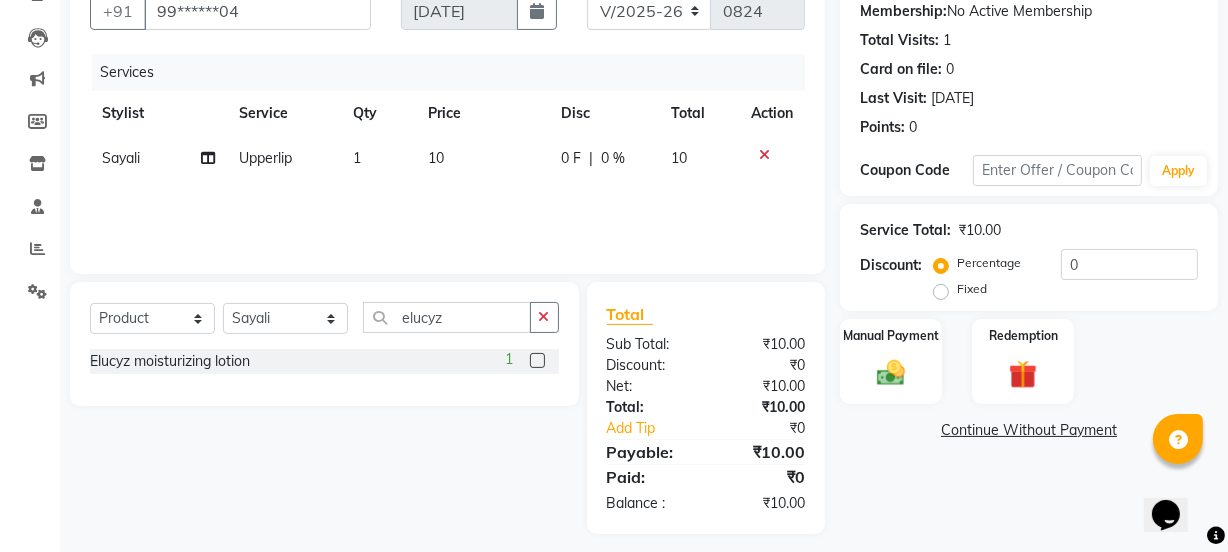 click 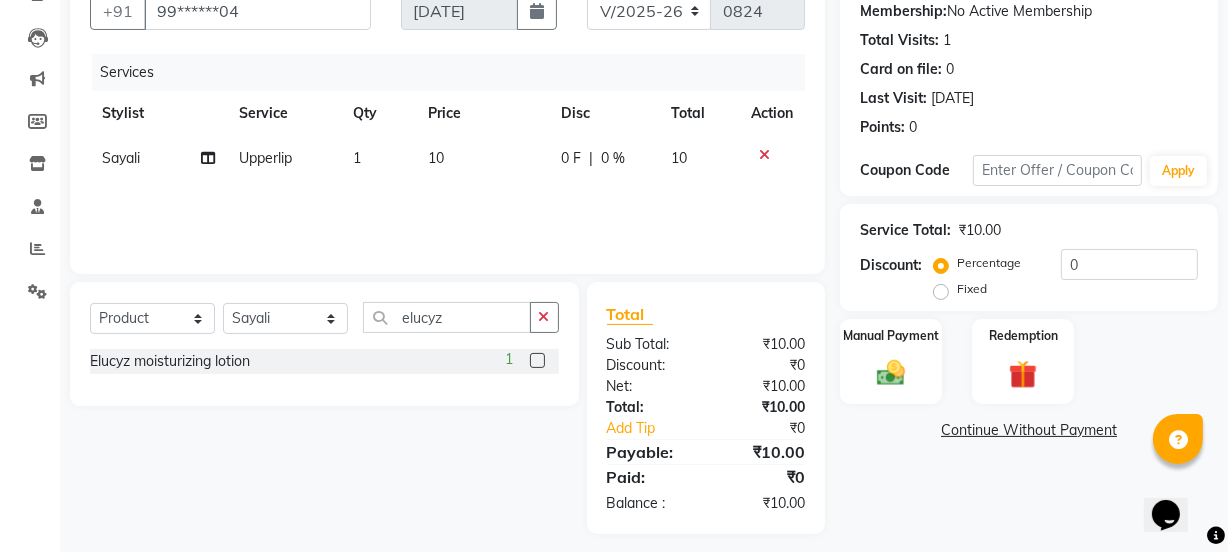 click at bounding box center [536, 361] 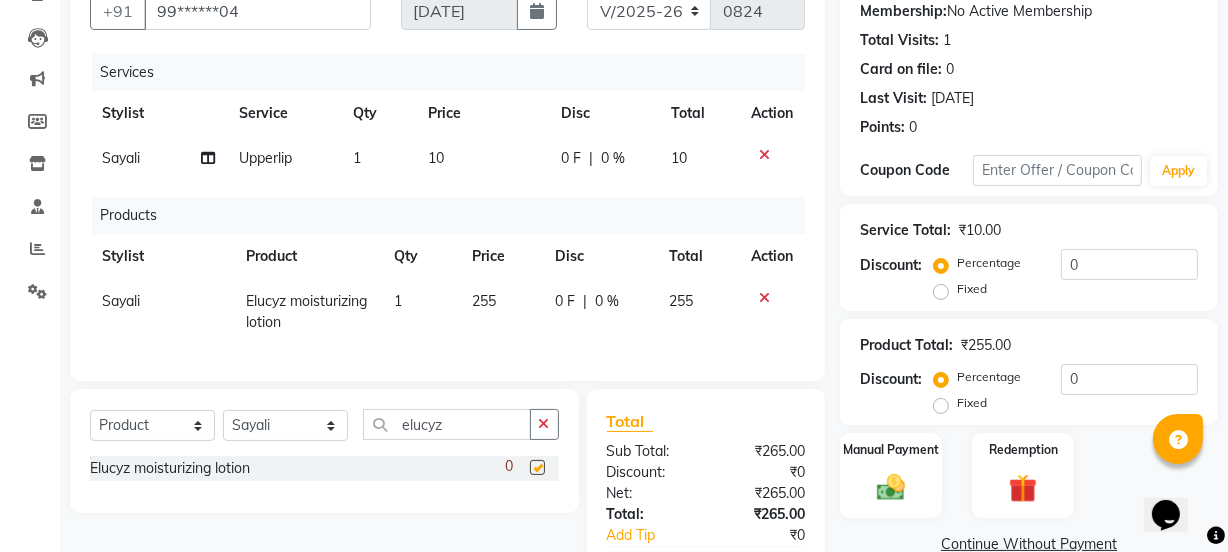 checkbox on "false" 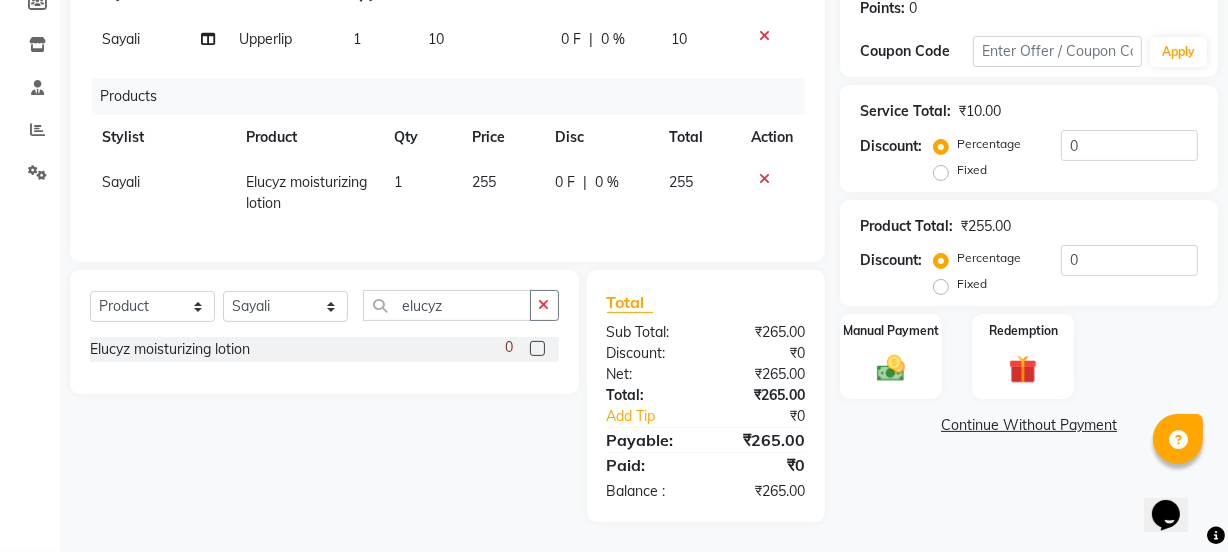 scroll, scrollTop: 314, scrollLeft: 0, axis: vertical 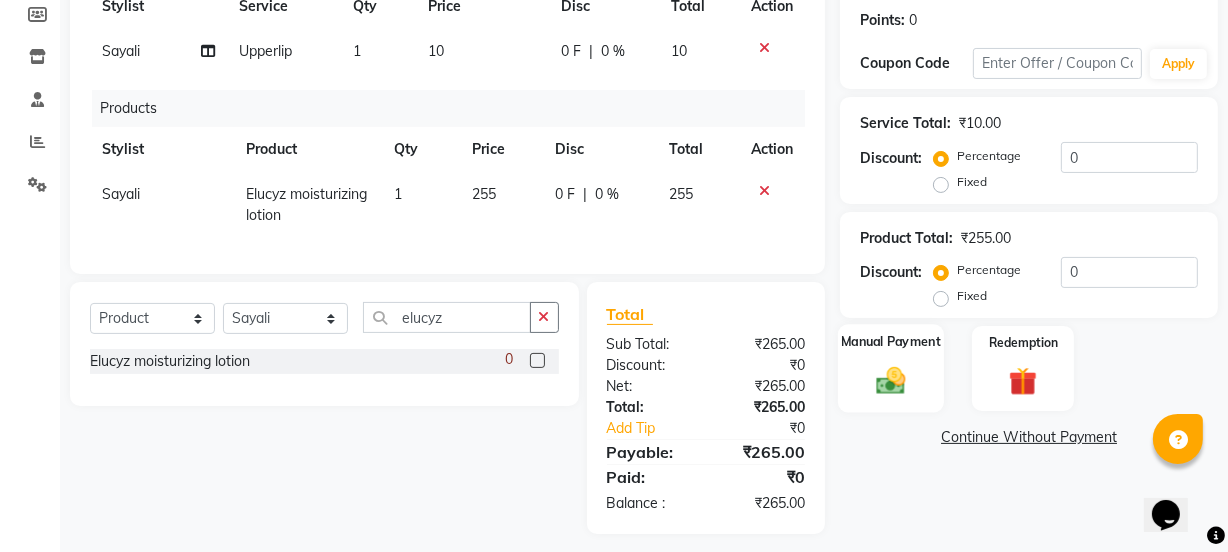 click 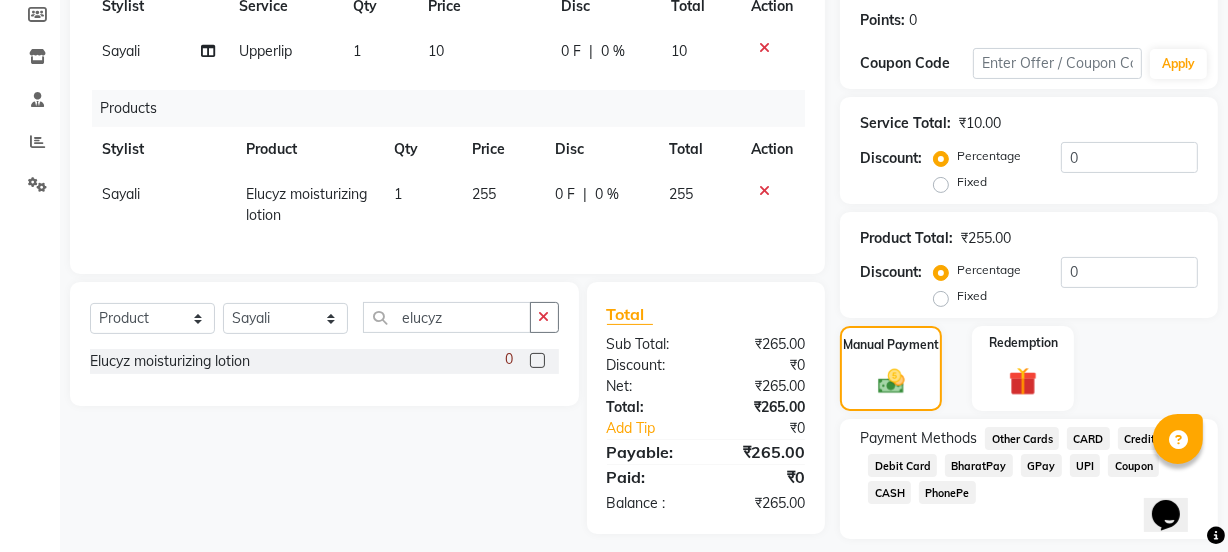 scroll, scrollTop: 359, scrollLeft: 0, axis: vertical 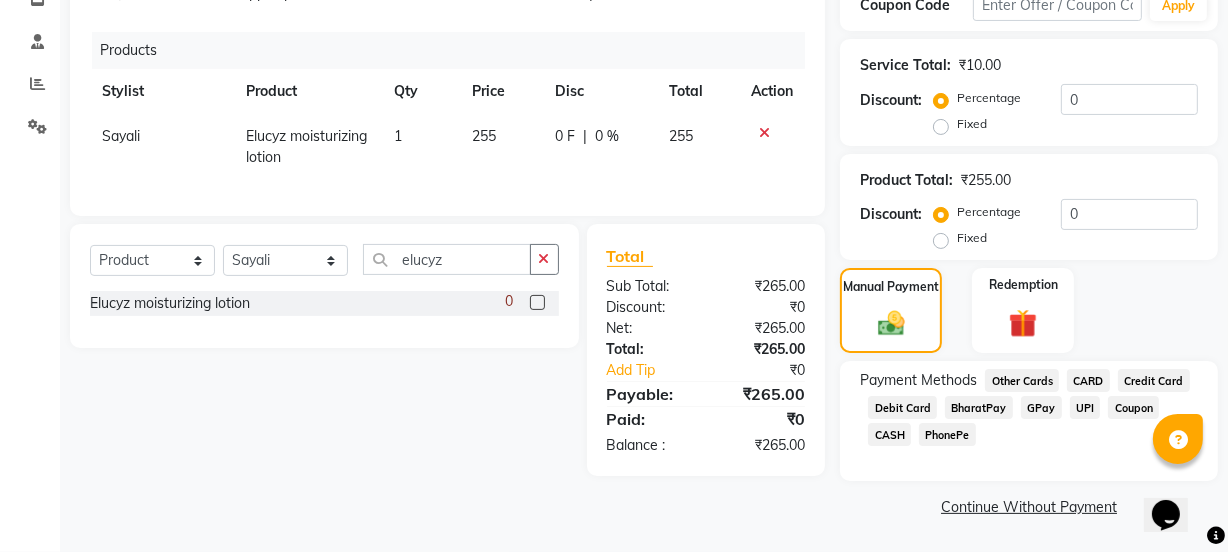 click on "CASH" 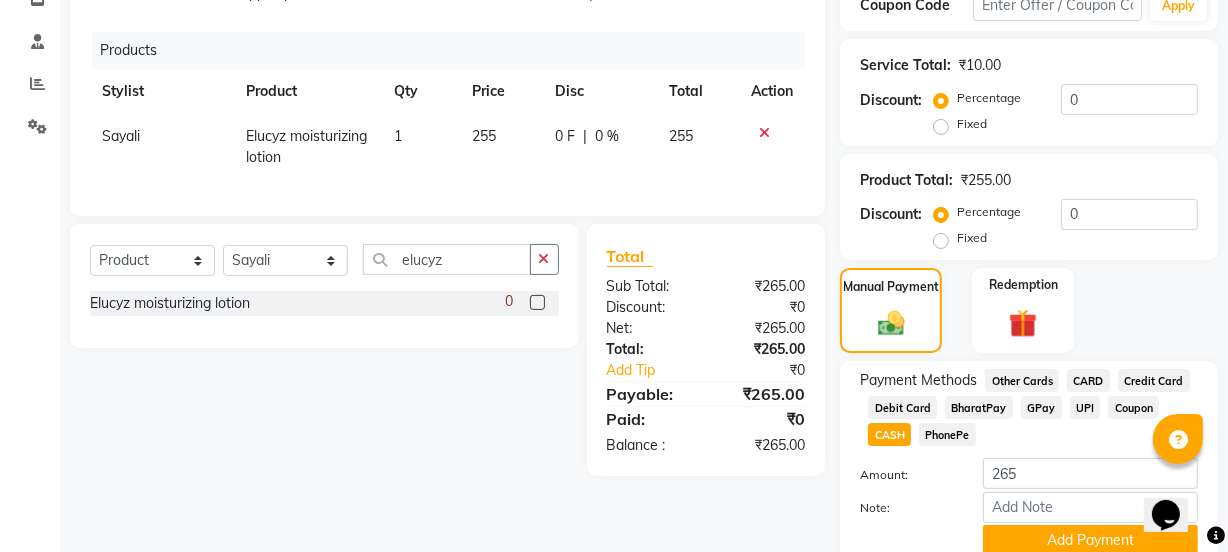 scroll, scrollTop: 442, scrollLeft: 0, axis: vertical 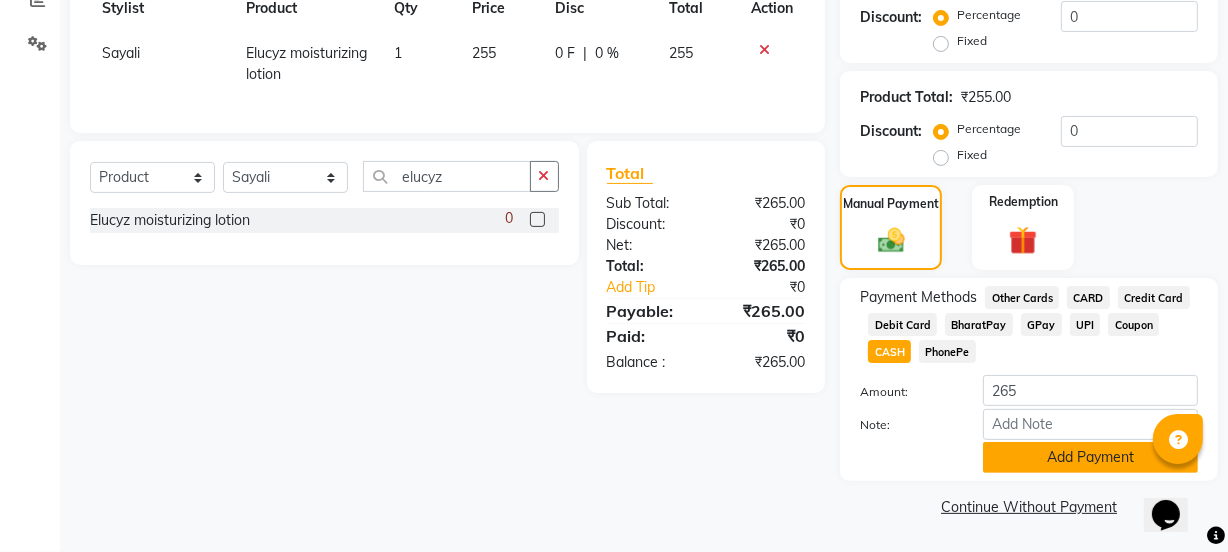 click on "Add Payment" 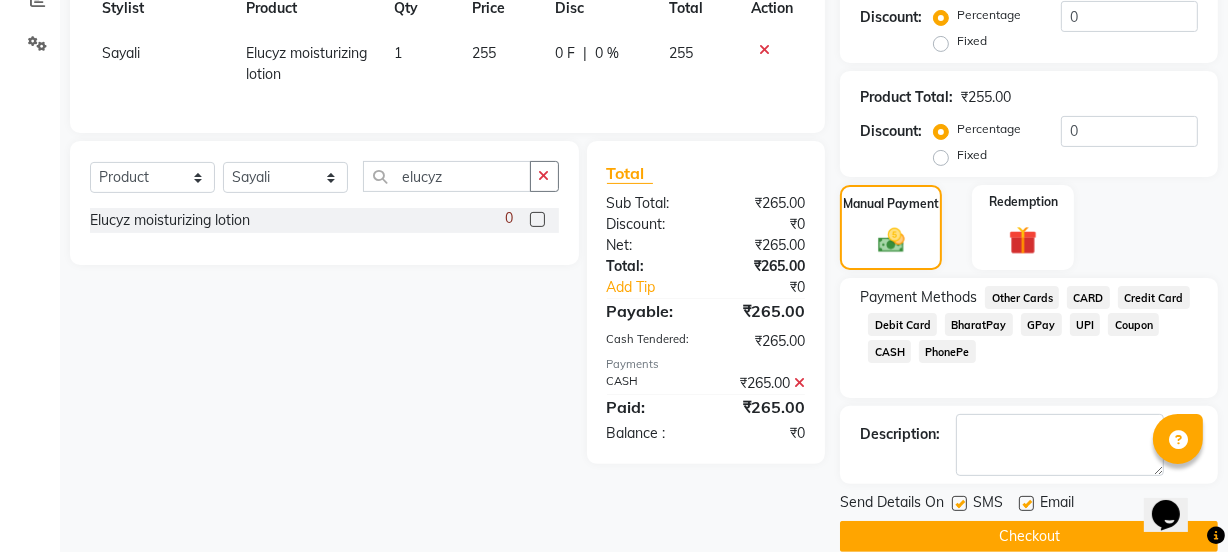 scroll, scrollTop: 471, scrollLeft: 0, axis: vertical 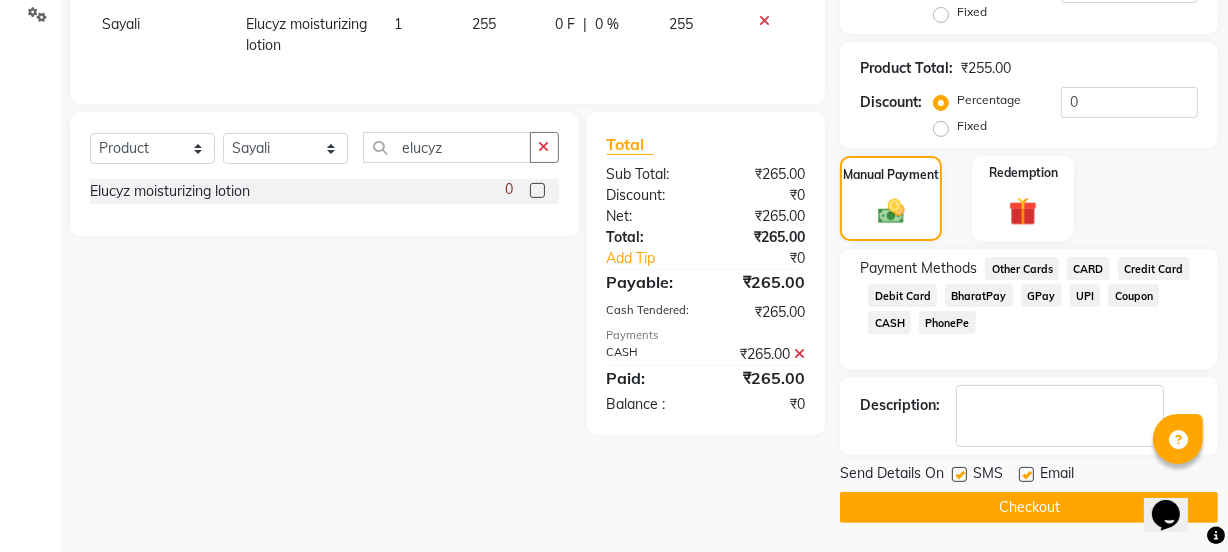 click on "Checkout" 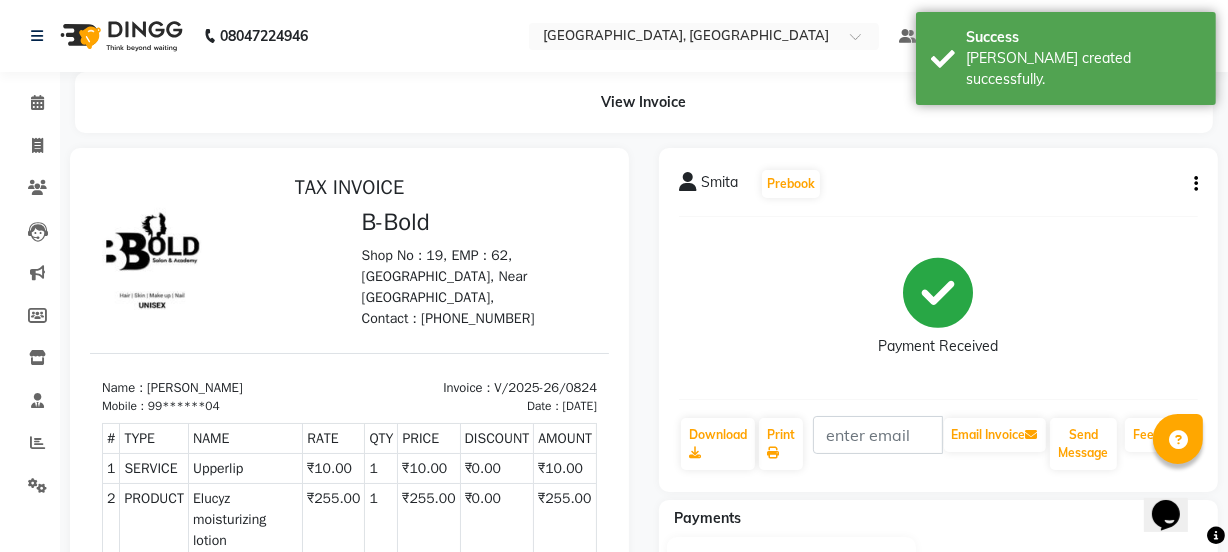 scroll, scrollTop: 0, scrollLeft: 0, axis: both 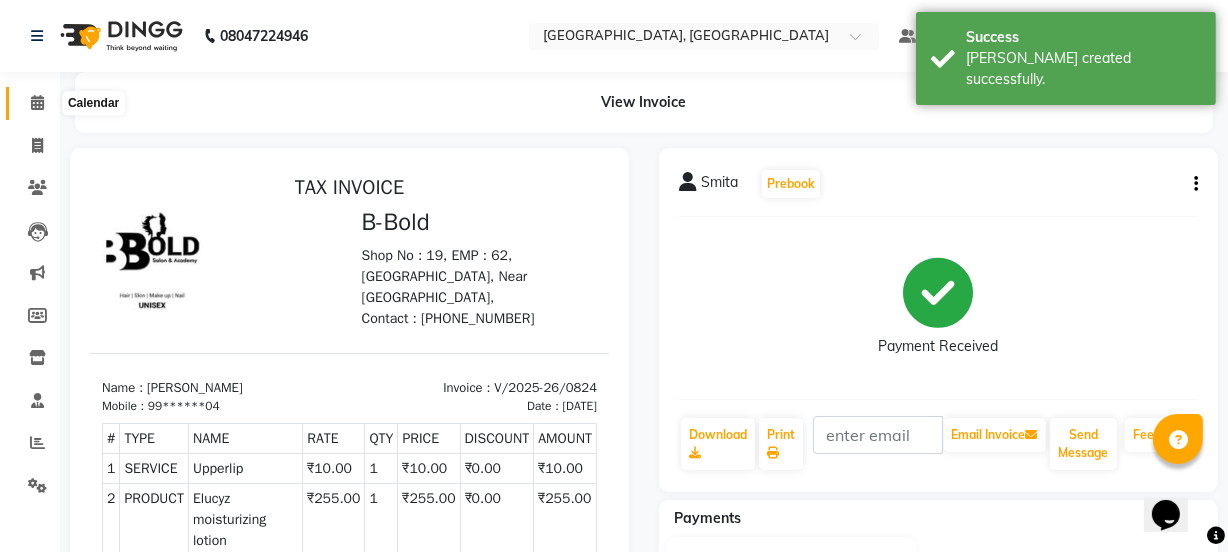 click 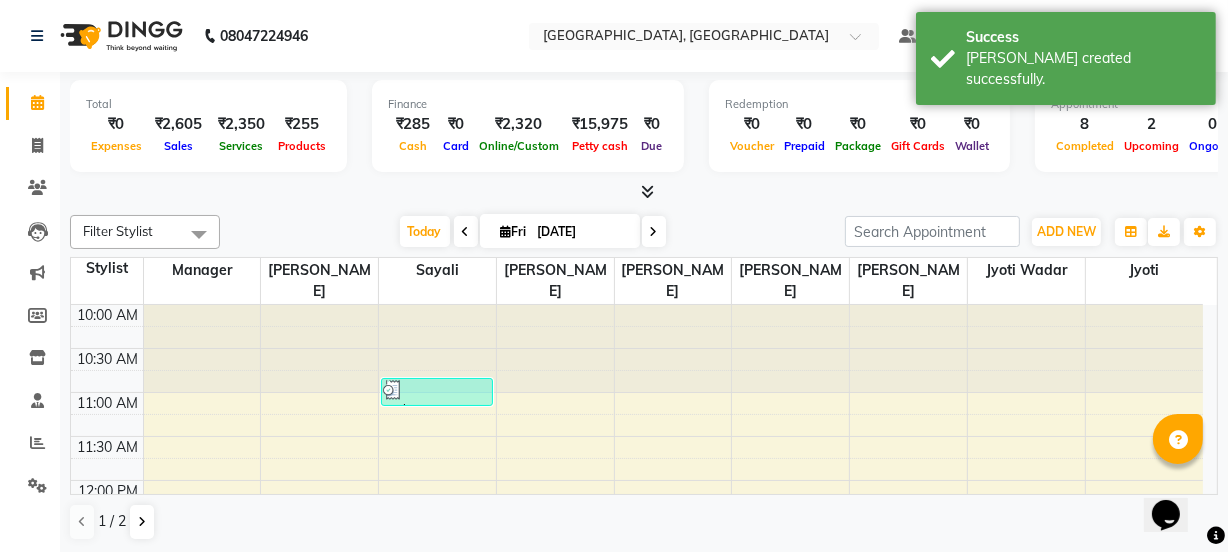 scroll, scrollTop: 0, scrollLeft: 0, axis: both 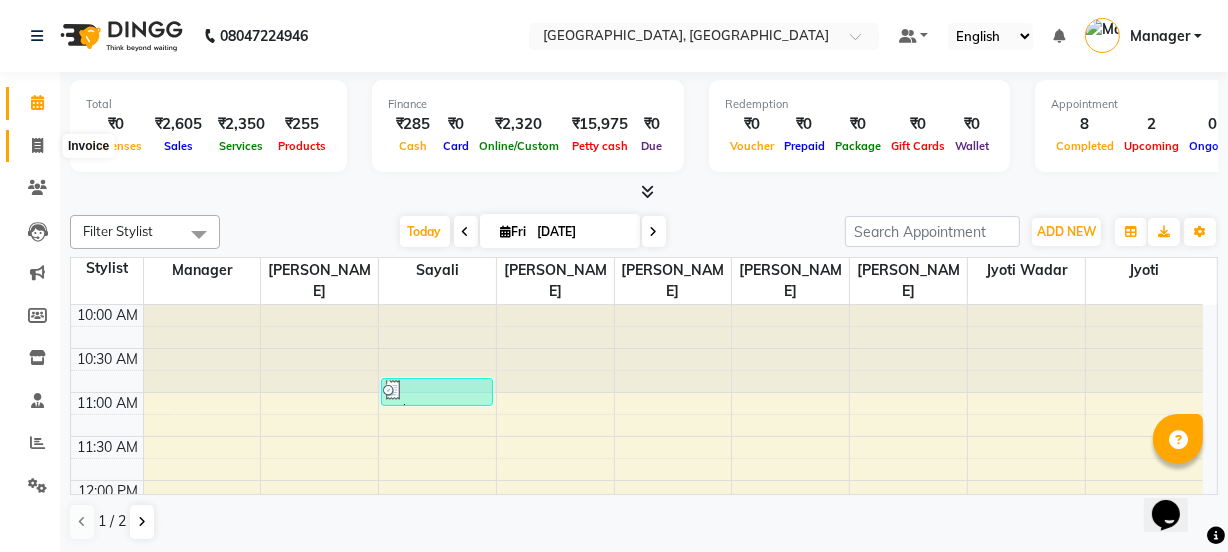 click 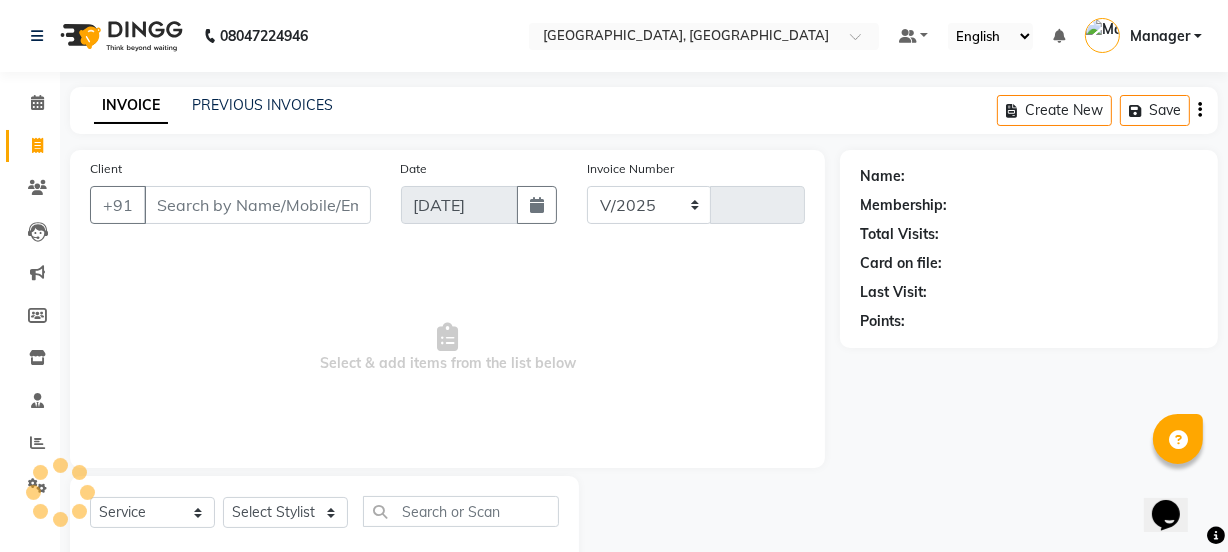 select on "7742" 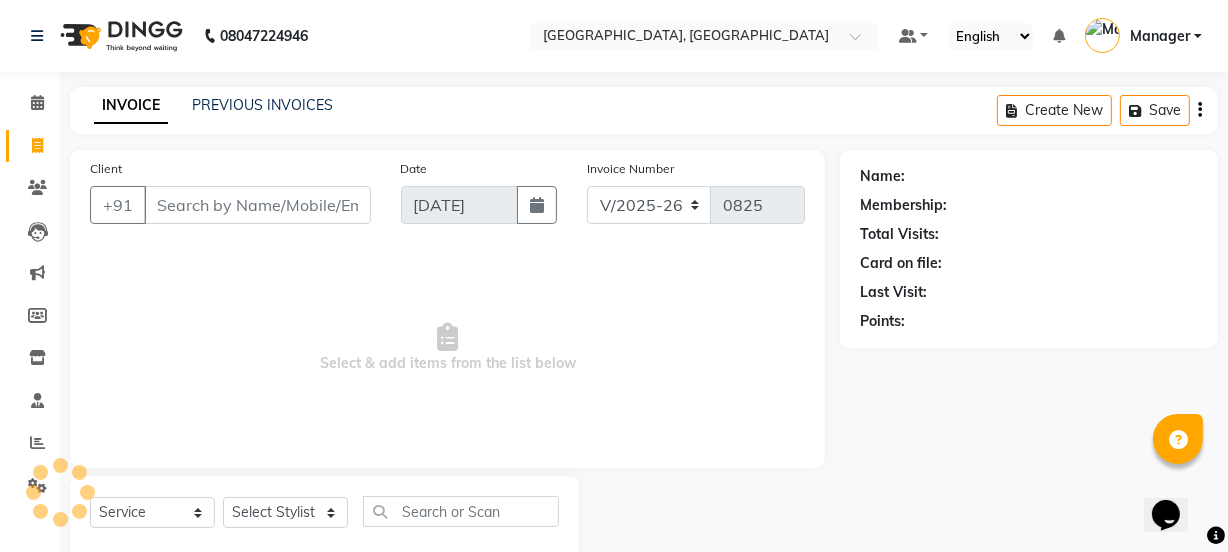 click on "Client" at bounding box center [257, 205] 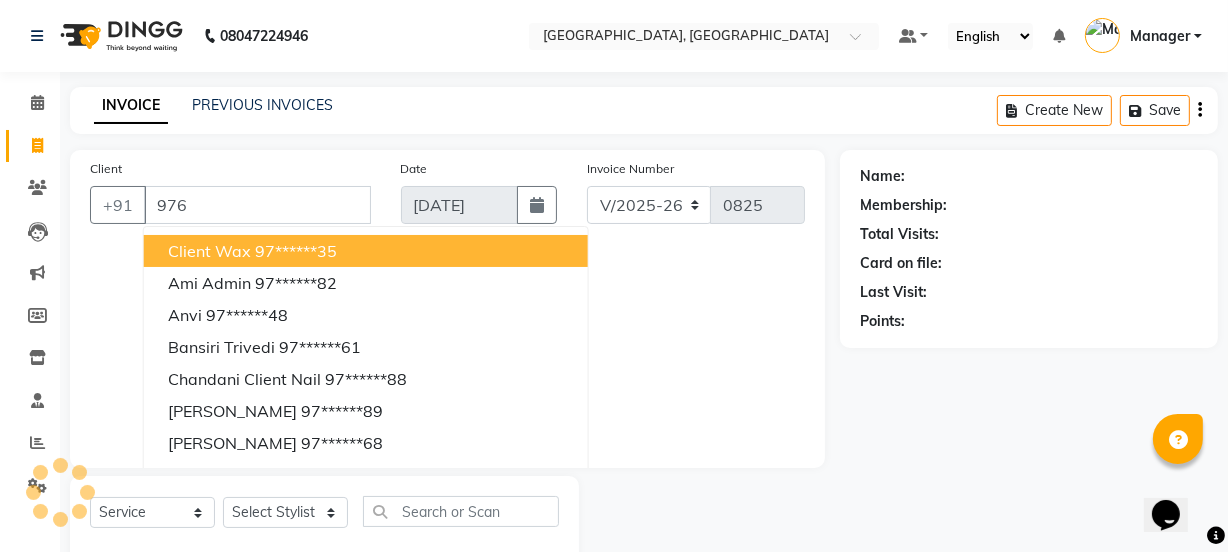 type on "9769" 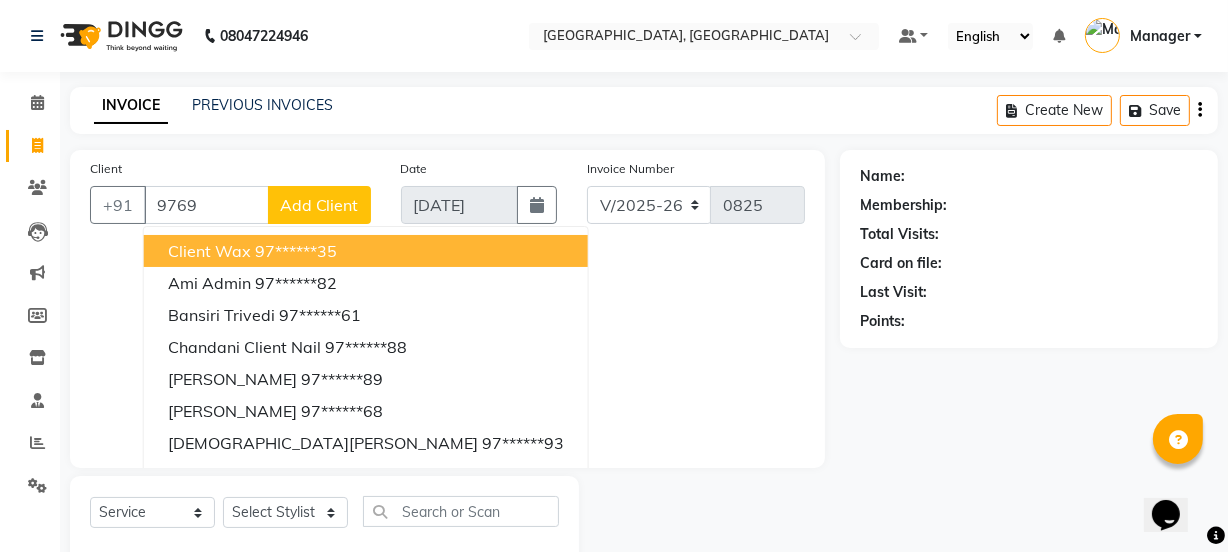 select on "membership" 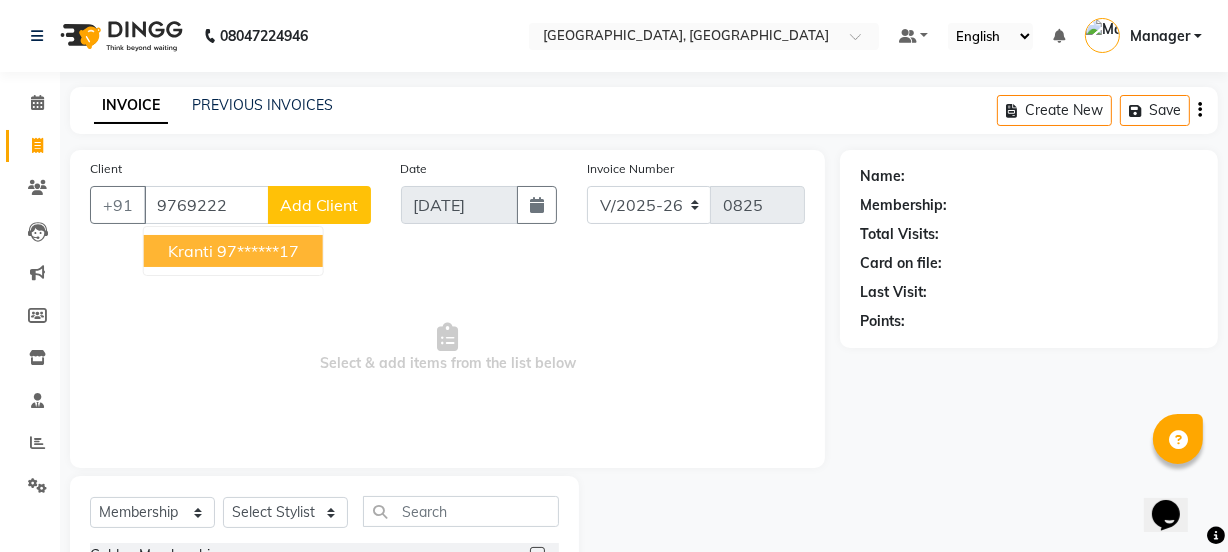 click on "Kranti  97******17" at bounding box center [233, 251] 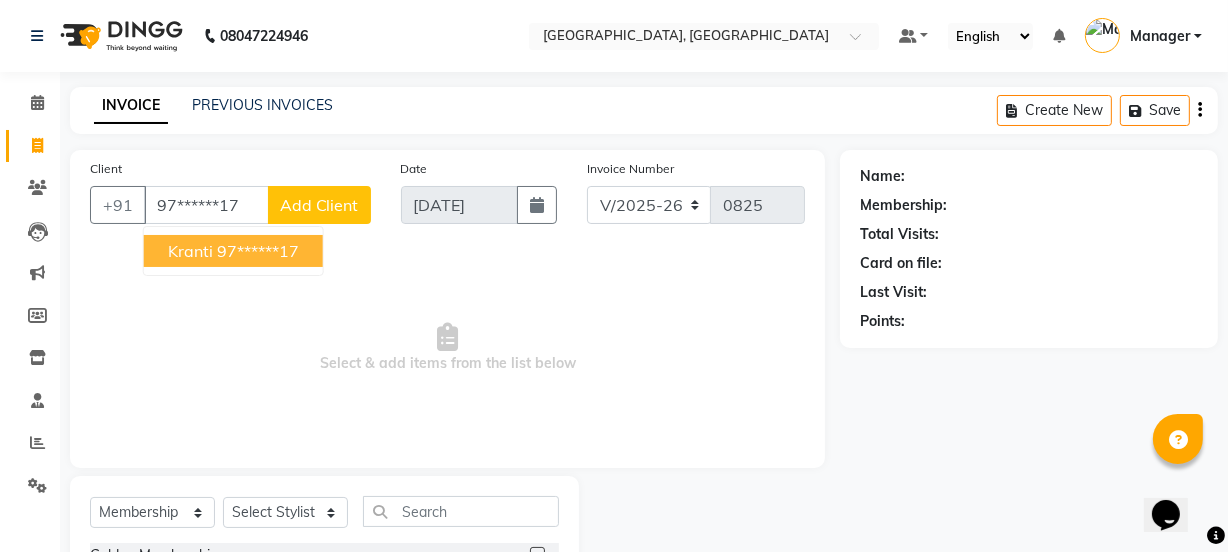 type on "97******17" 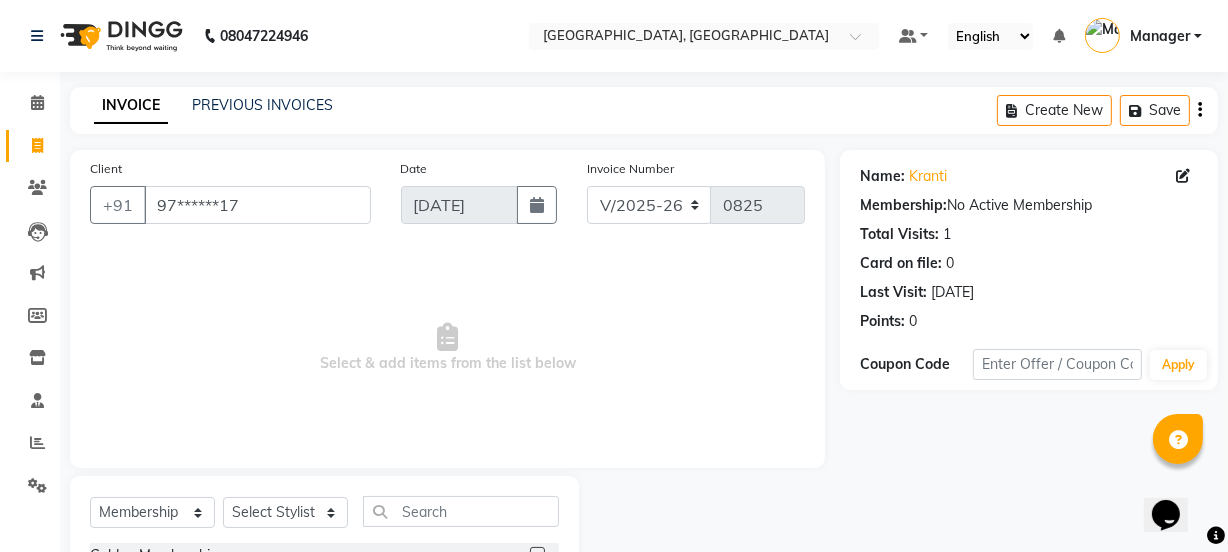 scroll, scrollTop: 136, scrollLeft: 0, axis: vertical 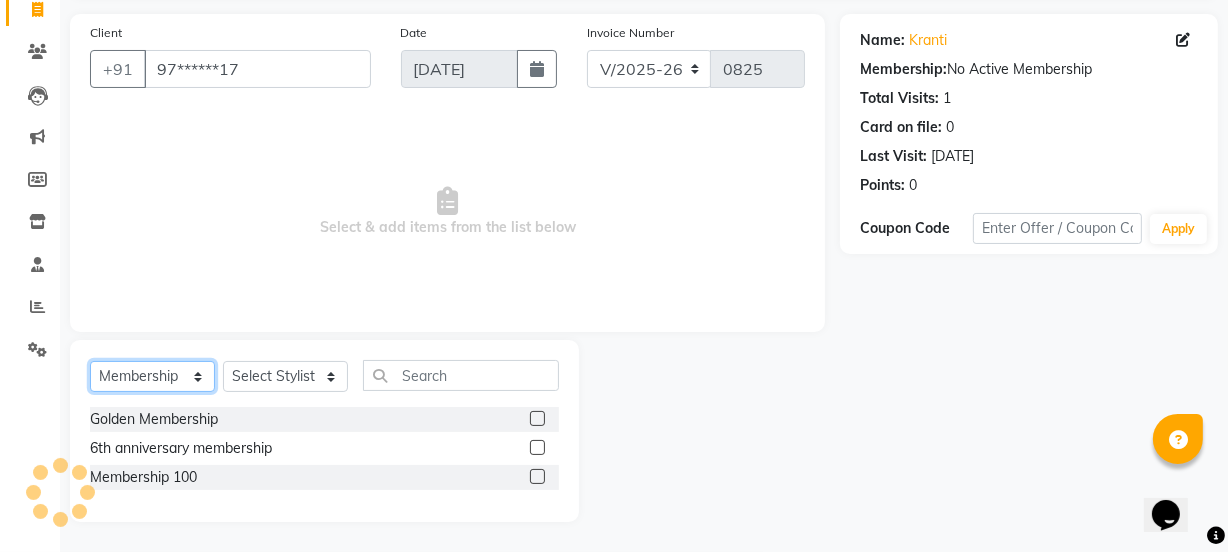 click on "Select  Service  Product  Membership  Package Voucher Prepaid Gift Card" 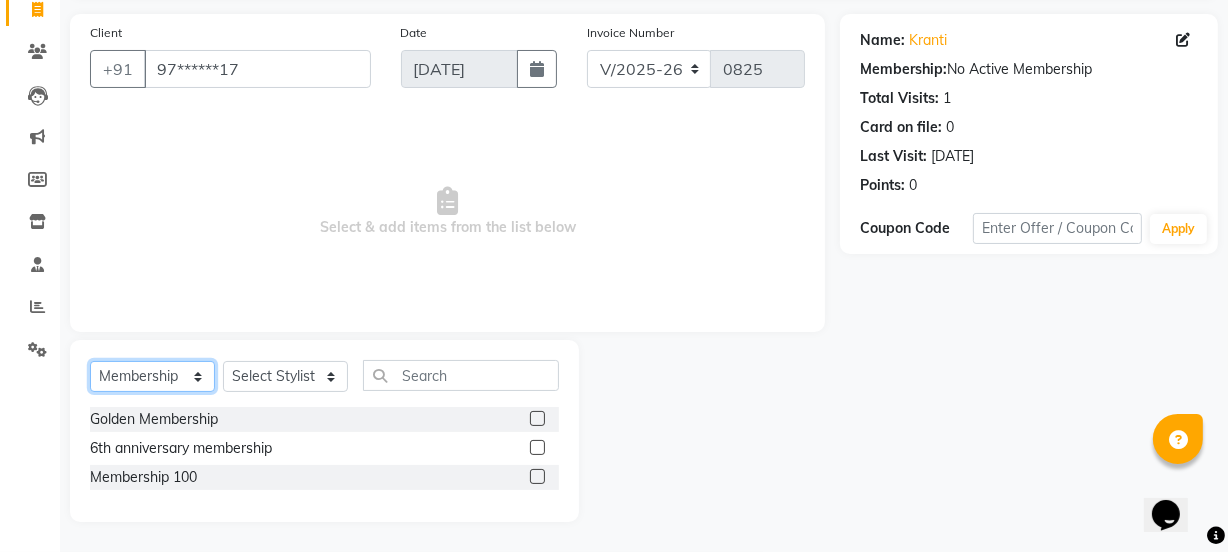 select on "service" 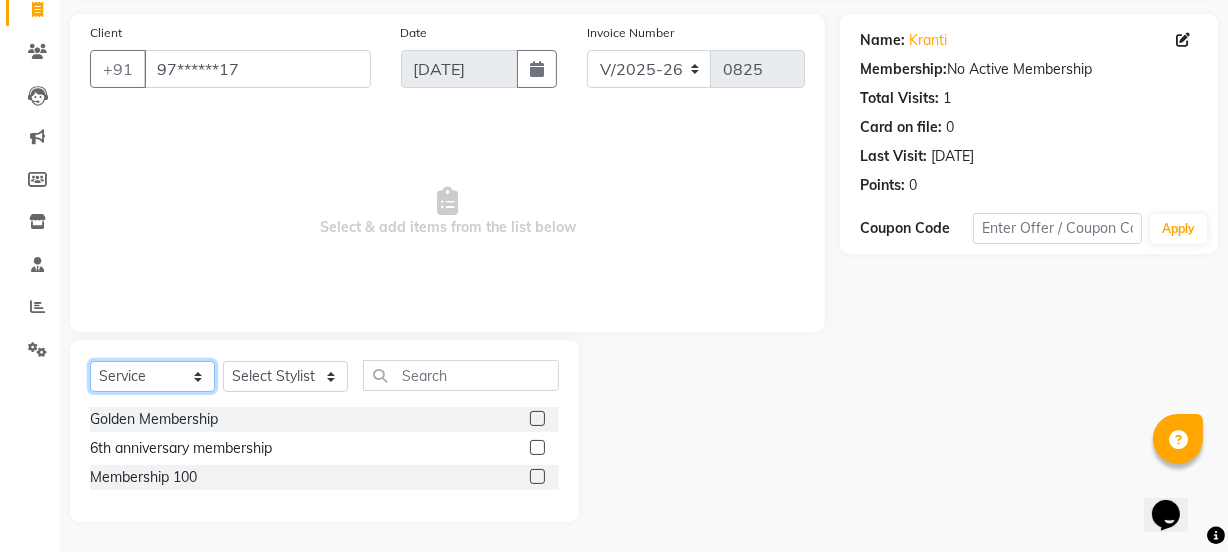 click on "Select  Service  Product  Membership  Package Voucher Prepaid Gift Card" 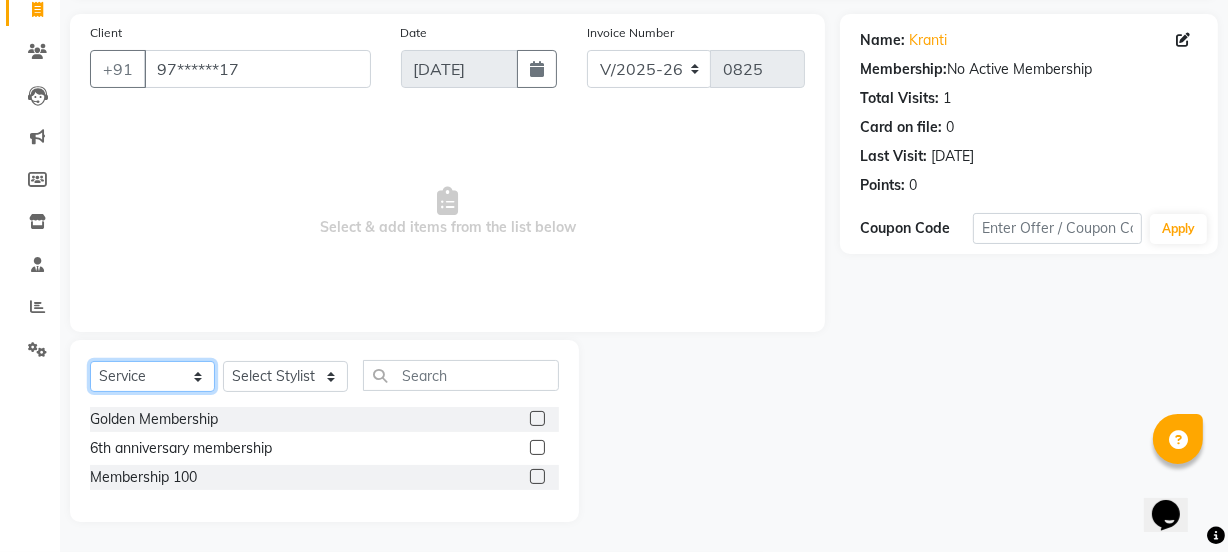 scroll, scrollTop: 50, scrollLeft: 0, axis: vertical 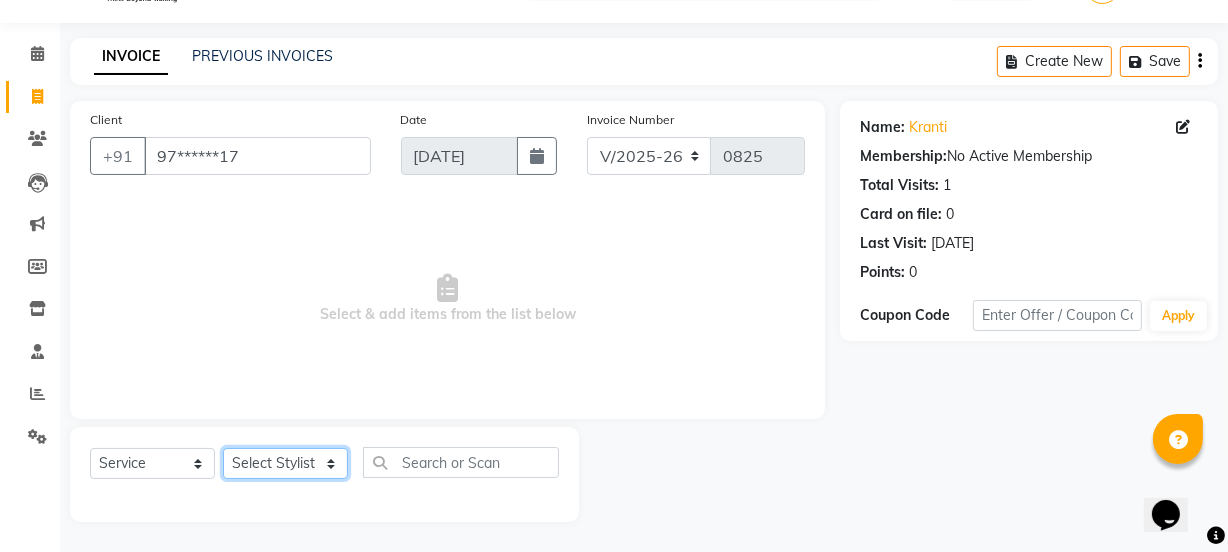 click on "Select Stylist [PERSON_NAME] wadar Manager [PERSON_NAME] [PERSON_NAME]  [PERSON_NAME] [PERSON_NAME]  [PERSON_NAME] [PERSON_NAME] [PERSON_NAME]" 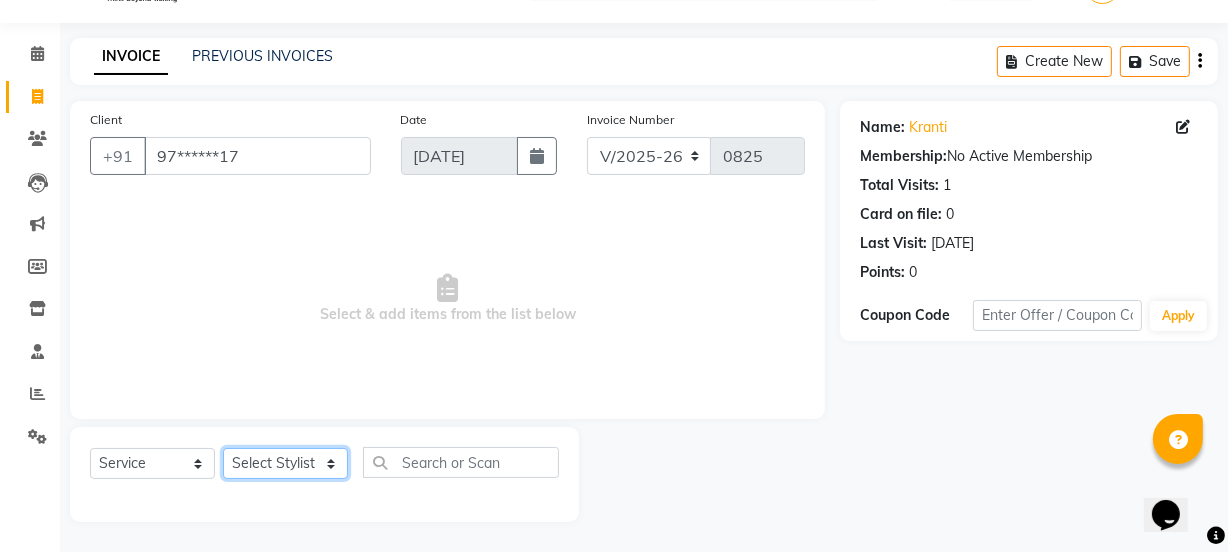 select on "84560" 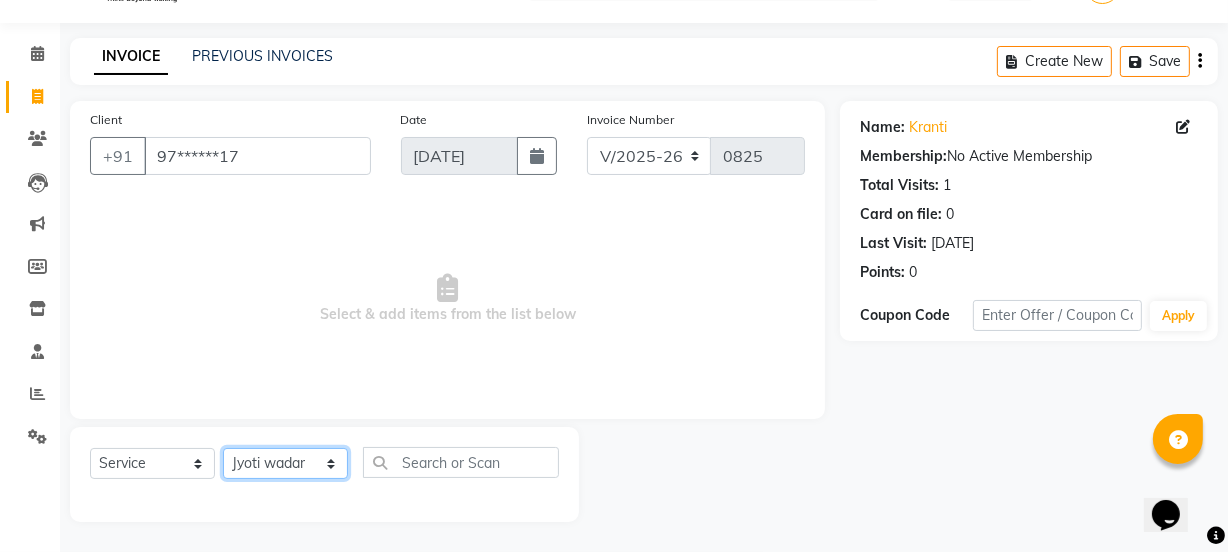 click on "Select Stylist [PERSON_NAME] wadar Manager [PERSON_NAME] [PERSON_NAME]  [PERSON_NAME] [PERSON_NAME]  [PERSON_NAME] [PERSON_NAME] [PERSON_NAME]" 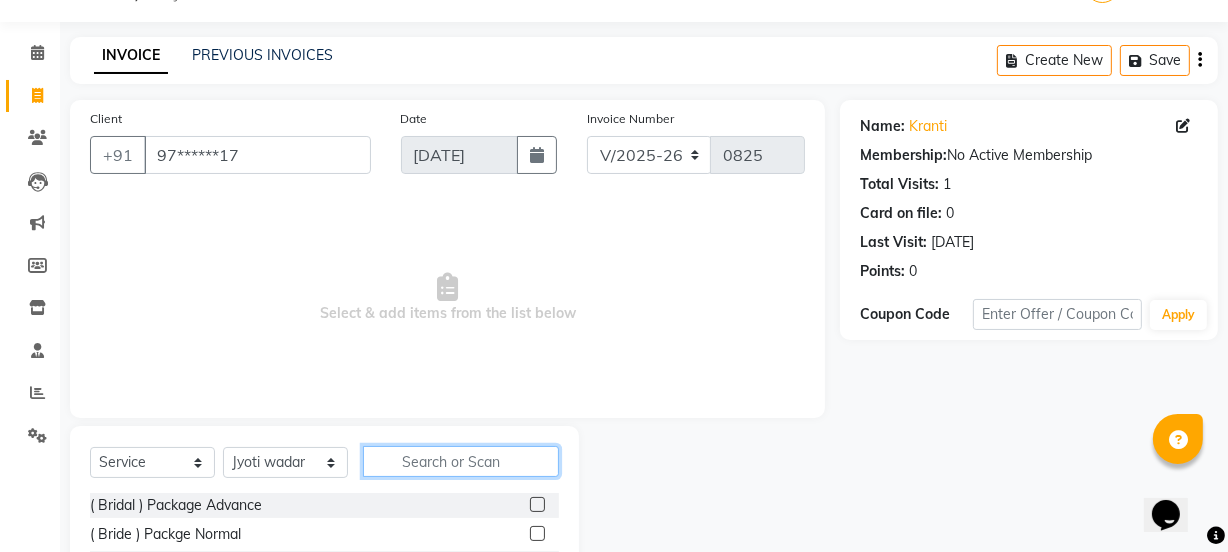 click 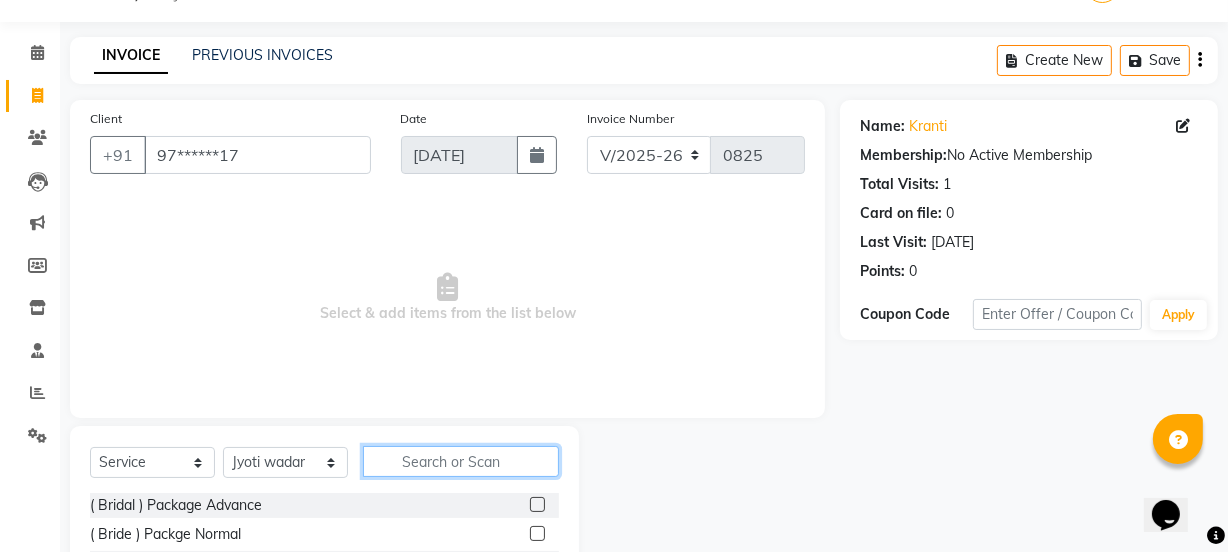 click 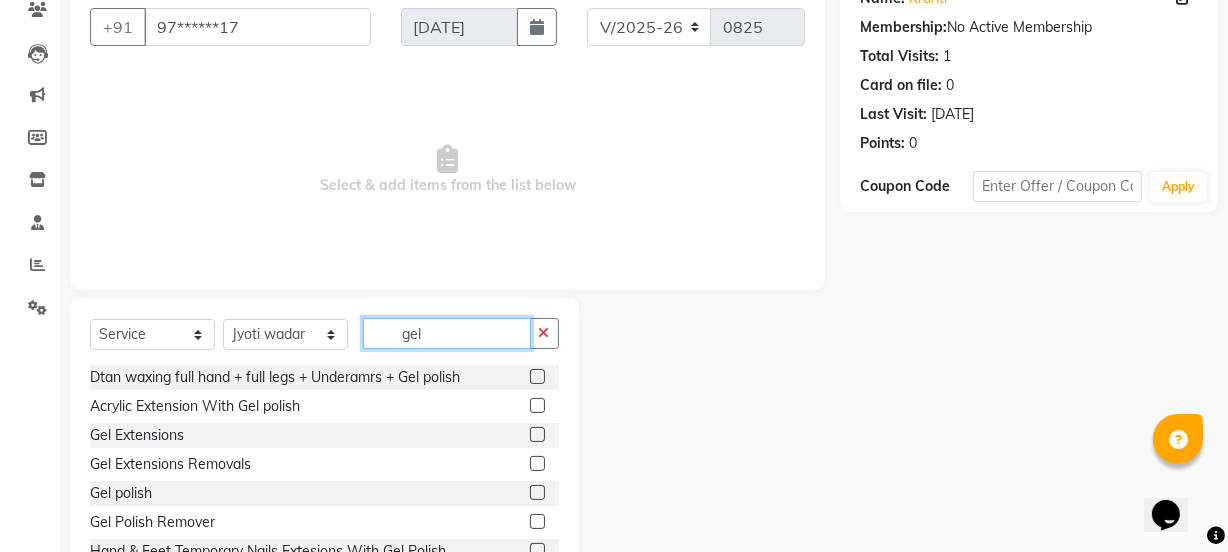 scroll, scrollTop: 193, scrollLeft: 0, axis: vertical 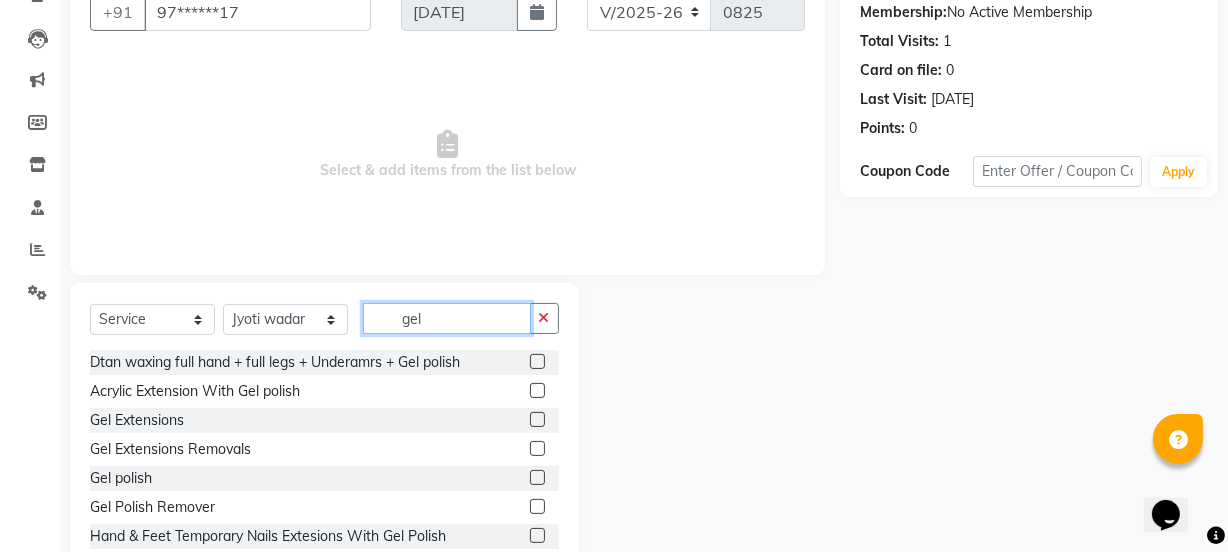type on "gel" 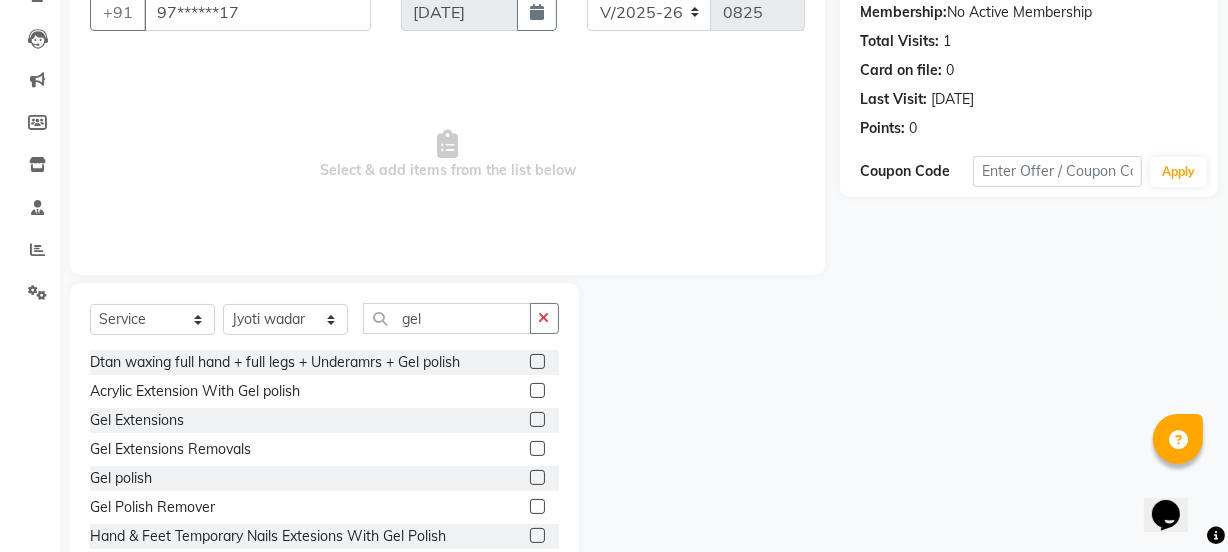 click 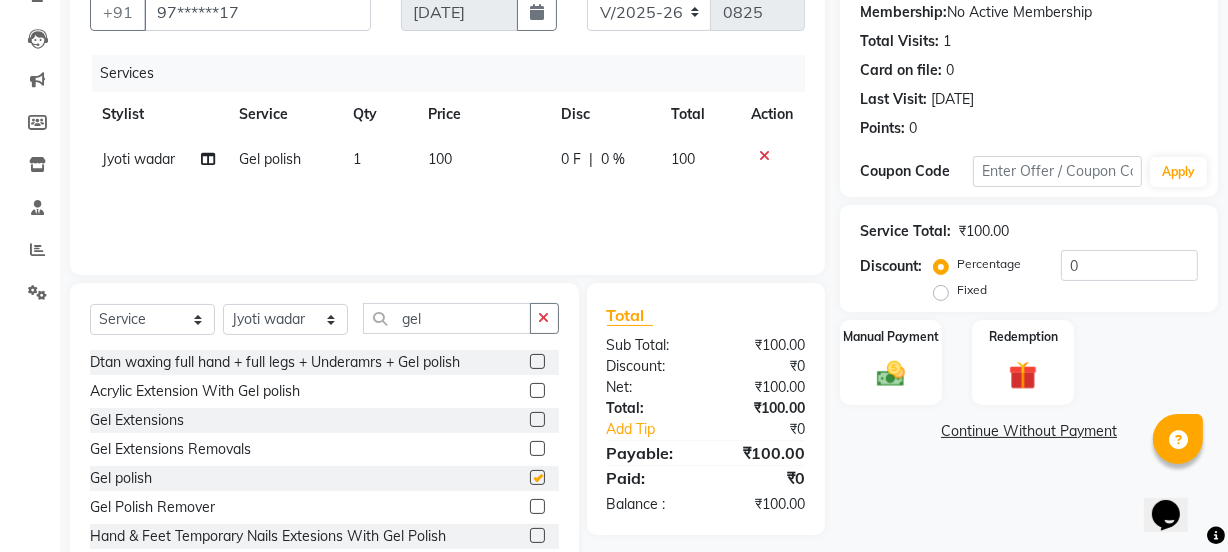 checkbox on "false" 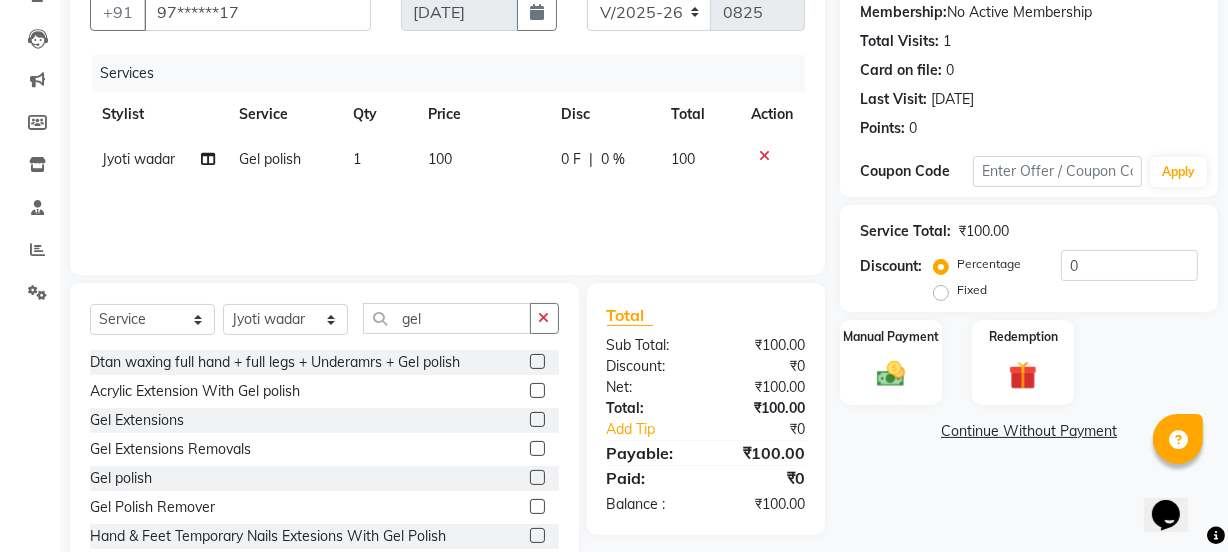 click on "100" 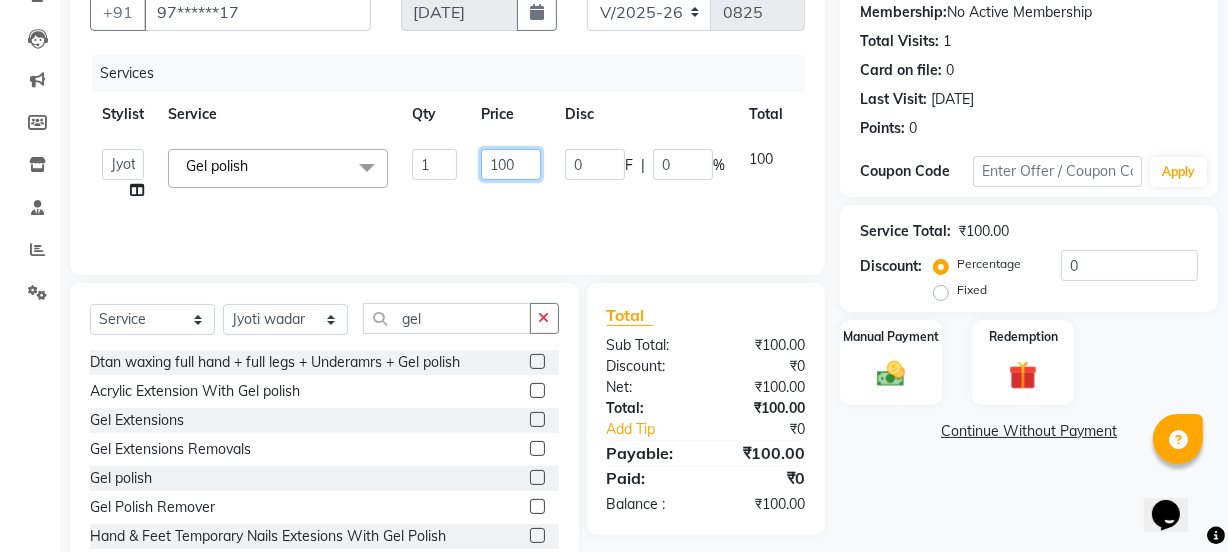 click on "100" 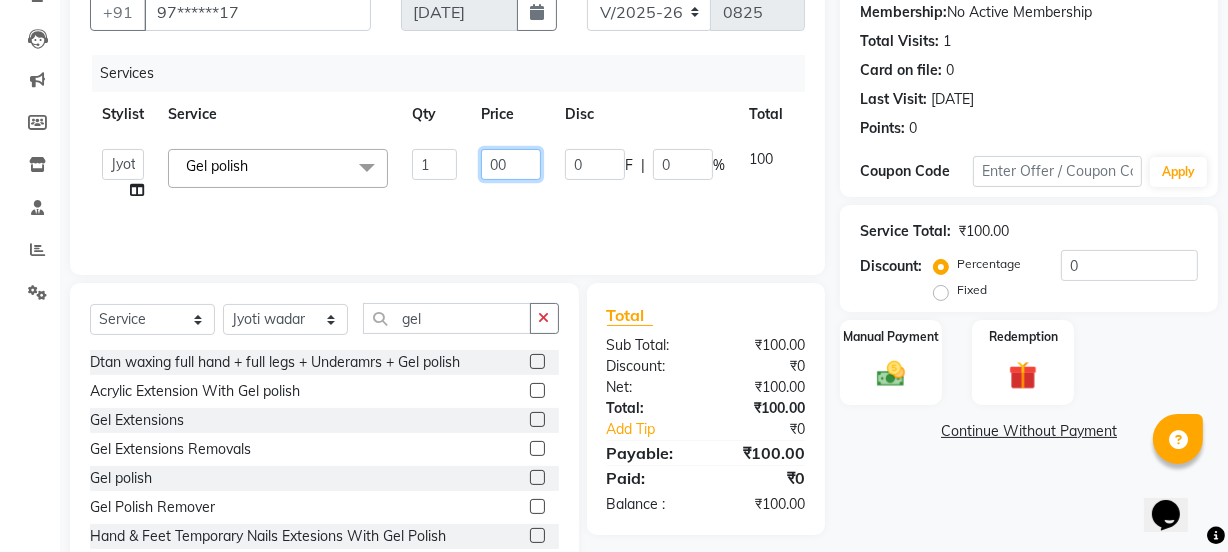 type on "200" 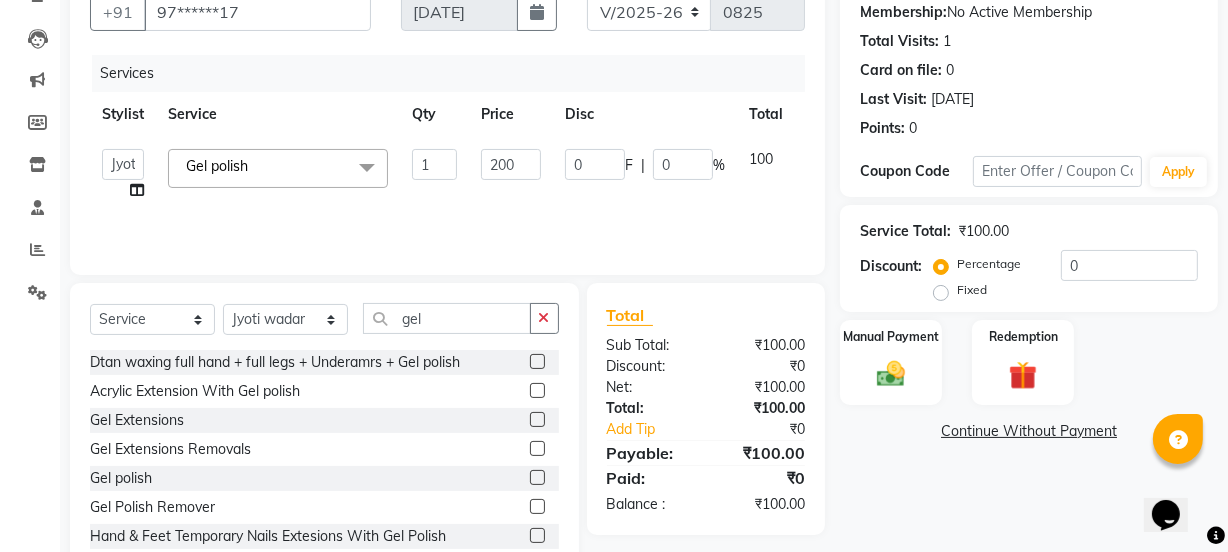click on "Services Stylist Service Qty Price Disc Total Action  Jyoti   Jyoti wadar   Manager   Meraj Ansari   Rihan Qureshi    Samruddhi Mhamunkar   Sayali    Sonam soni   Swati Singh   Tauseef  Gel polish  x ( Bridal ) Package Advance ( Bride ) Packge Normal ( Groom )  Packges Normal ( Groom ) Packges Advance Couple Classic Facial Bluetox  03 Advance Facial 03+ Facial  + Hydra Facial 03+ signature 03+ signature hydra Advance Dtan Argan  Underamrs Argan  Upperlips Aroma Essential Manicure Aroma Essential Pedicure Aroma Essentials Manicure + Pedicure Back  Bleach Back & Chest Back Flover ( Male ) Back massage Back Polish Back wax Basic Makeup Bikini  Wax Argan Bikini Wax Floverd Bikini Wax honey Body Bleach Body massage Body polishing +body bleach Body Polishning Chest Flover ( Male ) Chest Lips Wax Chest wax Chin Argan  wax Chin threading Classic Coffee Manicure Classic Coffee Manicure + Pedicure Classic Coffee Pedicure Classic facial Classic Faical + Waxing + Classic Pedicure Crystal Glow facial Fa  Argan Hand Dtan" 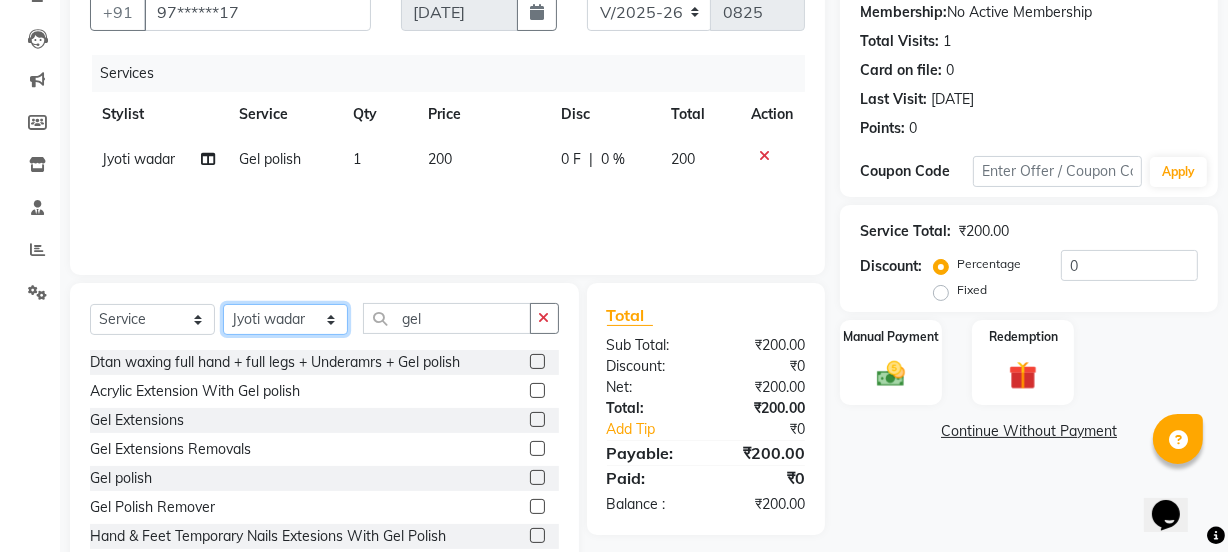 click on "Select Stylist [PERSON_NAME] wadar Manager [PERSON_NAME] [PERSON_NAME]  [PERSON_NAME] [PERSON_NAME]  [PERSON_NAME] [PERSON_NAME] [PERSON_NAME]" 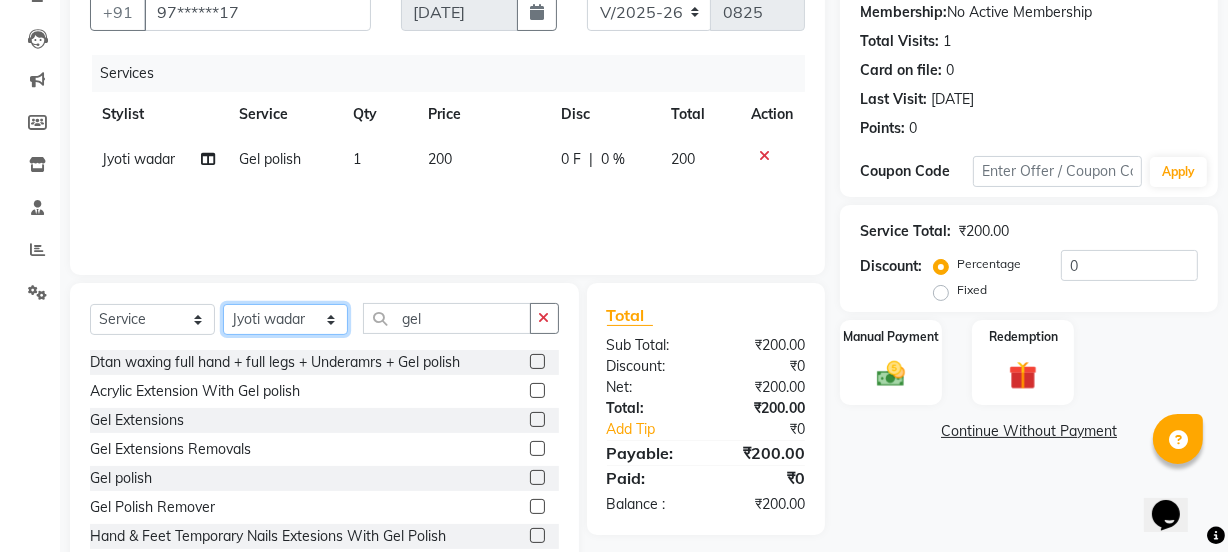select on "78161" 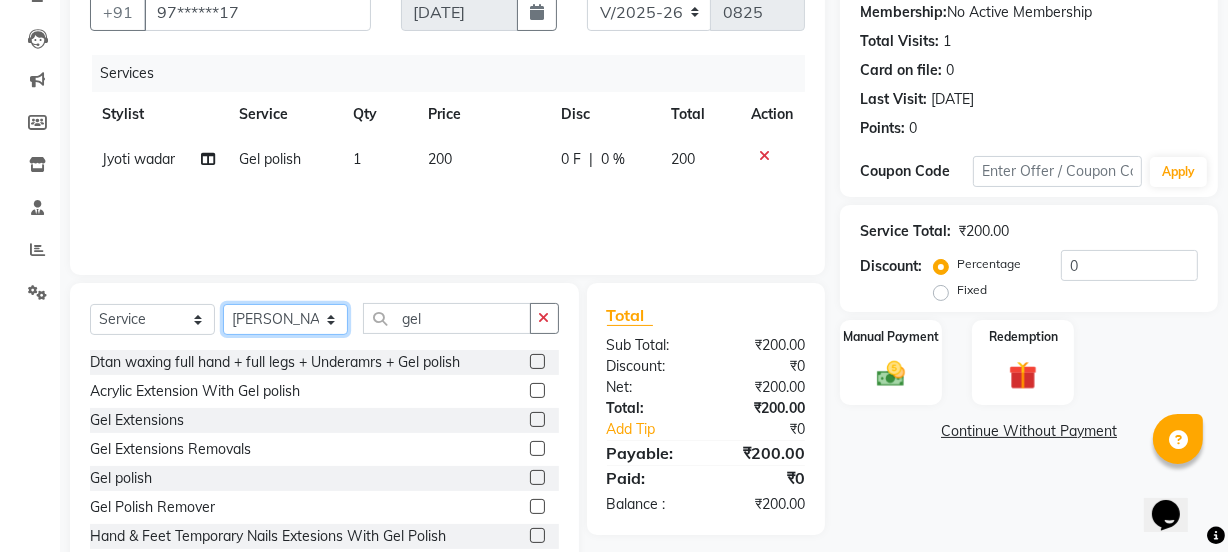 click on "Select Stylist [PERSON_NAME] wadar Manager [PERSON_NAME] [PERSON_NAME]  [PERSON_NAME] [PERSON_NAME]  [PERSON_NAME] [PERSON_NAME] [PERSON_NAME]" 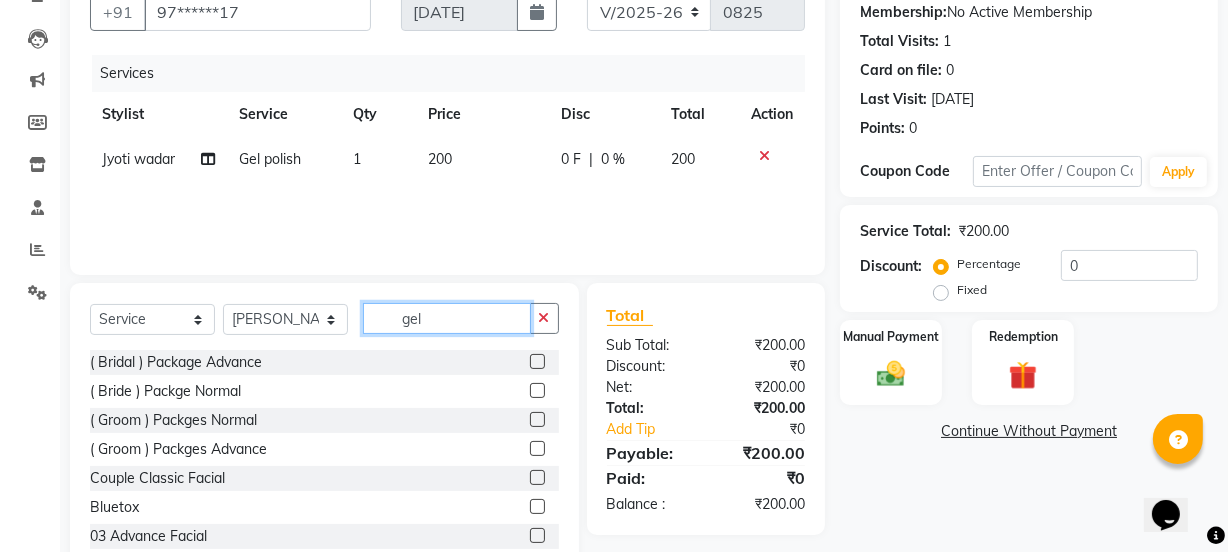 click on "gel" 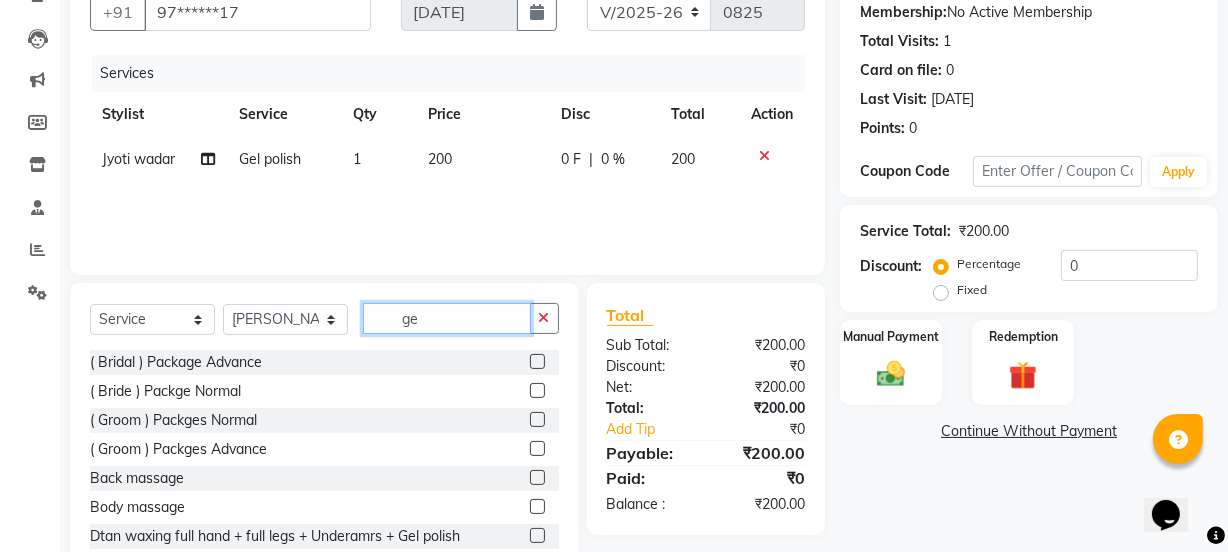 type on "gel" 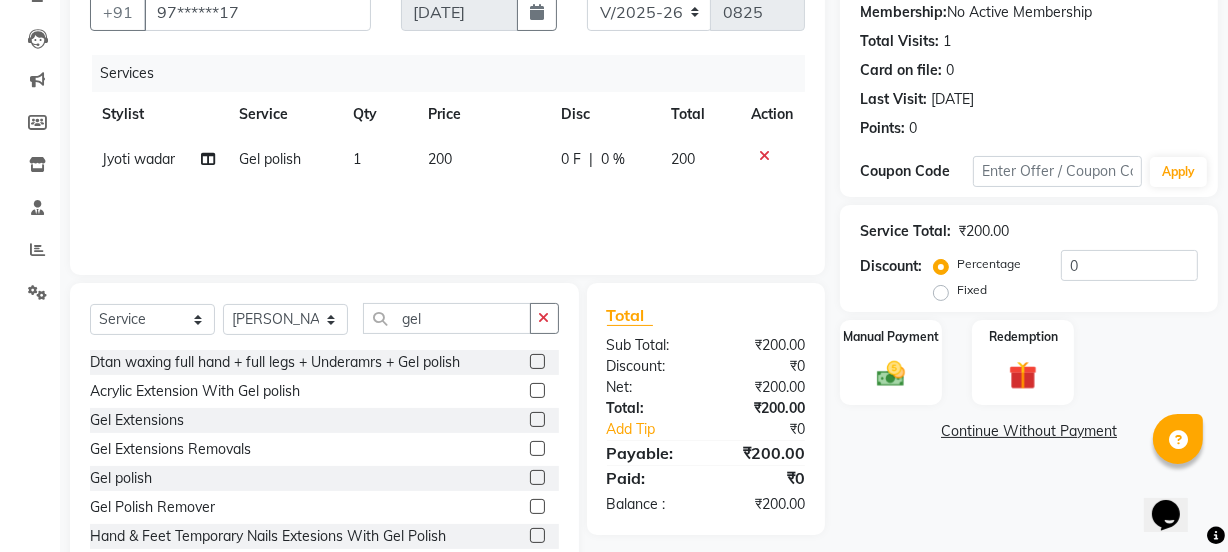 click 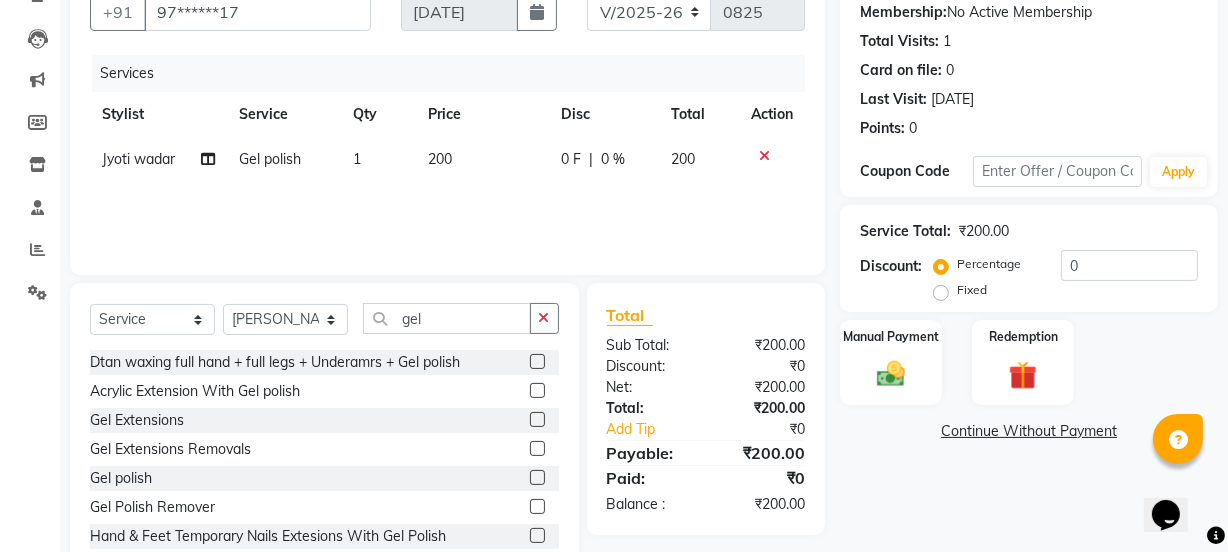 click at bounding box center (536, 478) 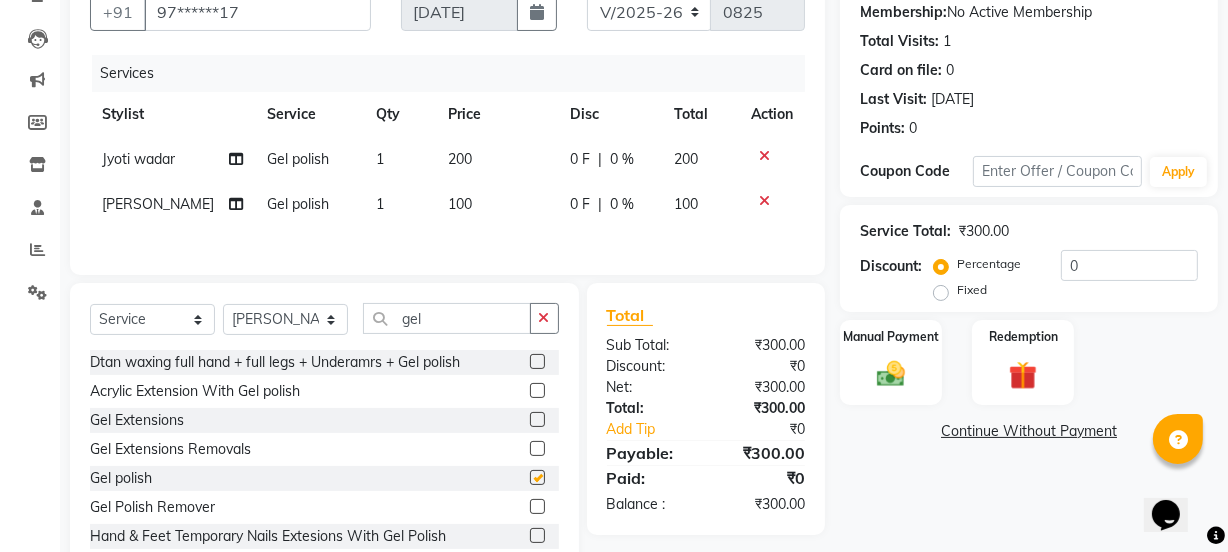 checkbox on "false" 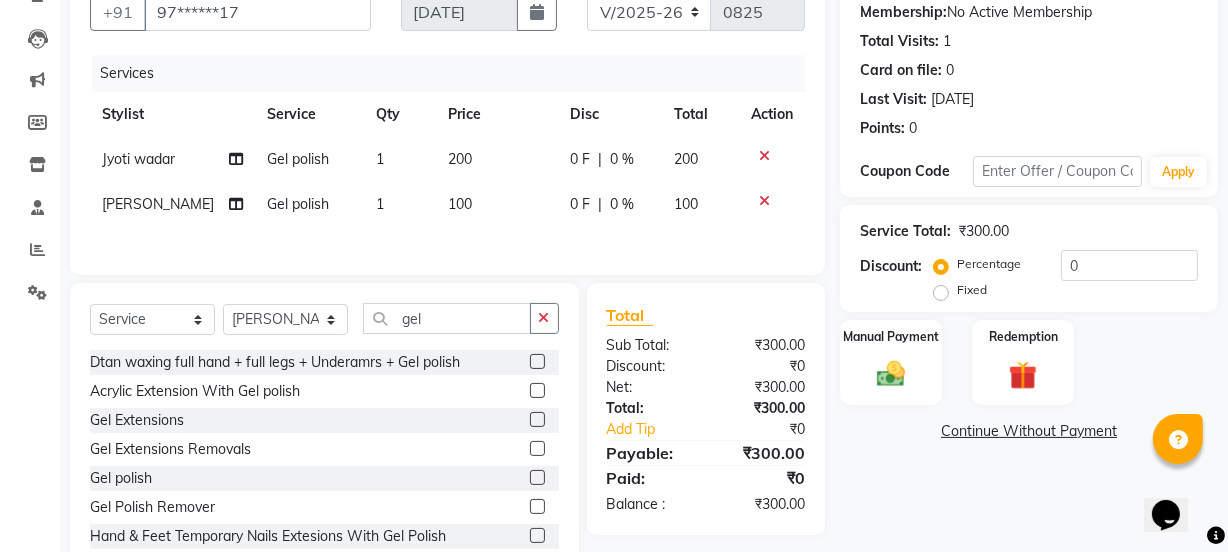 click on "100" 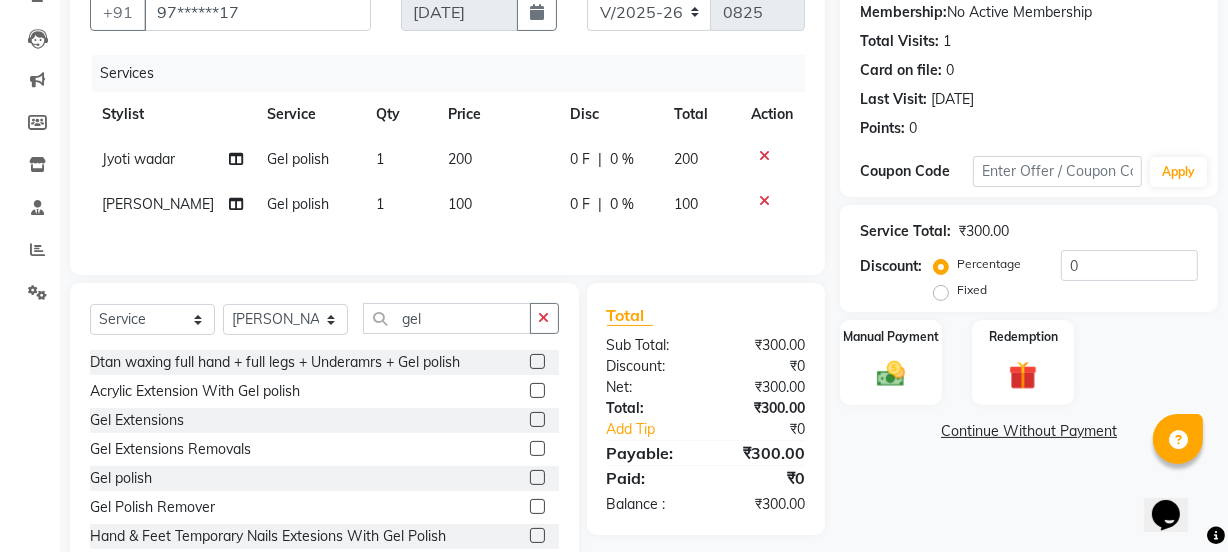 select on "78161" 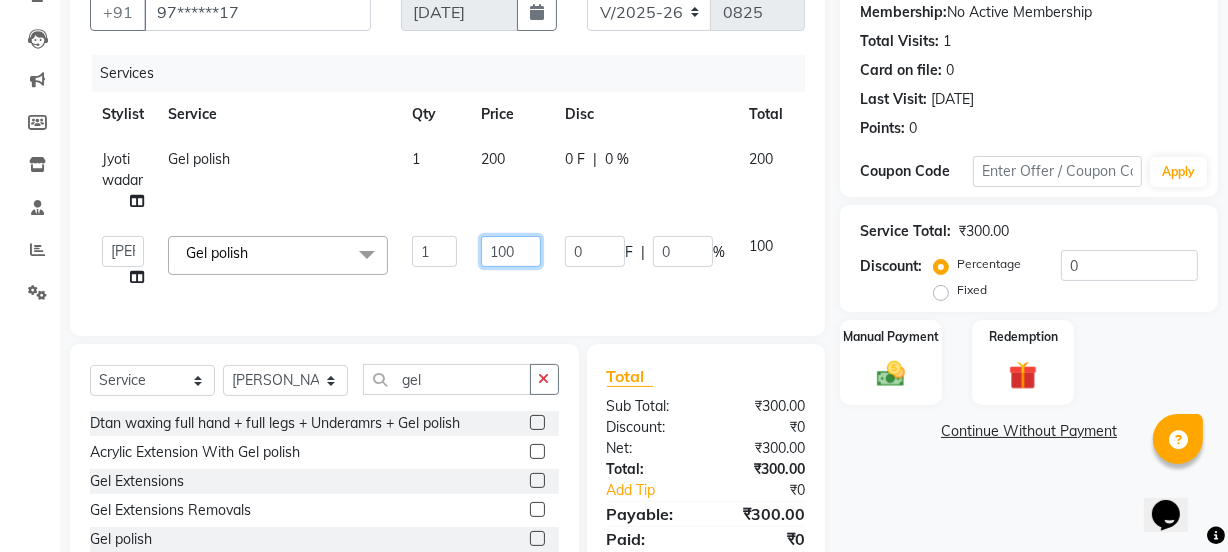 click on "100" 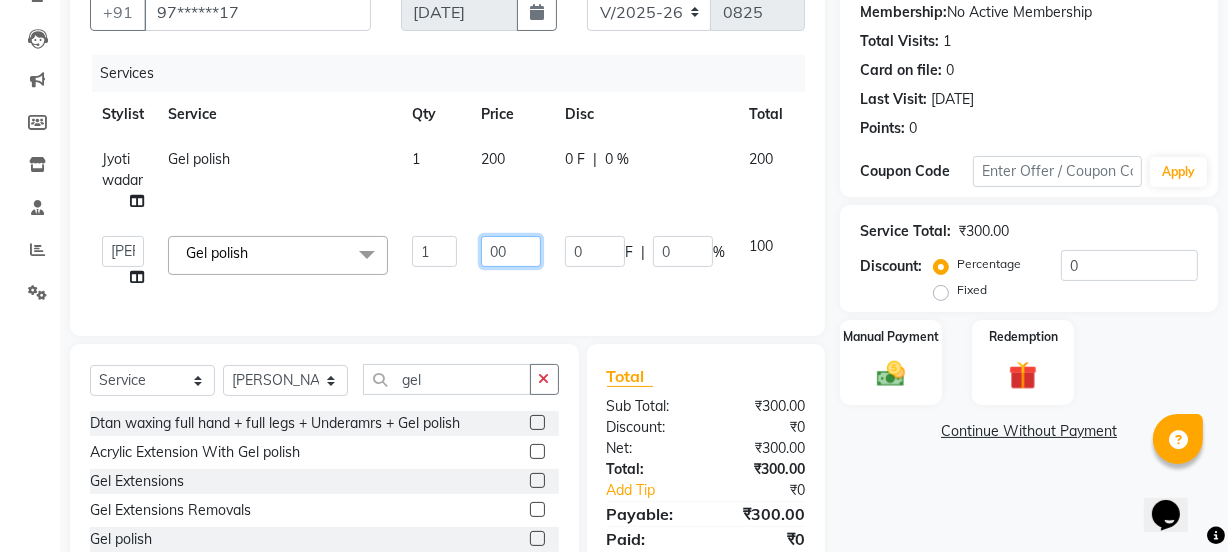 type on "200" 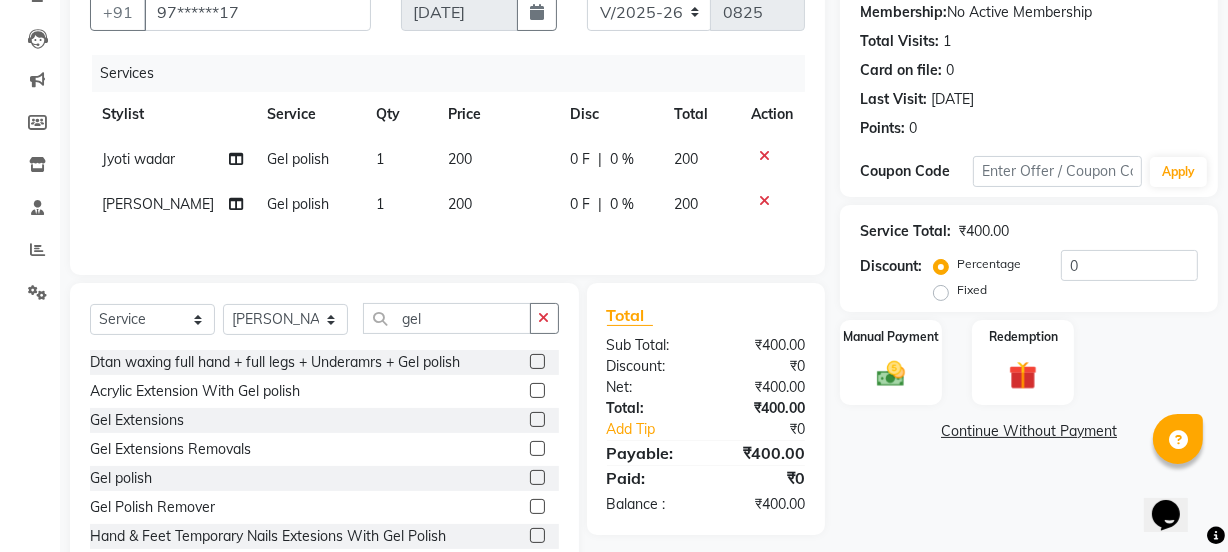 click on "Client +91 97******17 Date 11-07-2025 Invoice Number V/2025 V/2025-26 0825 Services Stylist Service Qty Price Disc Total Action Jyoti wadar Gel polish 1 200 0 F | 0 % 200 Swati Singh Gel polish 1 200 0 F | 0 % 200 Select  Service  Product  Membership  Package Voucher Prepaid Gift Card  Select Stylist Jyoti Jyoti wadar Manager Meraj Ansari Rihan Qureshi  Samruddhi Mhamunkar Sayali  Sonam soni Swati Singh Tauseef gel Dtan waxing full hand + full legs + Underamrs + Gel polish  Acrylic Extension With Gel polish  Gel Extensions  Gel Extensions Removals  Gel polish  Gel Polish Remover  Hand & Feet Temporary Nails Extesions With Gel Polish  Stikons Extensions with gel polish  Total Sub Total: ₹400.00 Discount: ₹0 Net: ₹400.00 Total: ₹400.00 Add Tip ₹0 Payable: ₹400.00 Paid: ₹0 Balance   : ₹400.00" 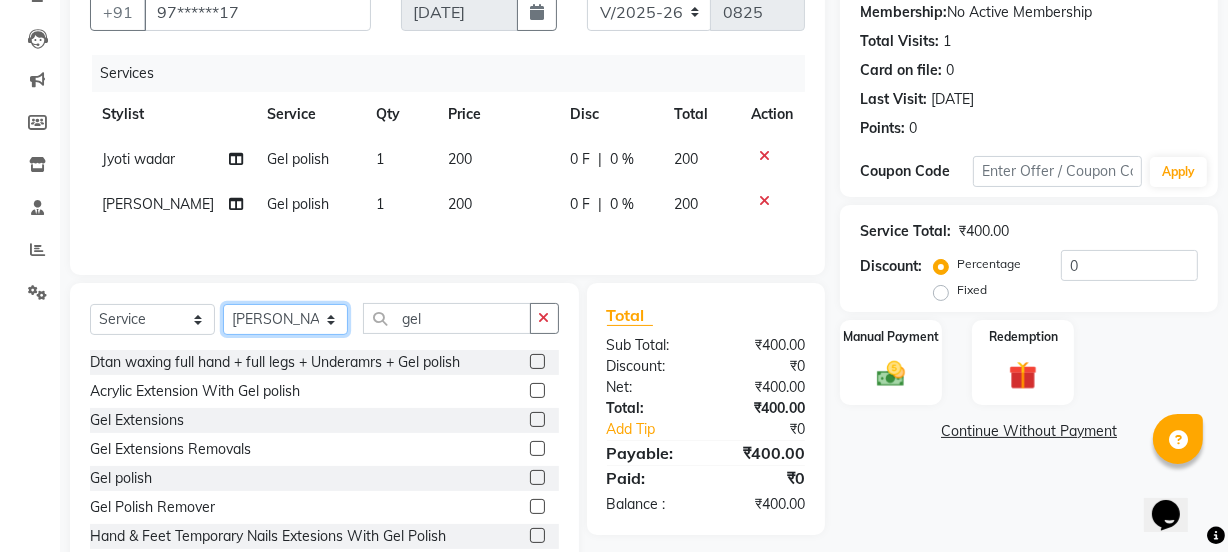 click on "Select Stylist [PERSON_NAME] wadar Manager [PERSON_NAME] [PERSON_NAME]  [PERSON_NAME] [PERSON_NAME]  [PERSON_NAME] [PERSON_NAME] [PERSON_NAME]" 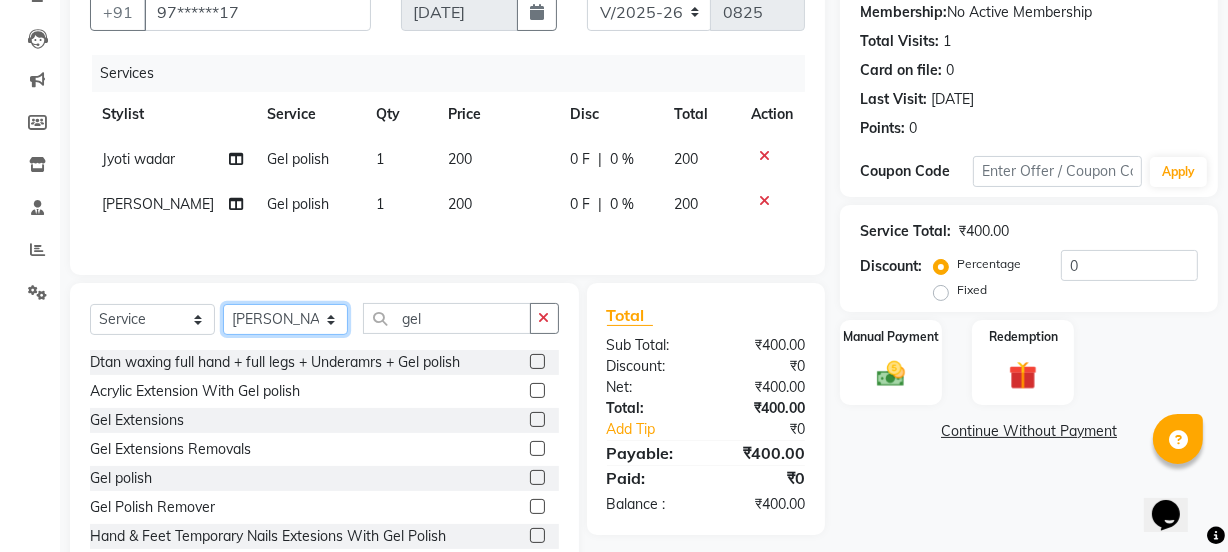 select on "68995" 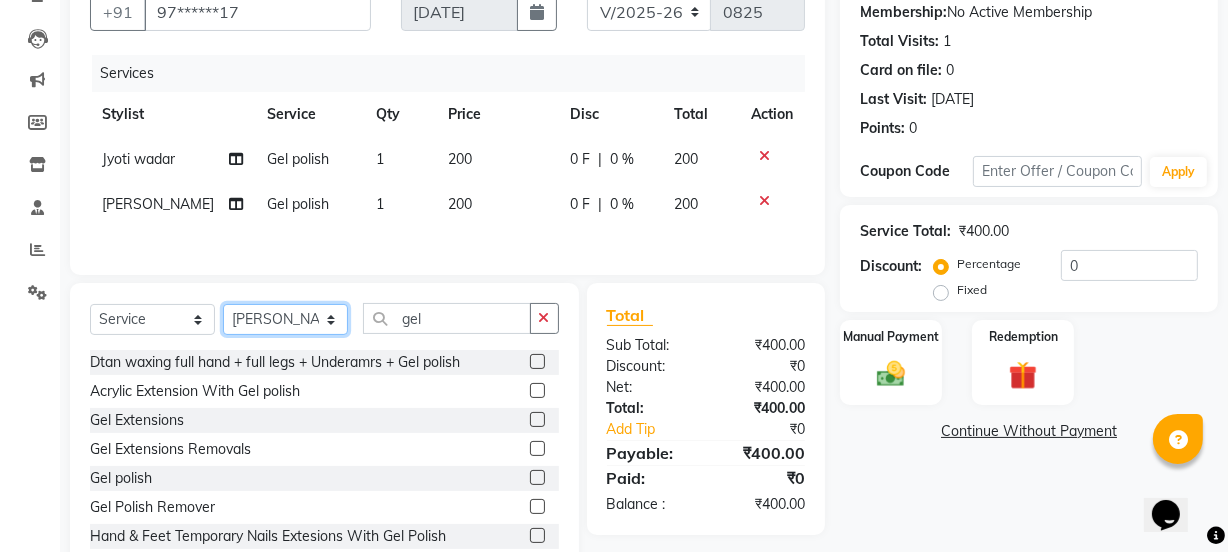 click on "Select Stylist [PERSON_NAME] wadar Manager [PERSON_NAME] [PERSON_NAME]  [PERSON_NAME] [PERSON_NAME]  [PERSON_NAME] [PERSON_NAME] [PERSON_NAME]" 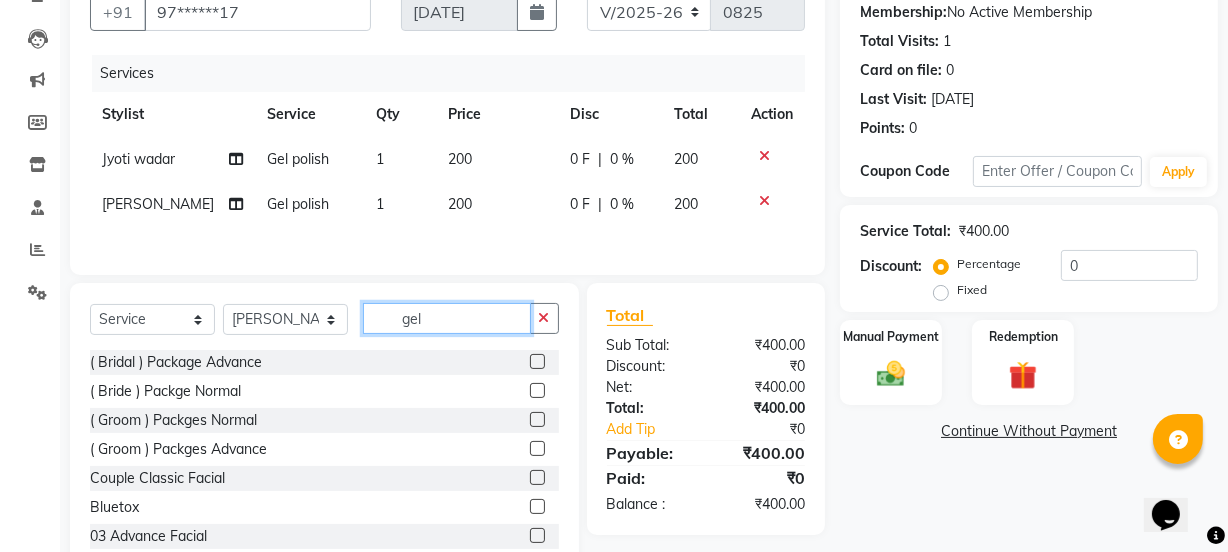 click on "gel" 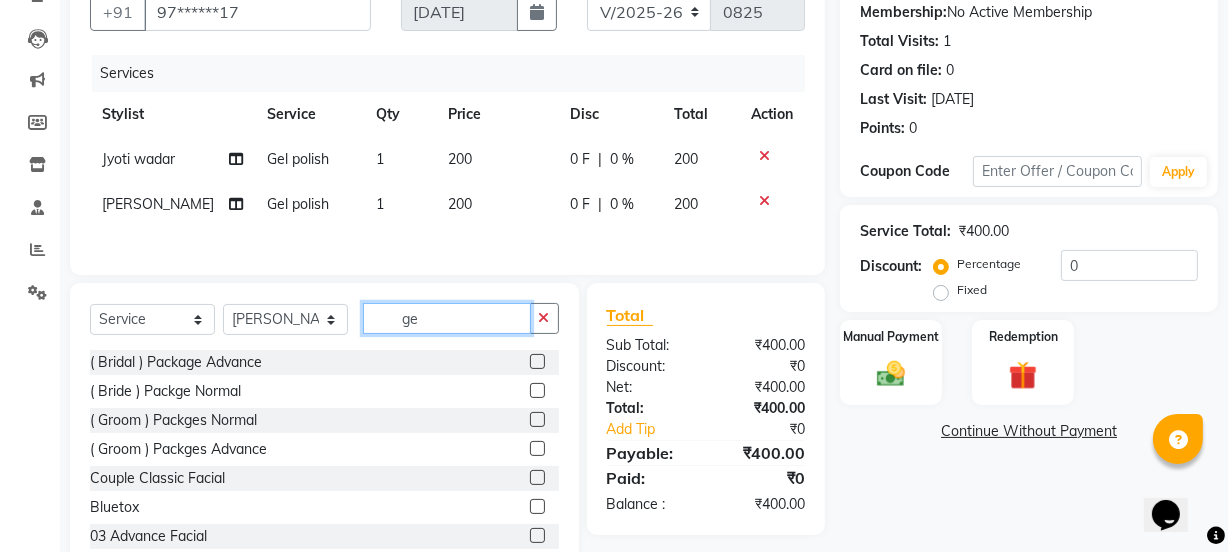 type on "g" 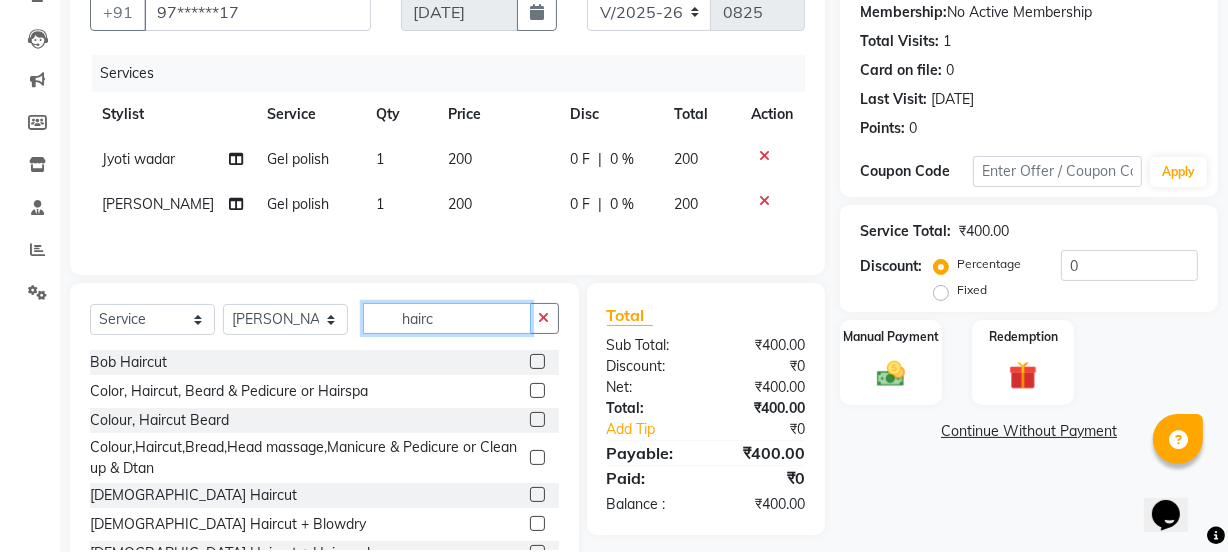 type on "hairc" 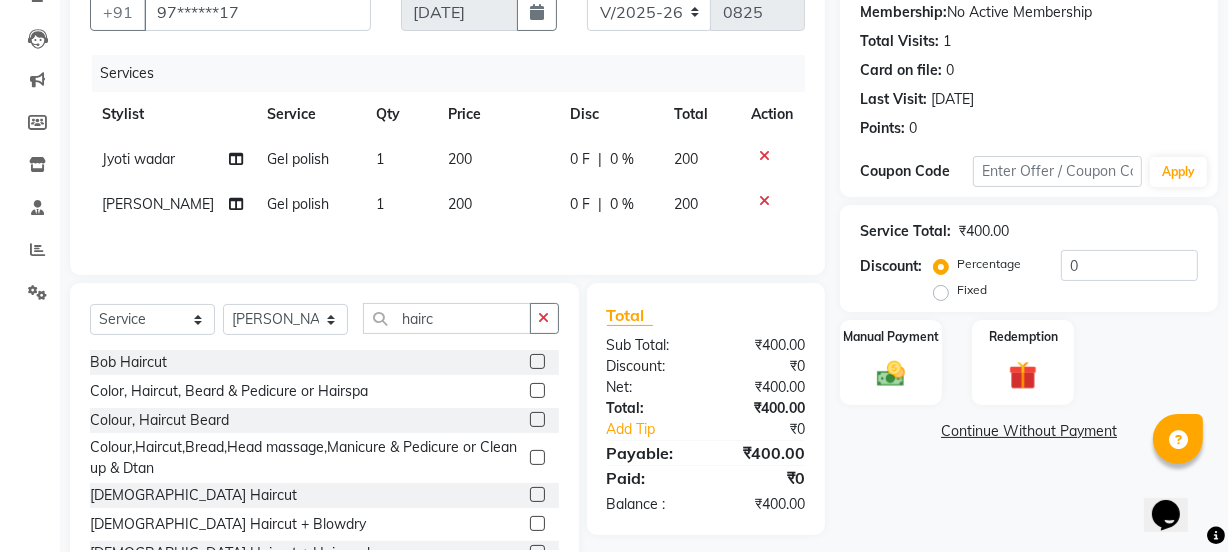 click 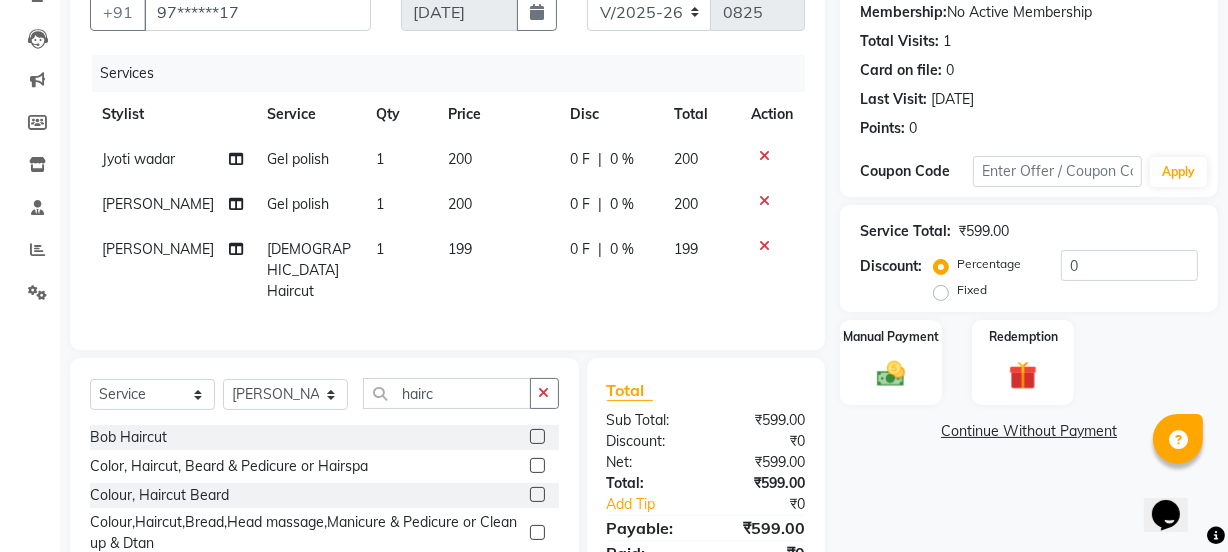 checkbox on "false" 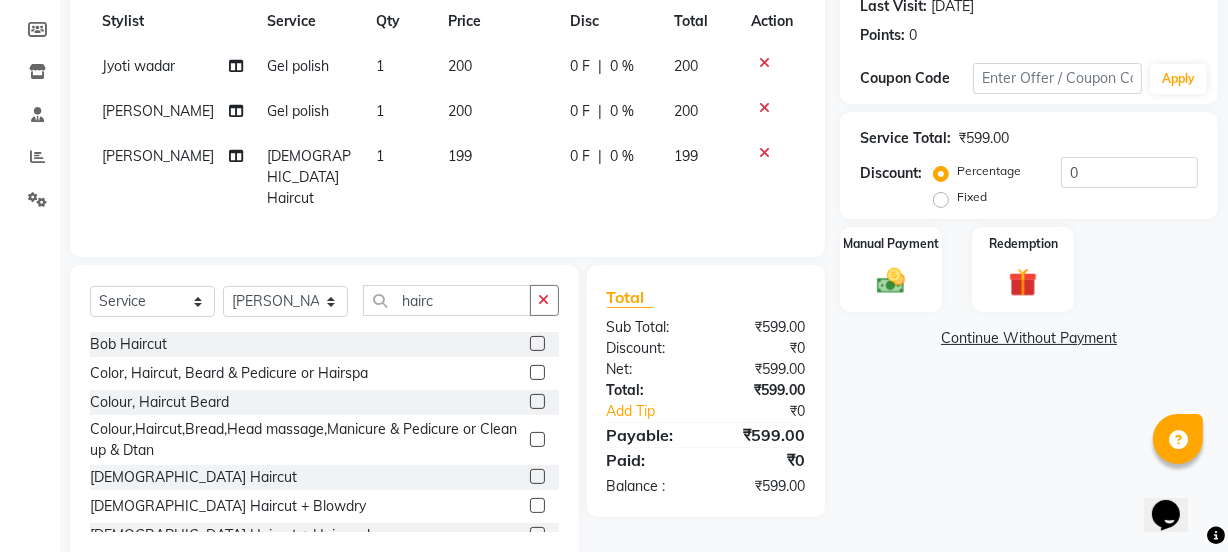 scroll, scrollTop: 317, scrollLeft: 0, axis: vertical 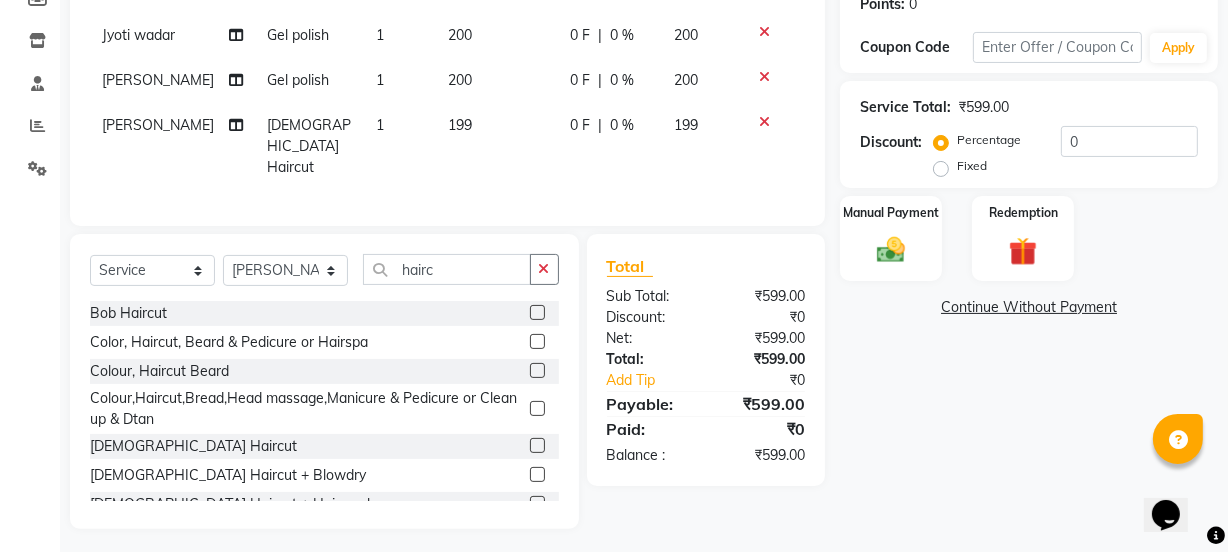 click on "199" 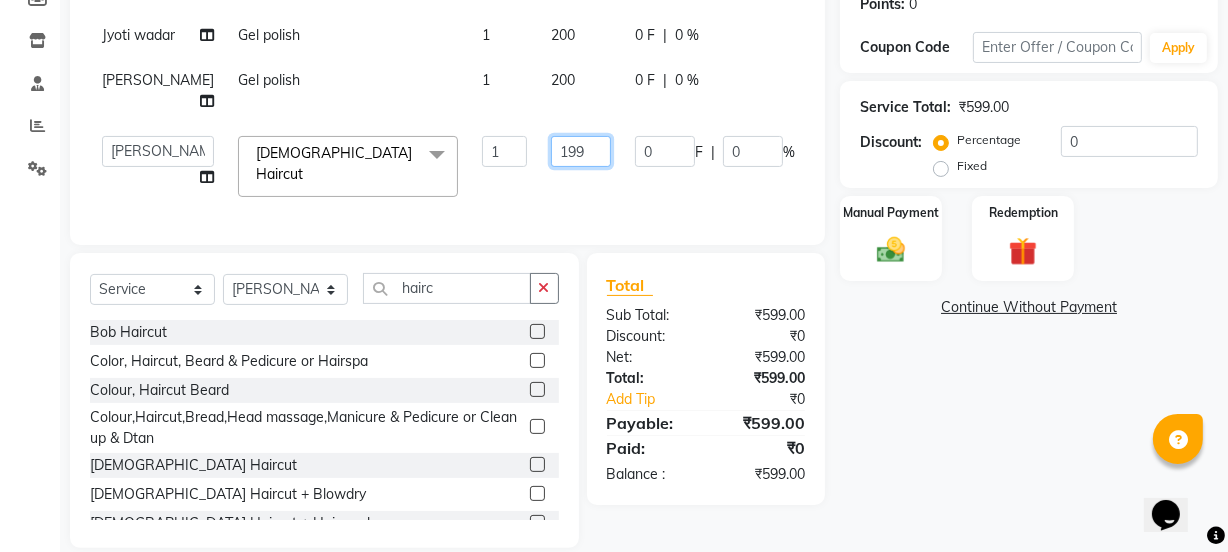 drag, startPoint x: 543, startPoint y: 221, endPoint x: 530, endPoint y: 219, distance: 13.152946 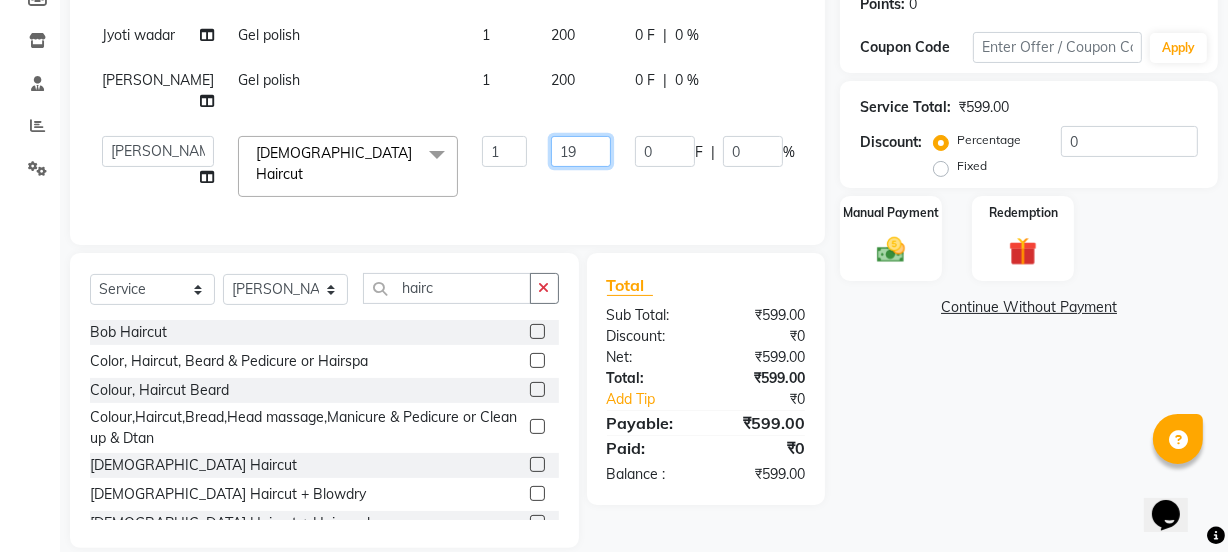 type on "1" 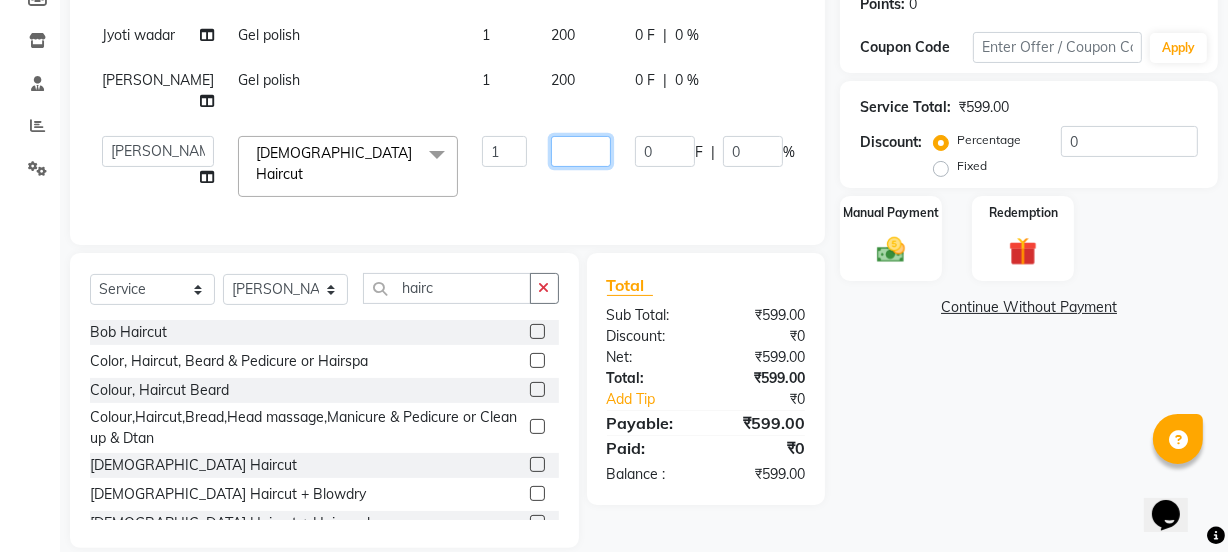 type on "2" 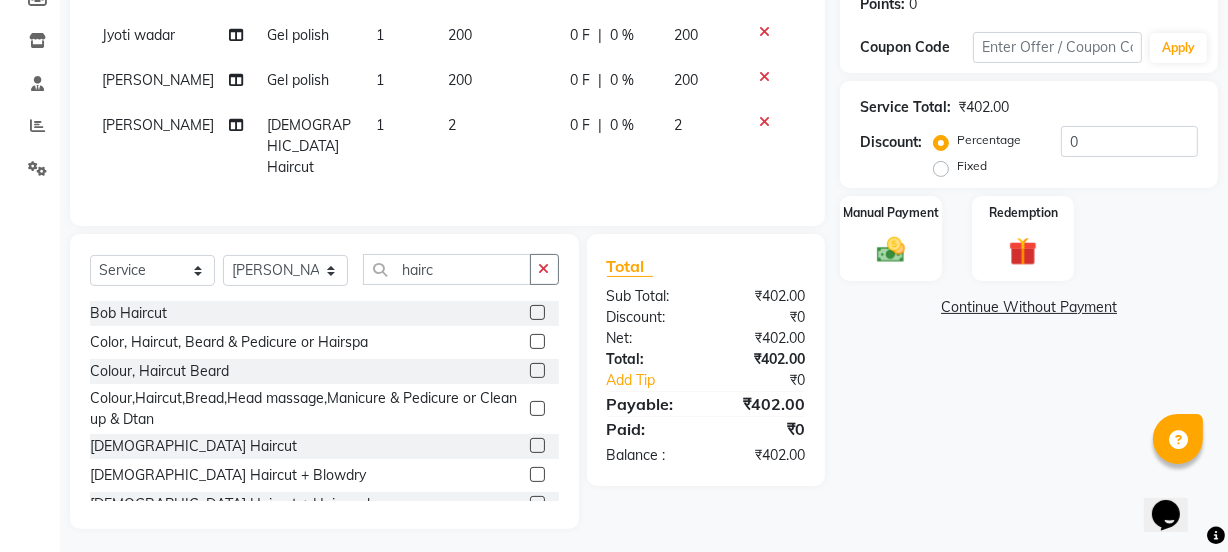 click on "2" 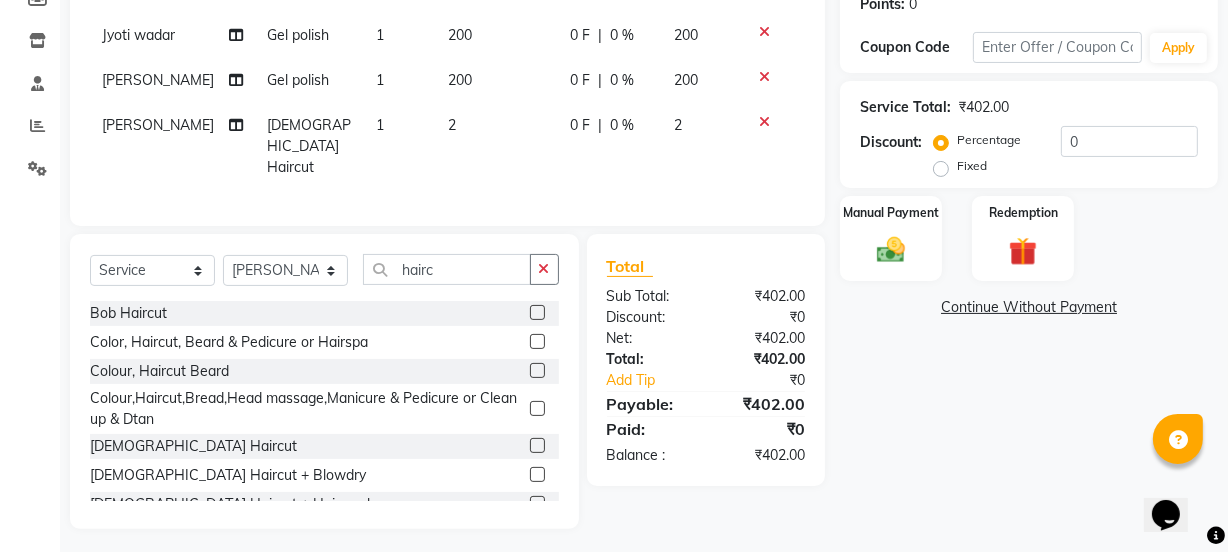 select on "68995" 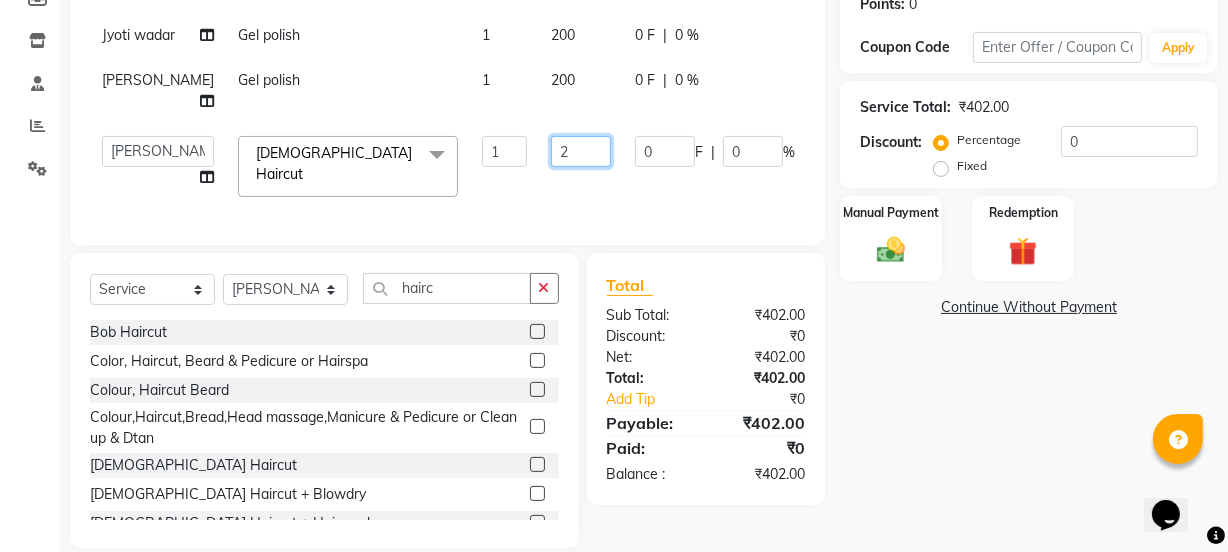 click on "2" 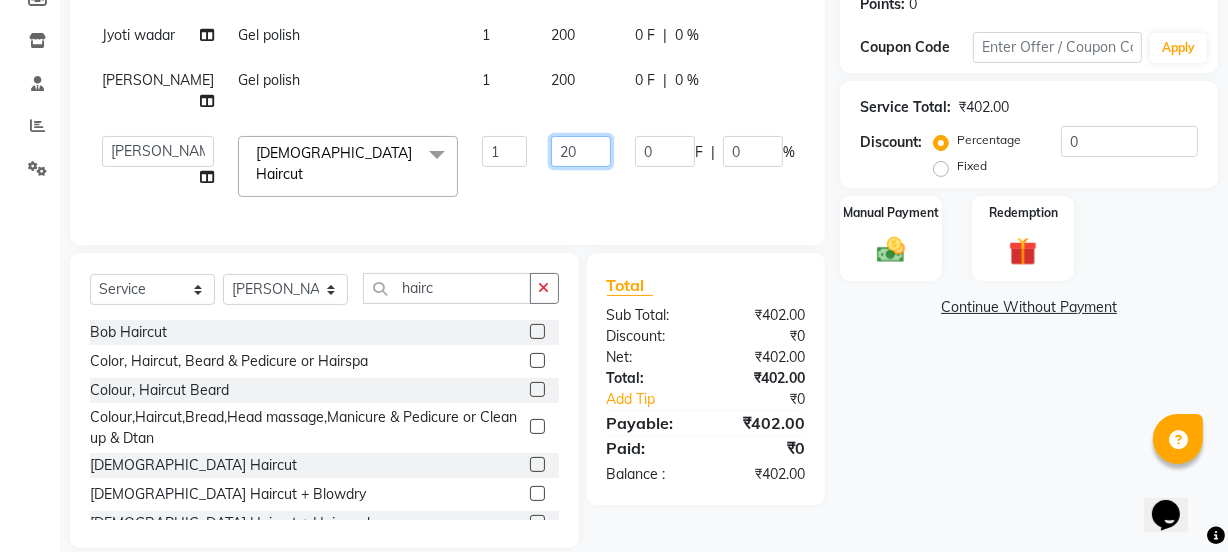 type on "200" 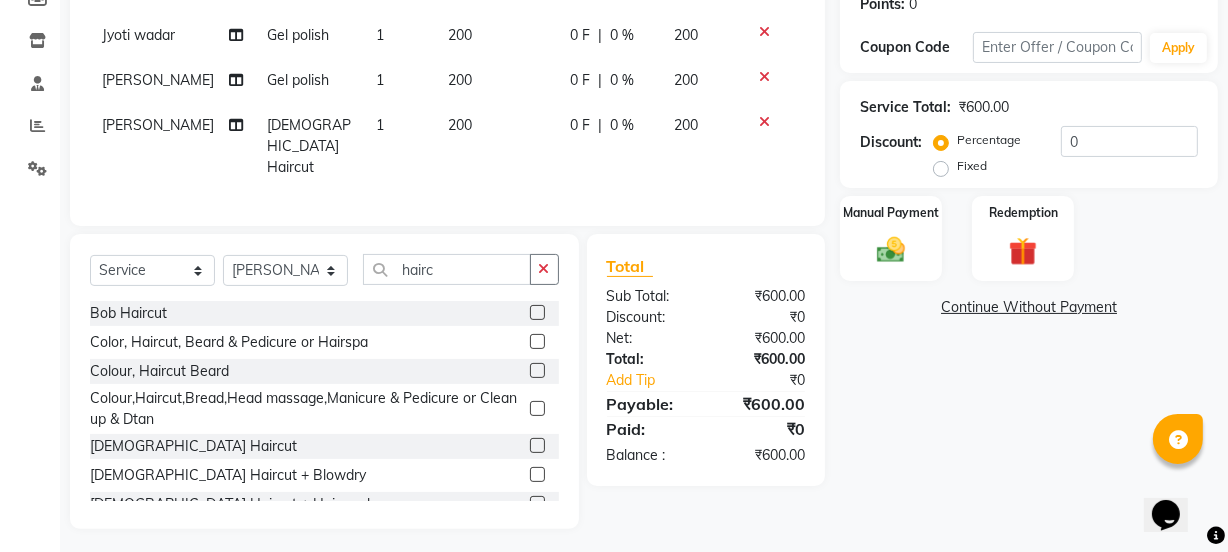 click on "Client +91 97******17 Date 11-07-2025 Invoice Number V/2025 V/2025-26 0825 Services Stylist Service Qty Price Disc Total Action Jyoti wadar Gel polish 1 200 0 F | 0 % 200 Swati Singh Gel polish 1 200 0 F | 0 % 200 Meraj Ansari Female Haircut 1 200 0 F | 0 % 200 Select  Service  Product  Membership  Package Voucher Prepaid Gift Card  Select Stylist Jyoti Jyoti wadar Manager Meraj Ansari Rihan Qureshi  Samruddhi Mhamunkar Sayali  Sonam soni Swati Singh Tauseef hairc Bob Haircut  Color, Haircut, Beard & Pedicure or Hairspa  Colour, Haircut Beard  Colour,Haircut,Bread,Head massage,Manicure & Pedicure or Cleanup & Dtan  Female Haircut  Female Haircut + Blowdry  Female Haircut + Hairwash  Haircut Male  Hairspa & Haircut  Malehaircut + Hairwash  Sonam Haircut  Haircut or Beard or Dtan or Bleach  Total Sub Total: ₹600.00 Discount: ₹0 Net: ₹600.00 Total: ₹600.00 Add Tip ₹0 Payable: ₹600.00 Paid: ₹0 Balance   : ₹600.00" 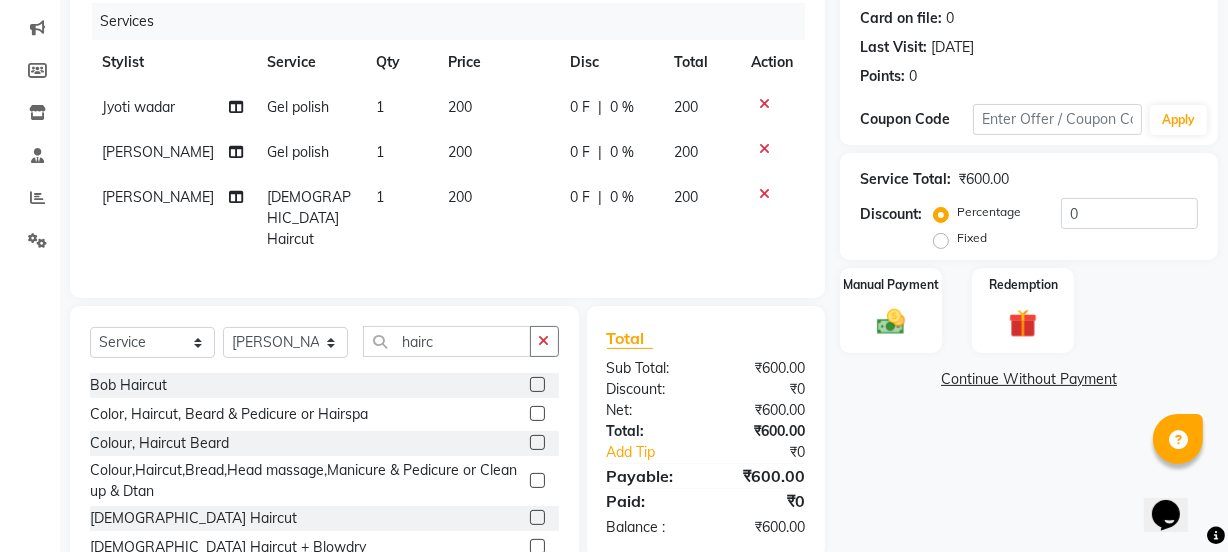 scroll, scrollTop: 253, scrollLeft: 0, axis: vertical 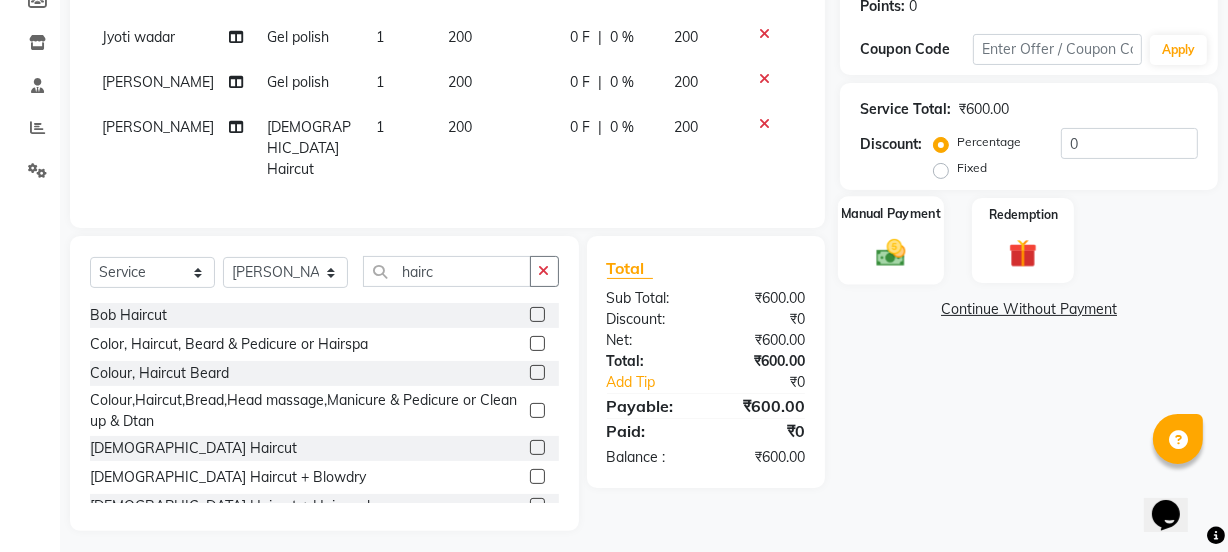 click 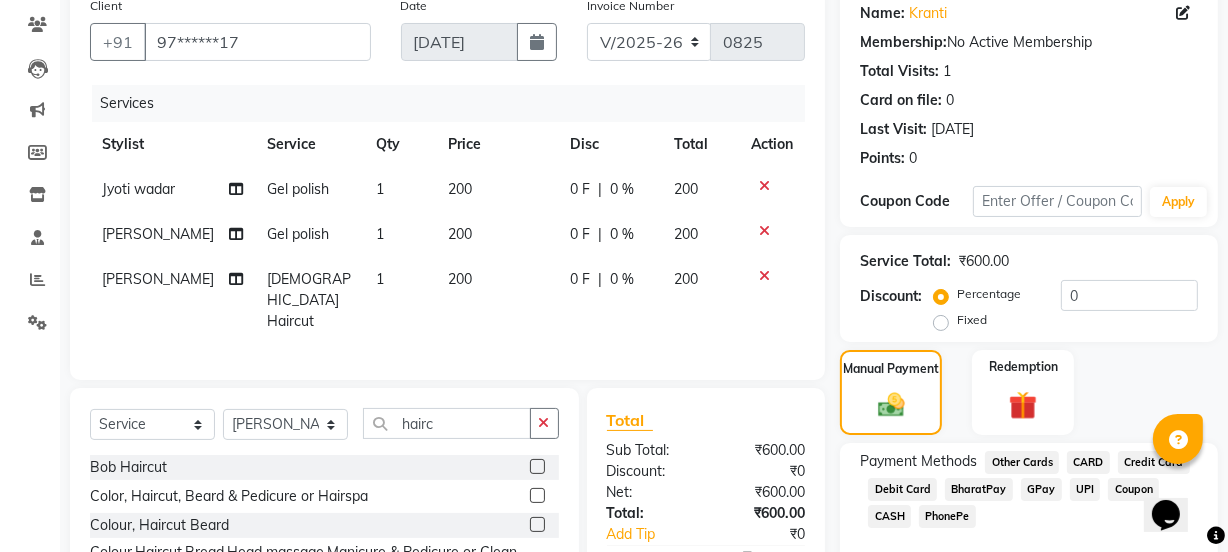 scroll, scrollTop: 0, scrollLeft: 0, axis: both 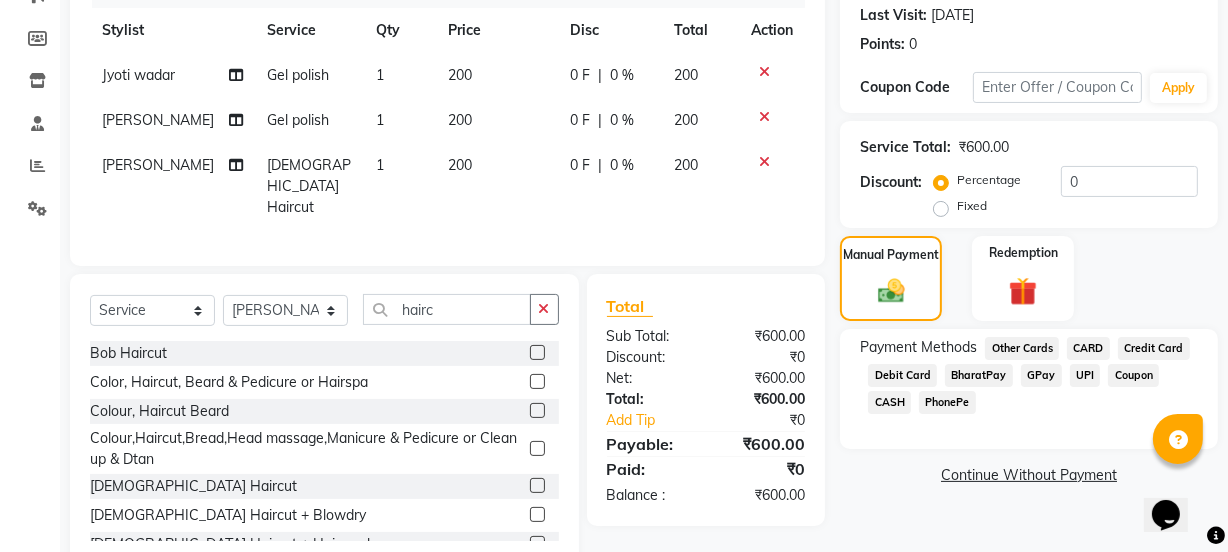 click on "GPay" 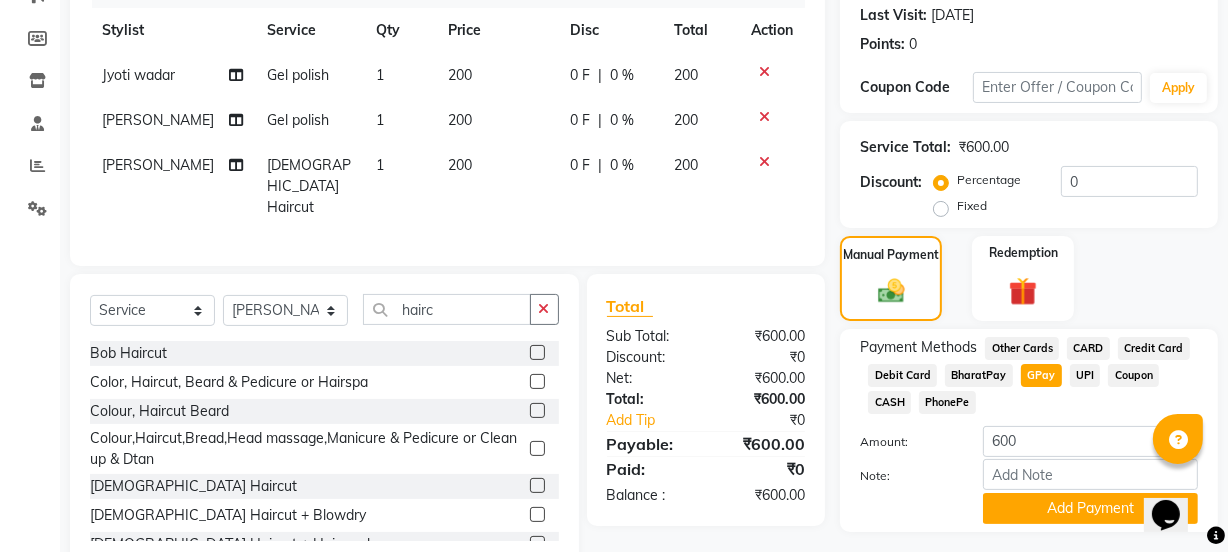 scroll, scrollTop: 328, scrollLeft: 0, axis: vertical 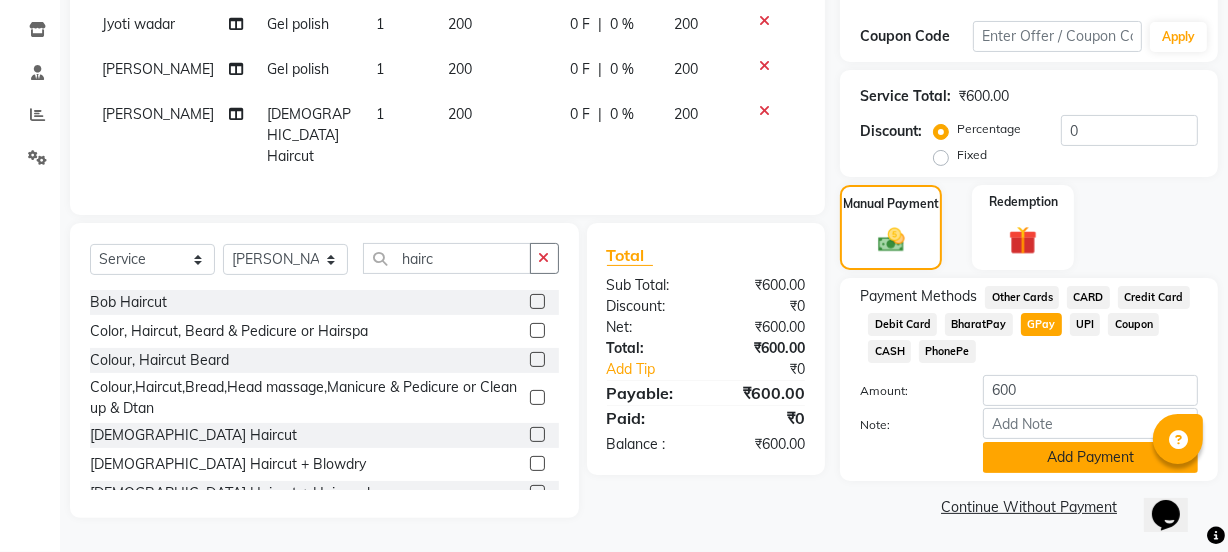 click on "Add Payment" 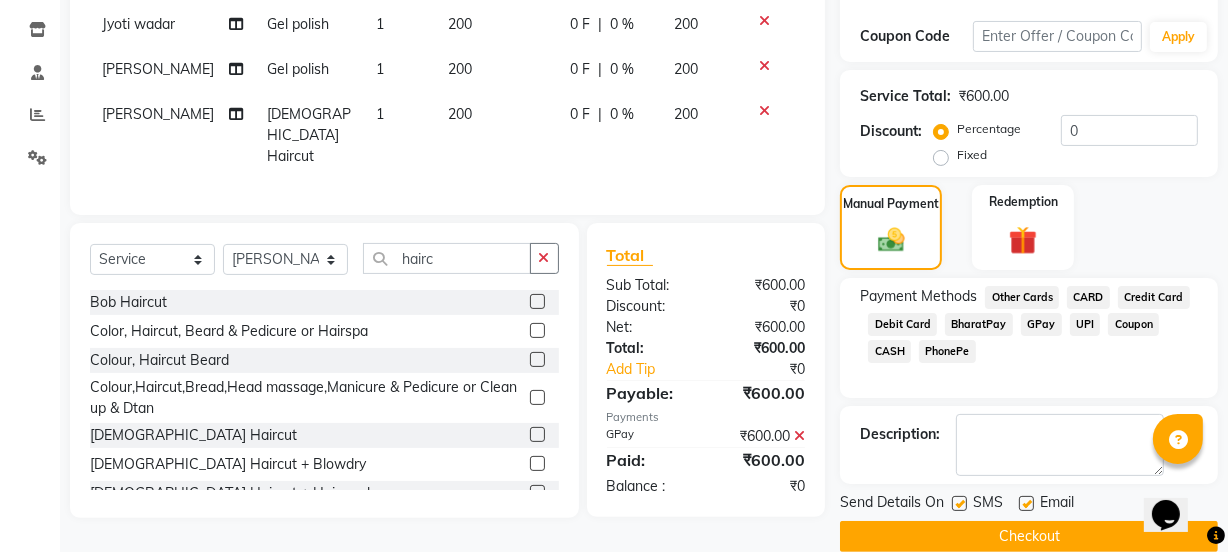 scroll, scrollTop: 357, scrollLeft: 0, axis: vertical 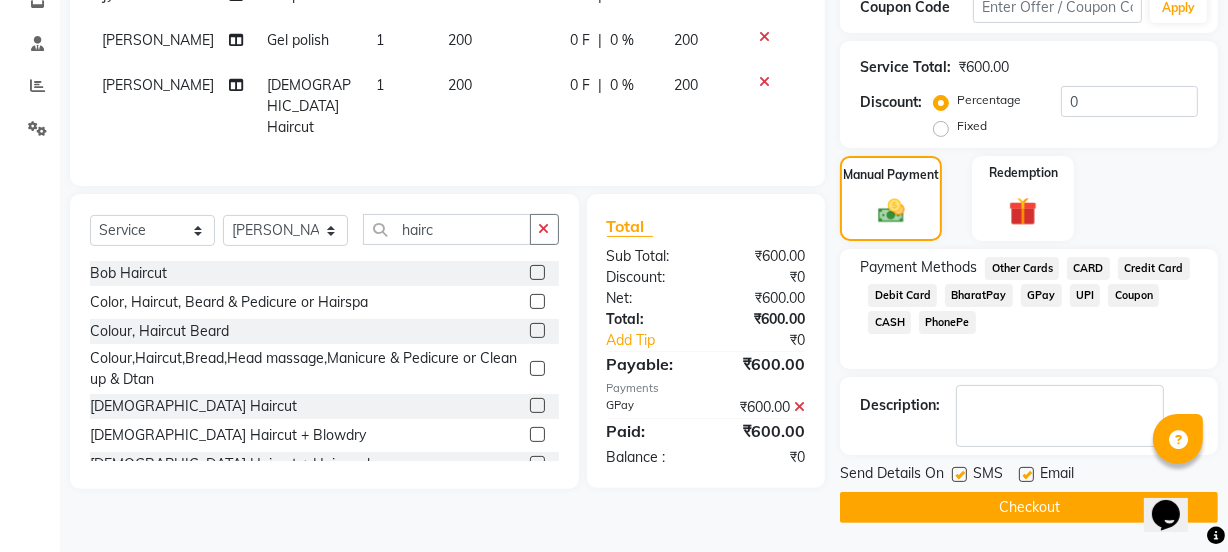 click on "Checkout" 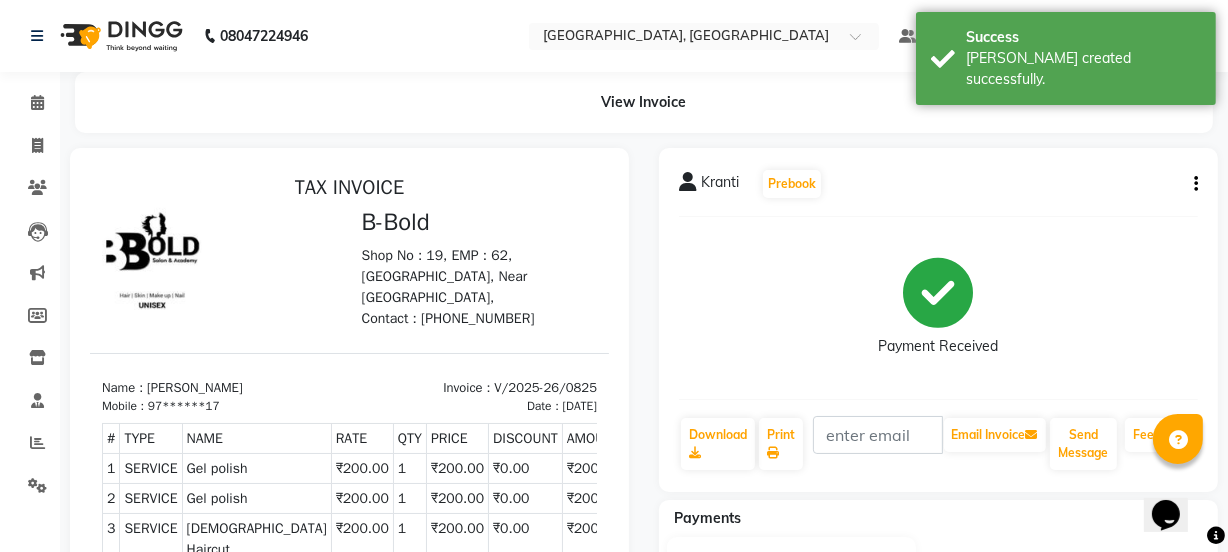 scroll, scrollTop: 0, scrollLeft: 0, axis: both 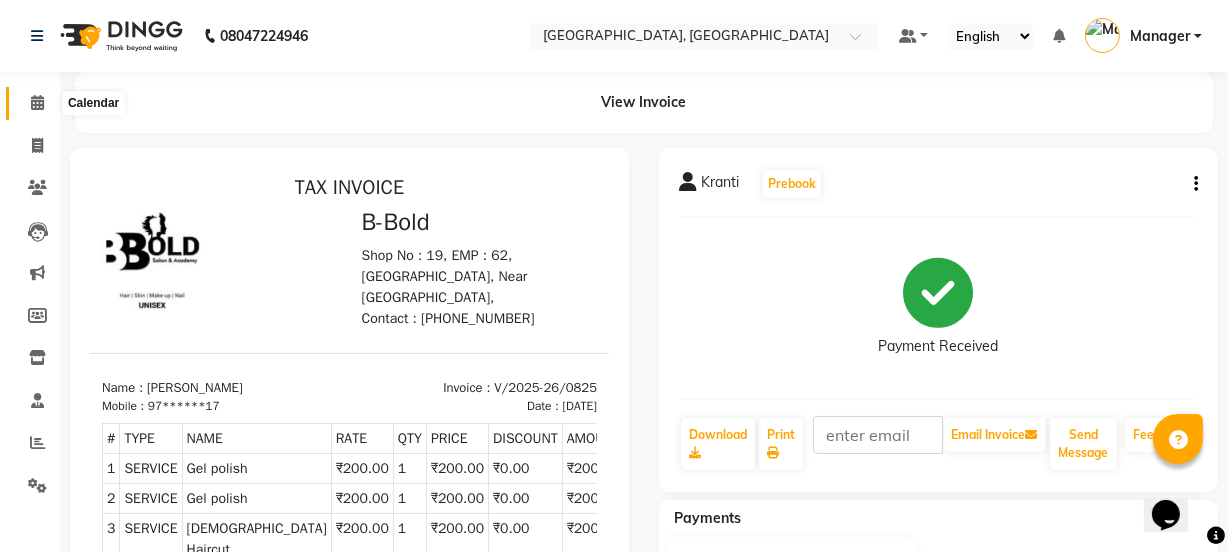 click 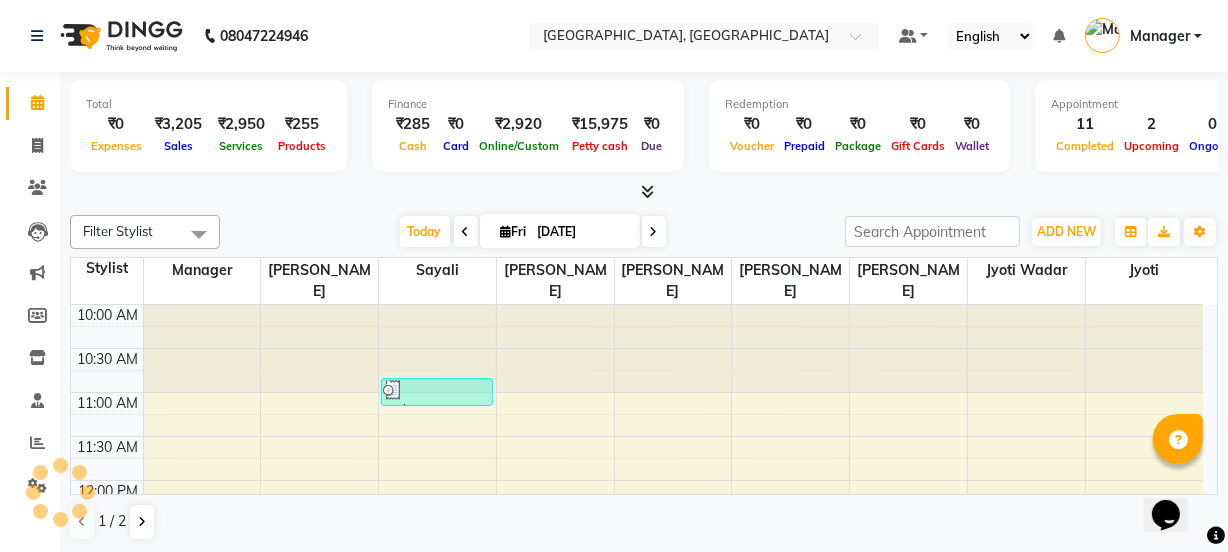 scroll, scrollTop: 0, scrollLeft: 0, axis: both 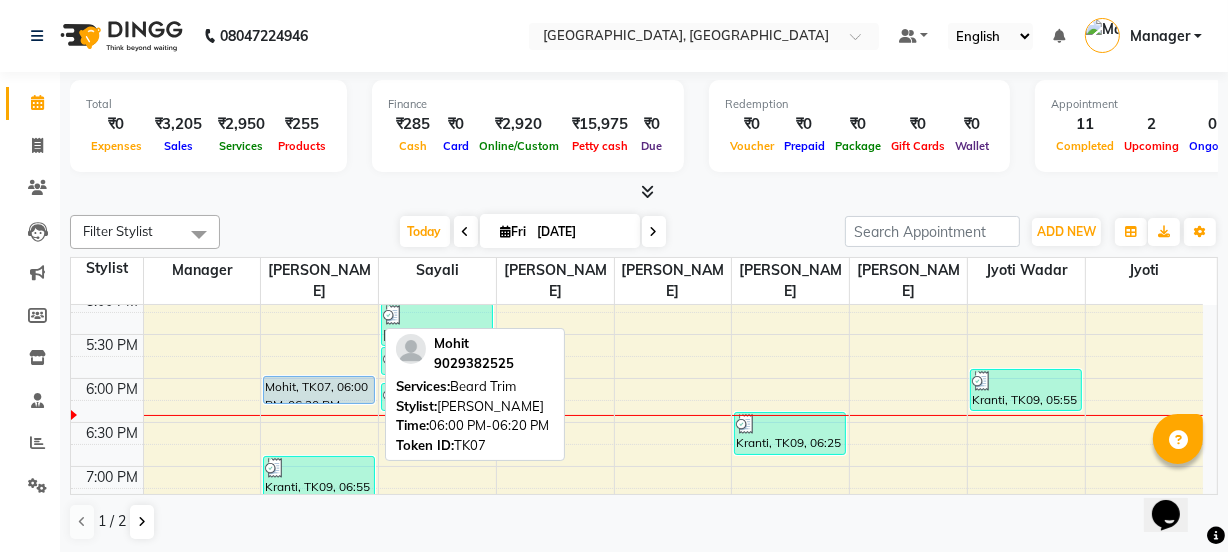 click on "Mohit, TK07, 06:00 PM-06:20 PM, [PERSON_NAME] Trim" at bounding box center [319, 390] 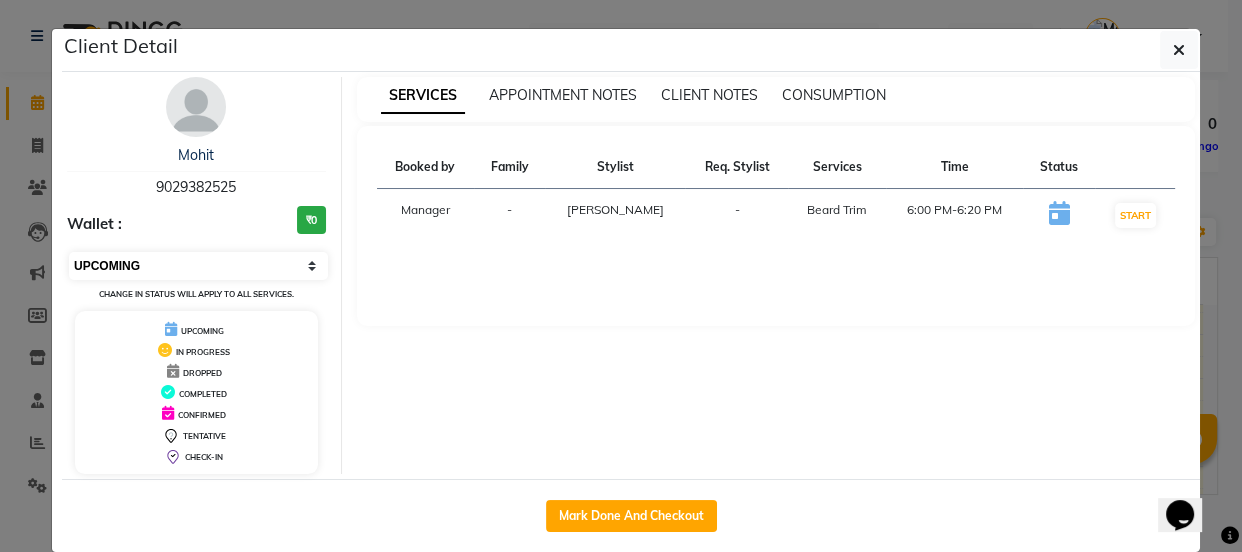click on "Select IN SERVICE CONFIRMED TENTATIVE CHECK IN MARK DONE DROPPED UPCOMING" at bounding box center (198, 266) 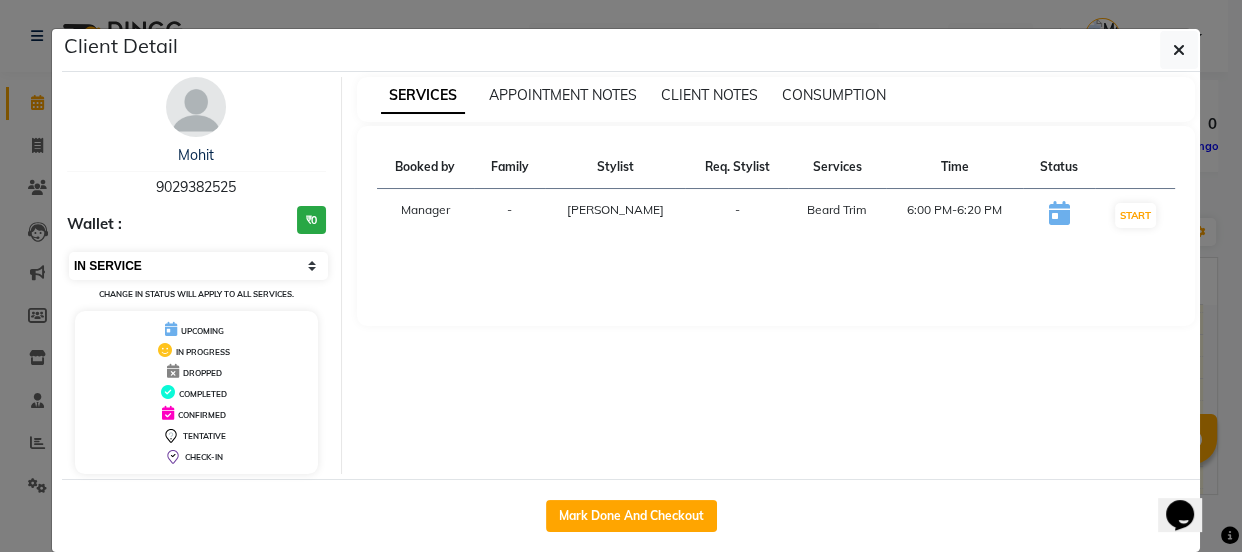 click on "Select IN SERVICE CONFIRMED TENTATIVE CHECK IN MARK DONE DROPPED UPCOMING" at bounding box center (198, 266) 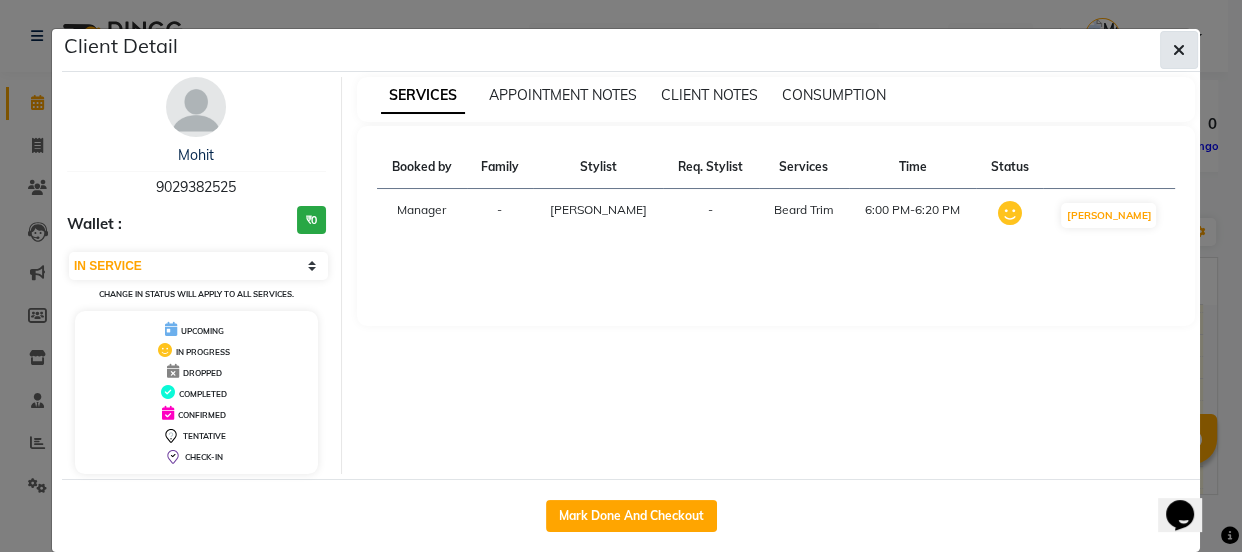click 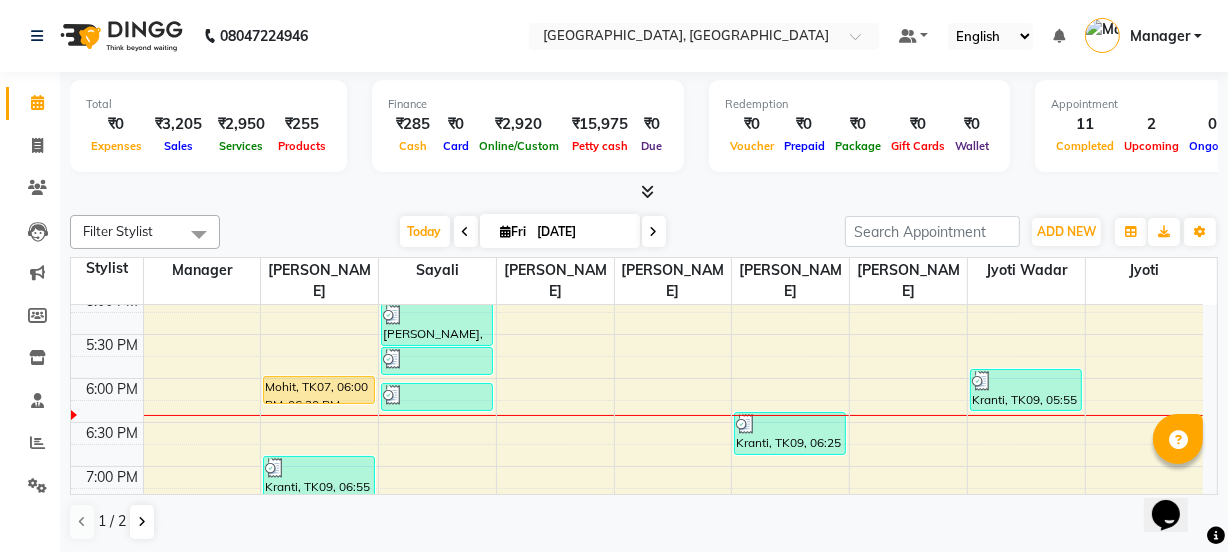 scroll, scrollTop: 0, scrollLeft: 0, axis: both 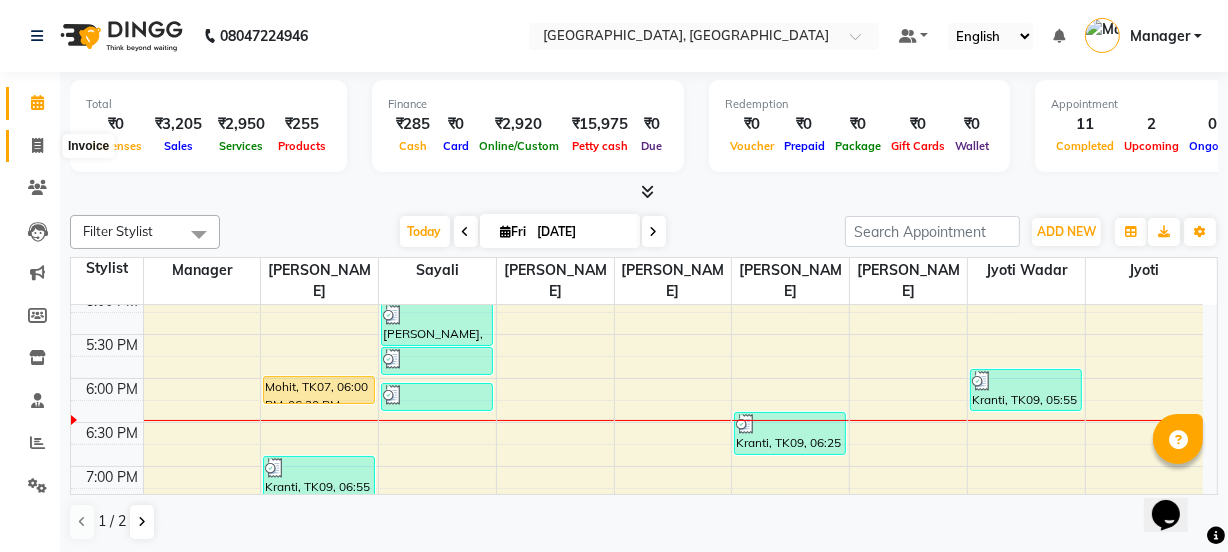 click 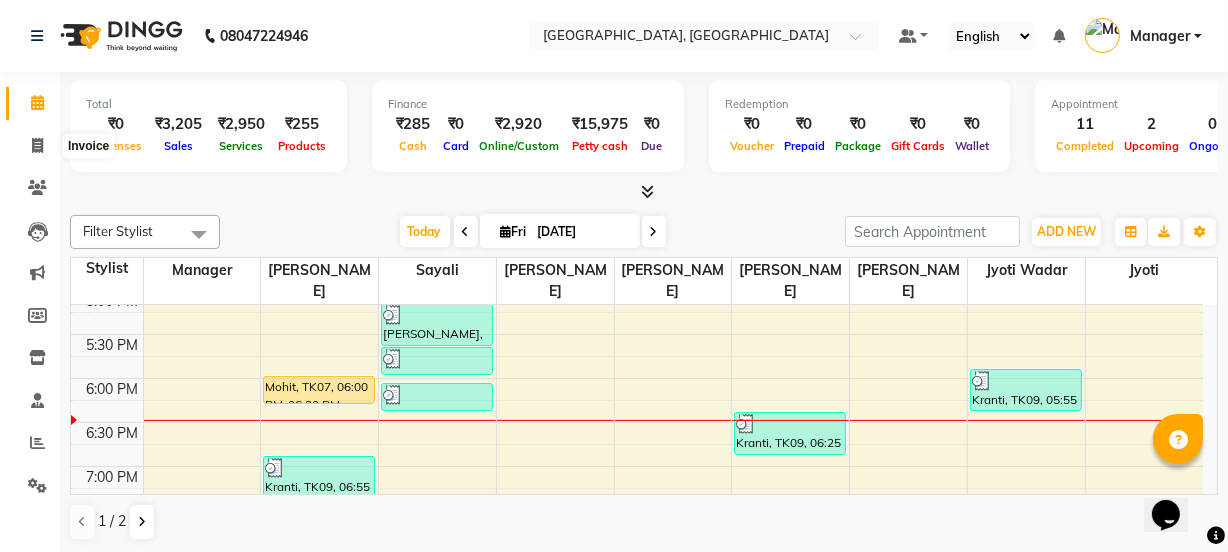 select on "service" 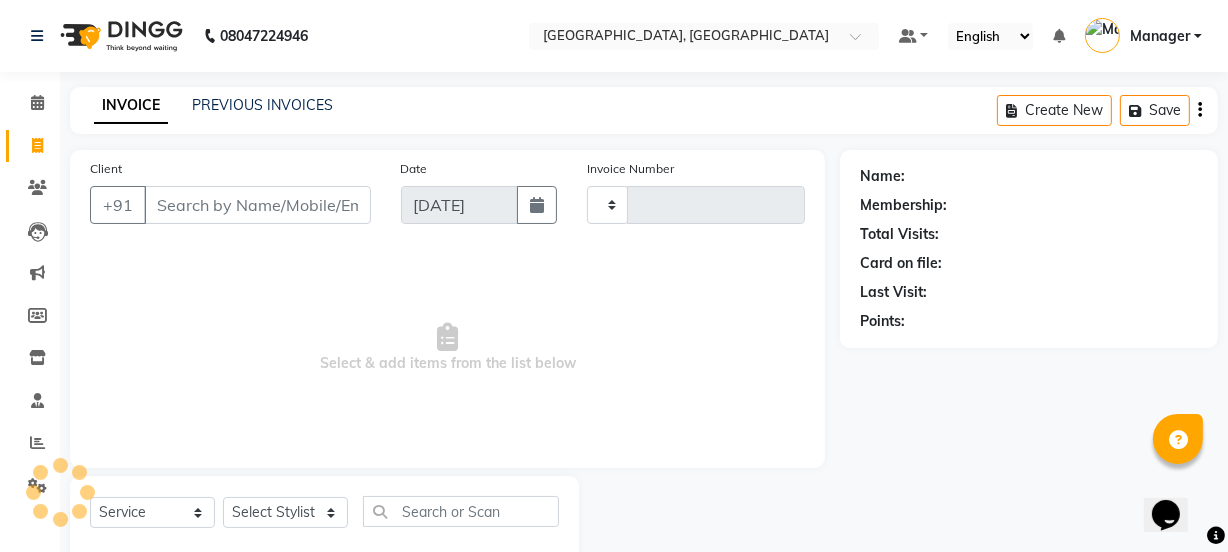 type on "0826" 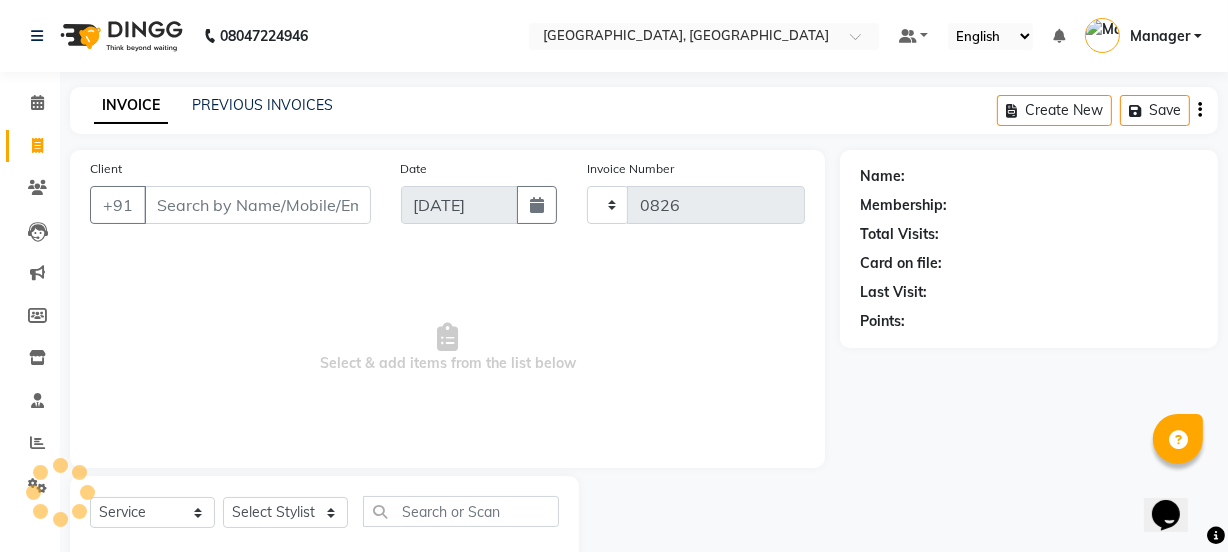 select on "7742" 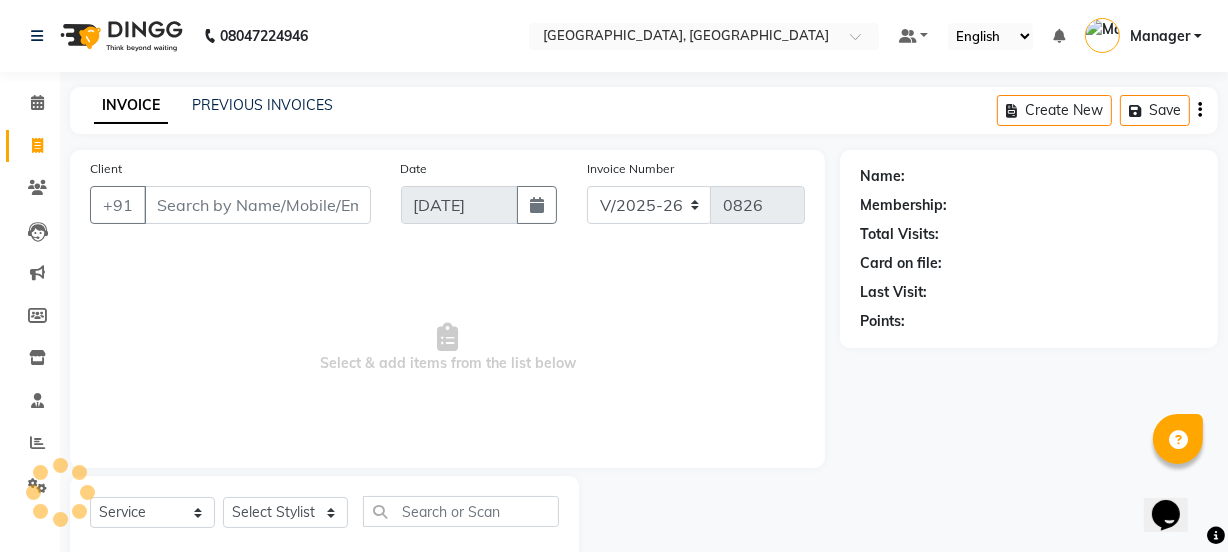 select on "membership" 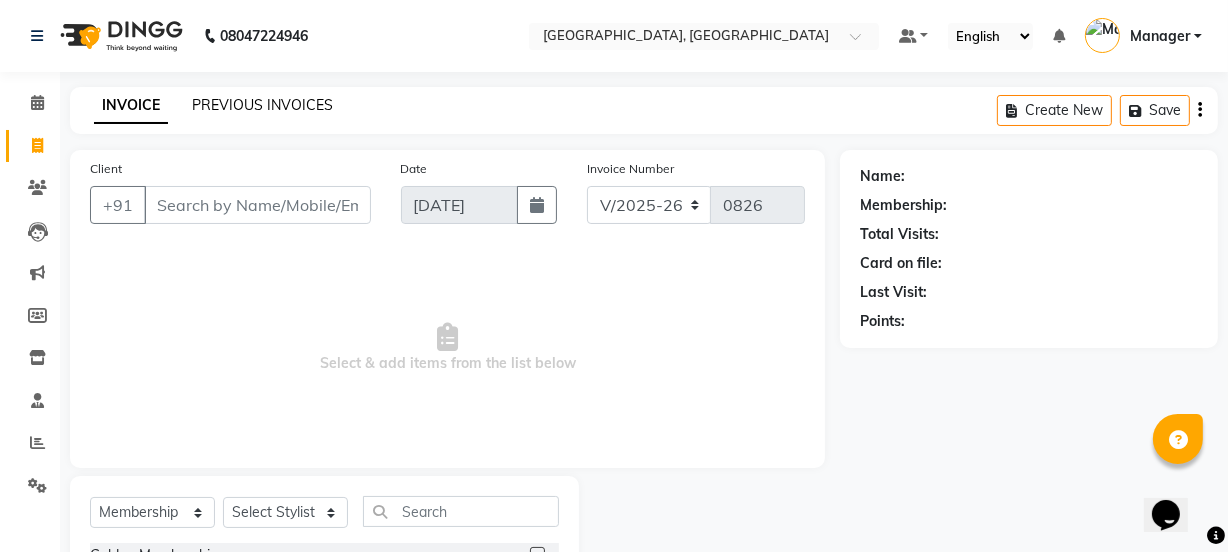 click on "PREVIOUS INVOICES" 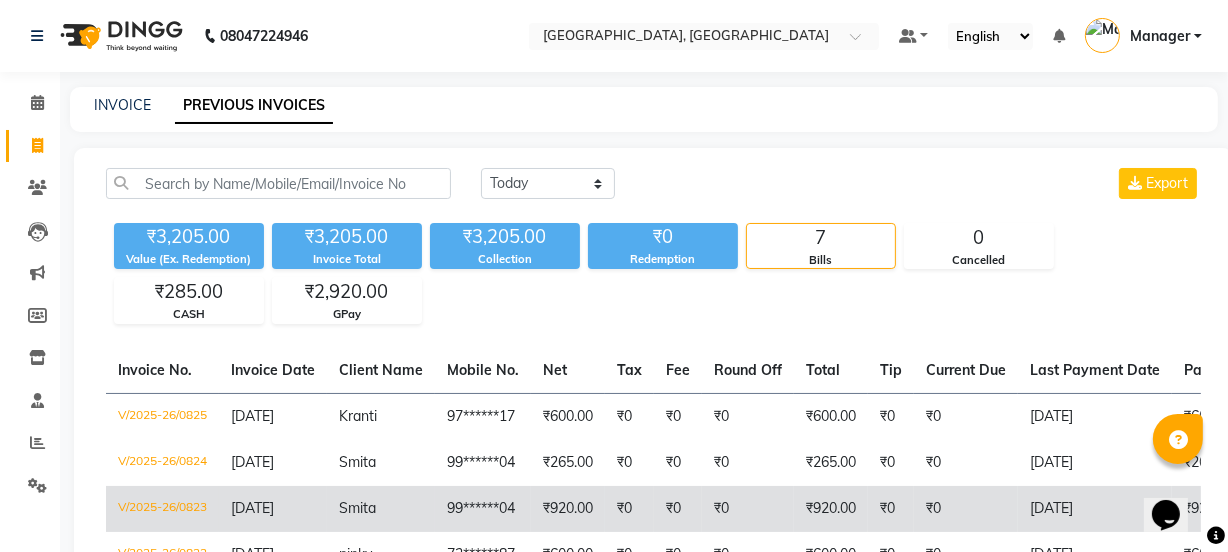 click on "Smita" 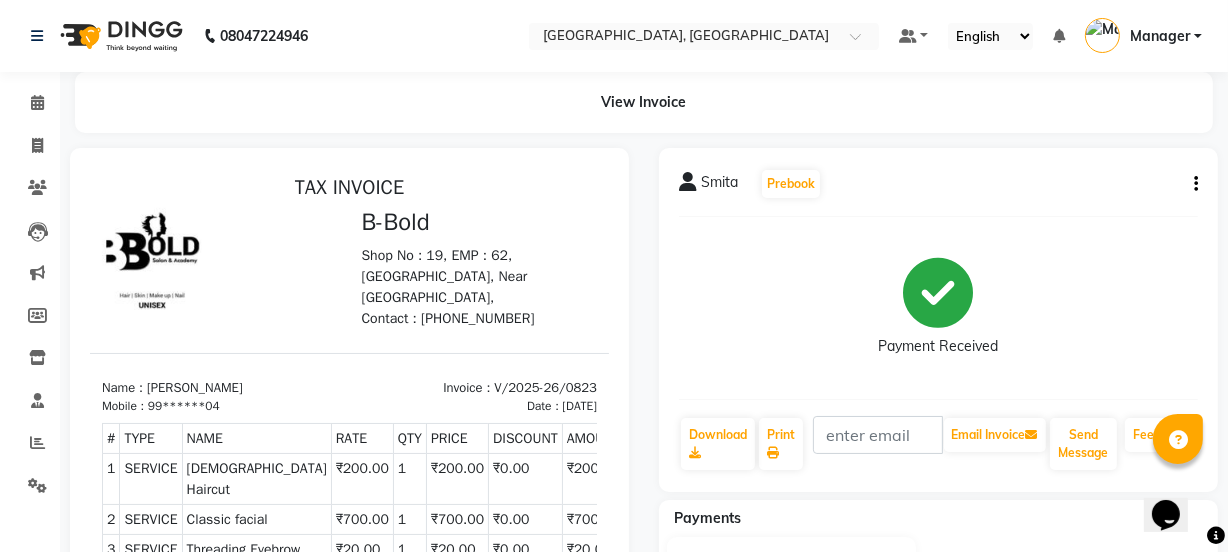 scroll, scrollTop: 0, scrollLeft: 0, axis: both 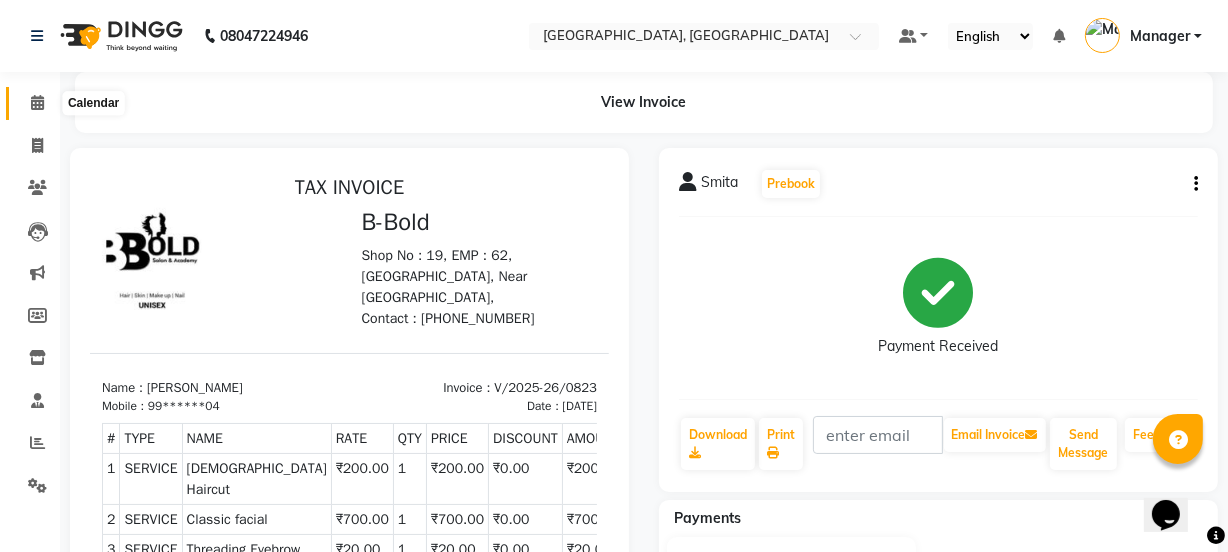 click 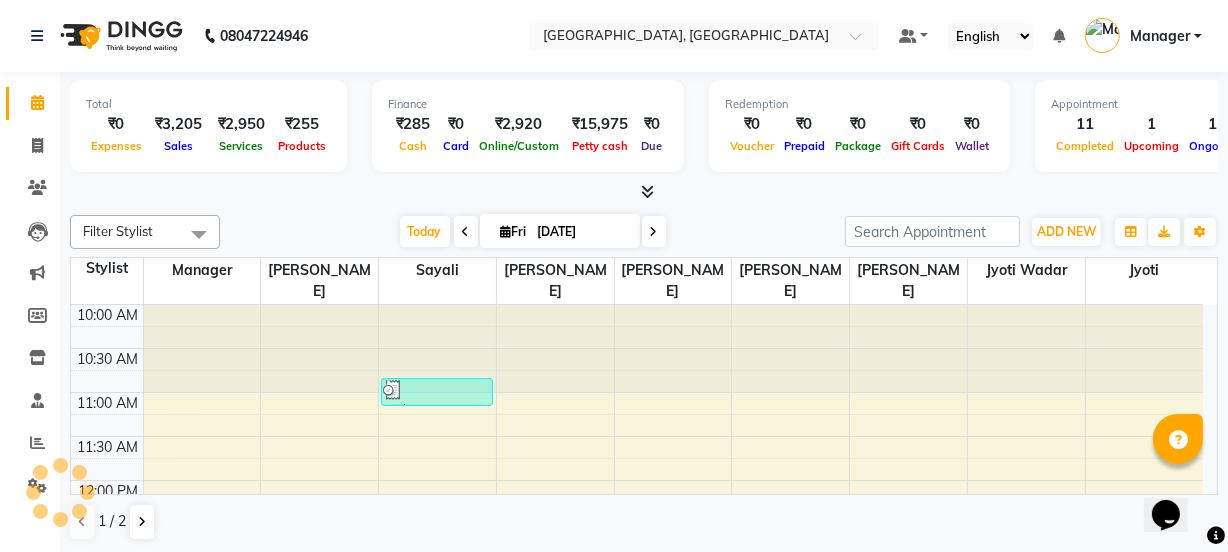 scroll, scrollTop: 0, scrollLeft: 0, axis: both 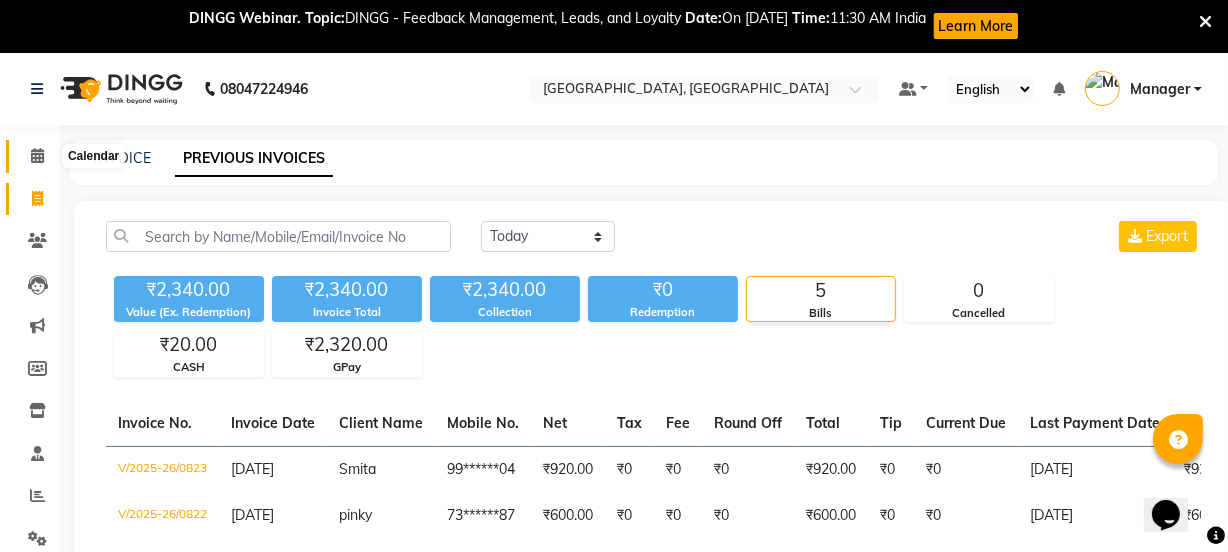 click 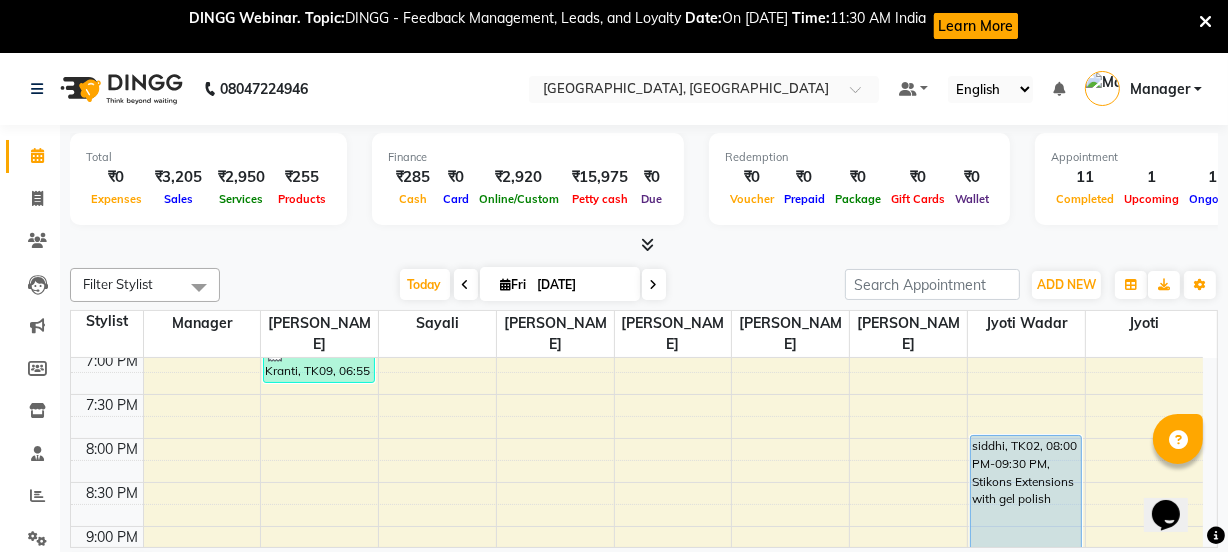 scroll, scrollTop: 0, scrollLeft: 0, axis: both 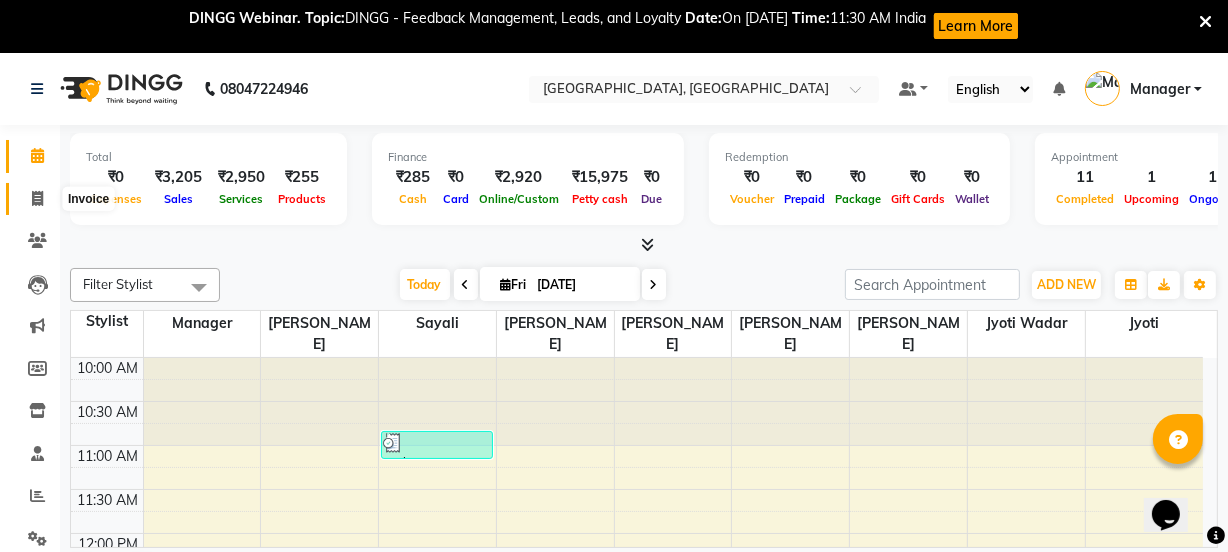 click 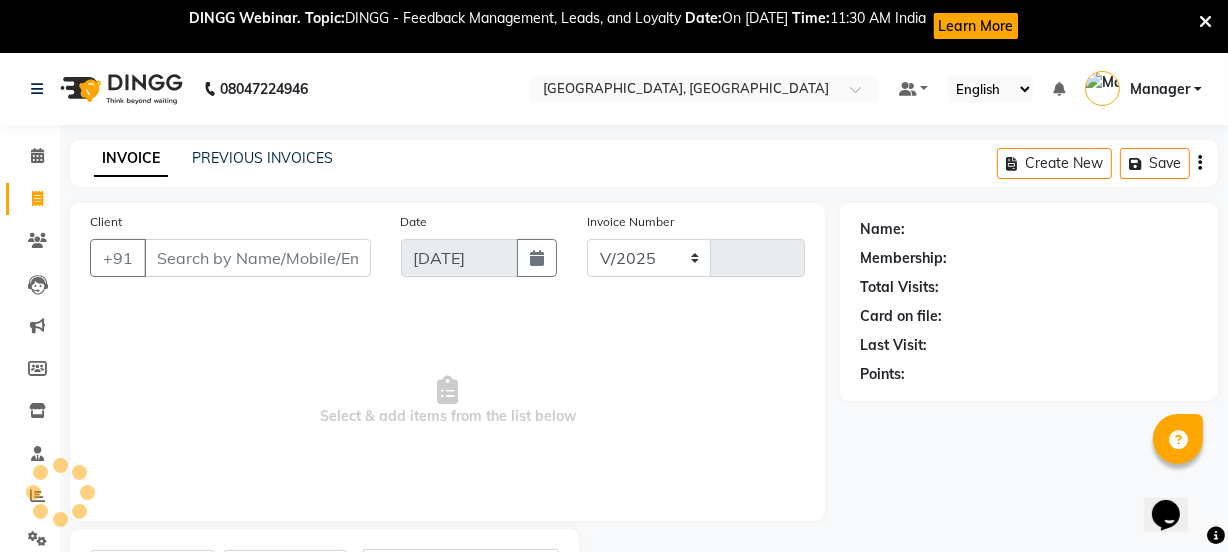 select on "7742" 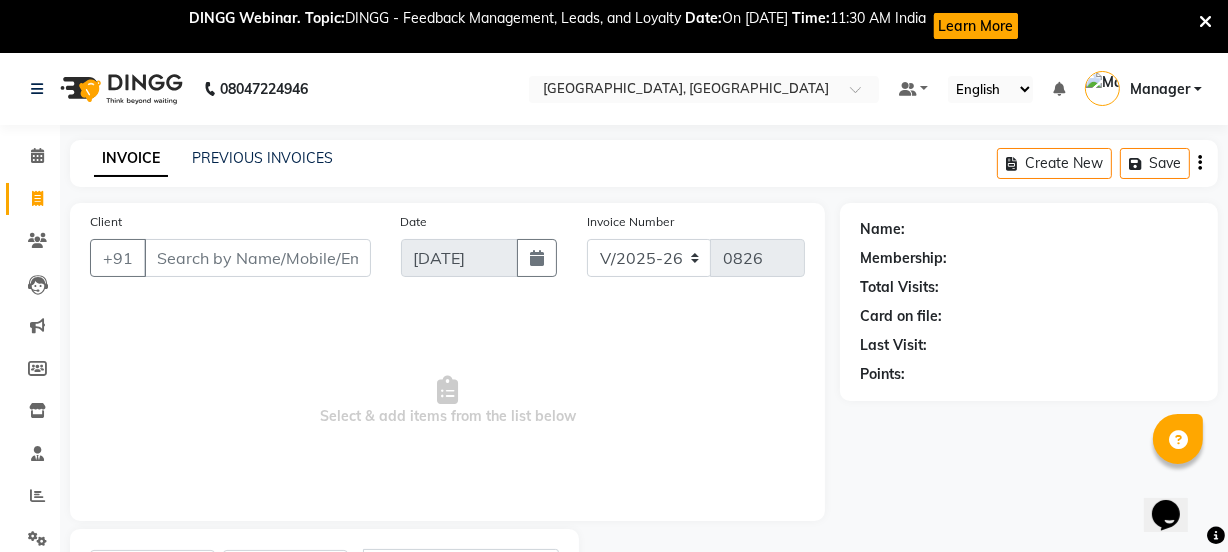 select on "membership" 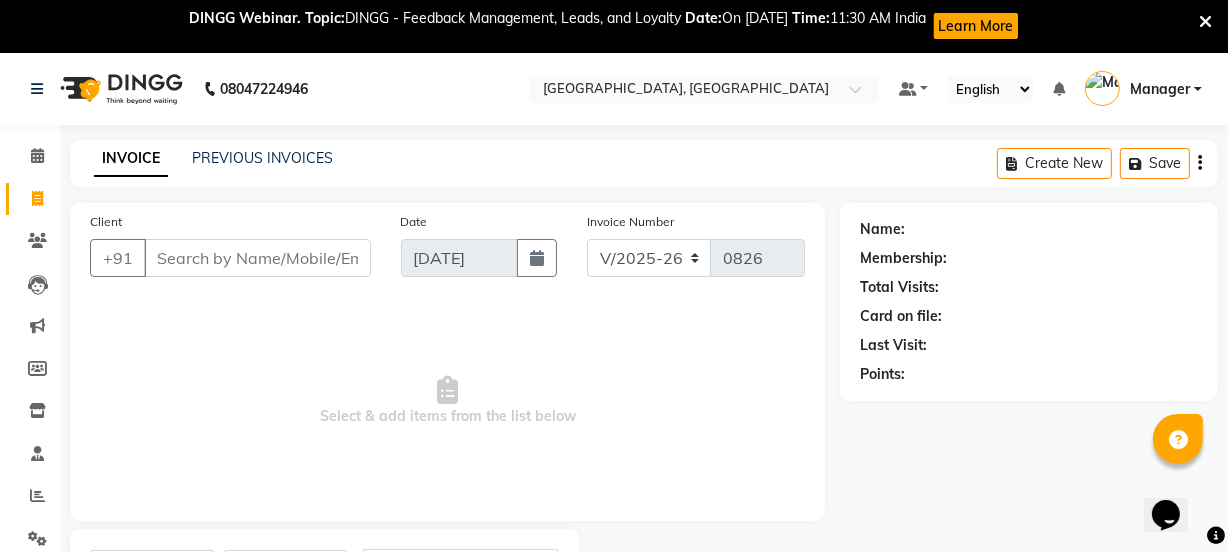 click on "Client" at bounding box center (257, 258) 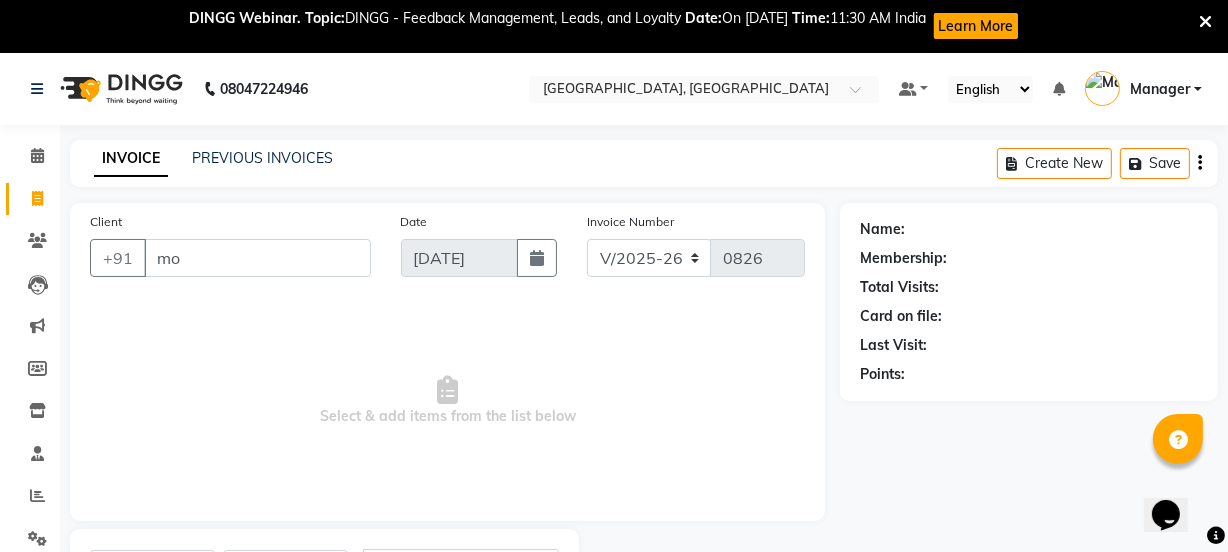 type on "m" 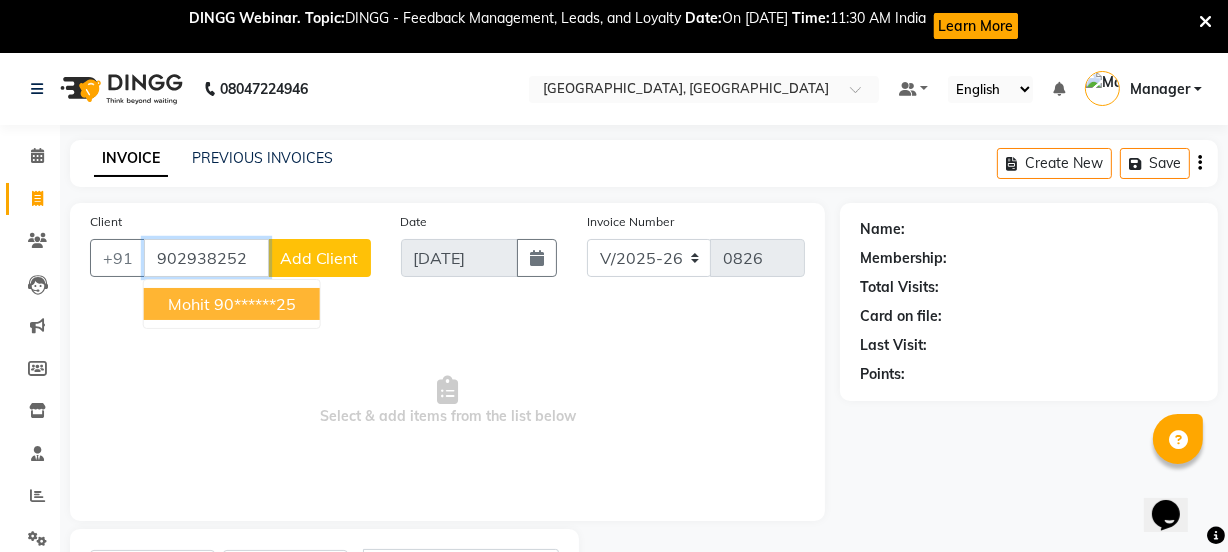 click on "90******25" at bounding box center (255, 304) 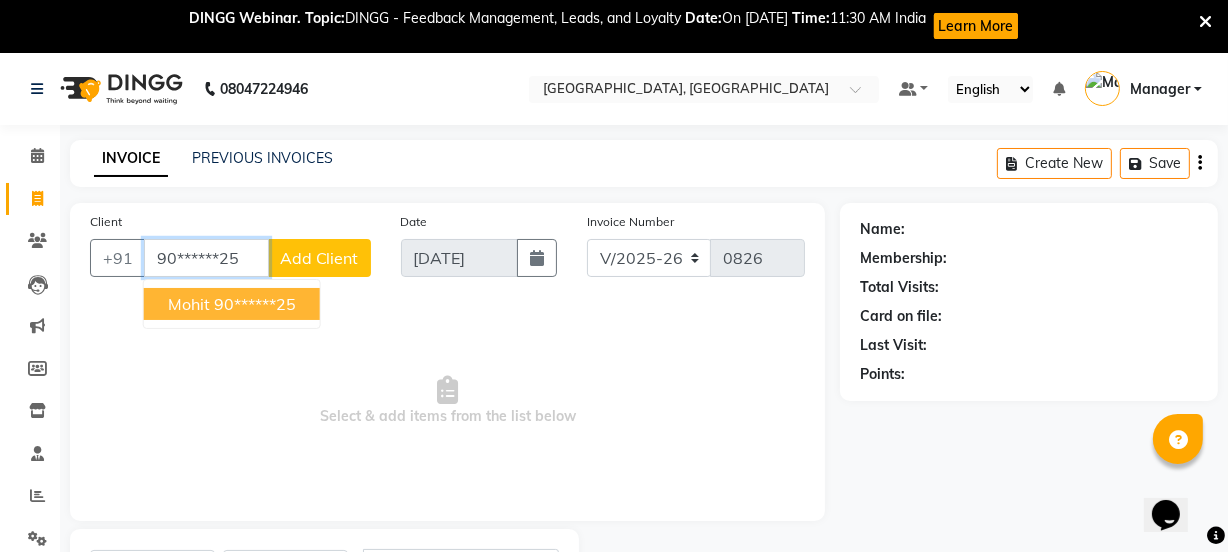 type on "90******25" 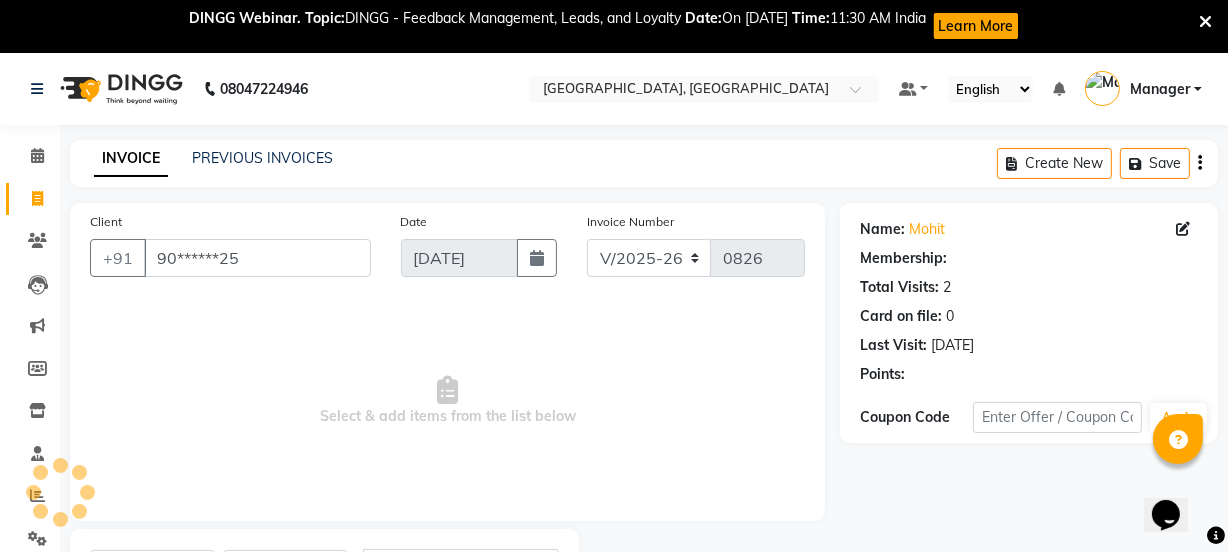 select on "1: Object" 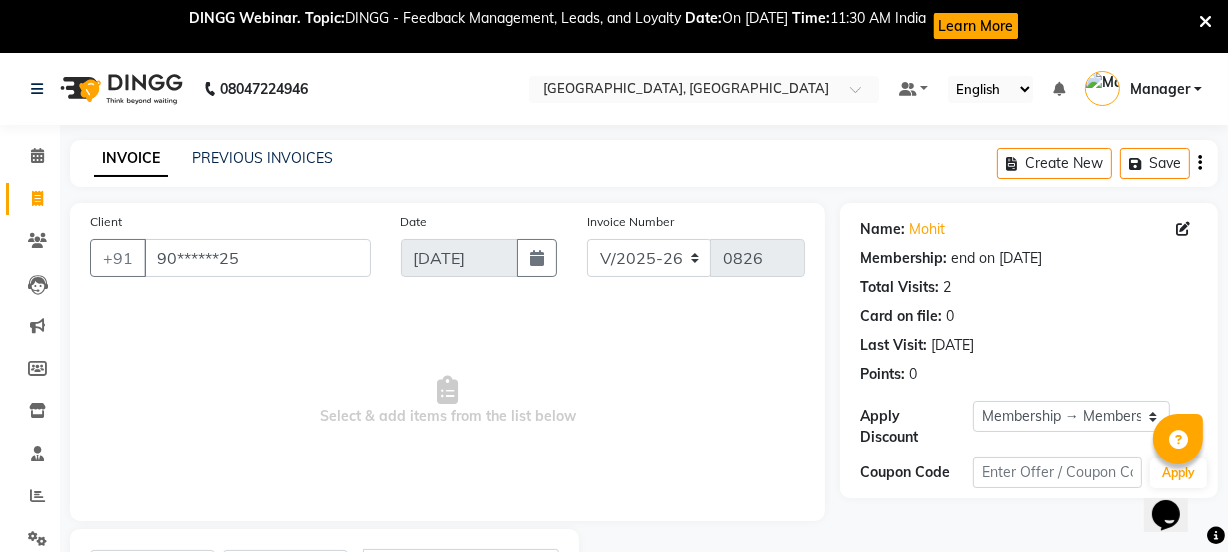 scroll, scrollTop: 56, scrollLeft: 0, axis: vertical 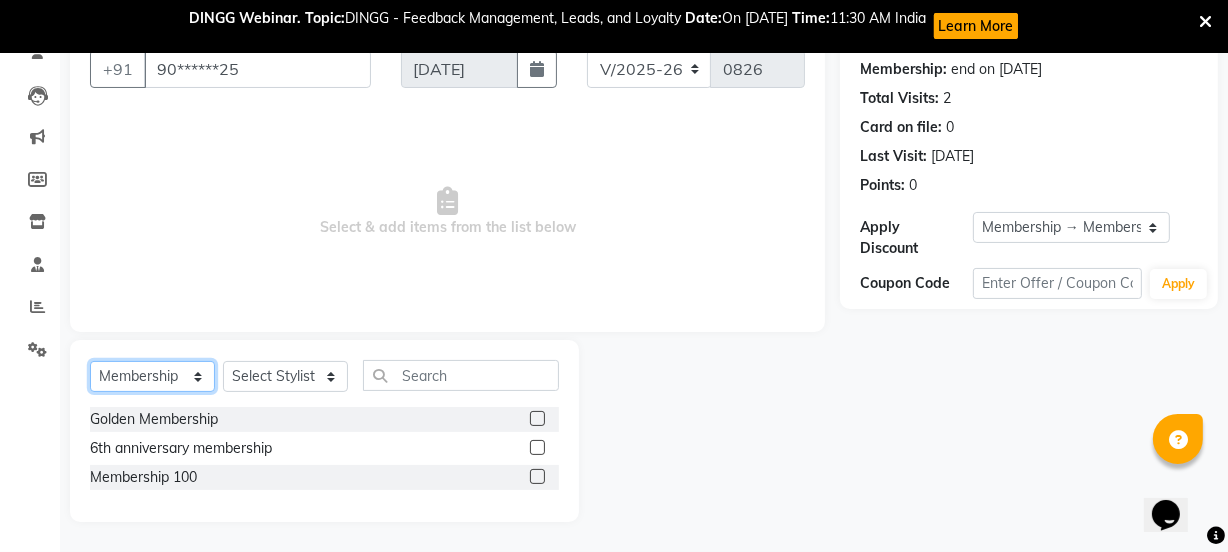 click on "Select  Service  Product  Membership  Package Voucher Prepaid Gift Card" 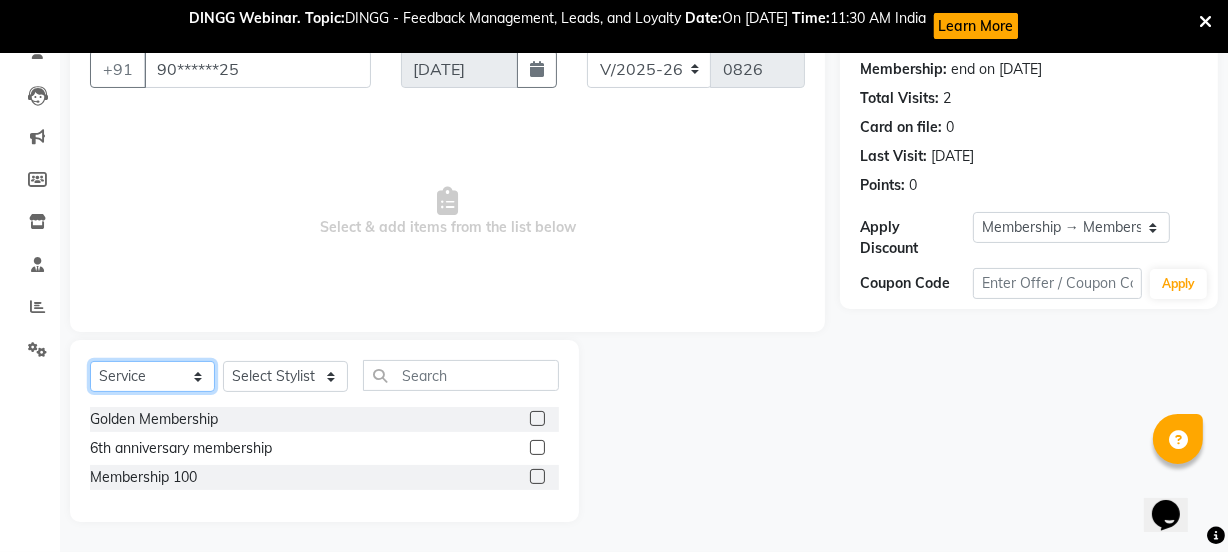 click on "Select  Service  Product  Membership  Package Voucher Prepaid Gift Card" 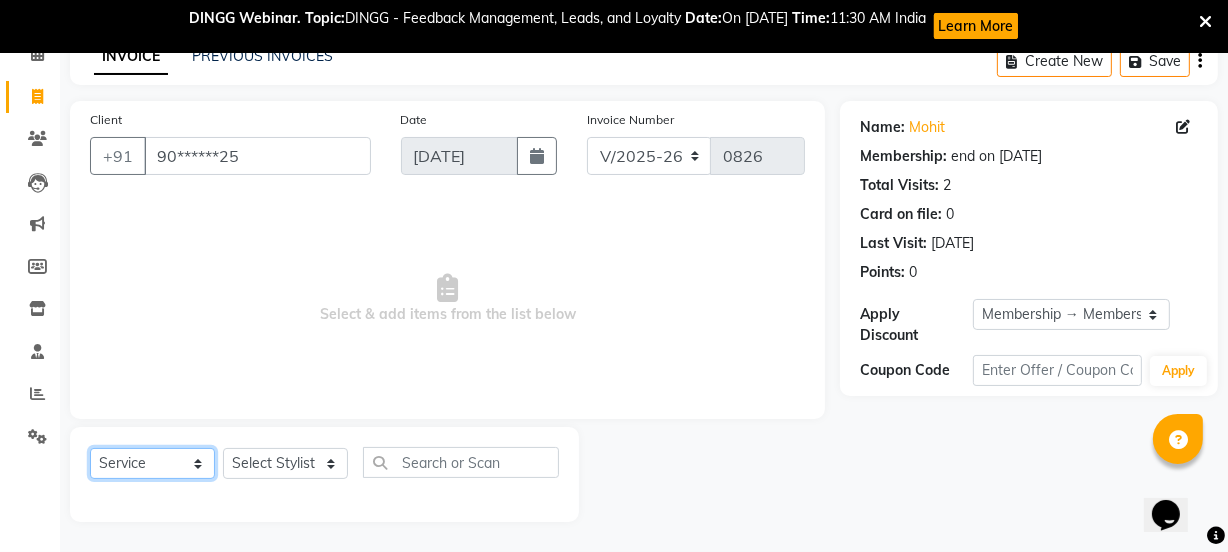 scroll, scrollTop: 102, scrollLeft: 0, axis: vertical 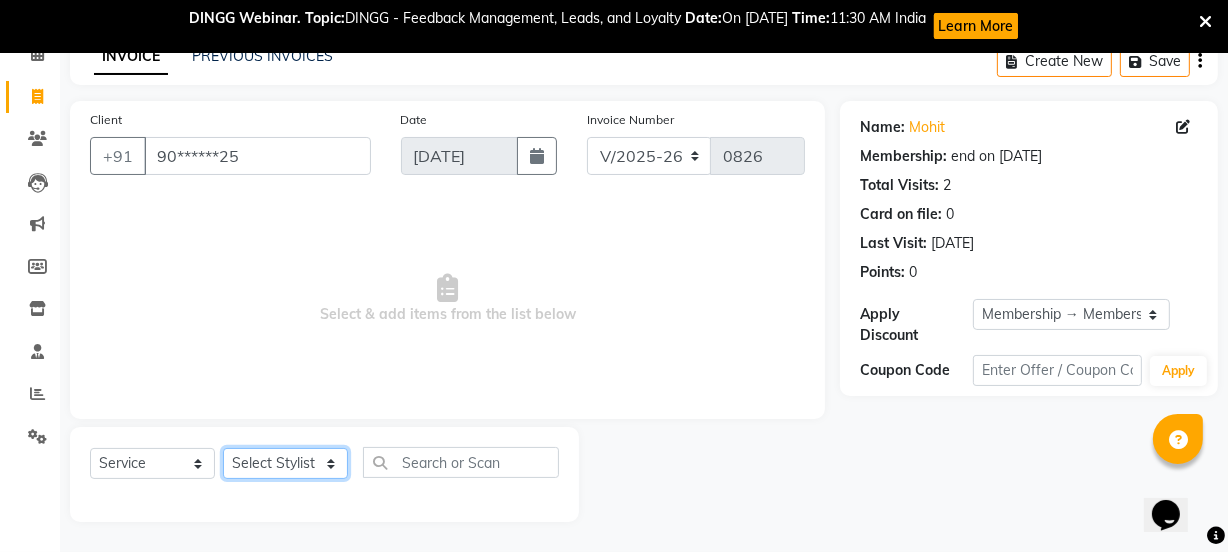 click on "Select Stylist [PERSON_NAME] wadar Manager [PERSON_NAME] [PERSON_NAME]  [PERSON_NAME] [PERSON_NAME]  [PERSON_NAME] [PERSON_NAME] [PERSON_NAME]" 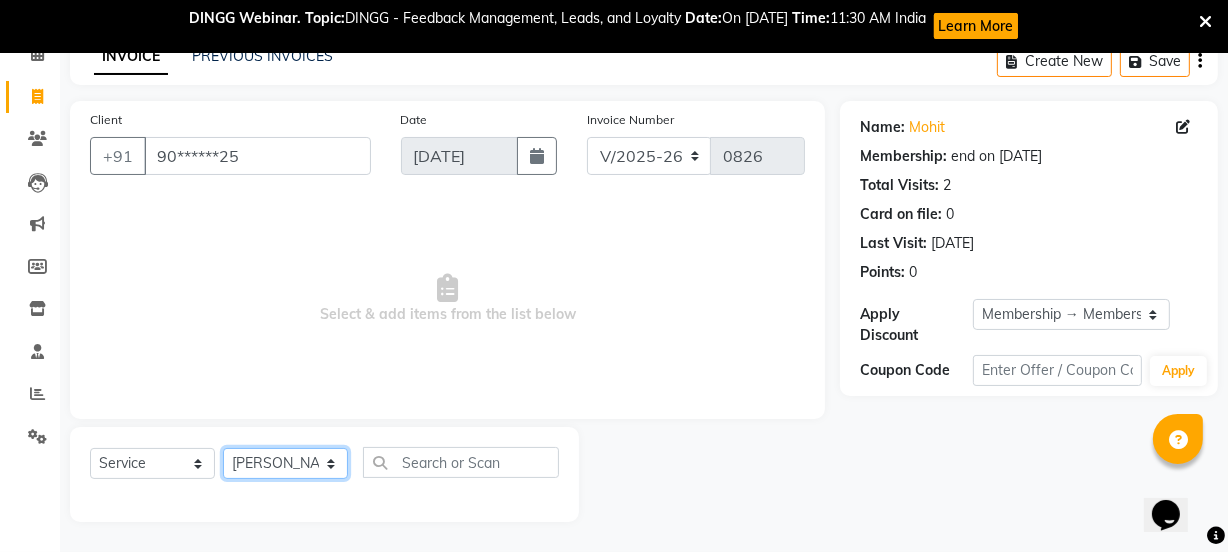 click on "Select Stylist [PERSON_NAME] wadar Manager [PERSON_NAME] [PERSON_NAME]  [PERSON_NAME] [PERSON_NAME]  [PERSON_NAME] [PERSON_NAME] [PERSON_NAME]" 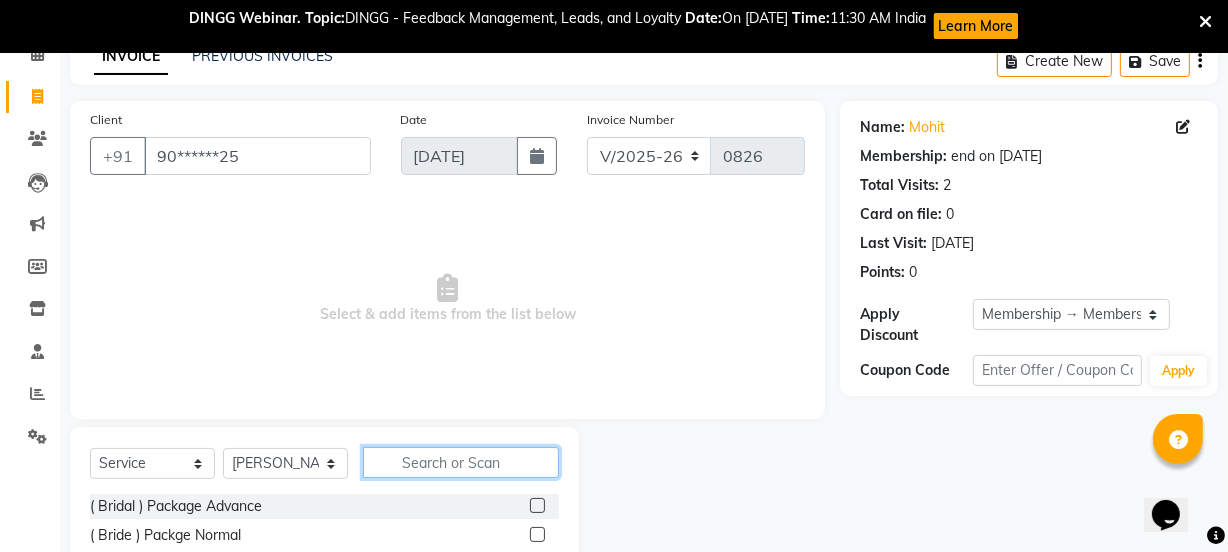 click 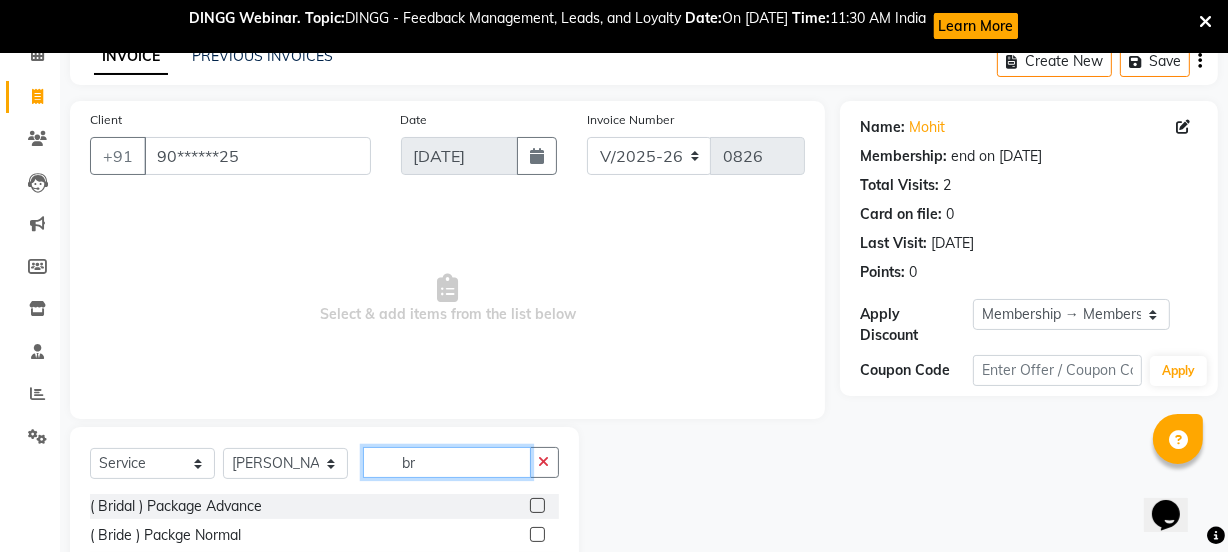 type on "b" 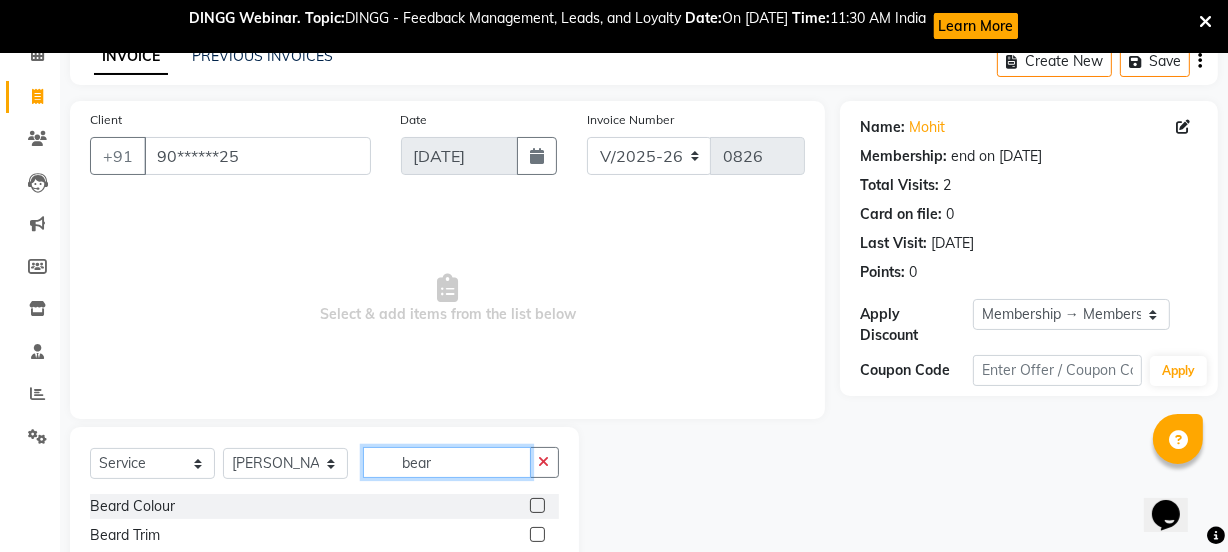 type on "bear" 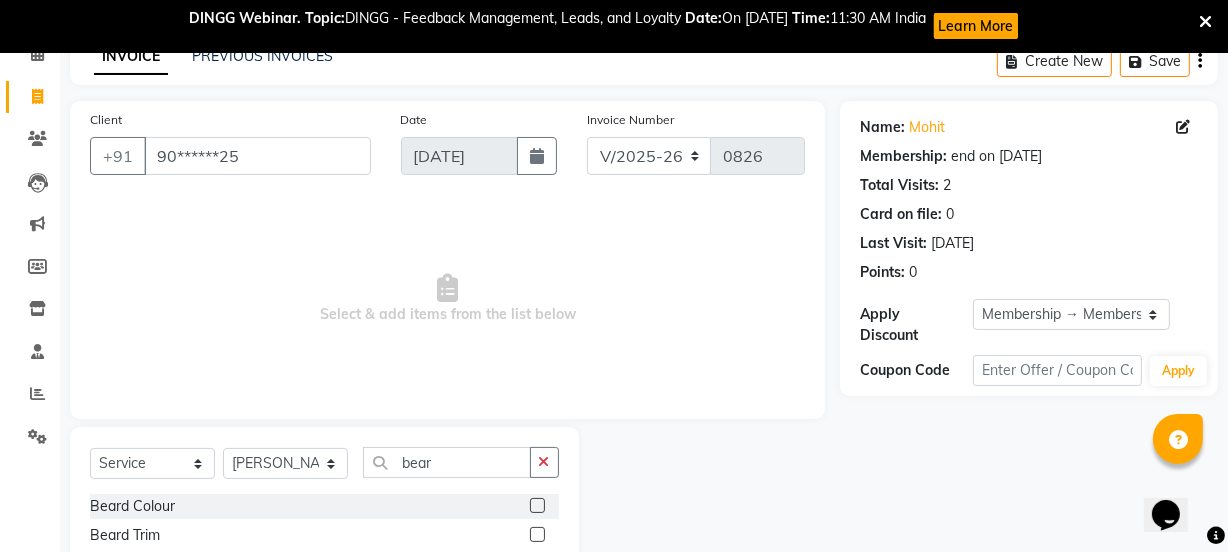 click 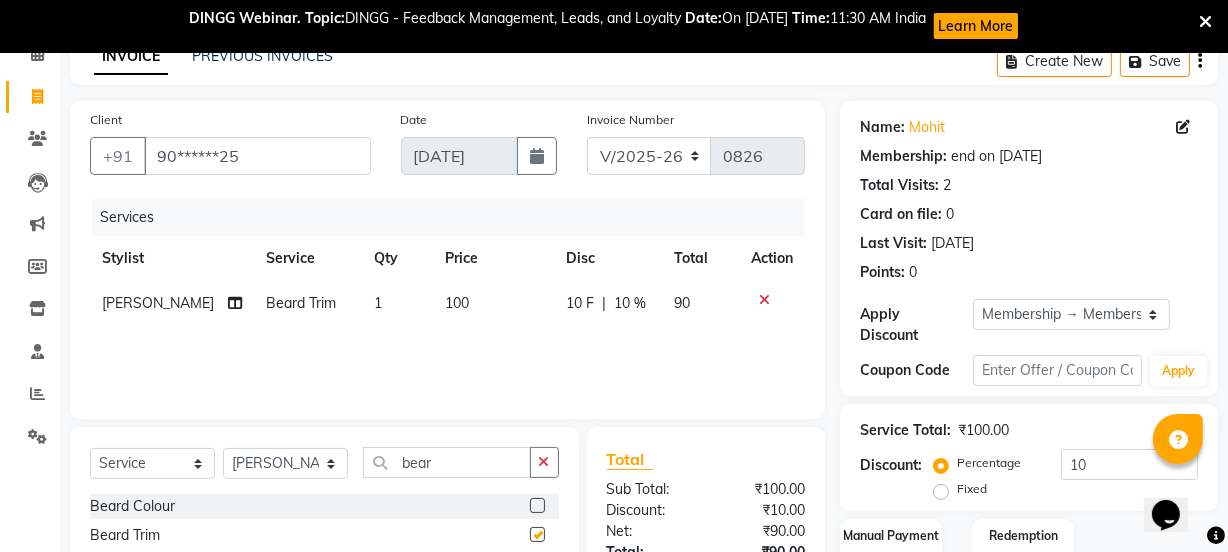 checkbox on "false" 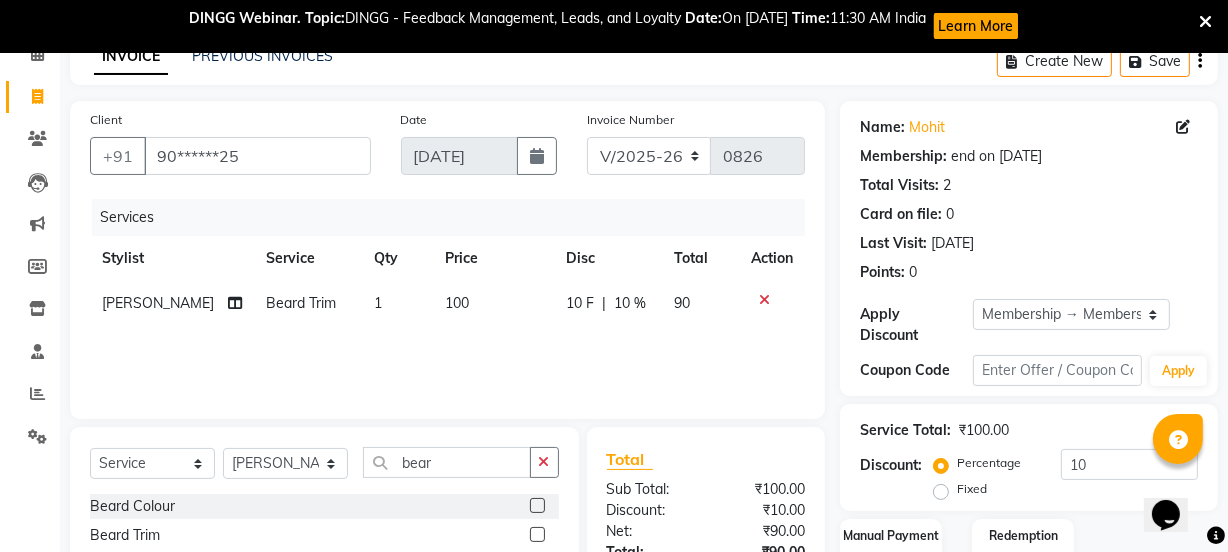 click on "10 F | 10 %" 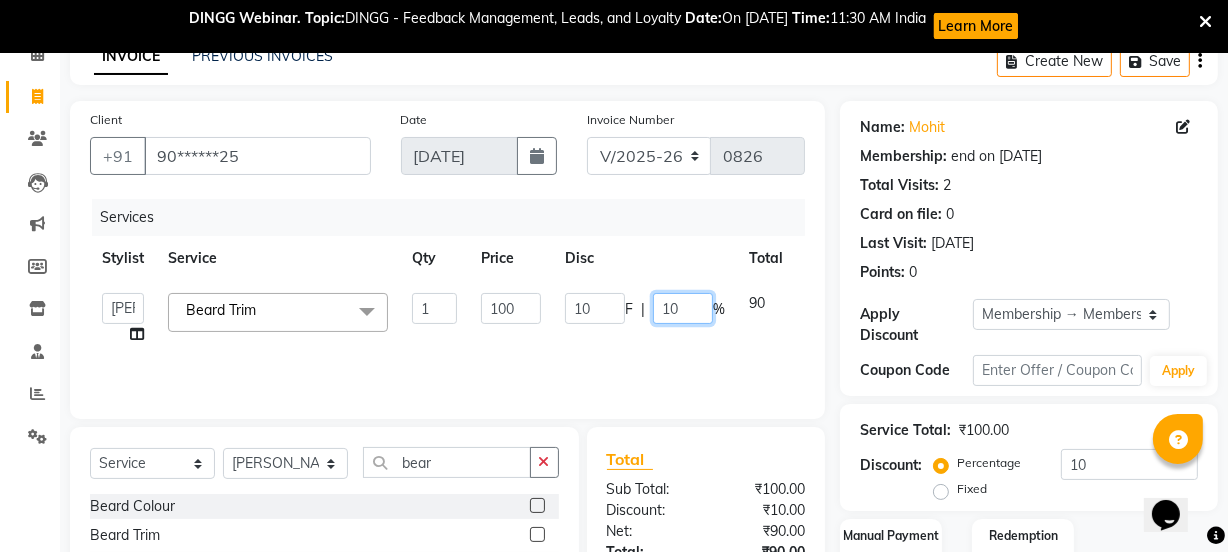 click on "10" 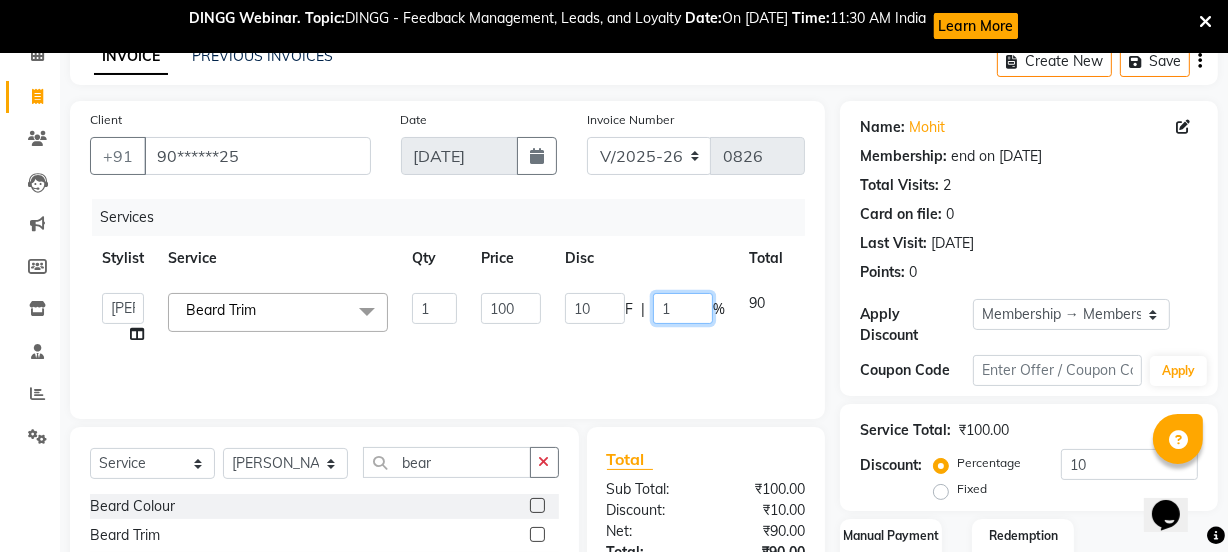type 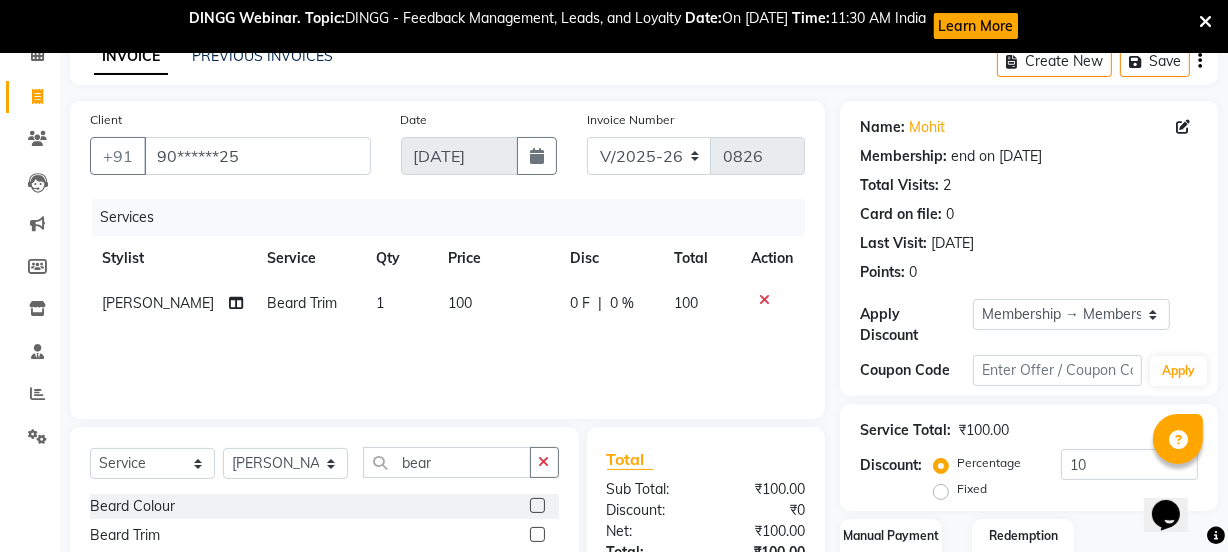 click on "Services Stylist Service Qty Price Disc Total Action [PERSON_NAME] [PERSON_NAME] Trim 1 100 0 F | 0 % 100" 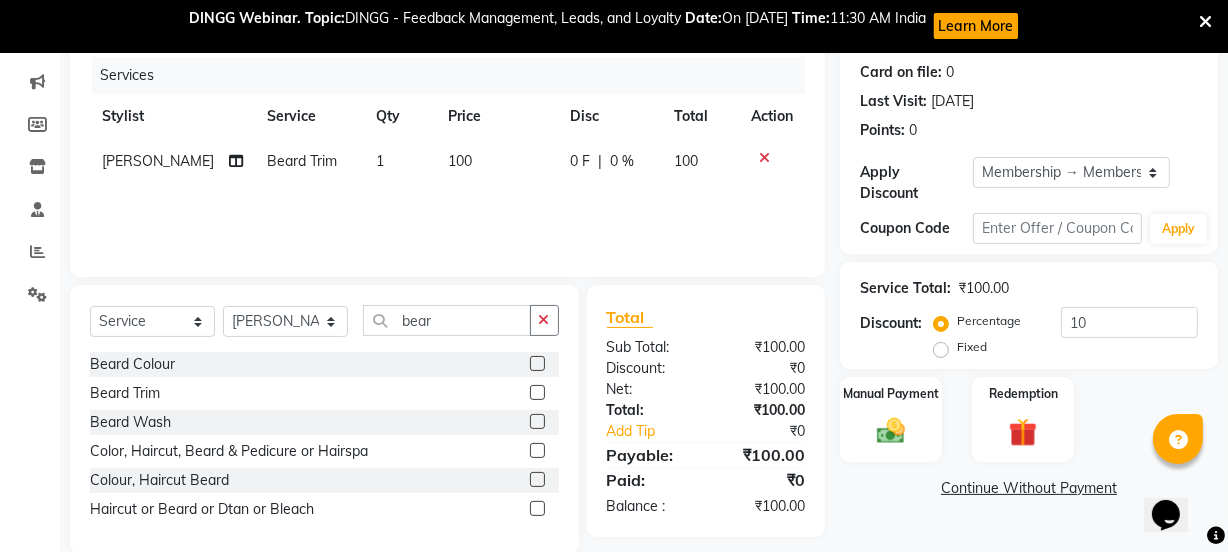scroll, scrollTop: 276, scrollLeft: 0, axis: vertical 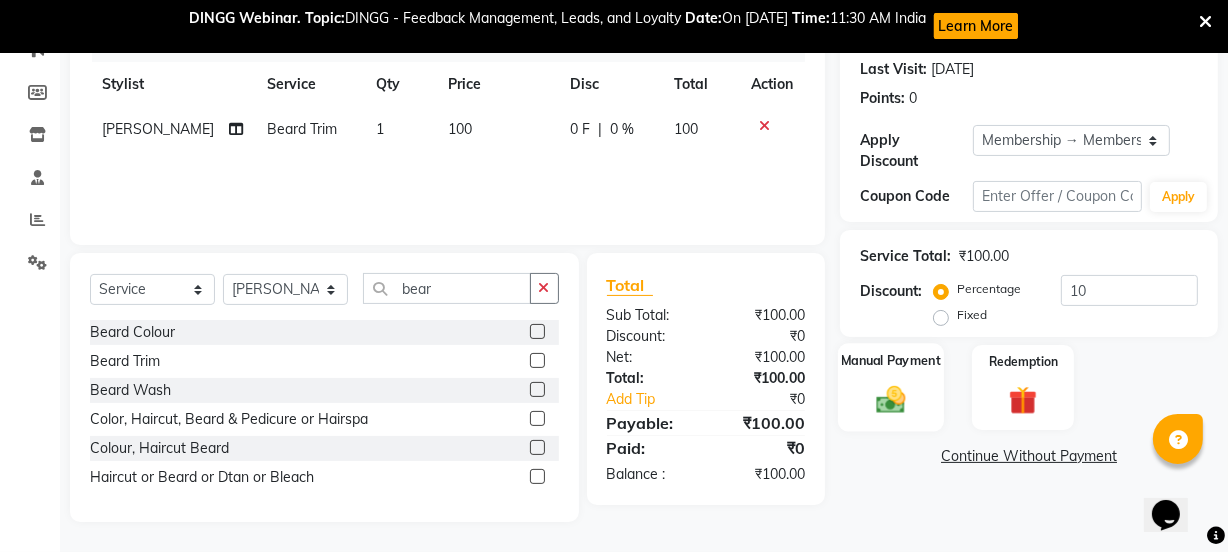 click 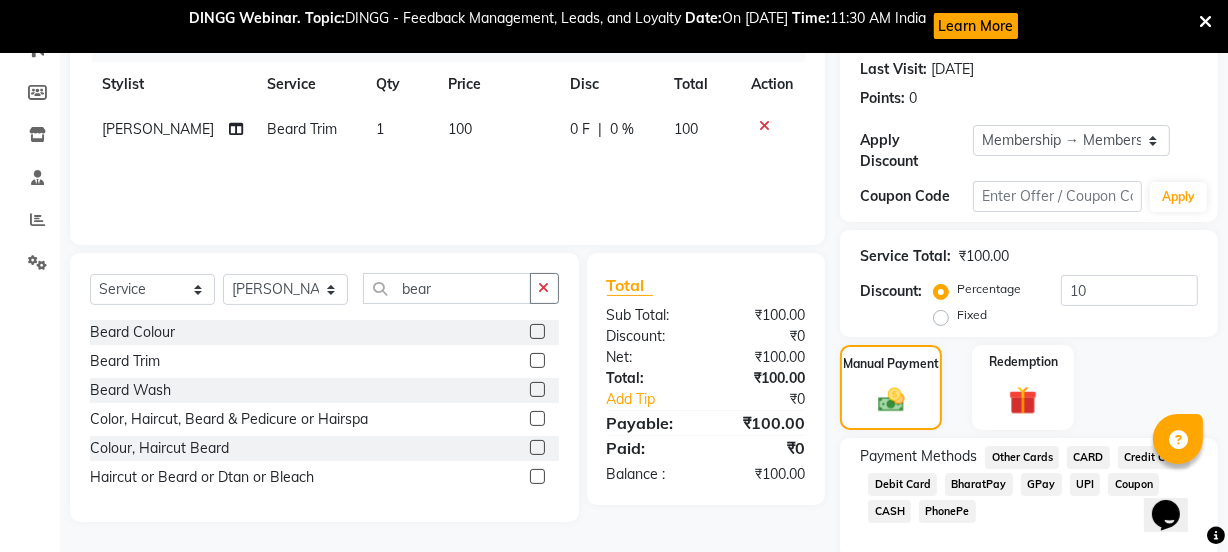 scroll, scrollTop: 352, scrollLeft: 0, axis: vertical 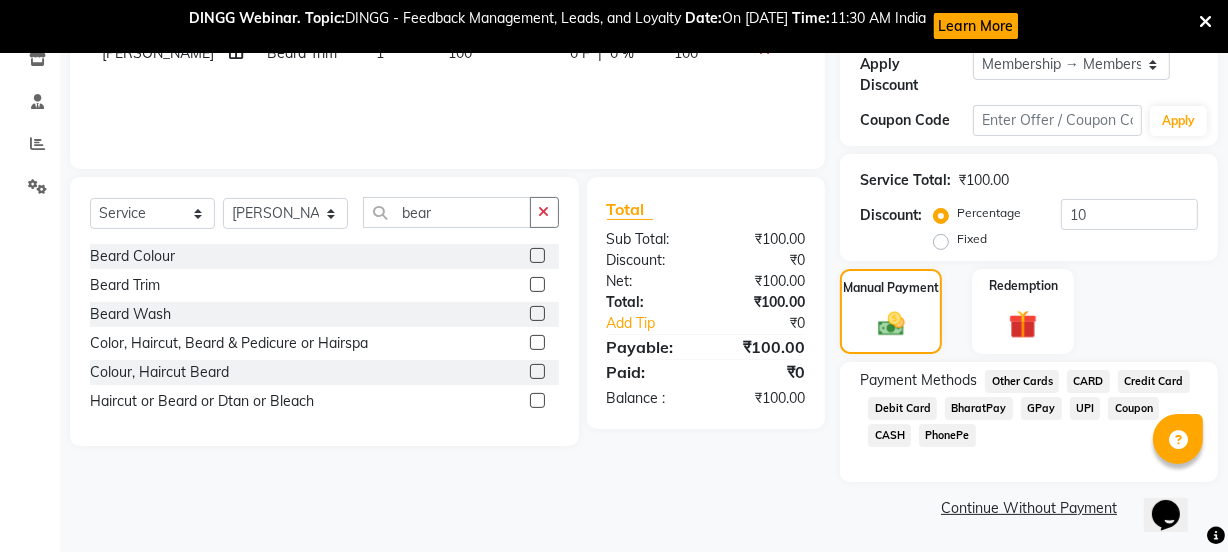 click on "GPay" 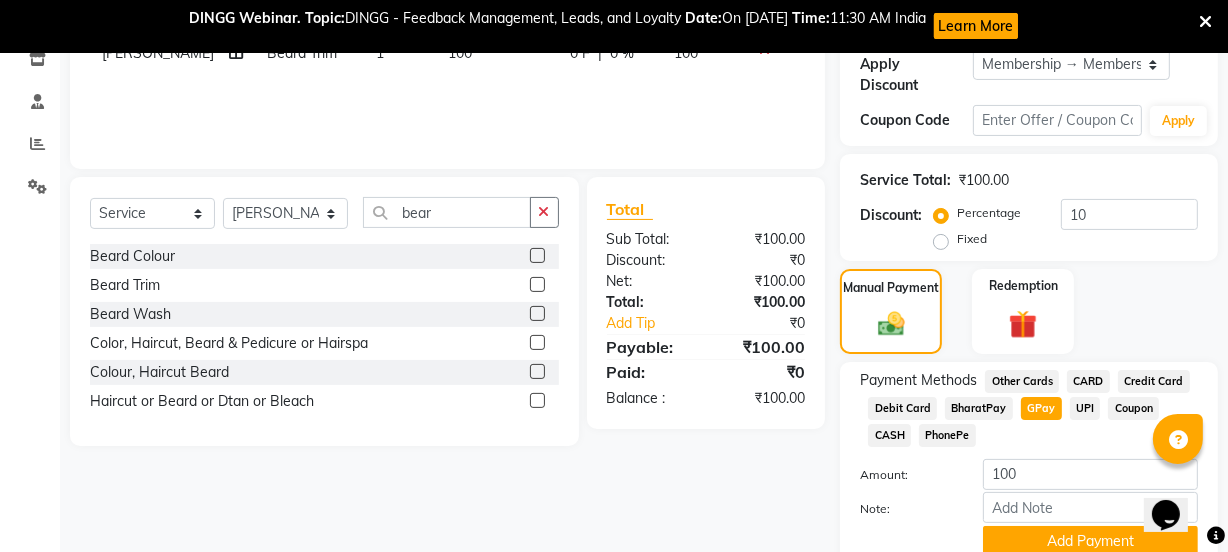 scroll, scrollTop: 436, scrollLeft: 0, axis: vertical 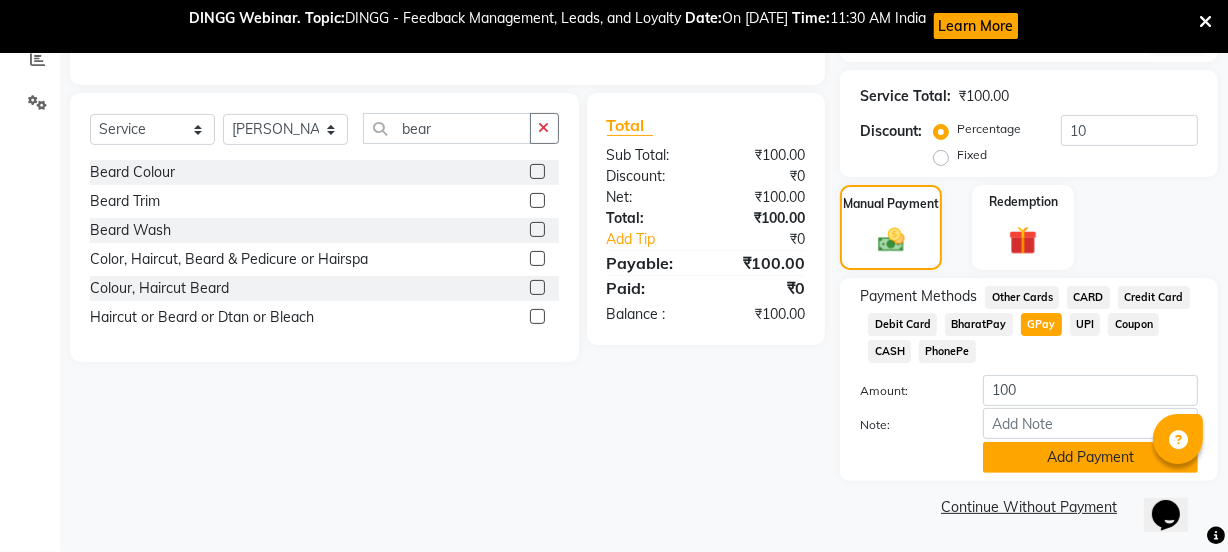 click on "Add Payment" 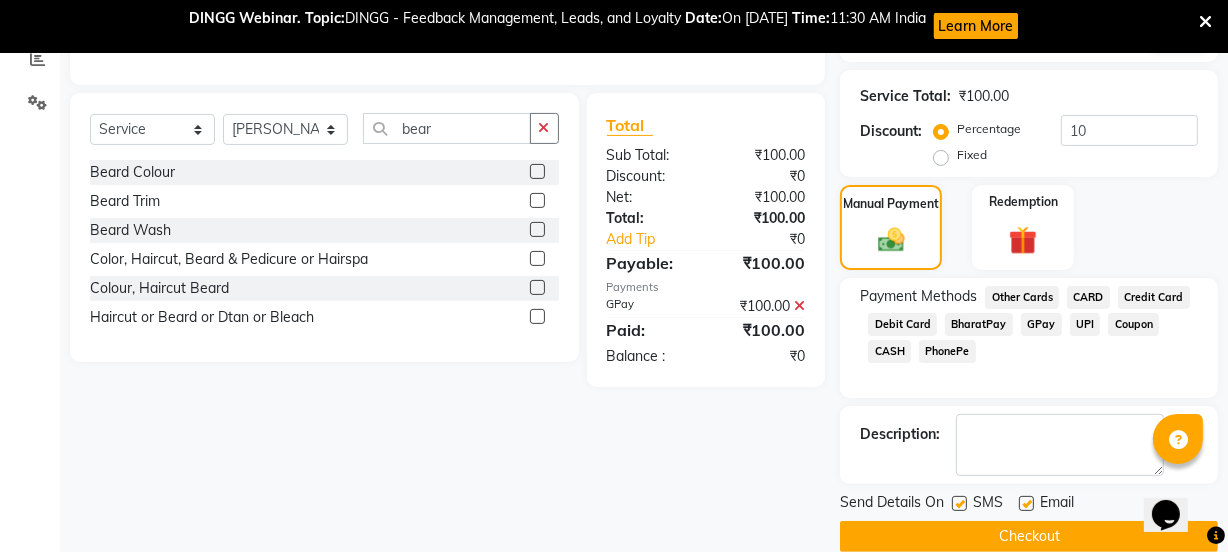 scroll, scrollTop: 465, scrollLeft: 0, axis: vertical 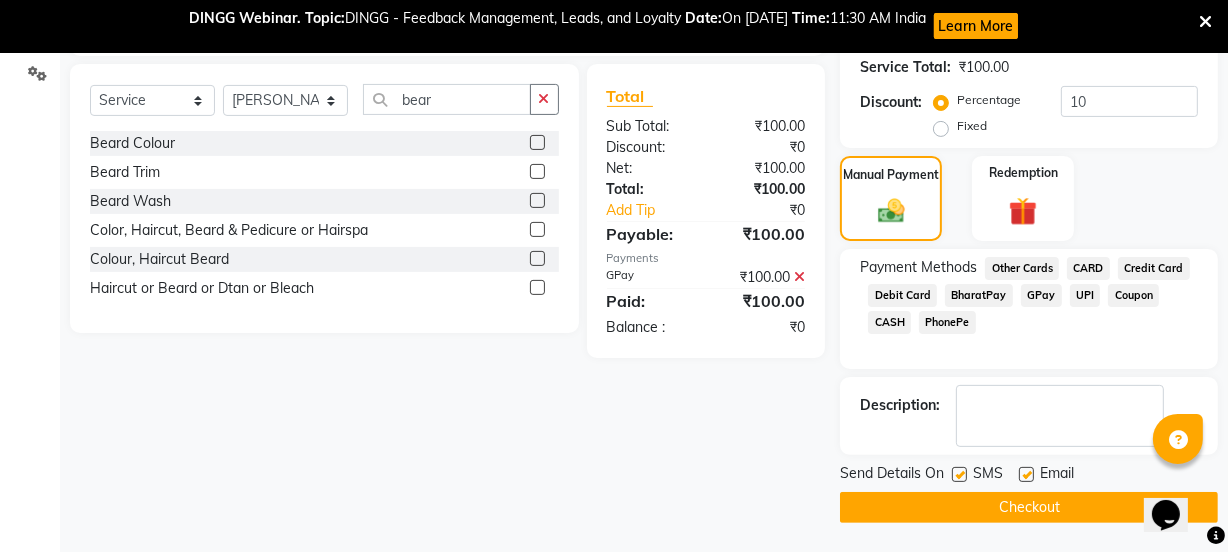 click on "Checkout" 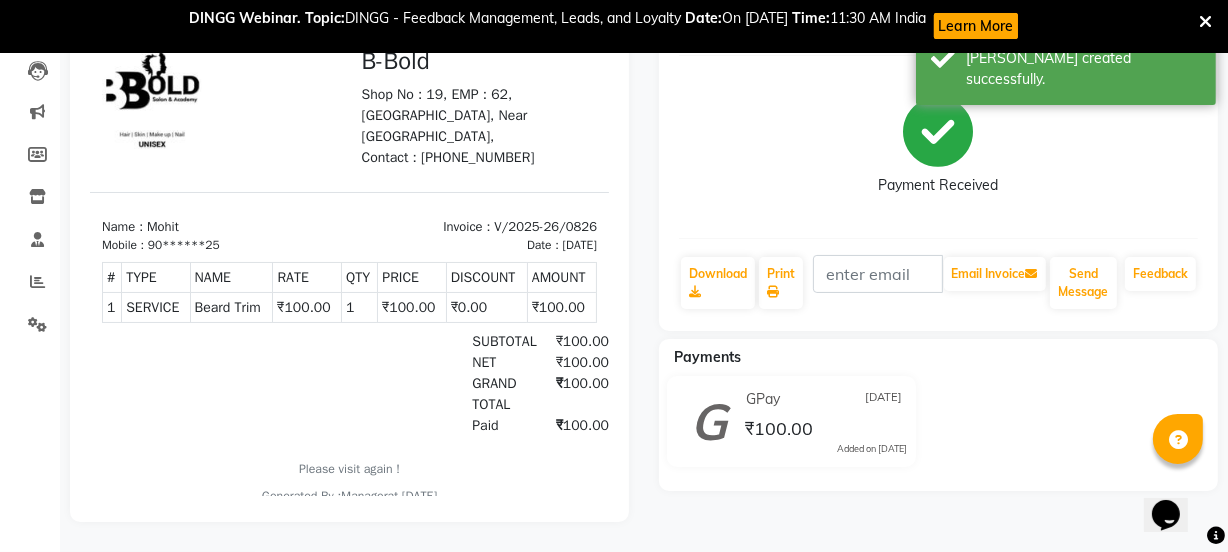 scroll, scrollTop: 0, scrollLeft: 0, axis: both 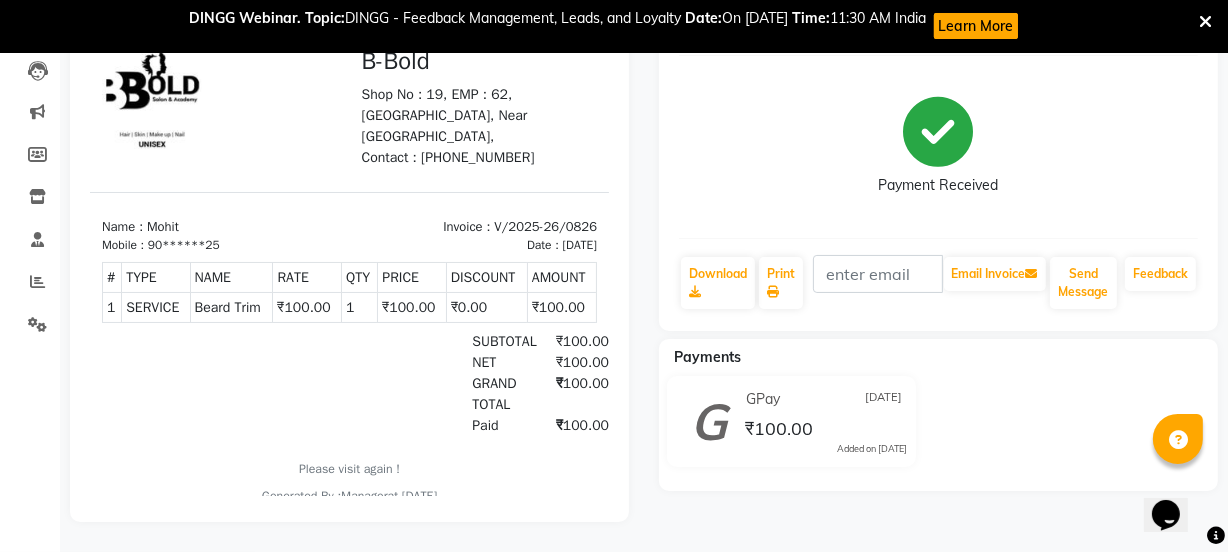 click on "Mohit   Prebook   Payment Received  Download  Print   Email Invoice   Send Message Feedback  Payments GPay [DATE] ₹100.00  Added on [DATE]" 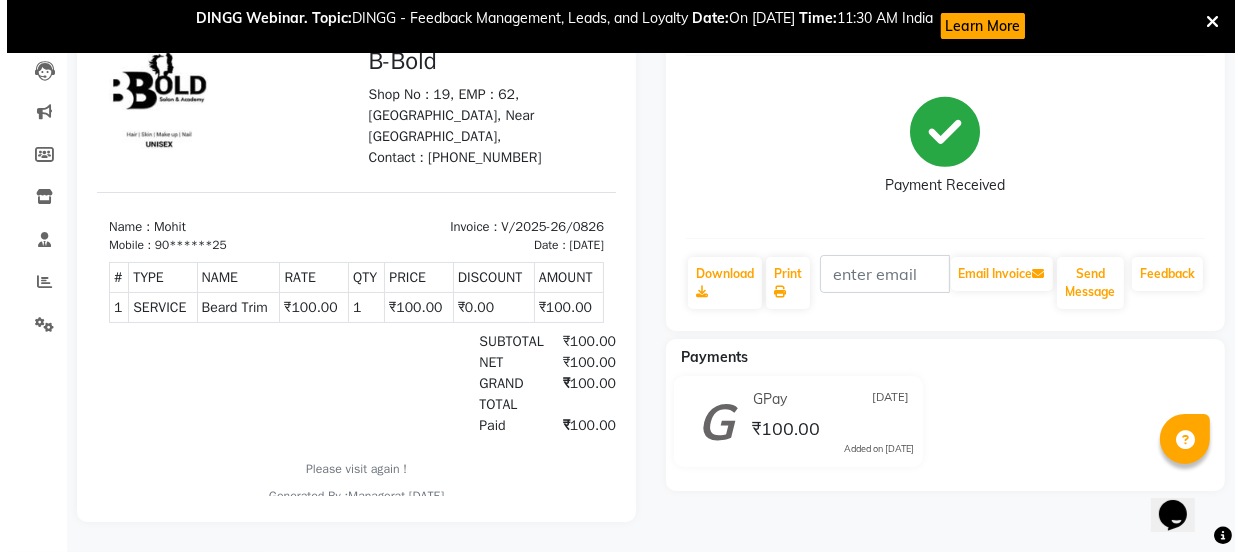 scroll, scrollTop: 0, scrollLeft: 0, axis: both 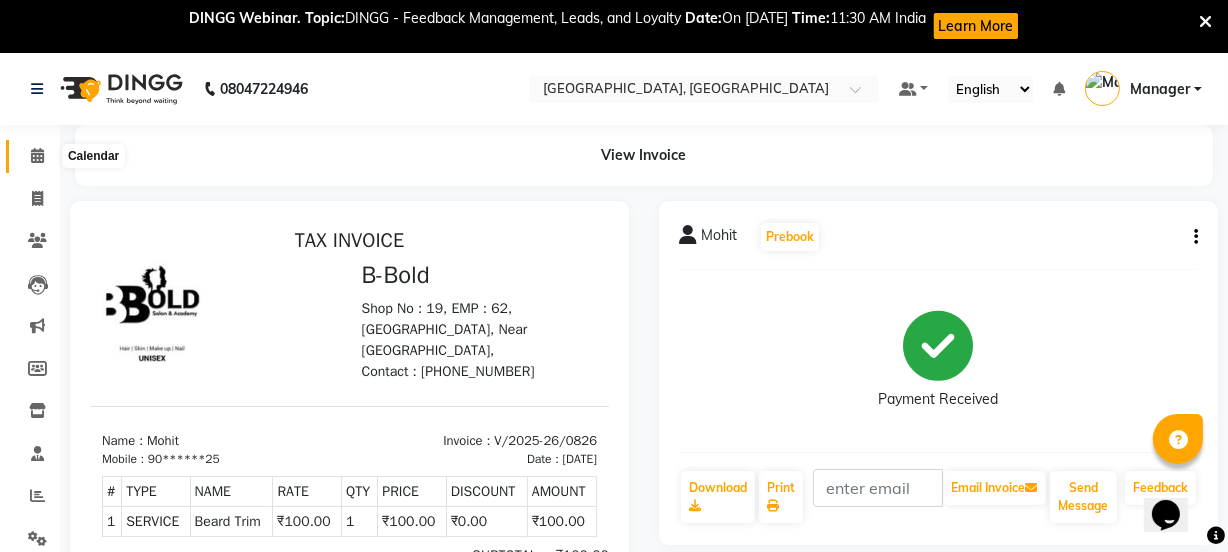 click 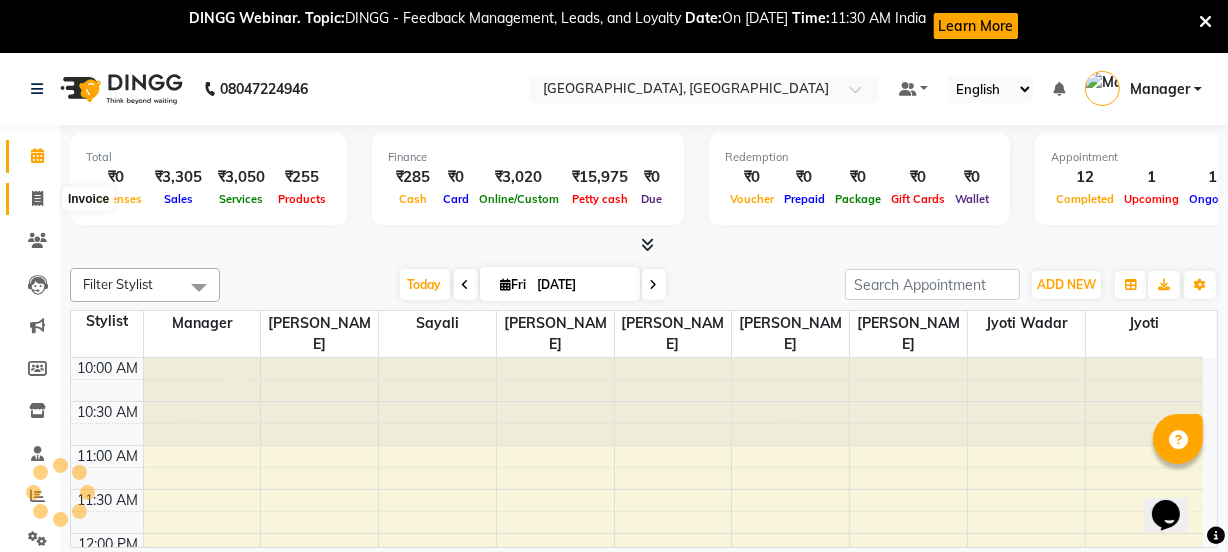 click 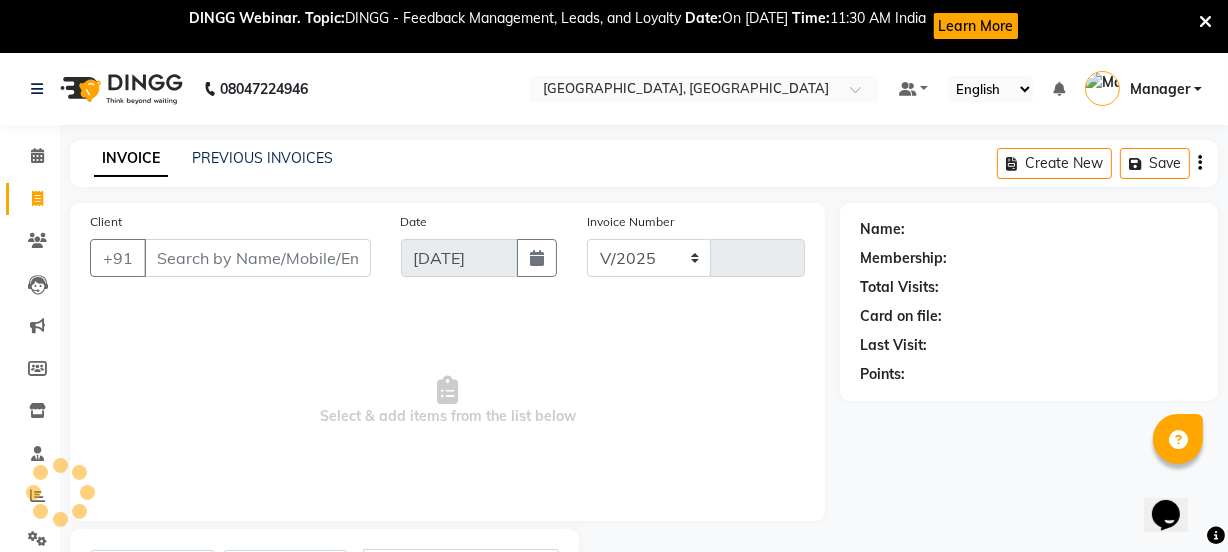 select on "7742" 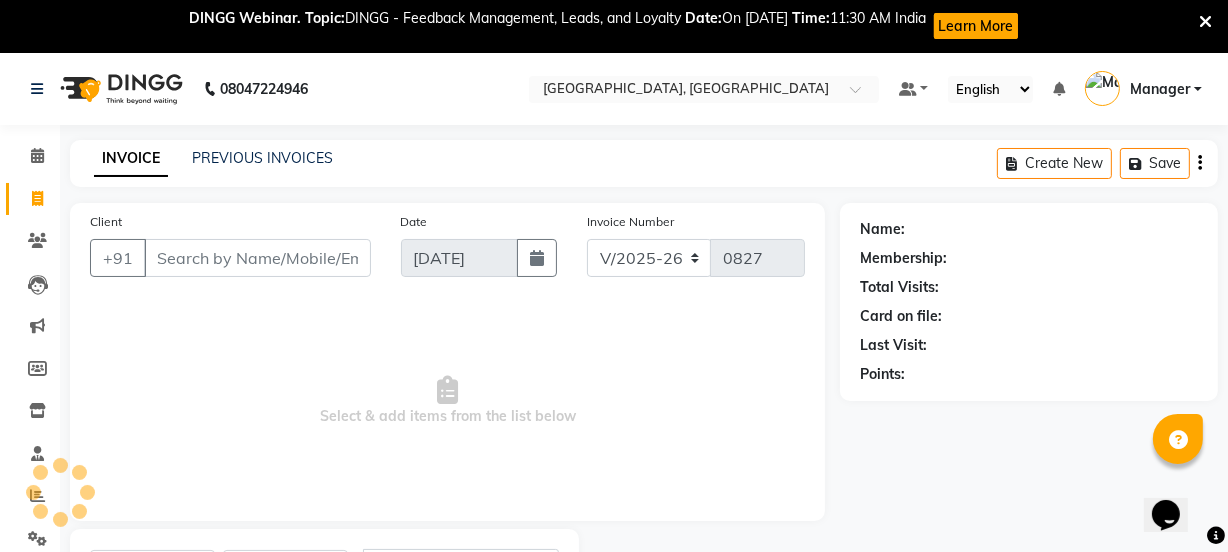 click on "Client" at bounding box center [257, 258] 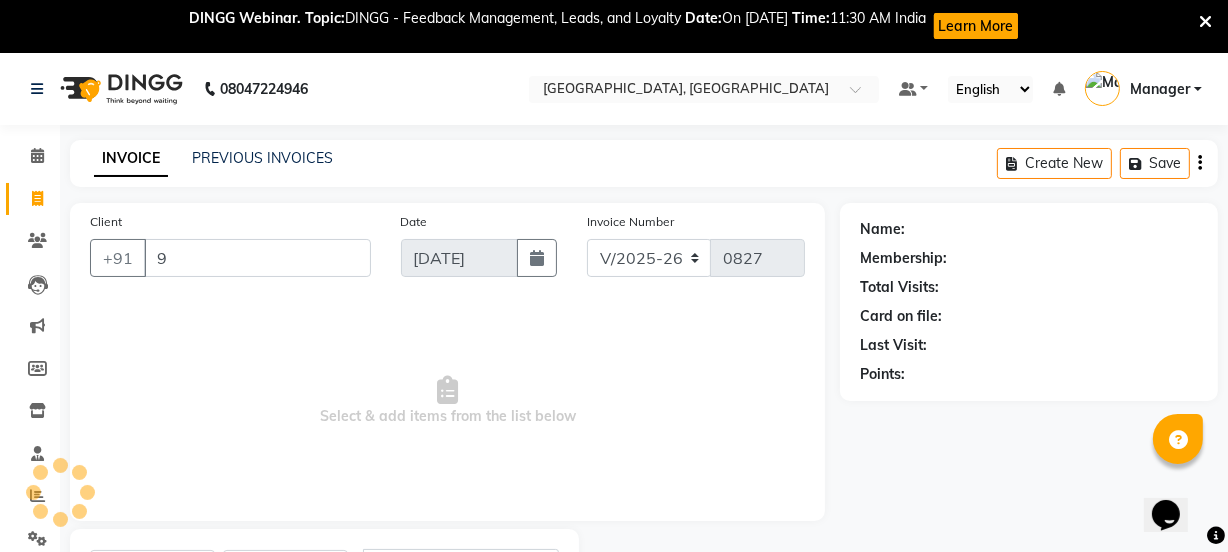 type on "98" 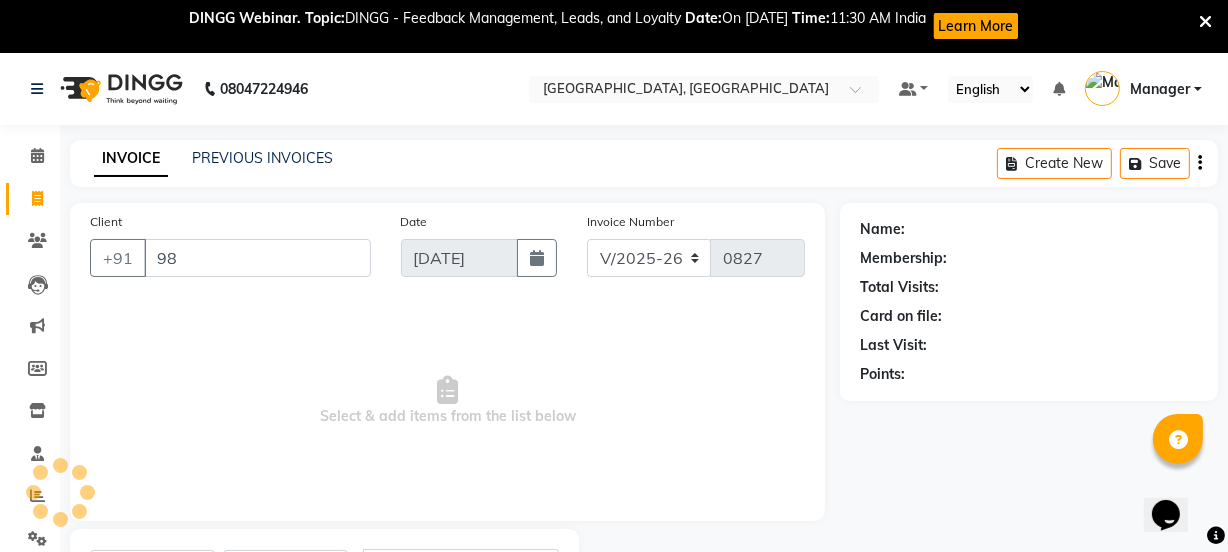 select on "membership" 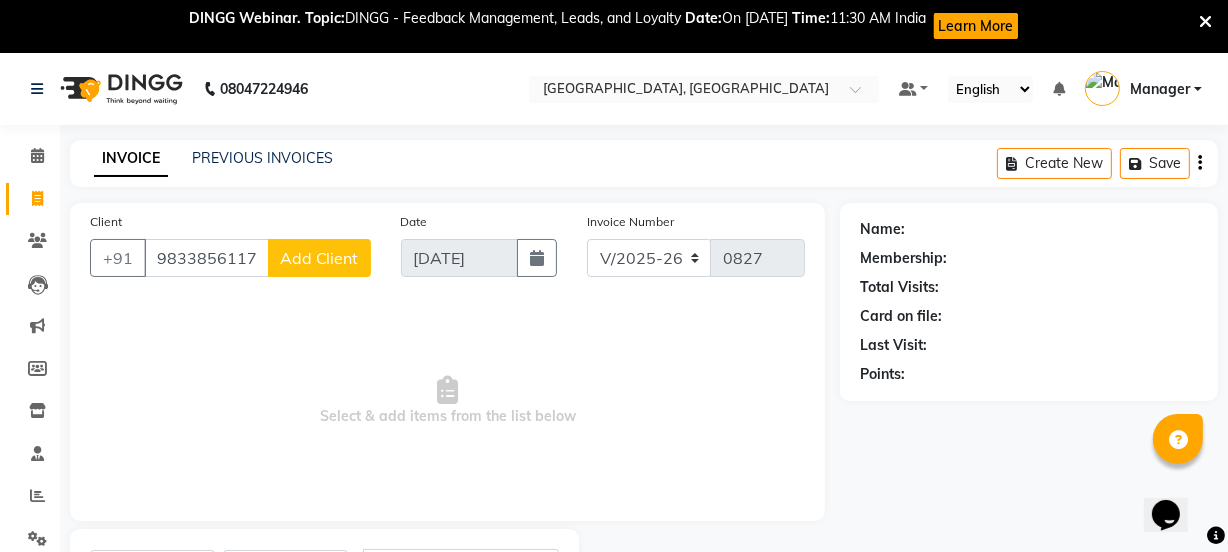 type on "9833856117" 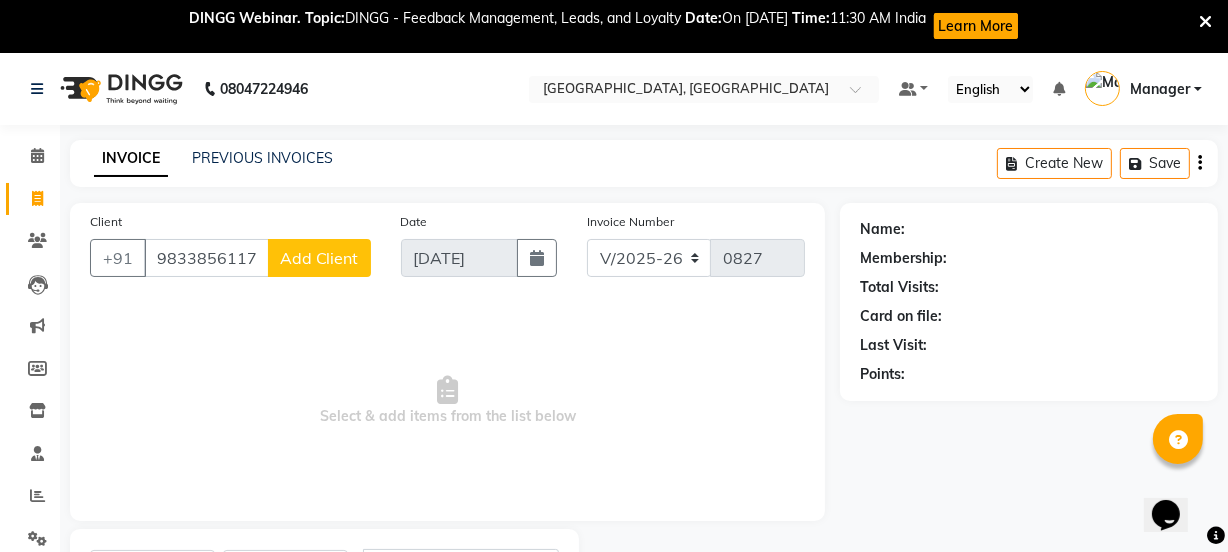click on "Add Client" 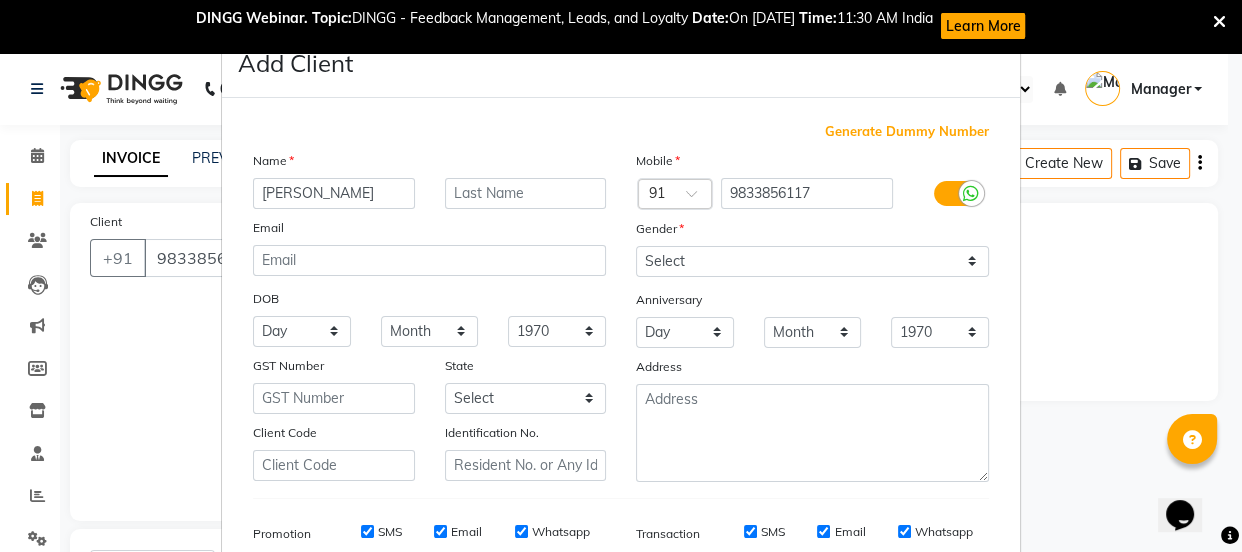 type on "[PERSON_NAME]" 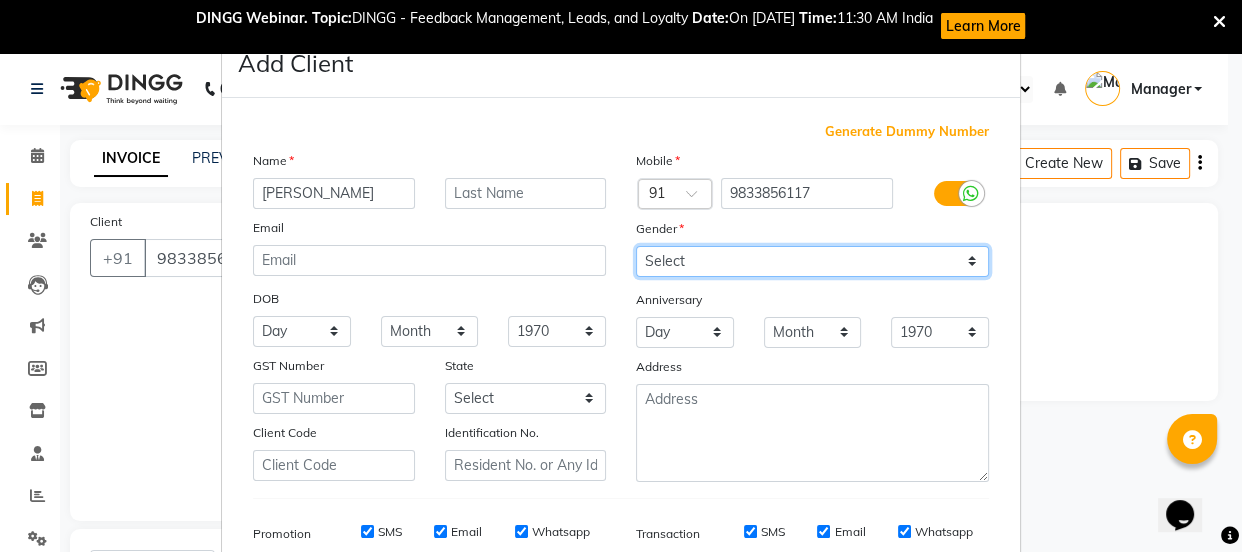 click on "Select [DEMOGRAPHIC_DATA] [DEMOGRAPHIC_DATA] Other Prefer Not To Say" at bounding box center [812, 261] 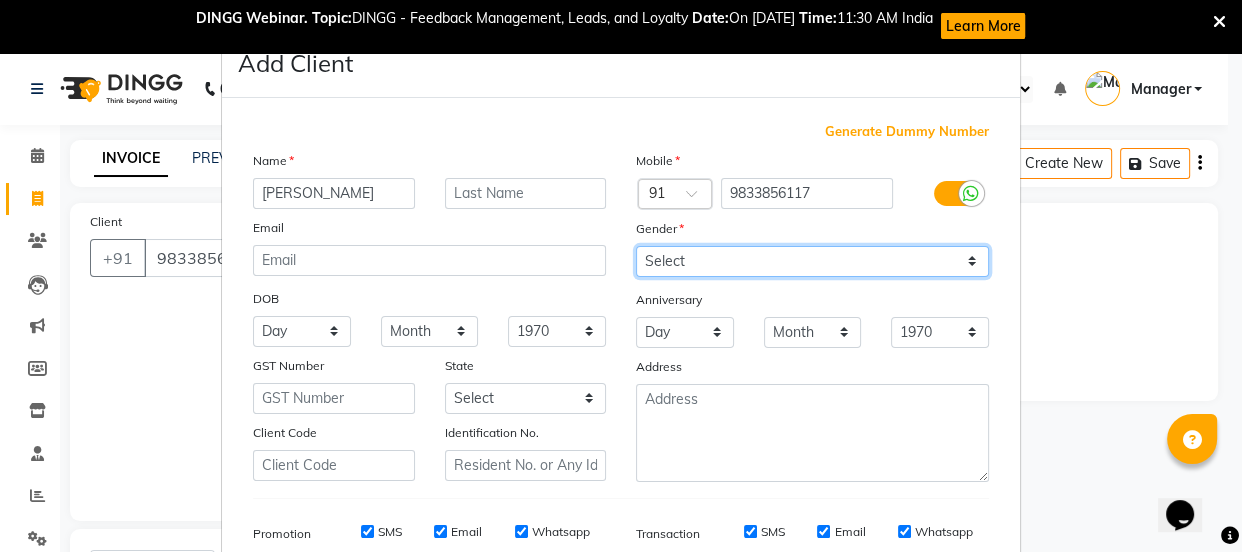 select on "[DEMOGRAPHIC_DATA]" 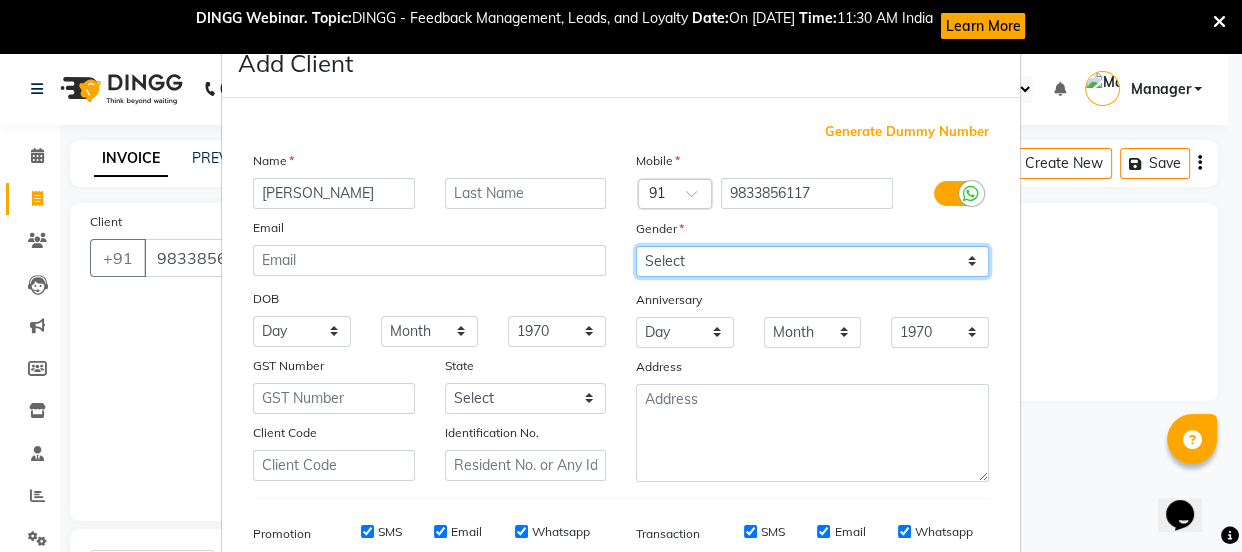 click on "Select [DEMOGRAPHIC_DATA] [DEMOGRAPHIC_DATA] Other Prefer Not To Say" at bounding box center (812, 261) 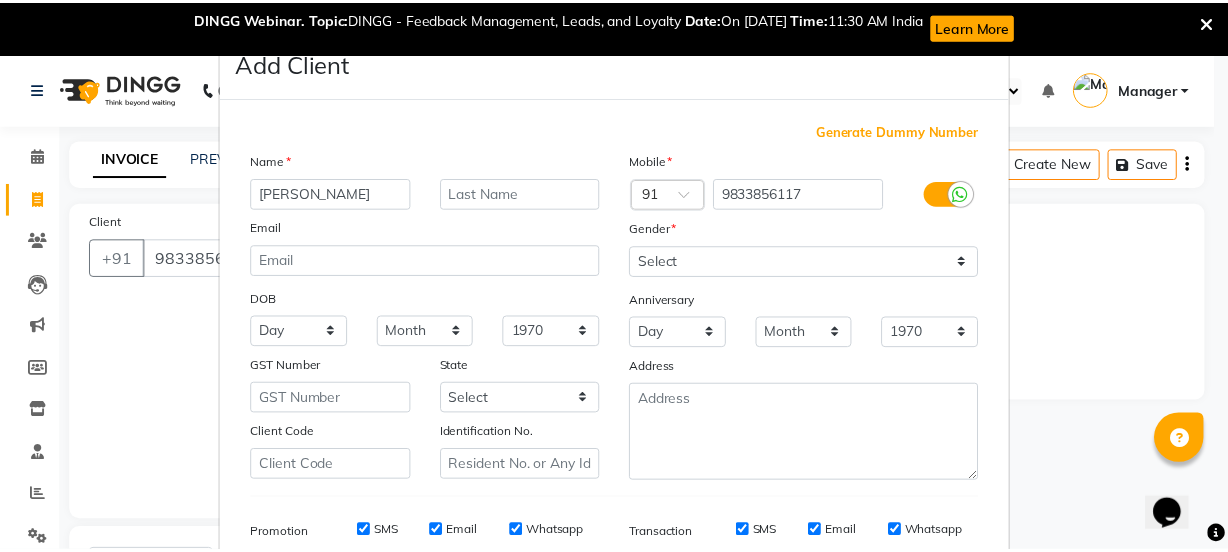 scroll, scrollTop: 301, scrollLeft: 0, axis: vertical 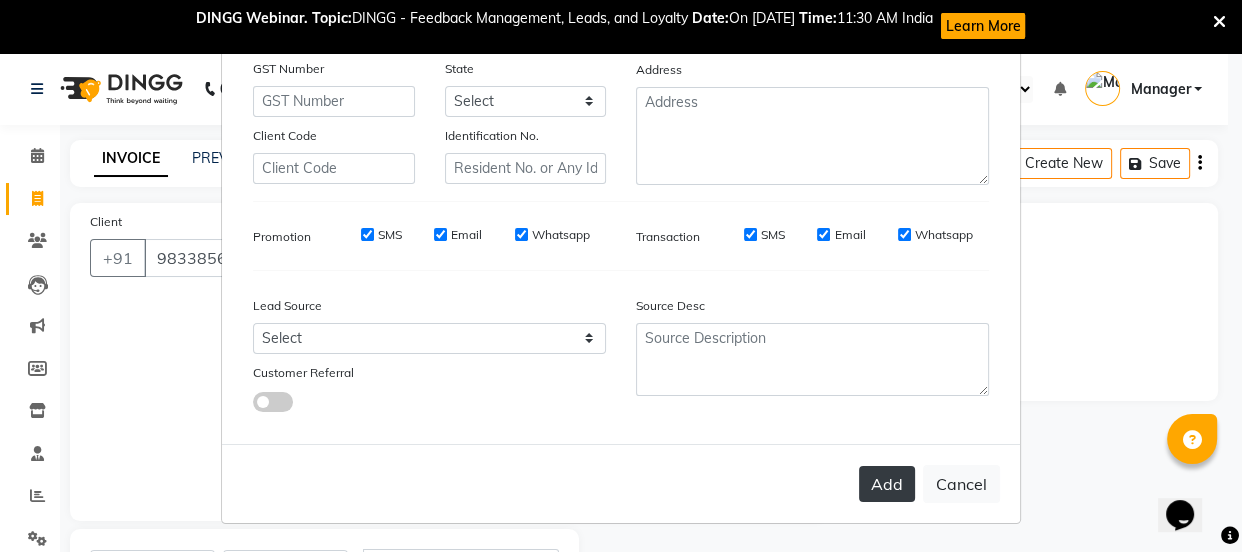 click on "Add" at bounding box center [887, 484] 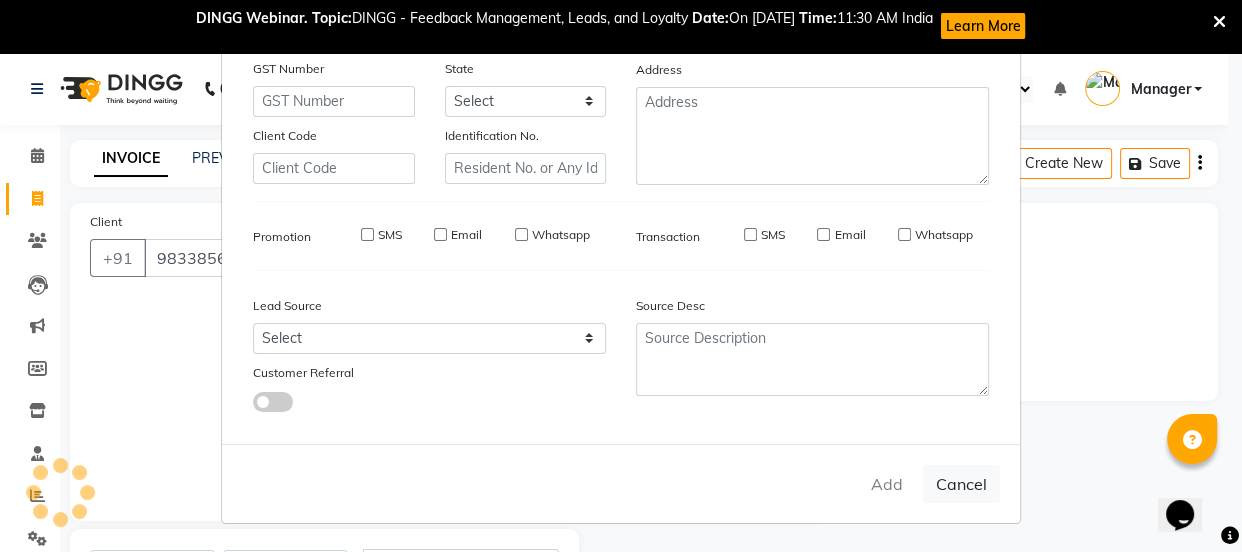 type on "98******17" 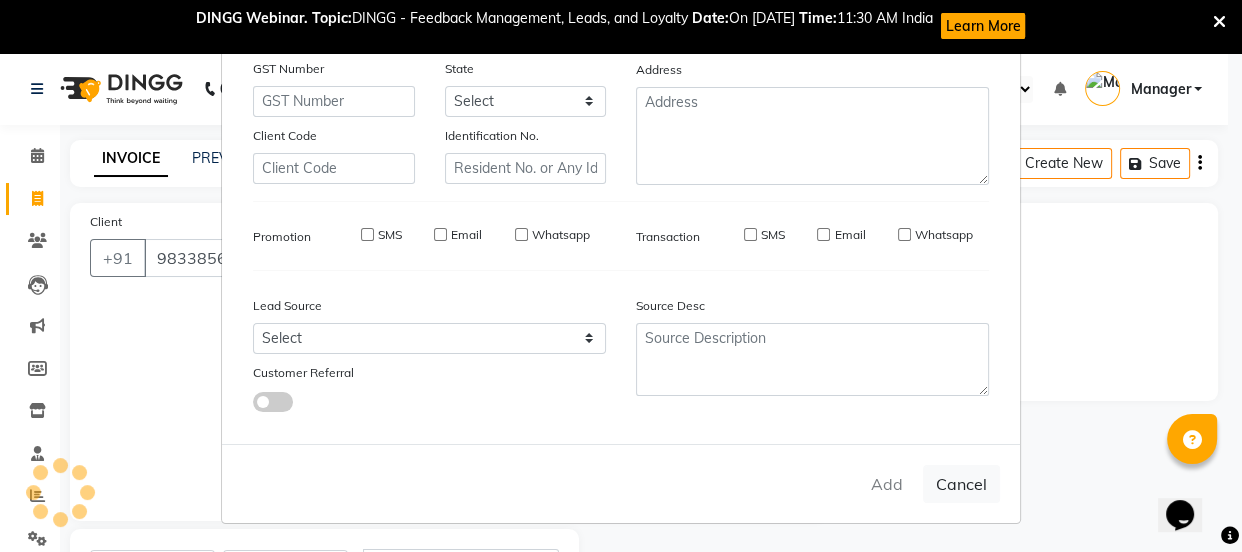 type 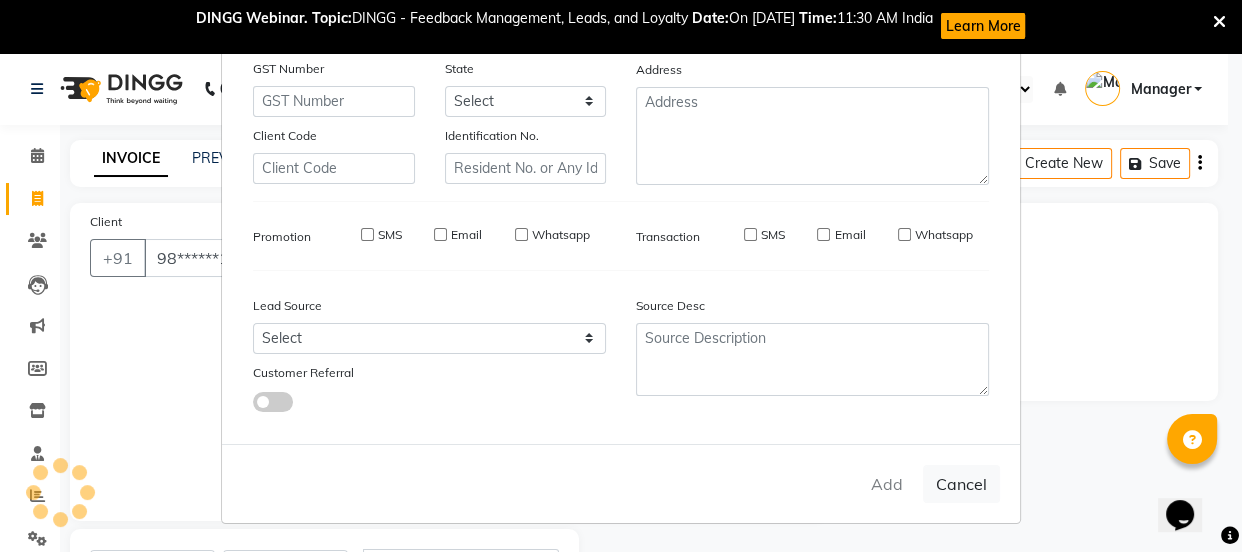 select 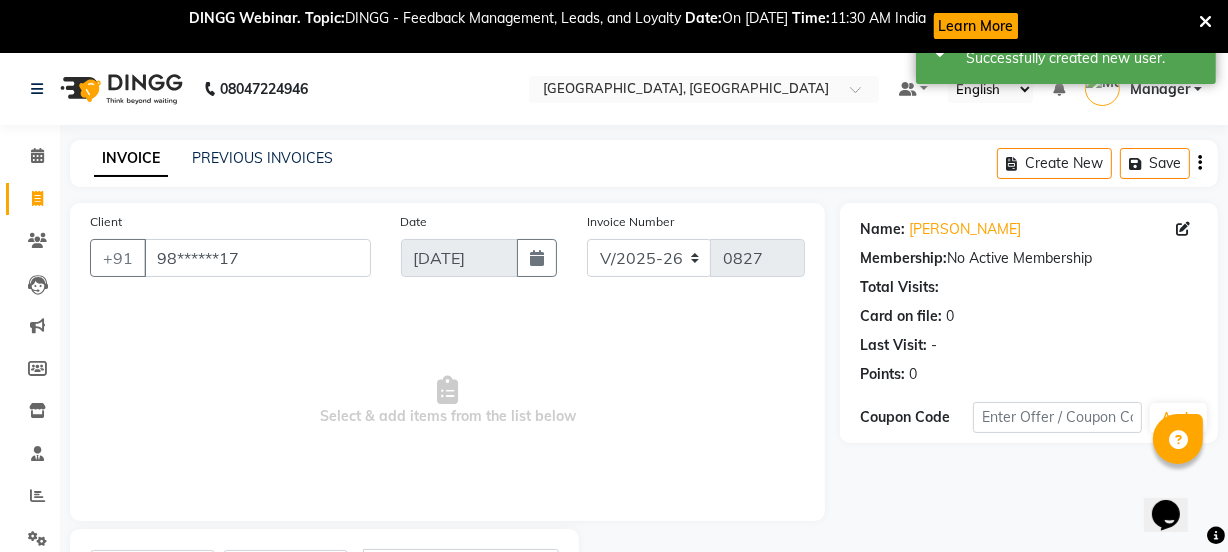 scroll, scrollTop: 150, scrollLeft: 0, axis: vertical 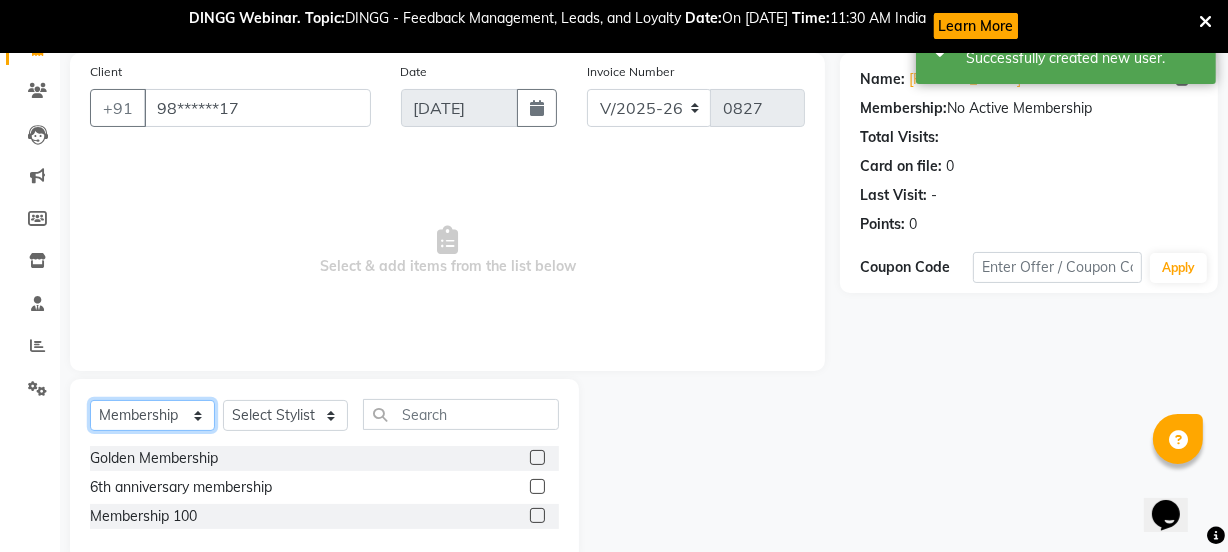 click on "Select  Service  Product  Membership  Package Voucher Prepaid Gift Card" 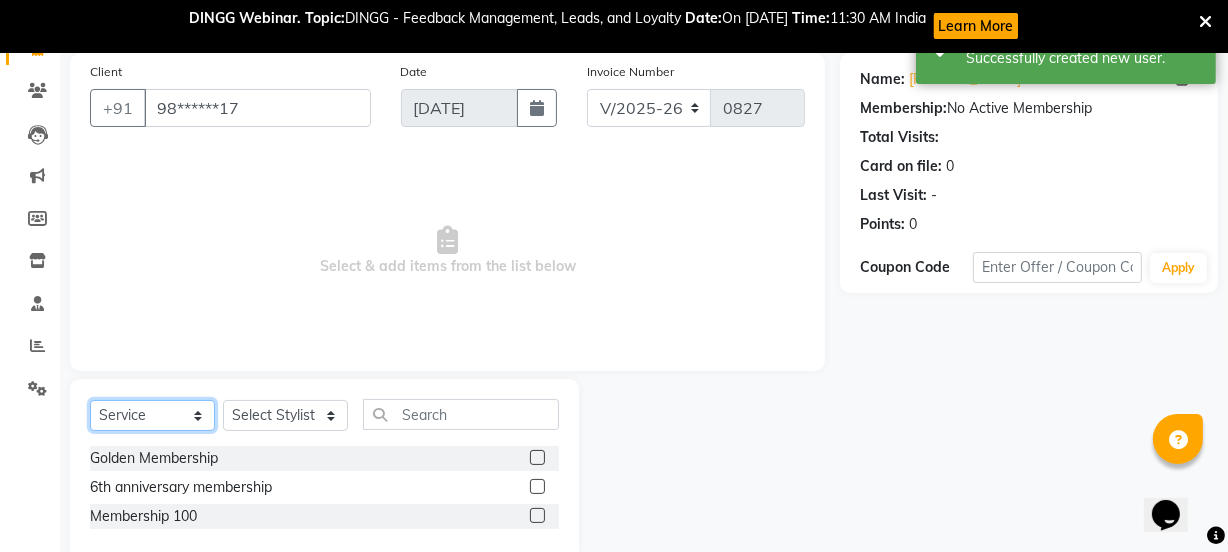 click on "Select  Service  Product  Membership  Package Voucher Prepaid Gift Card" 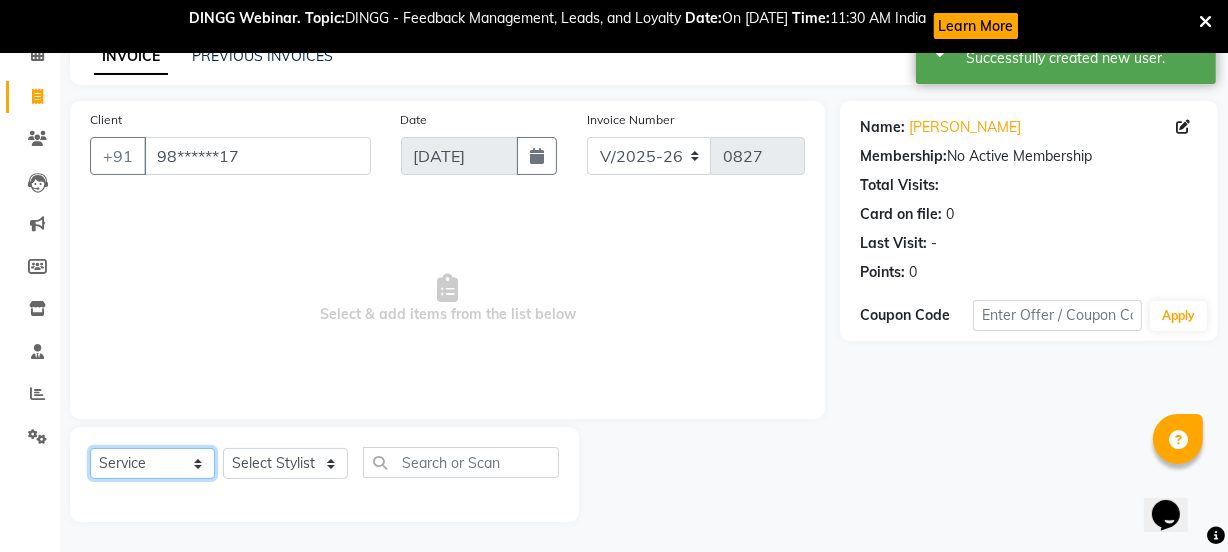 scroll, scrollTop: 102, scrollLeft: 0, axis: vertical 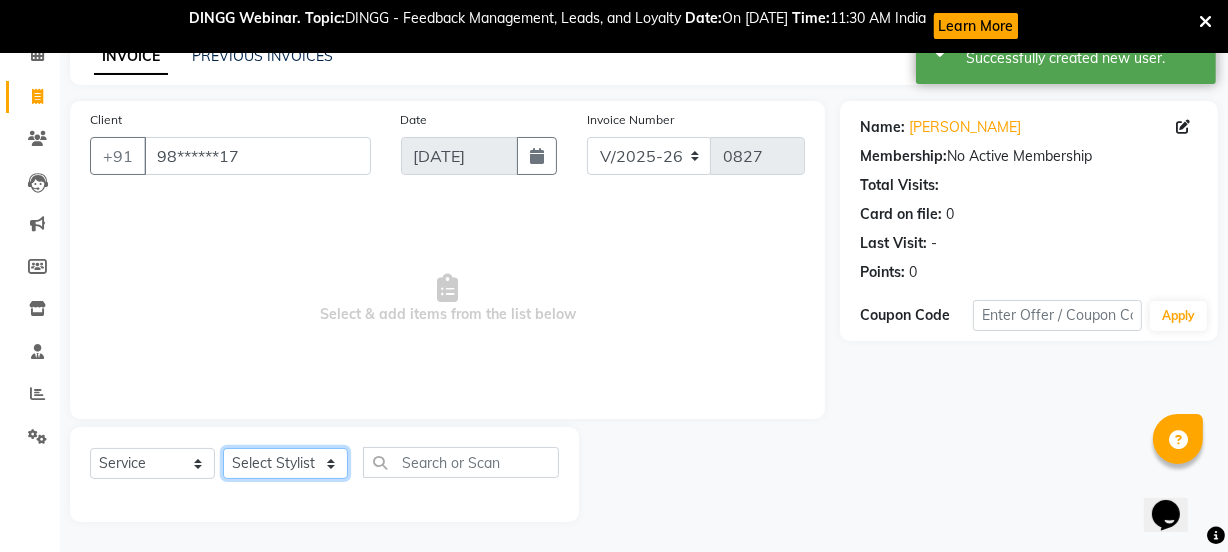 click on "Select Stylist [PERSON_NAME] wadar Manager [PERSON_NAME] [PERSON_NAME]  [PERSON_NAME] [PERSON_NAME]  [PERSON_NAME] [PERSON_NAME] [PERSON_NAME]" 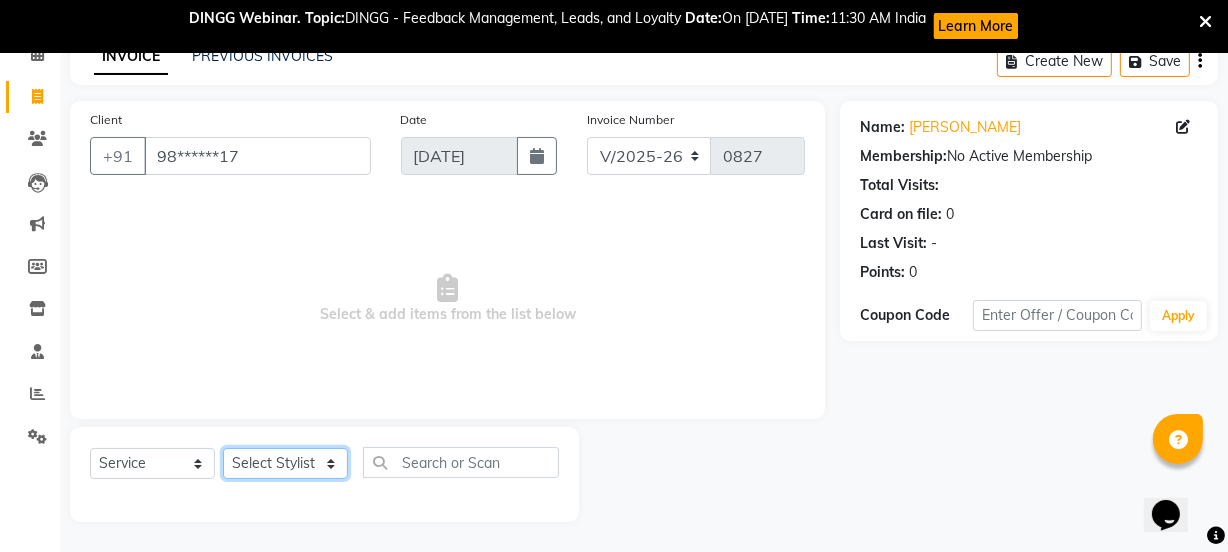 select on "70111" 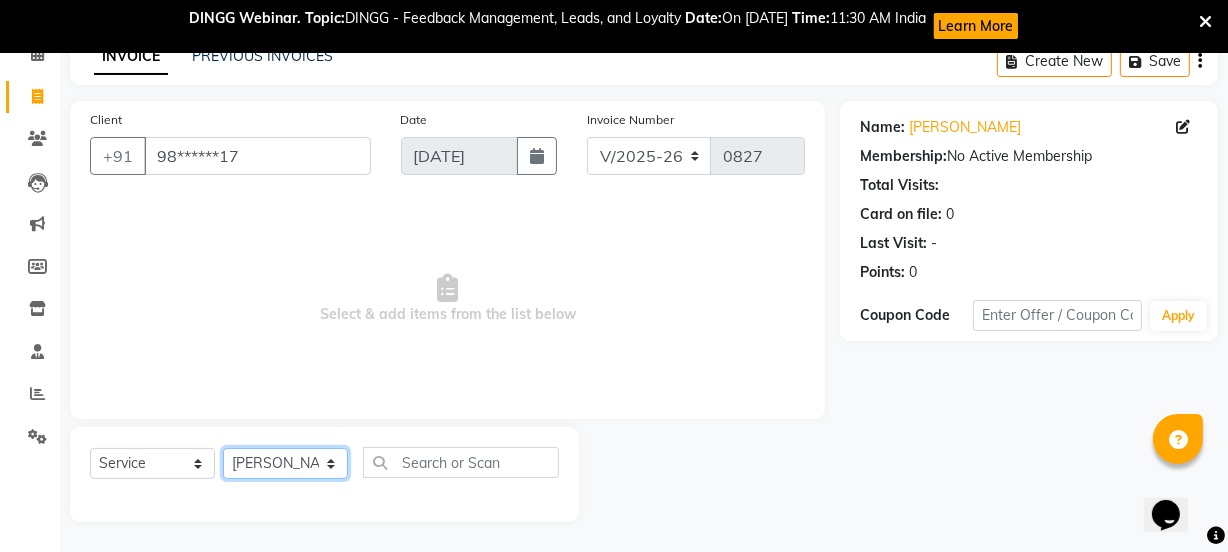 click on "Select Stylist [PERSON_NAME] wadar Manager [PERSON_NAME] [PERSON_NAME]  [PERSON_NAME] [PERSON_NAME]  [PERSON_NAME] [PERSON_NAME] [PERSON_NAME]" 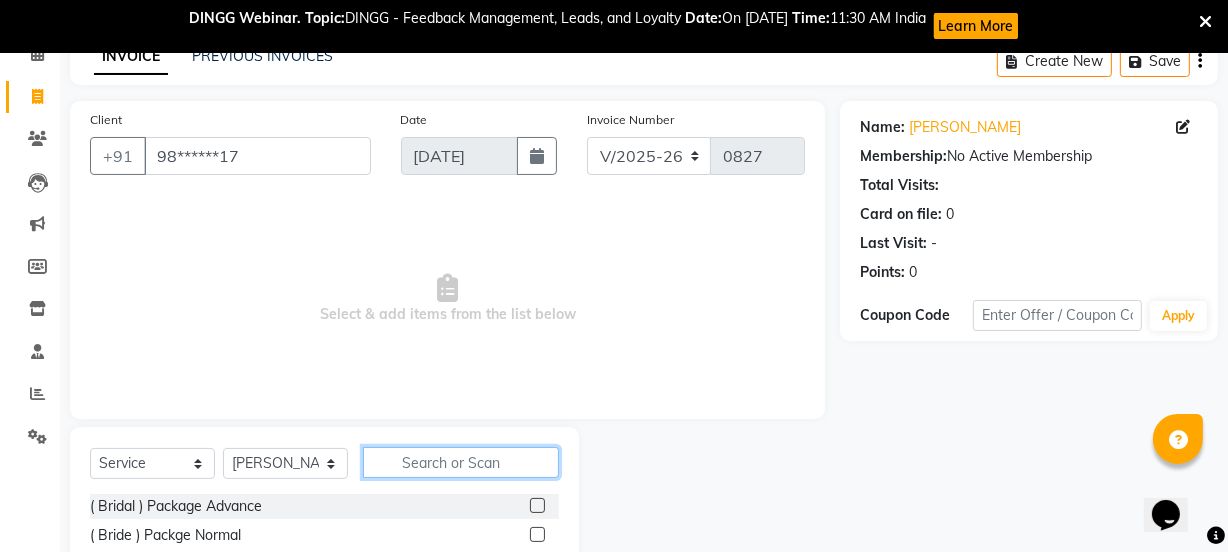 click 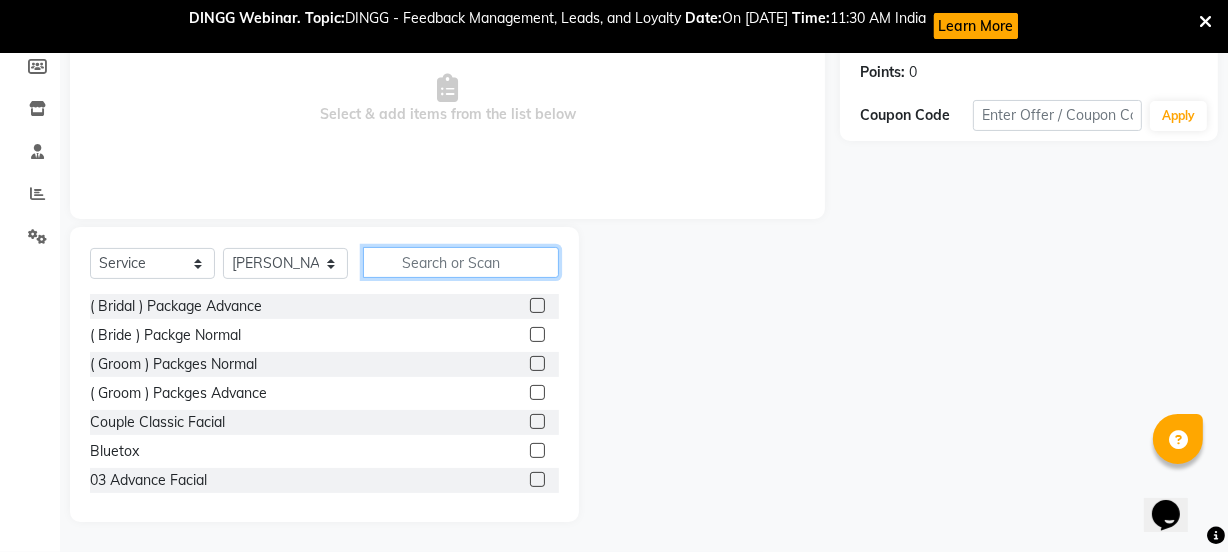 click 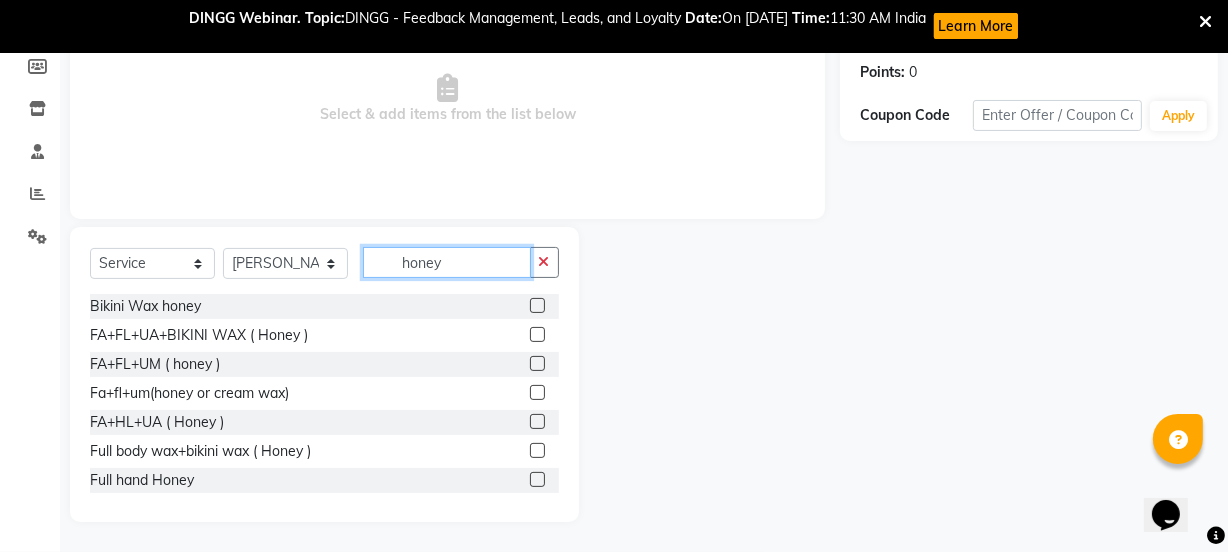 type on "honey" 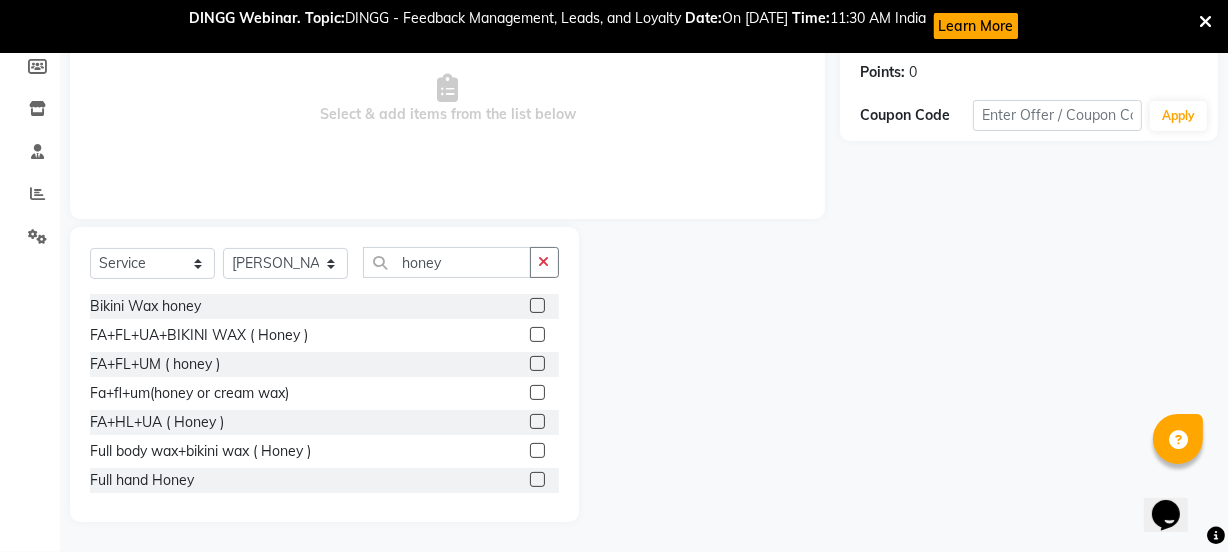 click 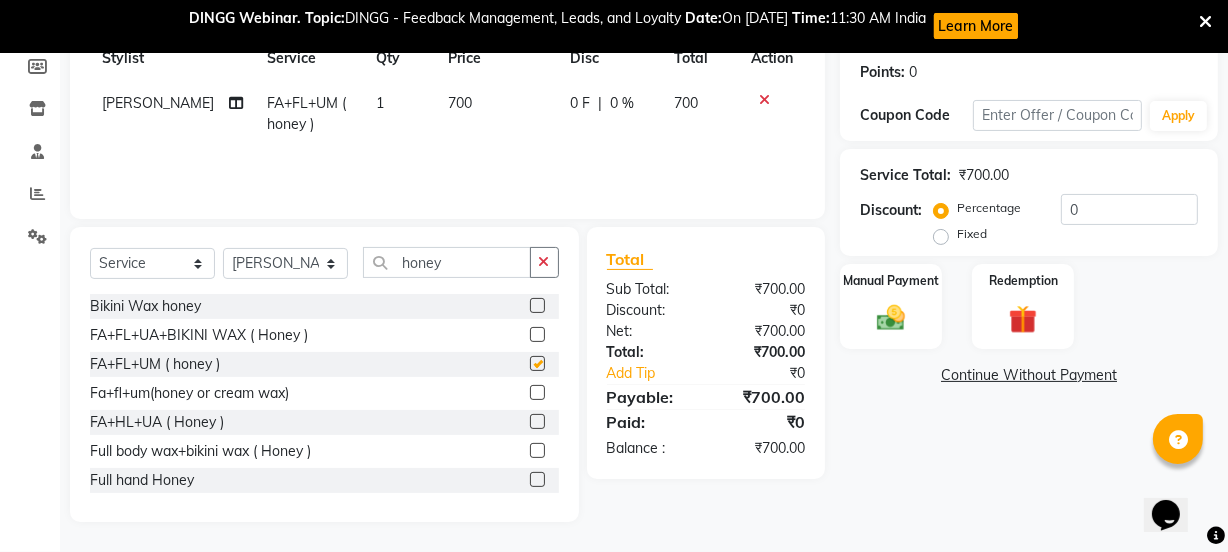 checkbox on "false" 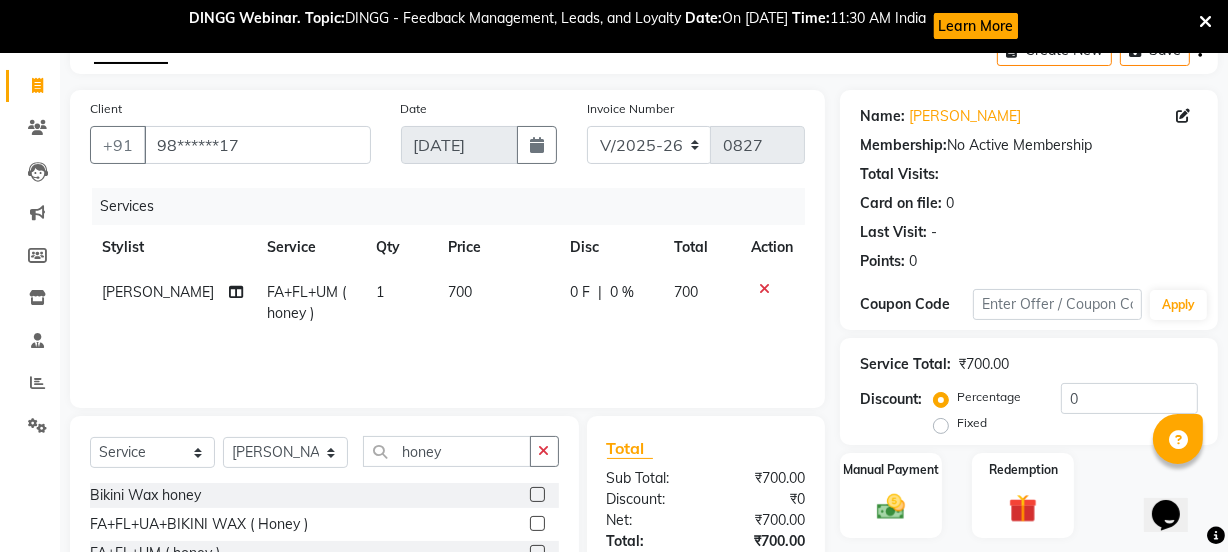 scroll, scrollTop: 1, scrollLeft: 0, axis: vertical 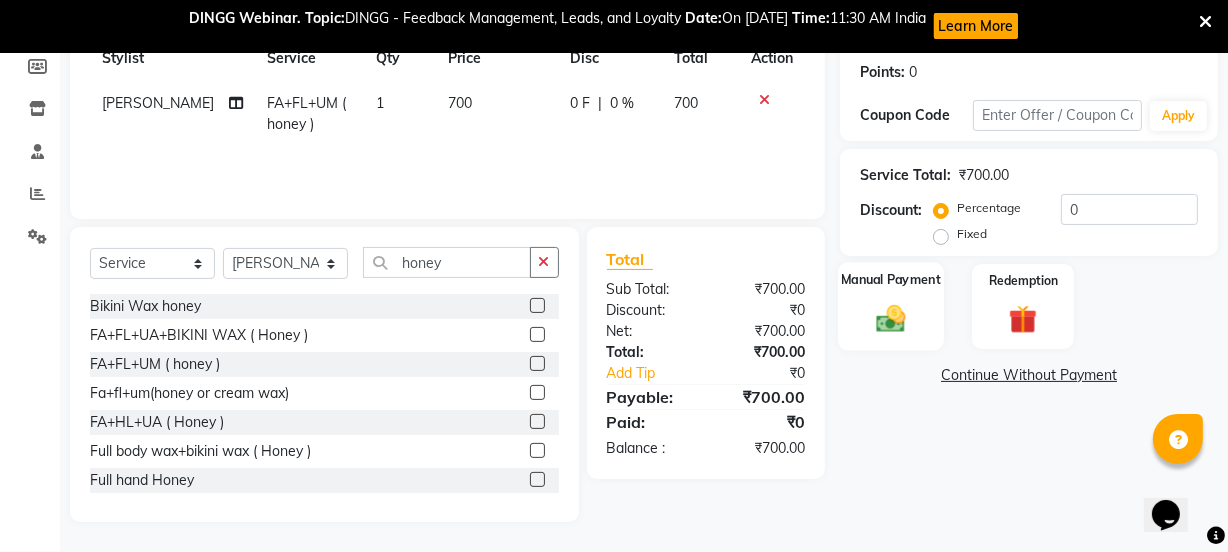 click on "Manual Payment" 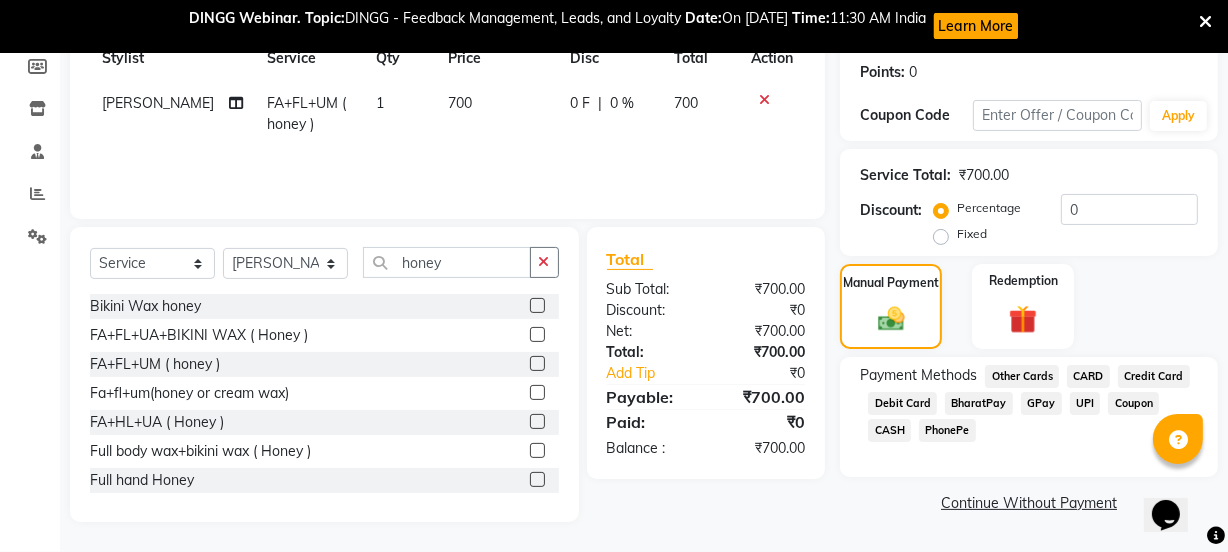 click on "CASH" 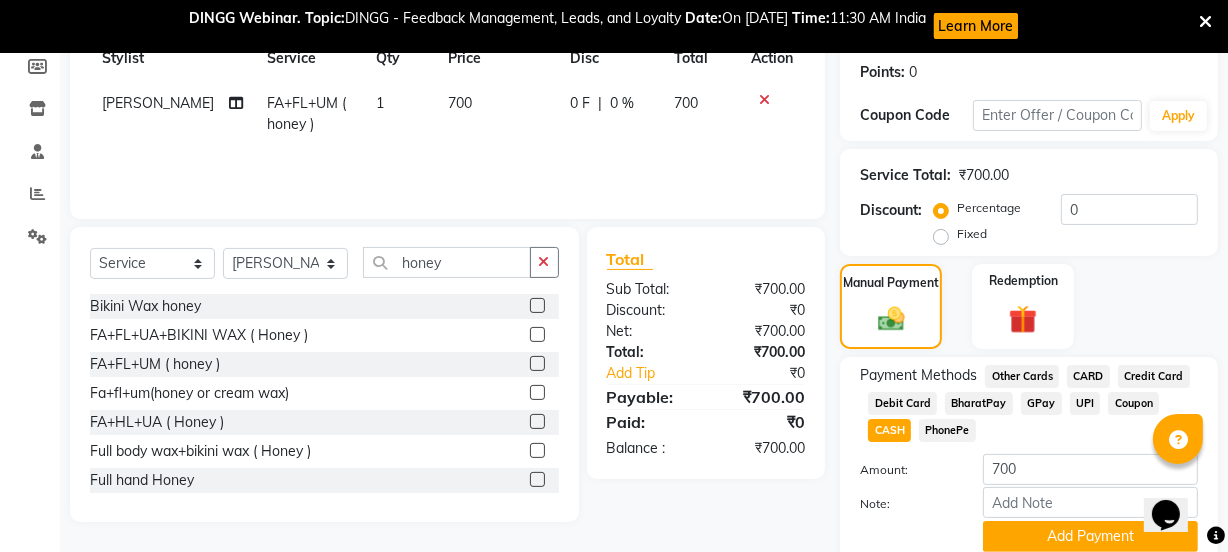 scroll, scrollTop: 380, scrollLeft: 0, axis: vertical 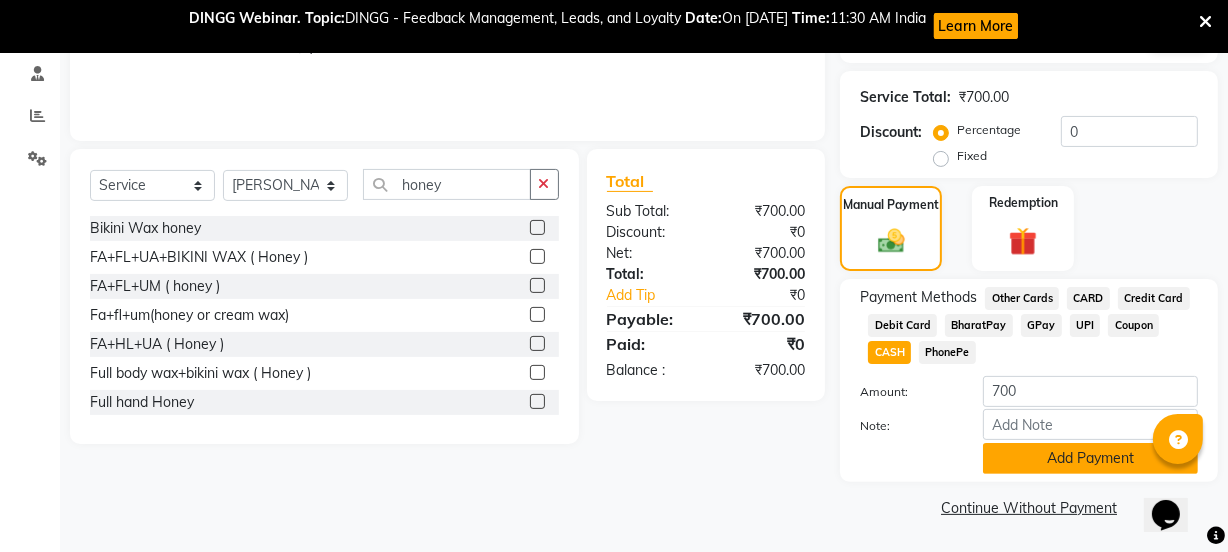 click on "Add Payment" 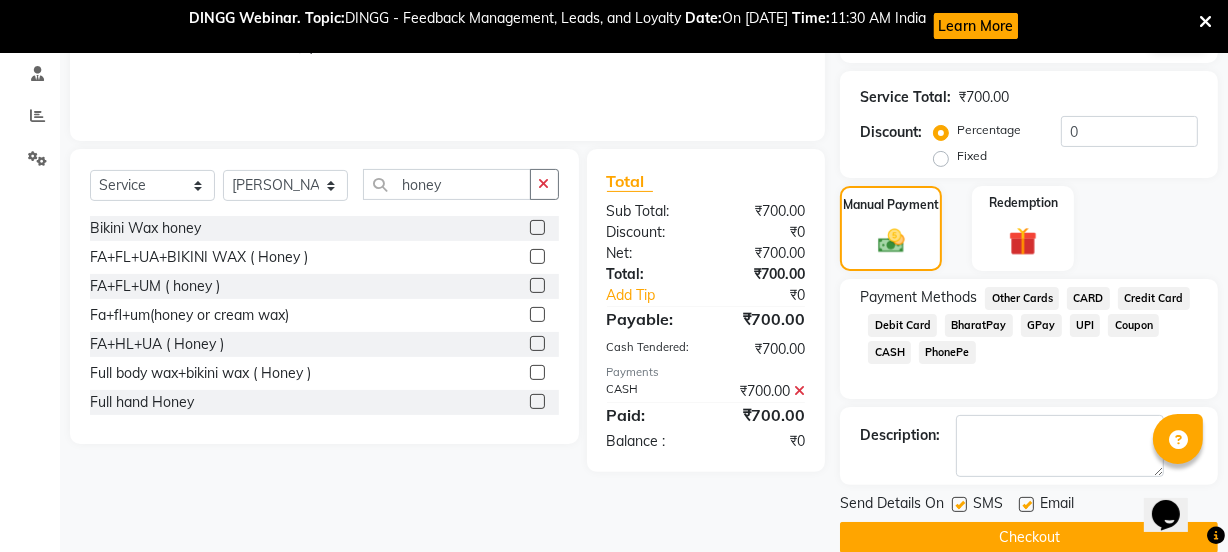 scroll, scrollTop: 410, scrollLeft: 0, axis: vertical 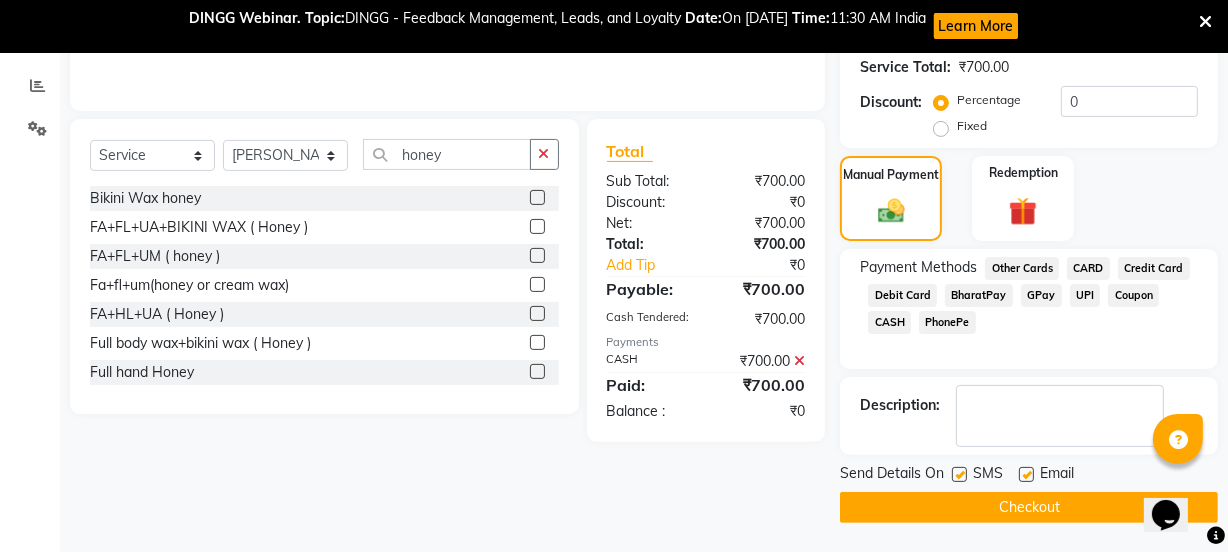 click on "Checkout" 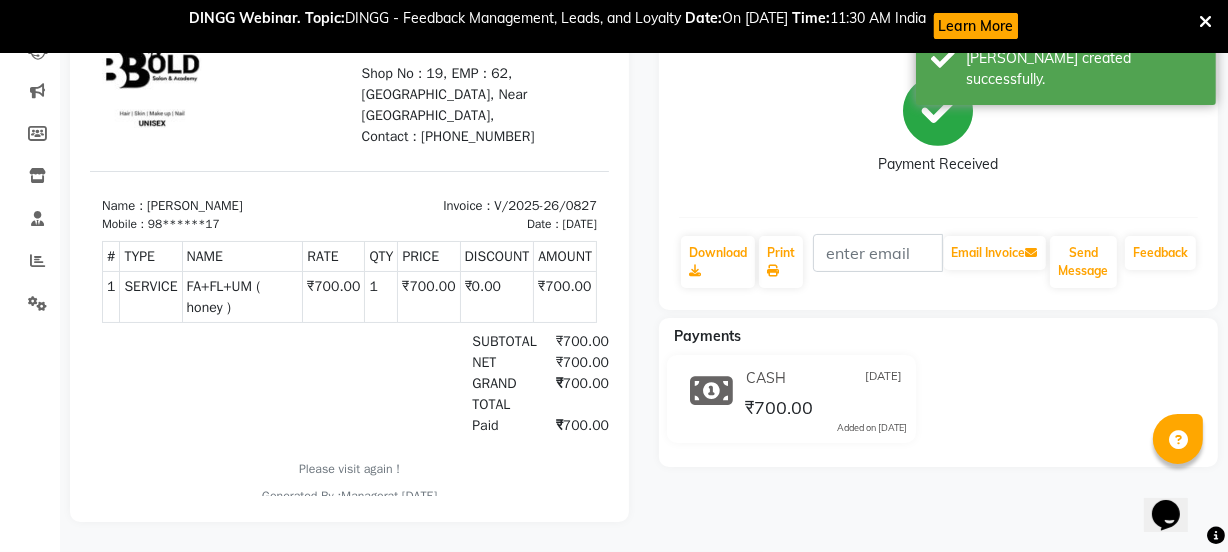 scroll, scrollTop: 0, scrollLeft: 0, axis: both 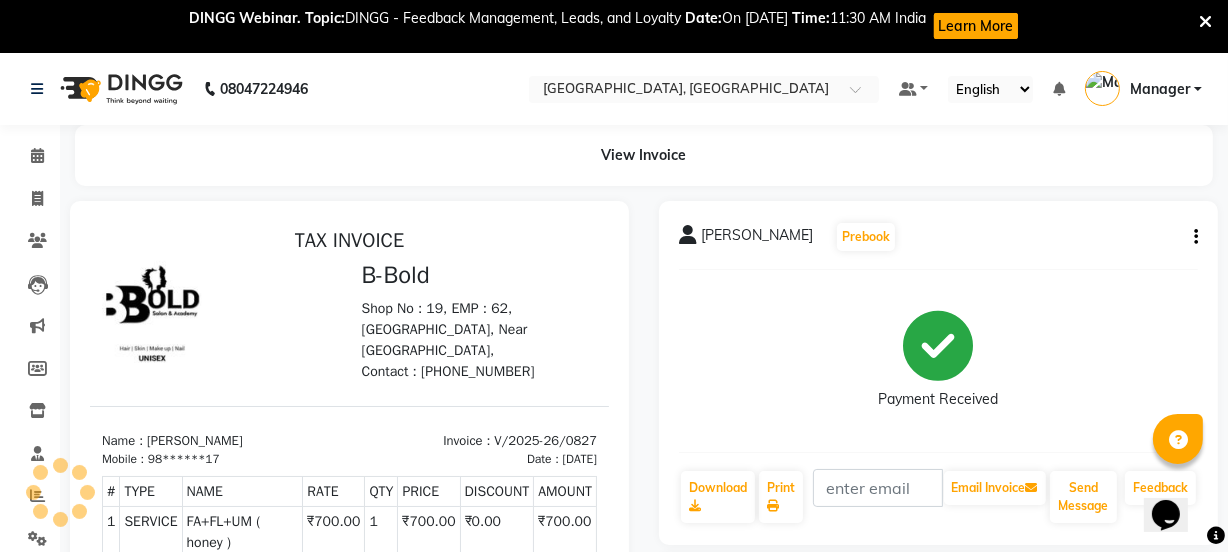 click 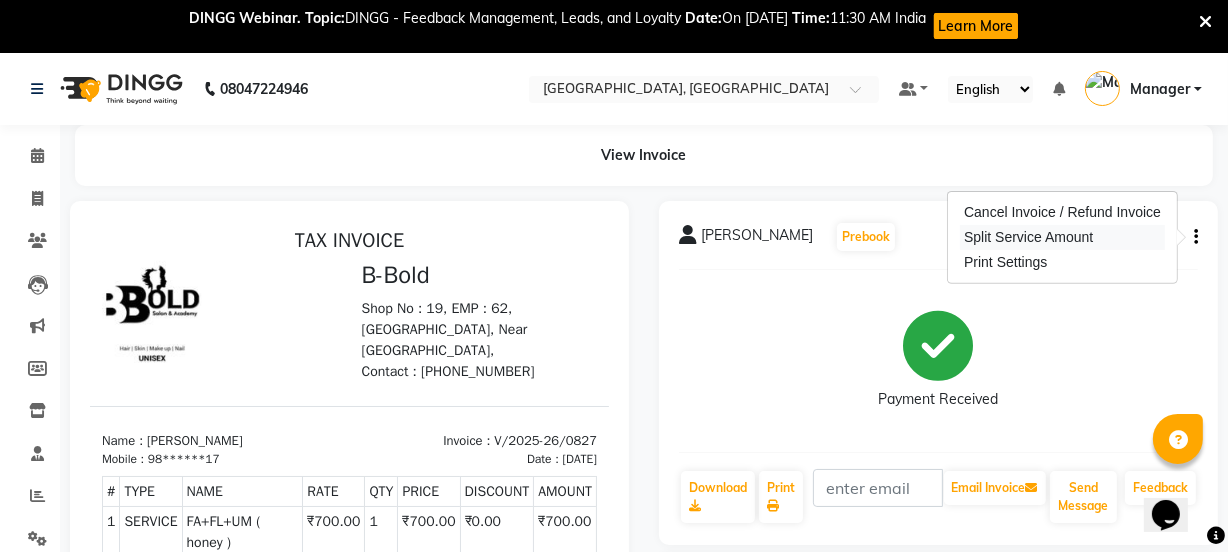 click on "Split Service Amount" at bounding box center [1062, 237] 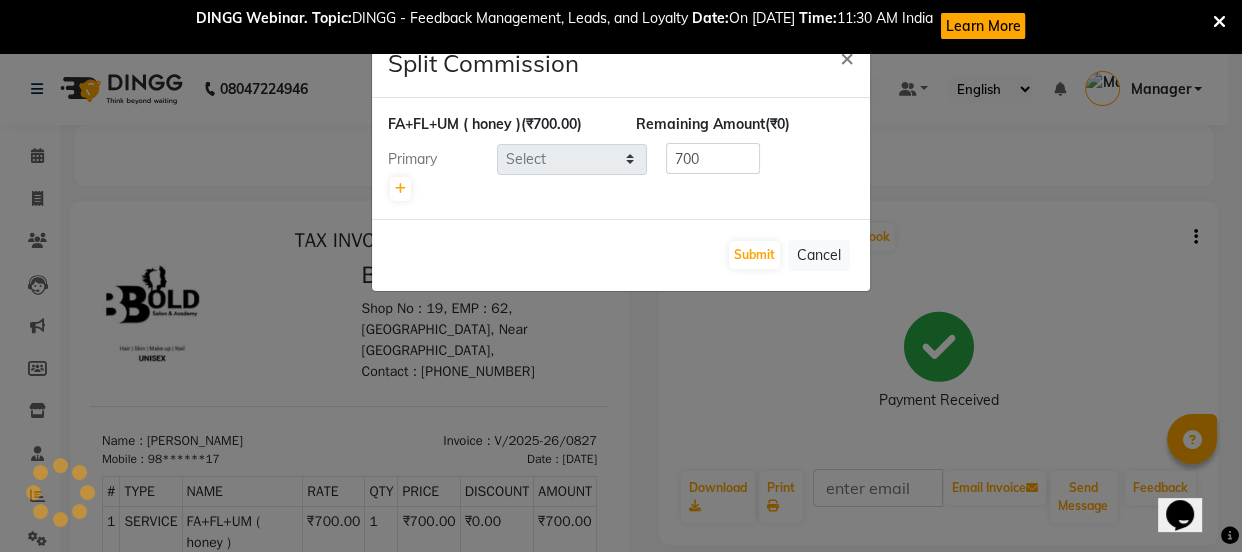 select on "70111" 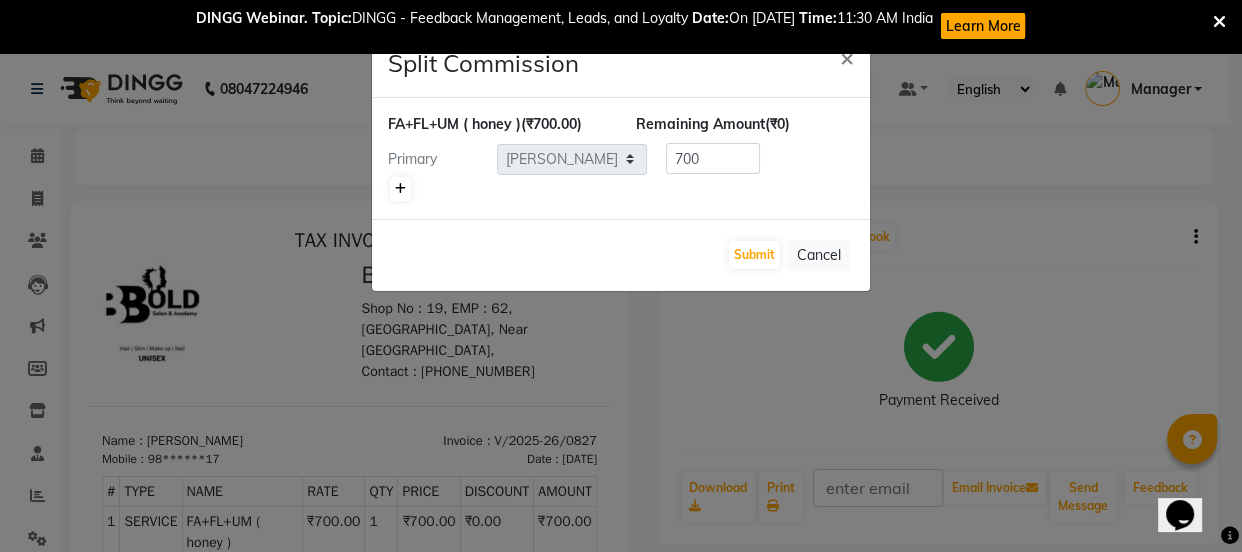 click 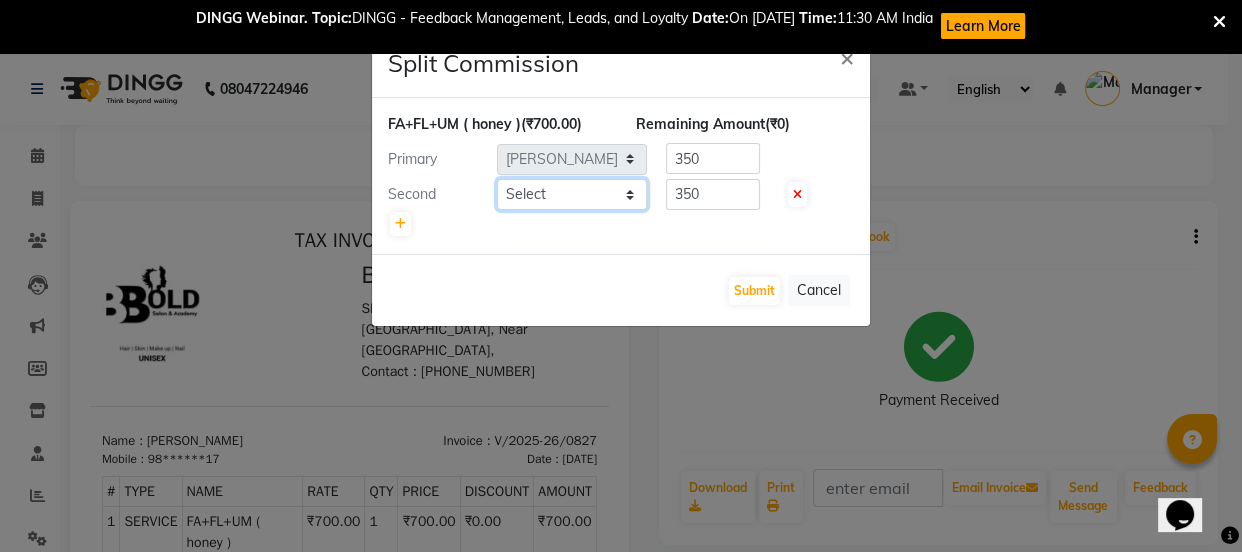 click on "Select  [PERSON_NAME] wadar   Manager   [PERSON_NAME]   [PERSON_NAME]    [PERSON_NAME] [PERSON_NAME]    [PERSON_NAME]   [PERSON_NAME]   [PERSON_NAME]" 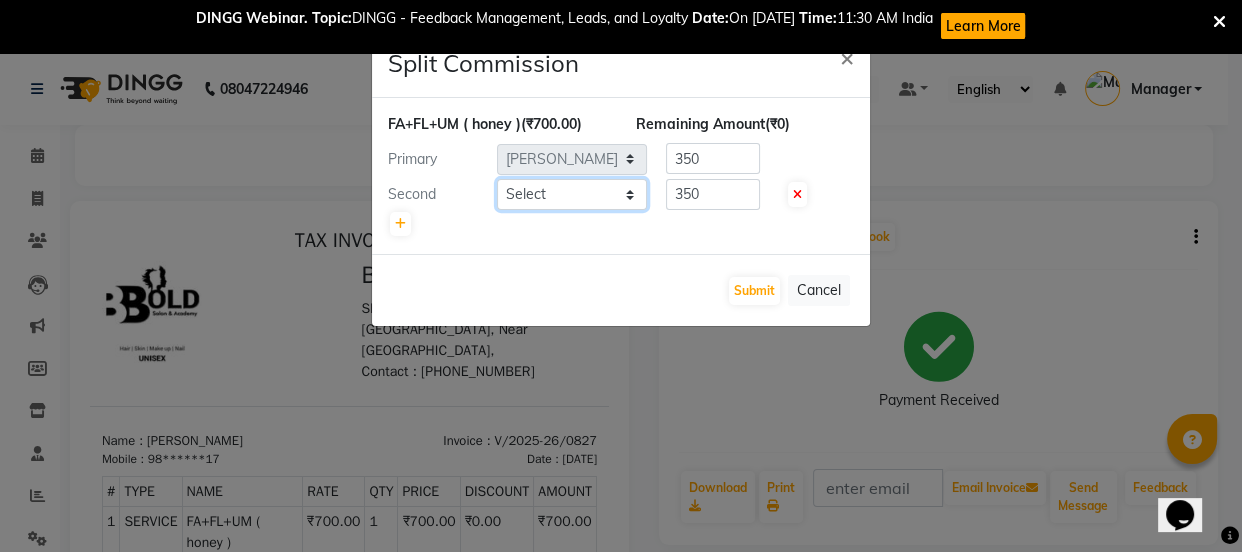 select on "68996" 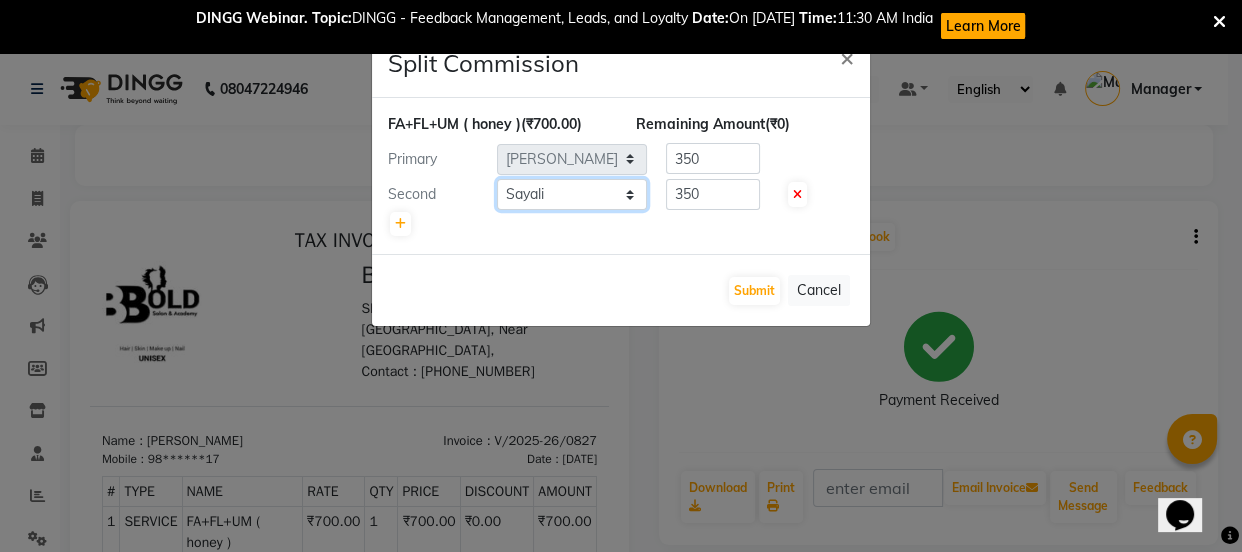 click on "Select  [PERSON_NAME] wadar   Manager   [PERSON_NAME]   [PERSON_NAME]    [PERSON_NAME] [PERSON_NAME]    [PERSON_NAME]   [PERSON_NAME]   [PERSON_NAME]" 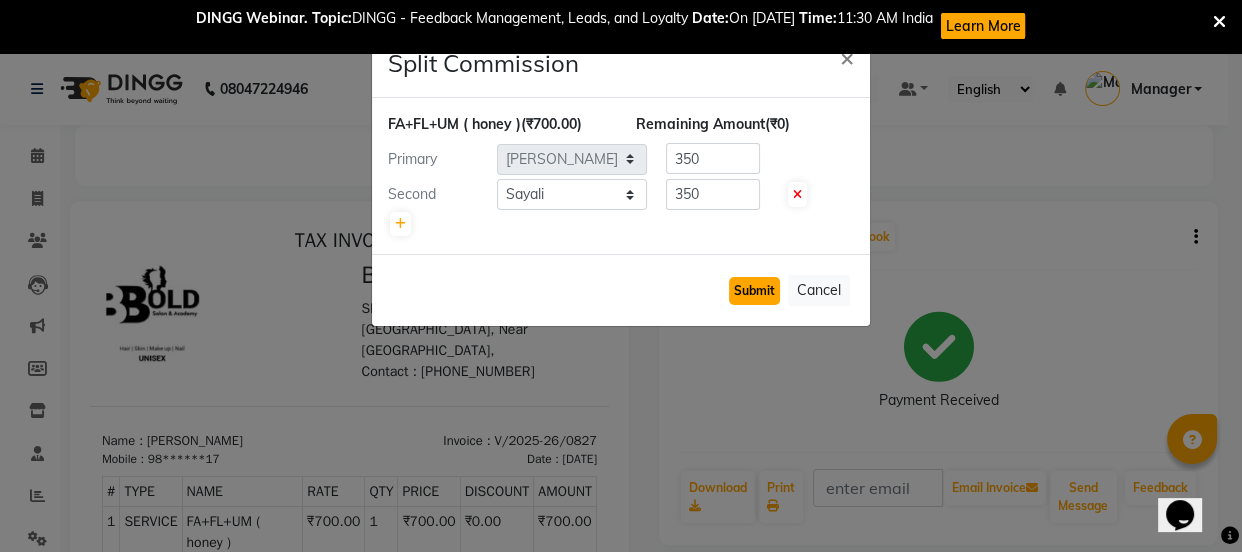 click on "Submit" 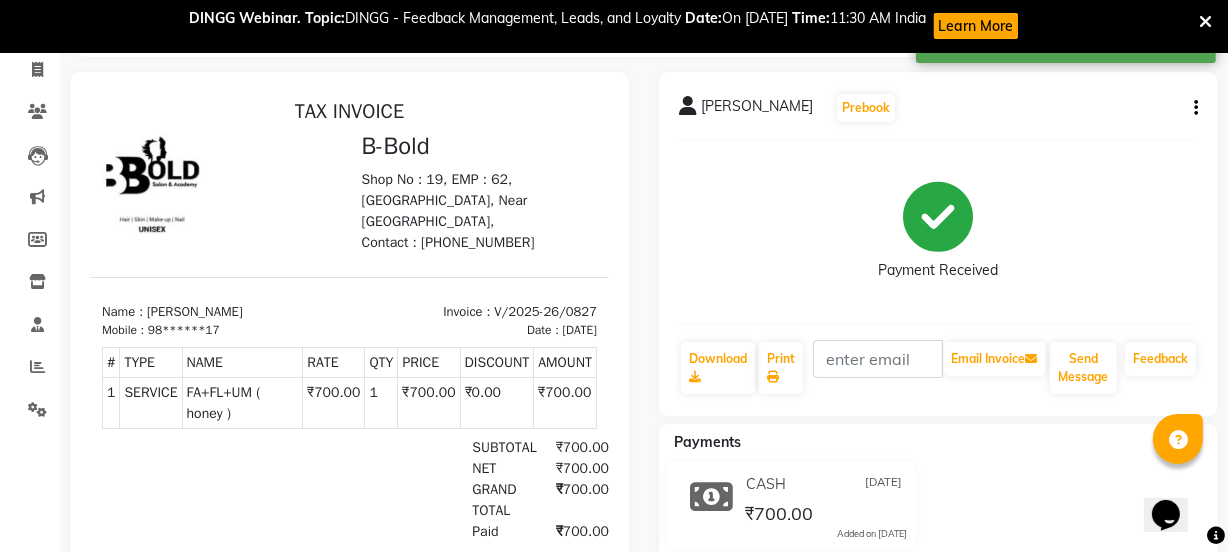 scroll, scrollTop: 248, scrollLeft: 0, axis: vertical 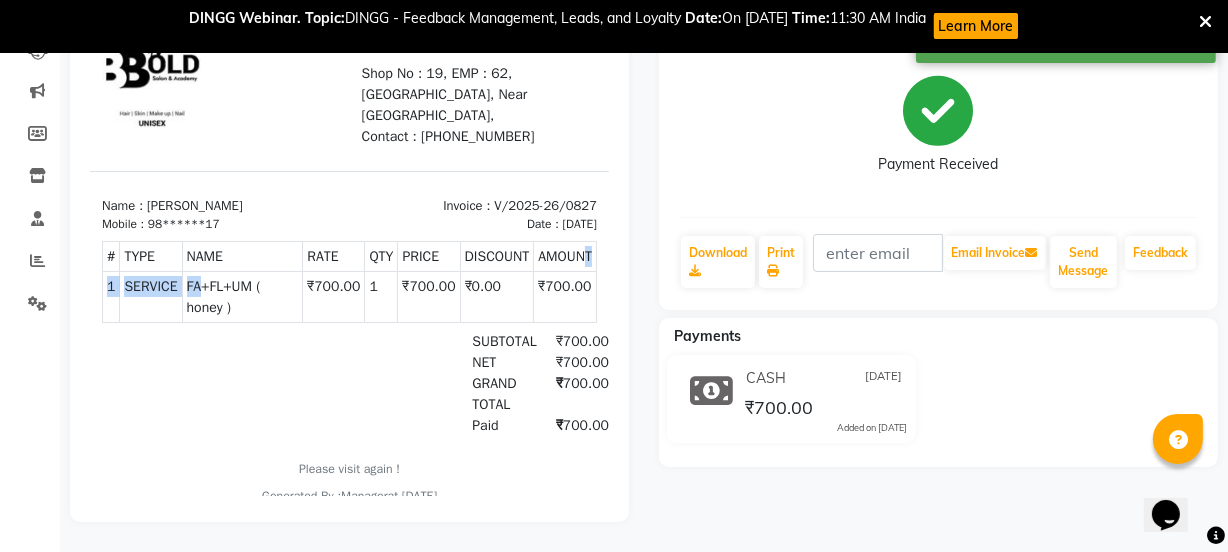 drag, startPoint x: 200, startPoint y: 277, endPoint x: 583, endPoint y: 239, distance: 384.8805 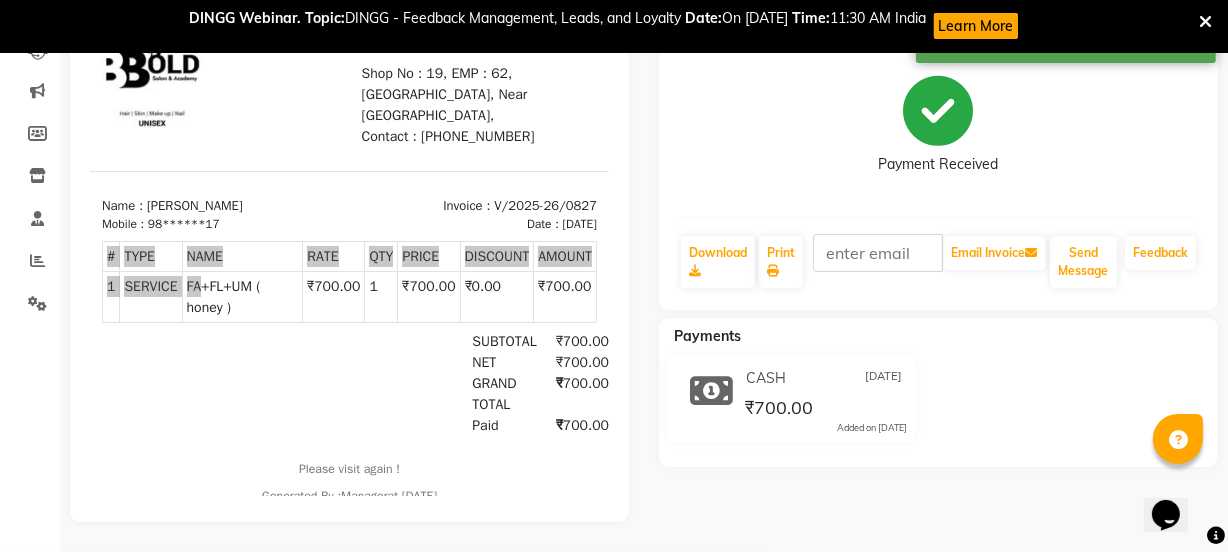 click on "Payment Received" 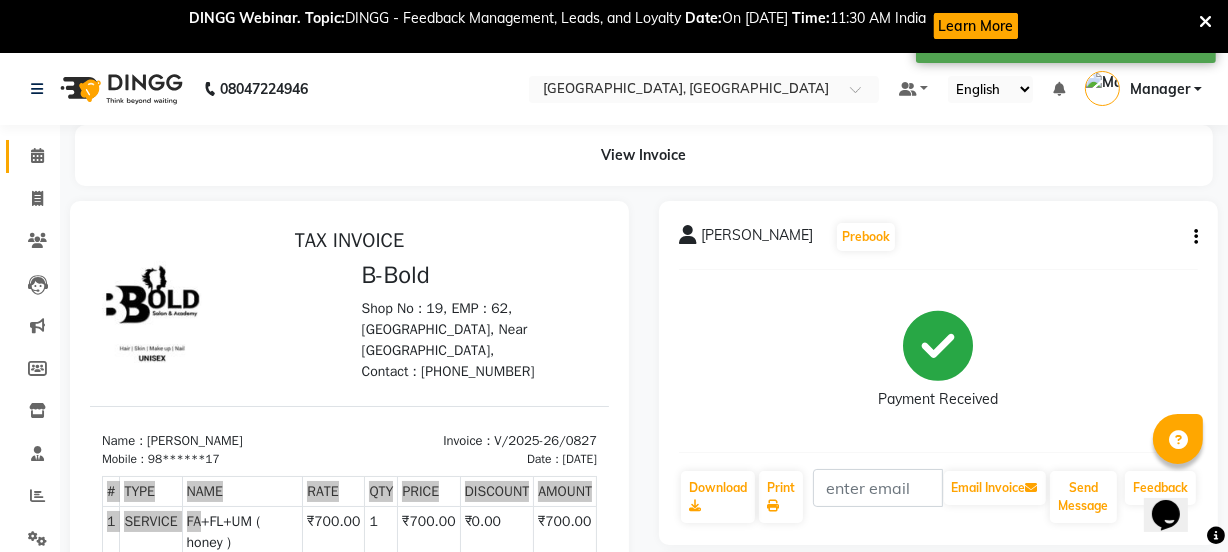 click on "Calendar" 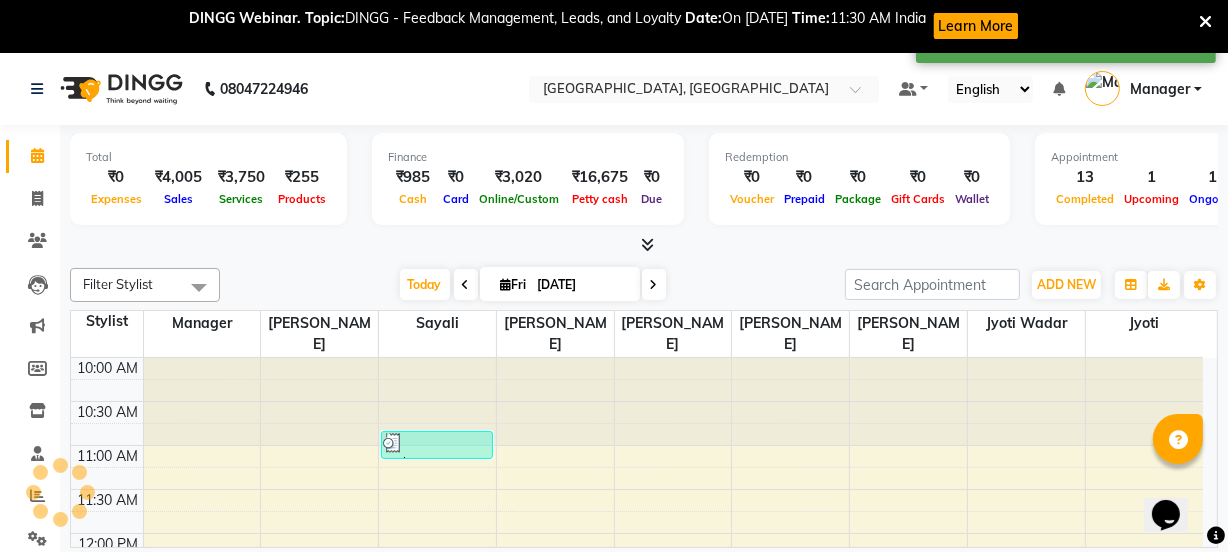 scroll, scrollTop: 0, scrollLeft: 0, axis: both 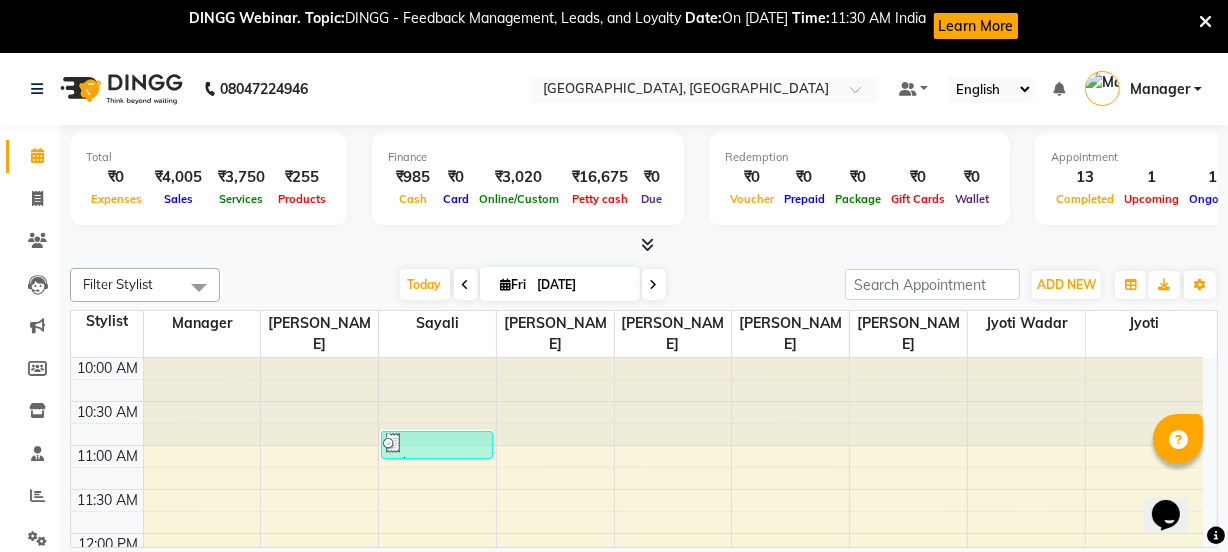 click on "Stylist Manager [PERSON_NAME] [PERSON_NAME]  [PERSON_NAME] [PERSON_NAME] [PERSON_NAME] [PERSON_NAME]  Jyoti wadar Jyoti" at bounding box center (644, 334) 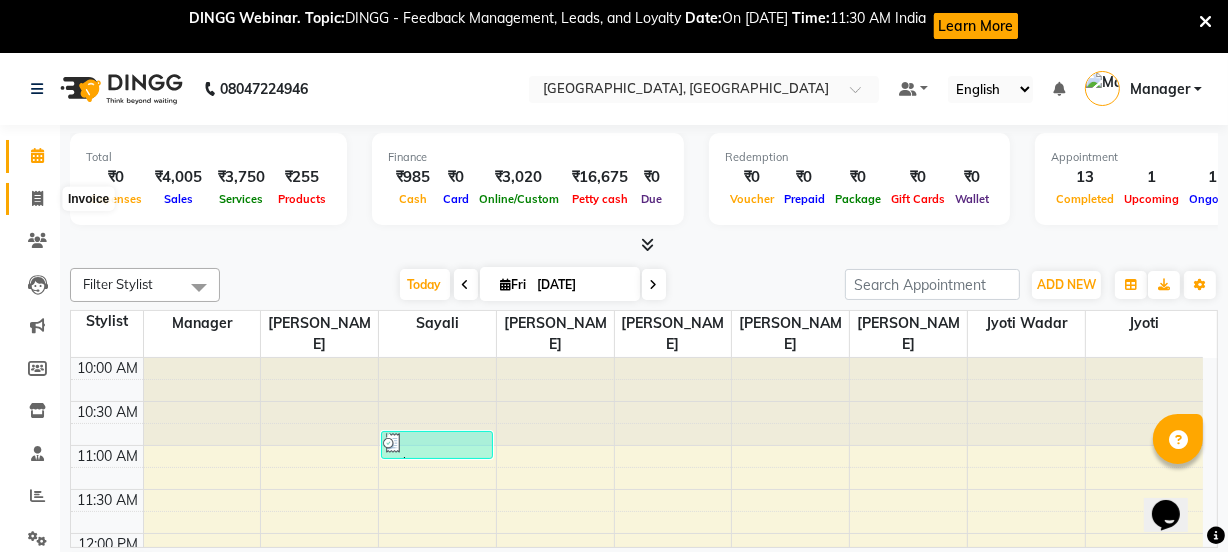 click 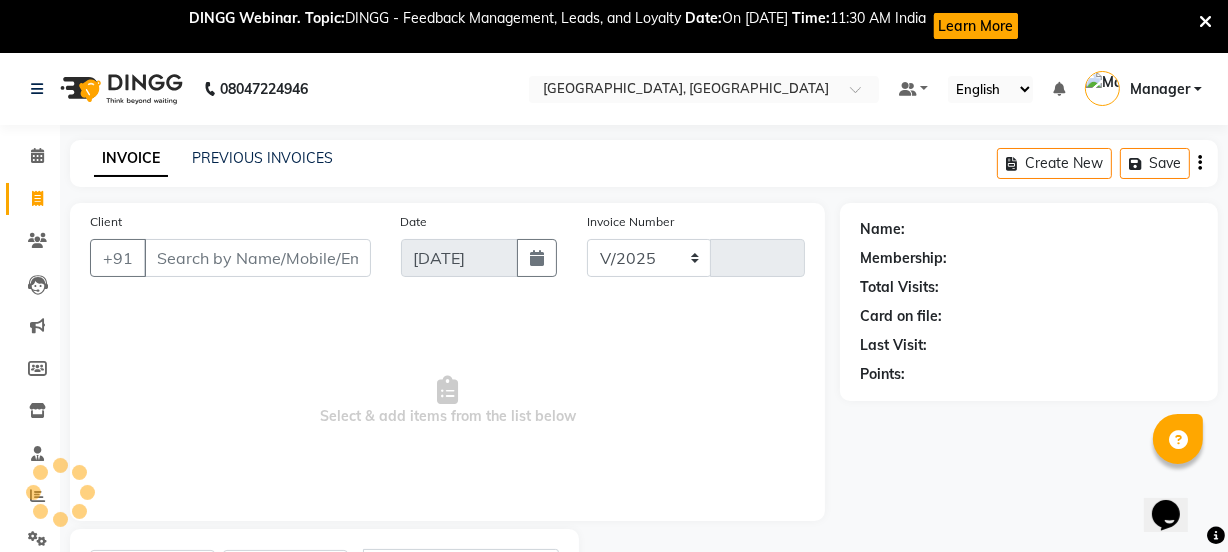 select on "7742" 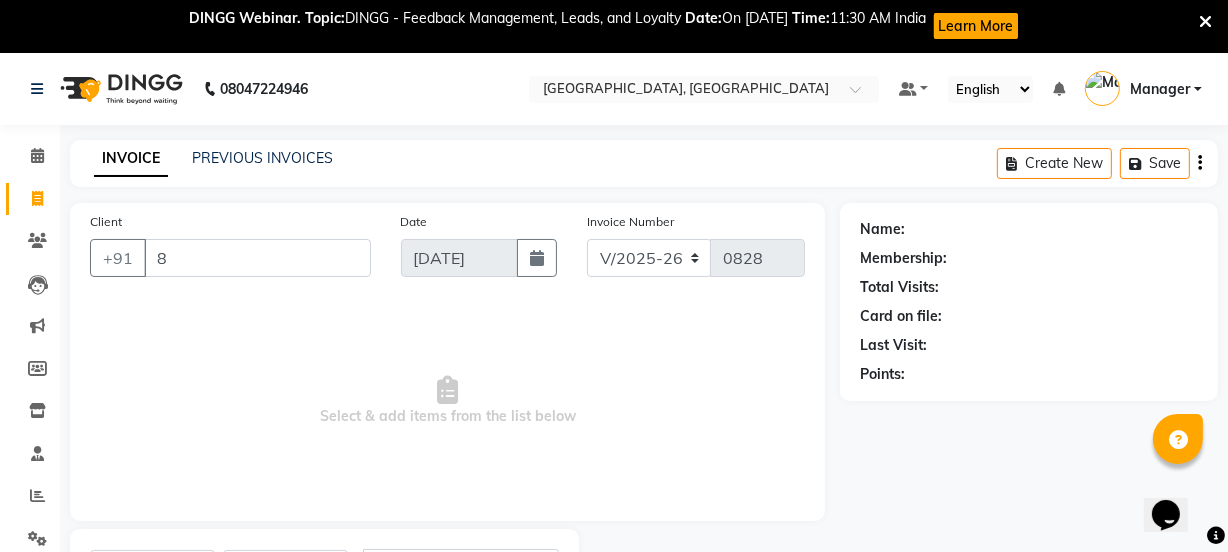 type on "86" 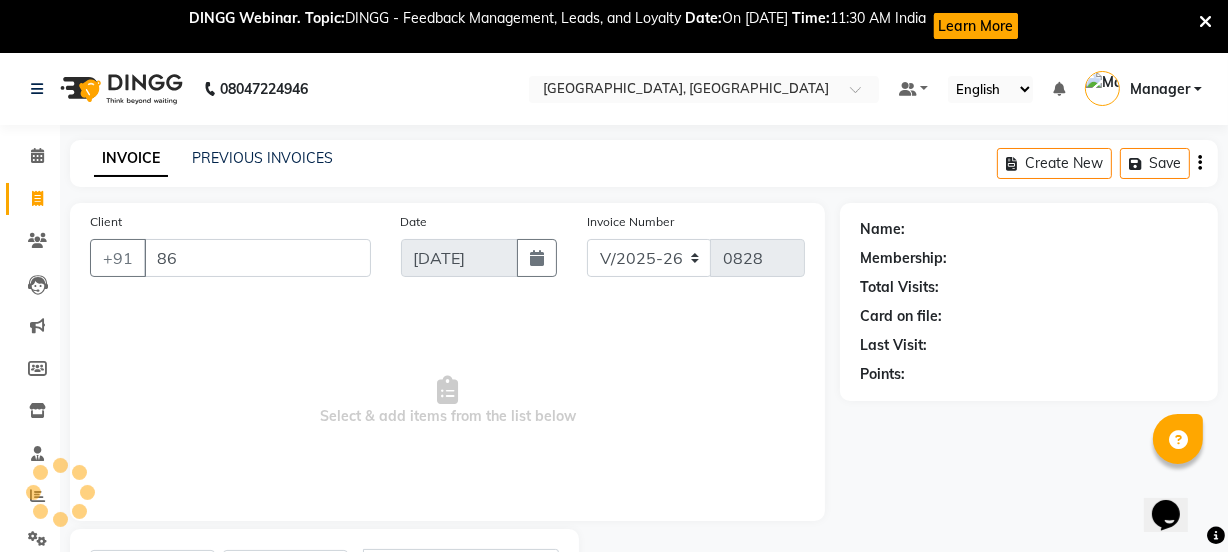 select on "membership" 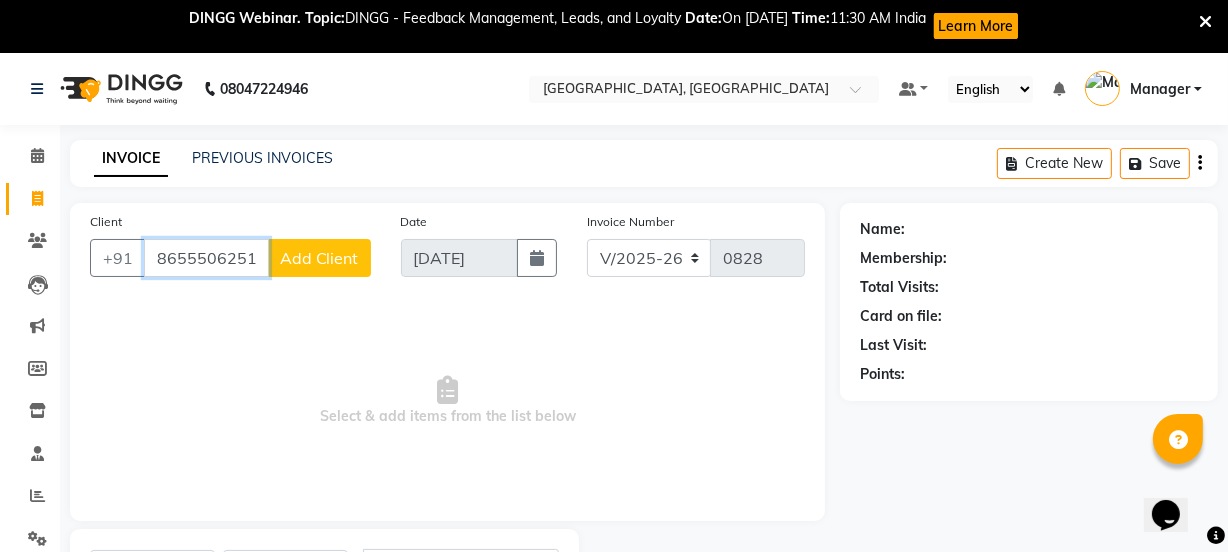 type on "8655506251" 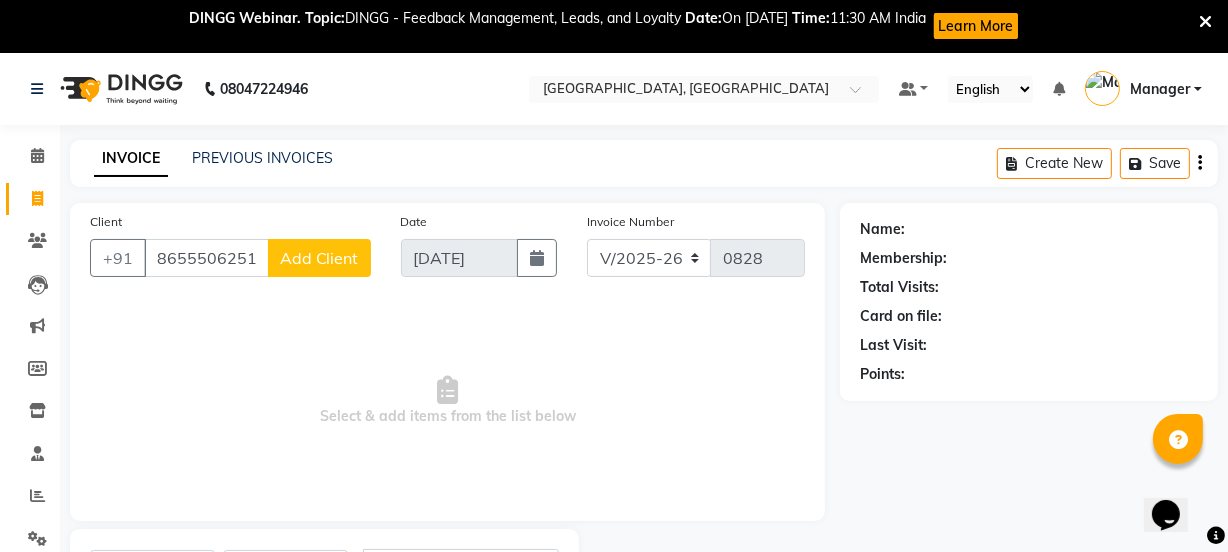 click on "Add Client" 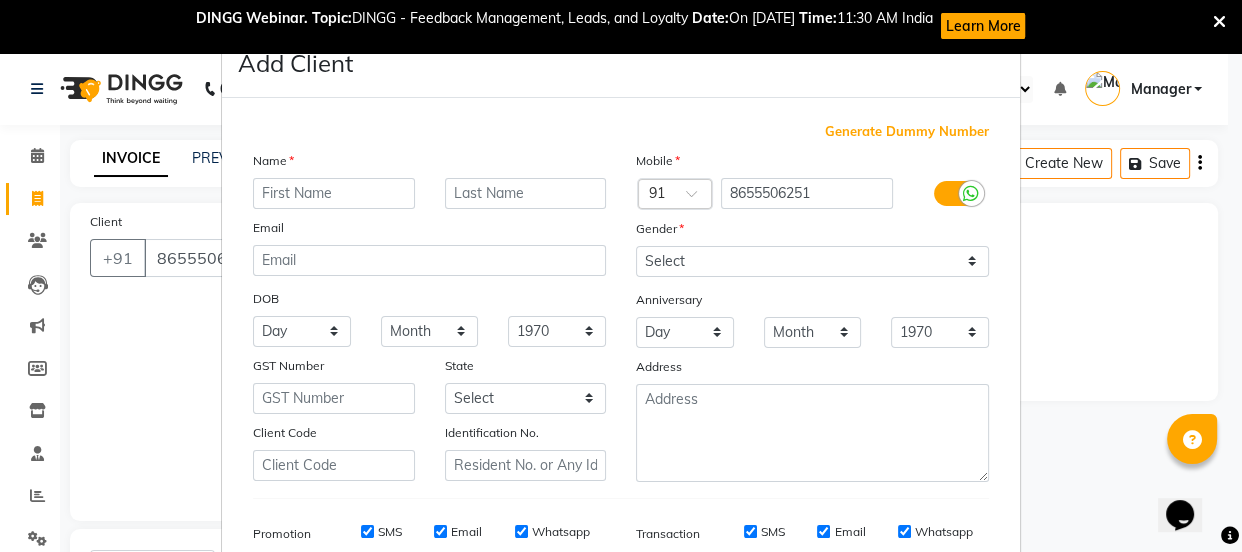 click at bounding box center [334, 193] 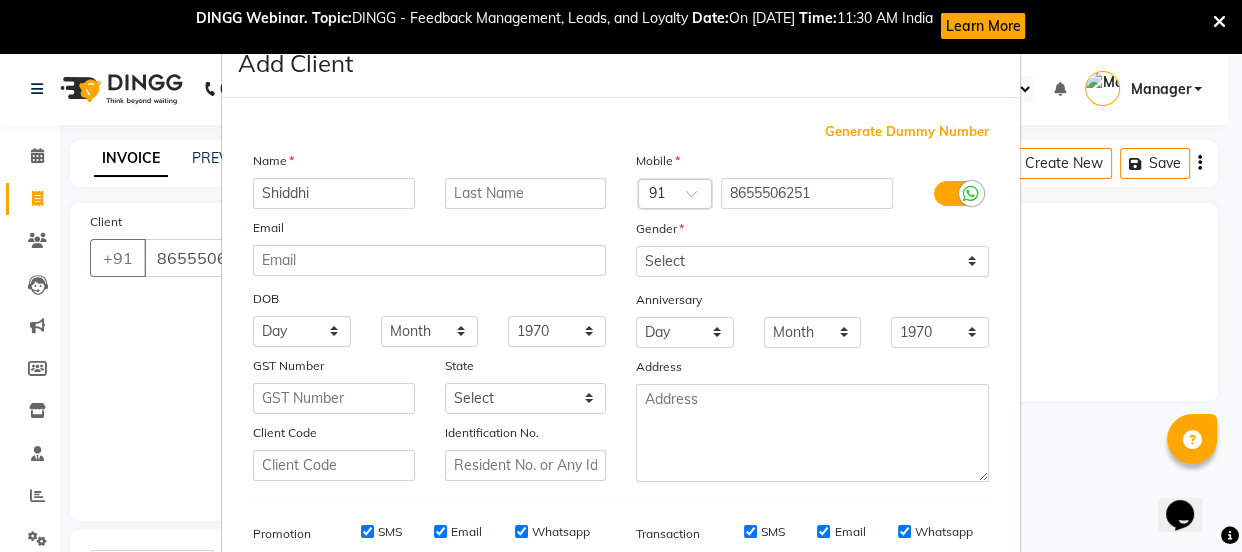 type on "Shiddhi" 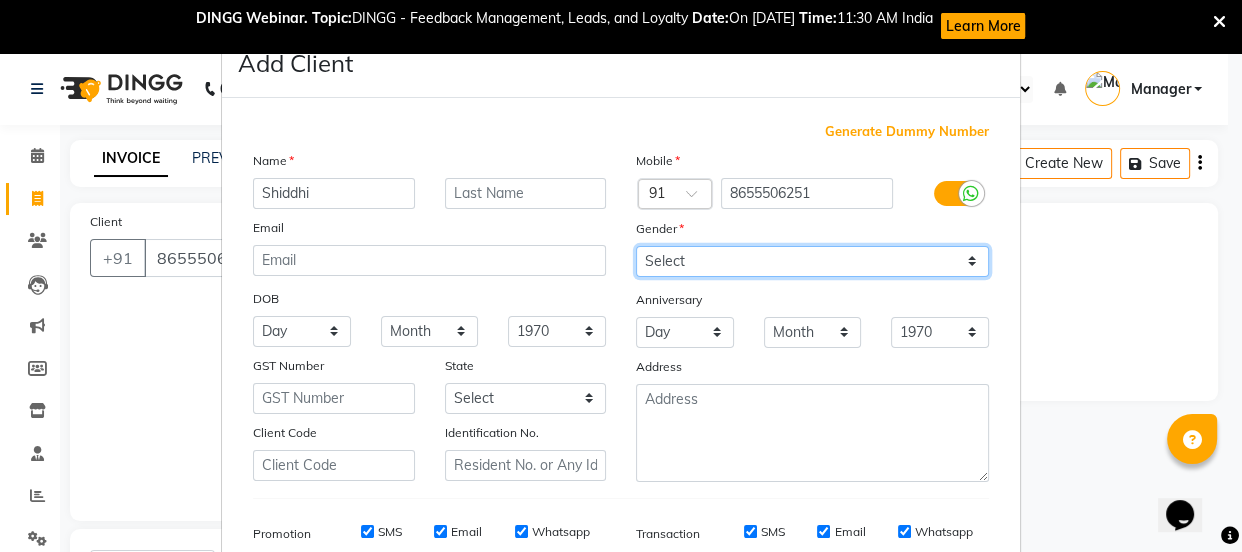 click on "Select [DEMOGRAPHIC_DATA] [DEMOGRAPHIC_DATA] Other Prefer Not To Say" at bounding box center [812, 261] 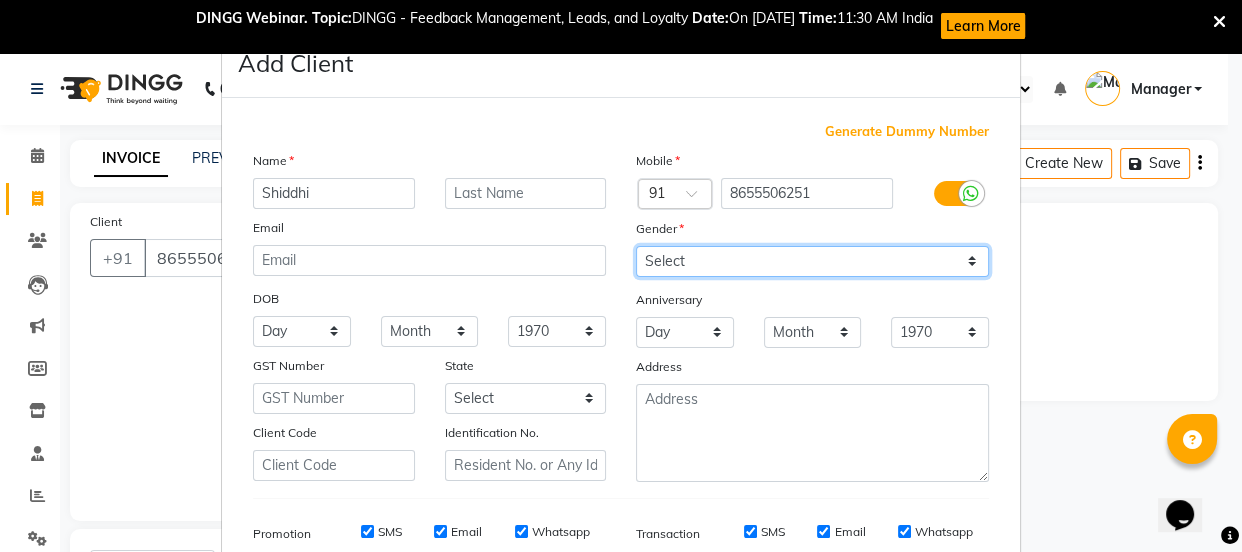 select on "[DEMOGRAPHIC_DATA]" 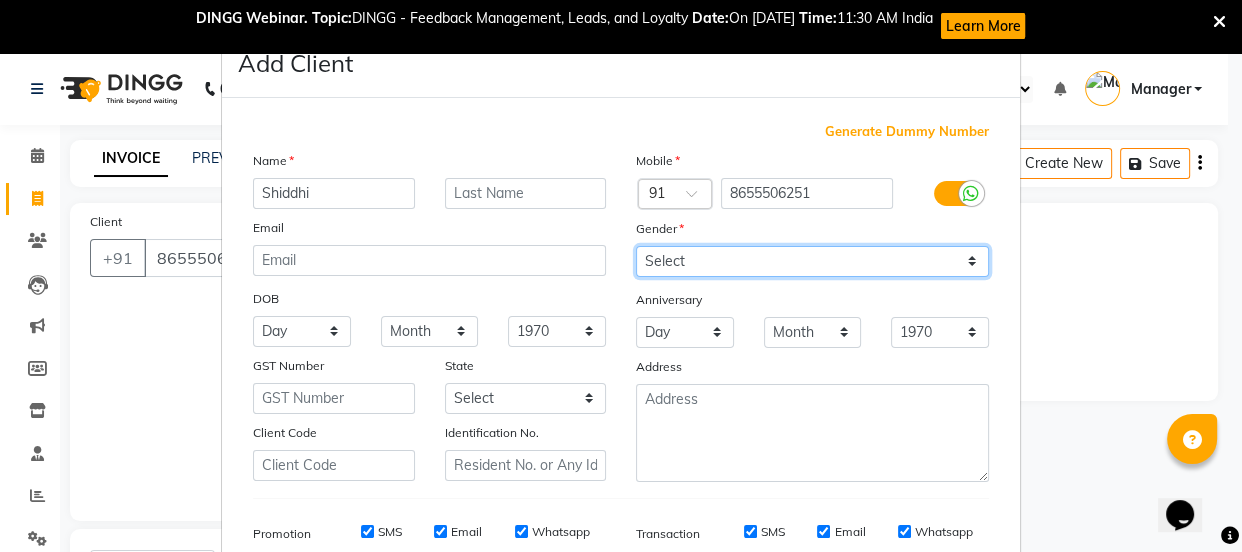 click on "Select [DEMOGRAPHIC_DATA] [DEMOGRAPHIC_DATA] Other Prefer Not To Say" at bounding box center (812, 261) 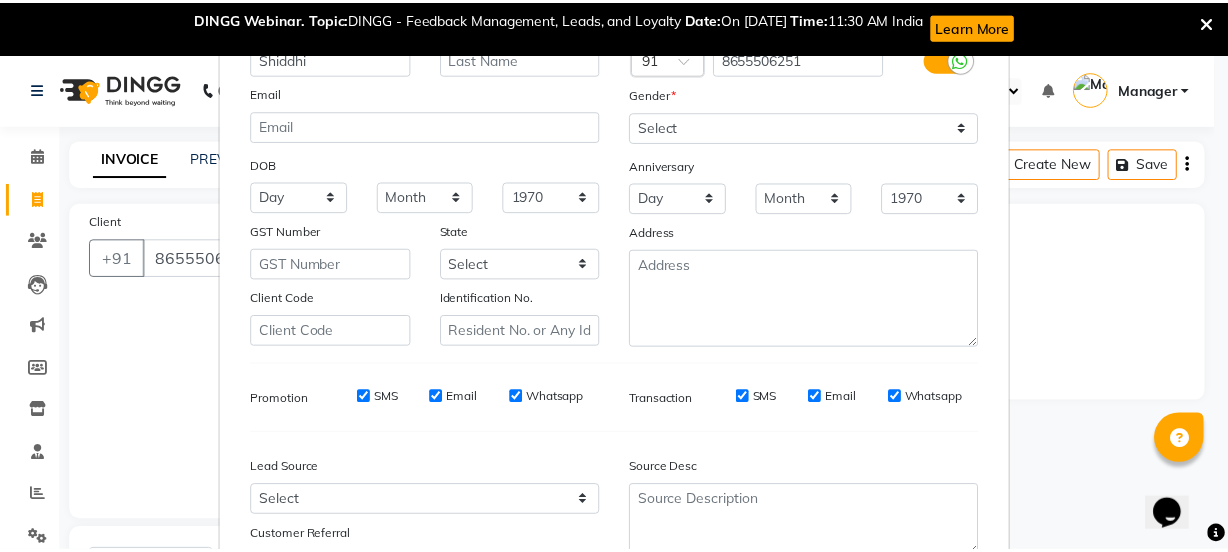 scroll, scrollTop: 301, scrollLeft: 0, axis: vertical 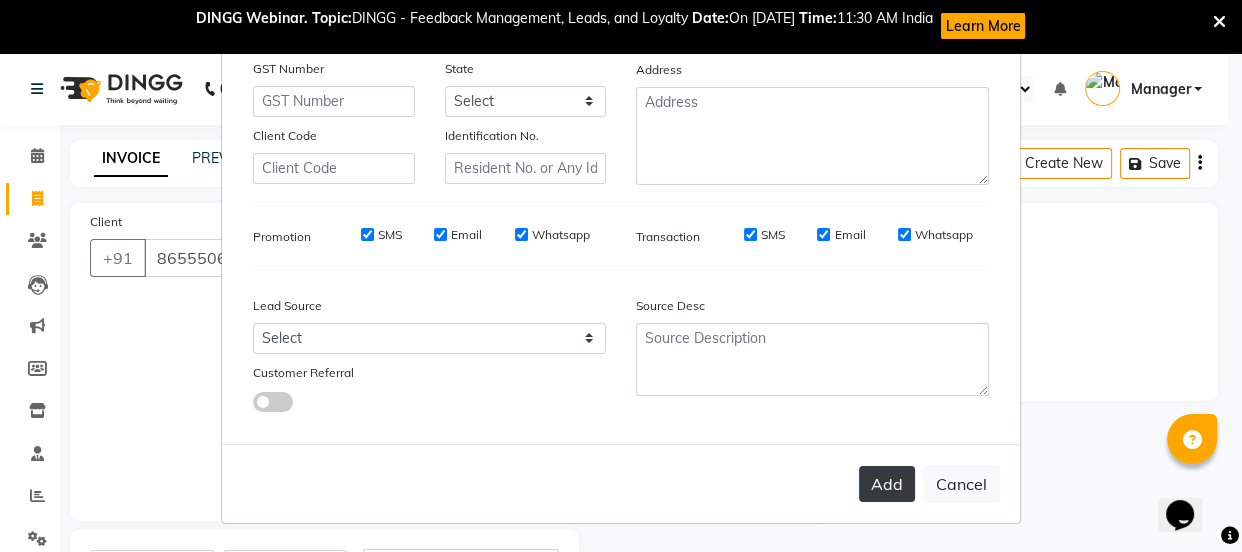 type 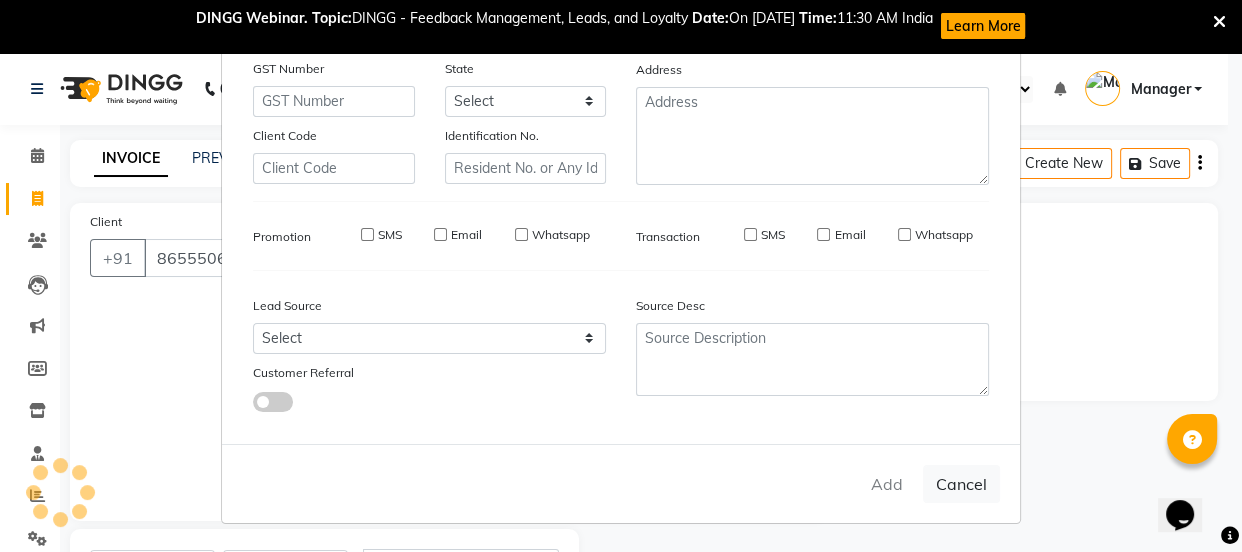 type on "86******51" 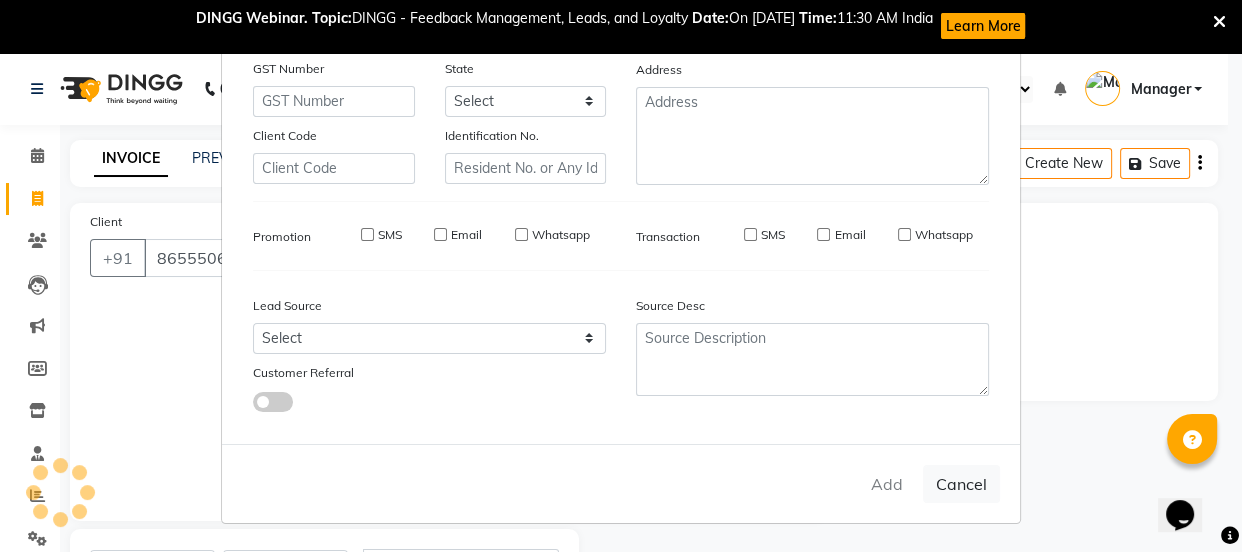 type 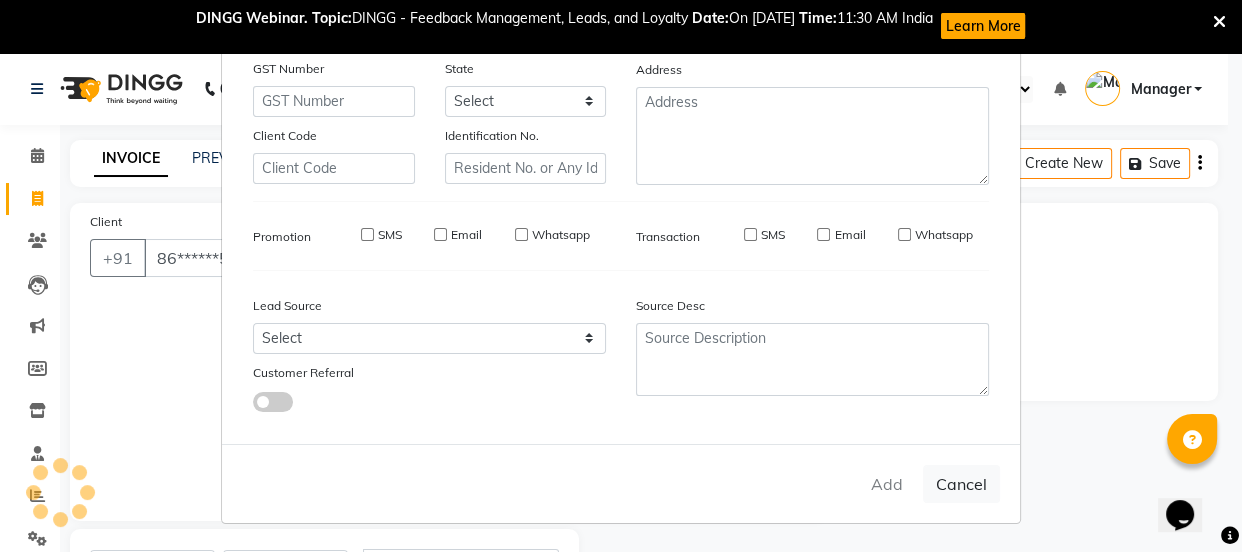 select 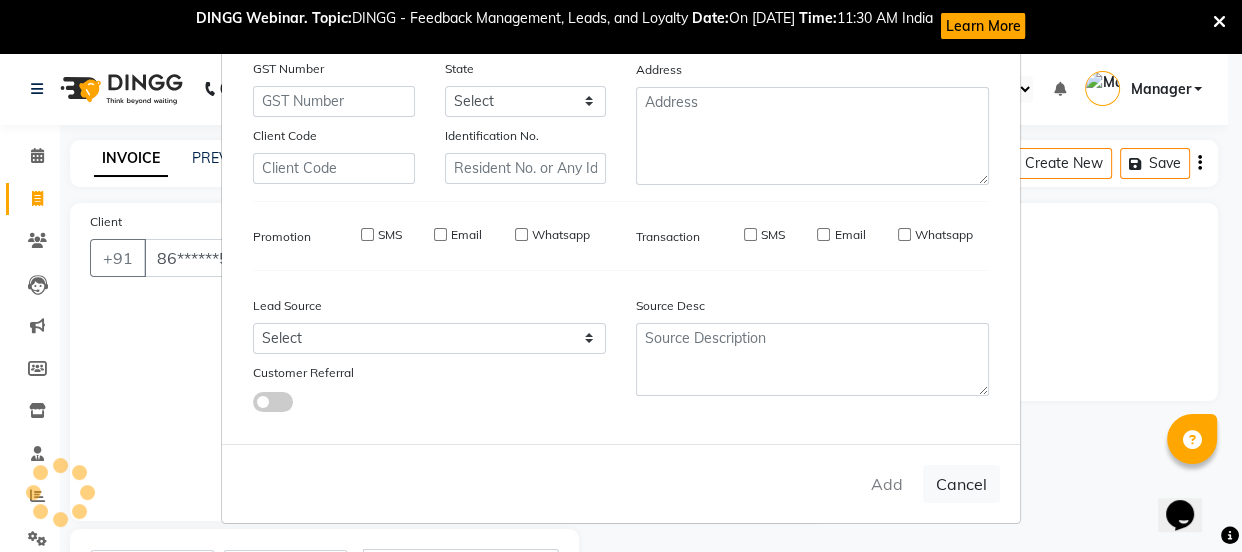 checkbox on "false" 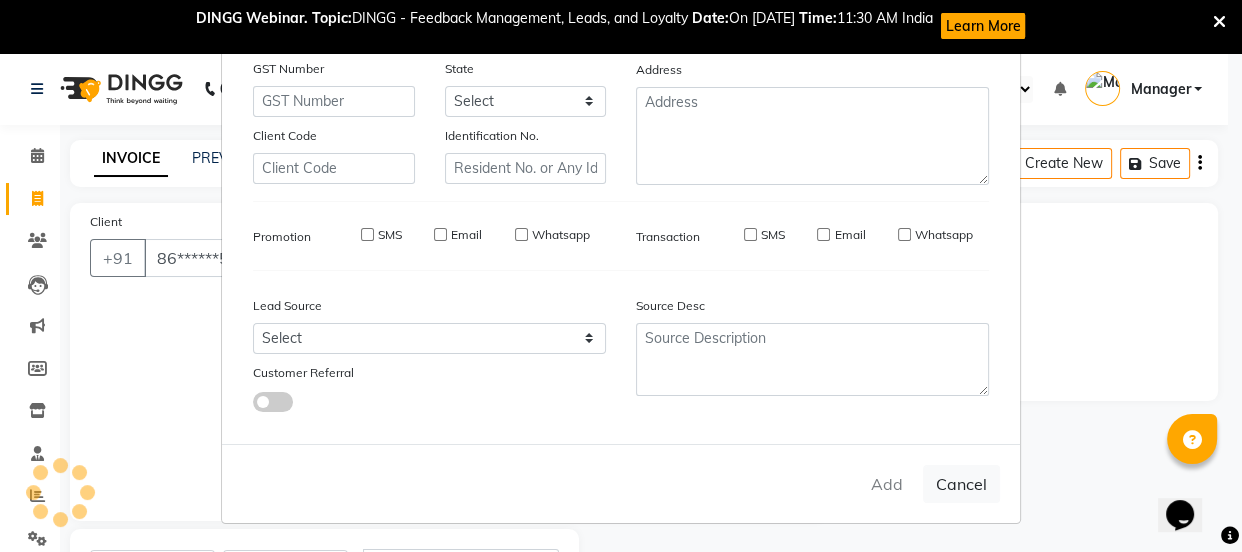 checkbox on "false" 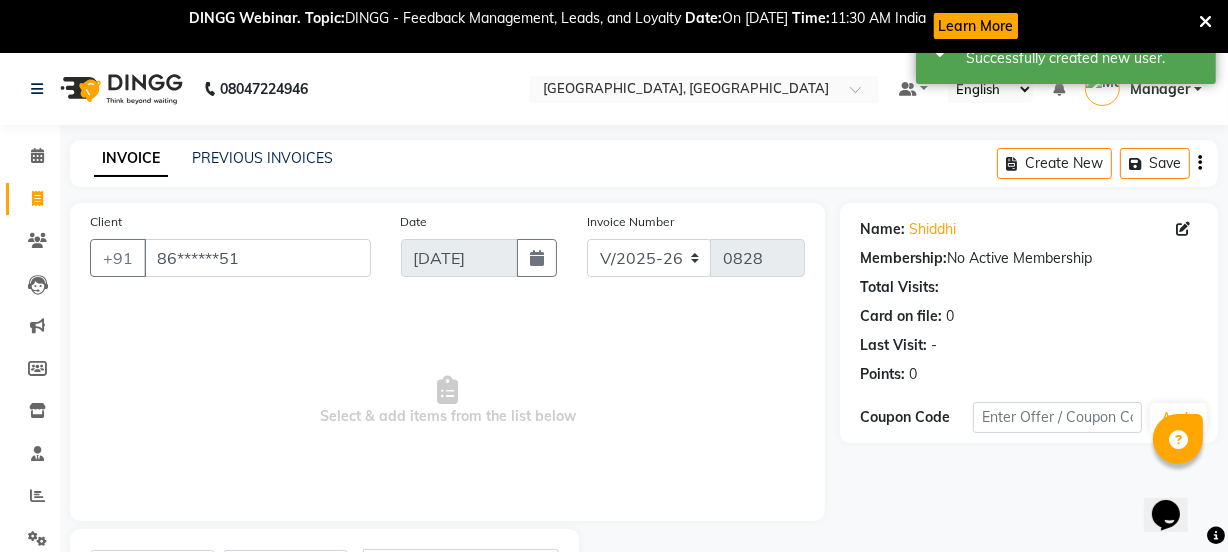 scroll, scrollTop: 190, scrollLeft: 0, axis: vertical 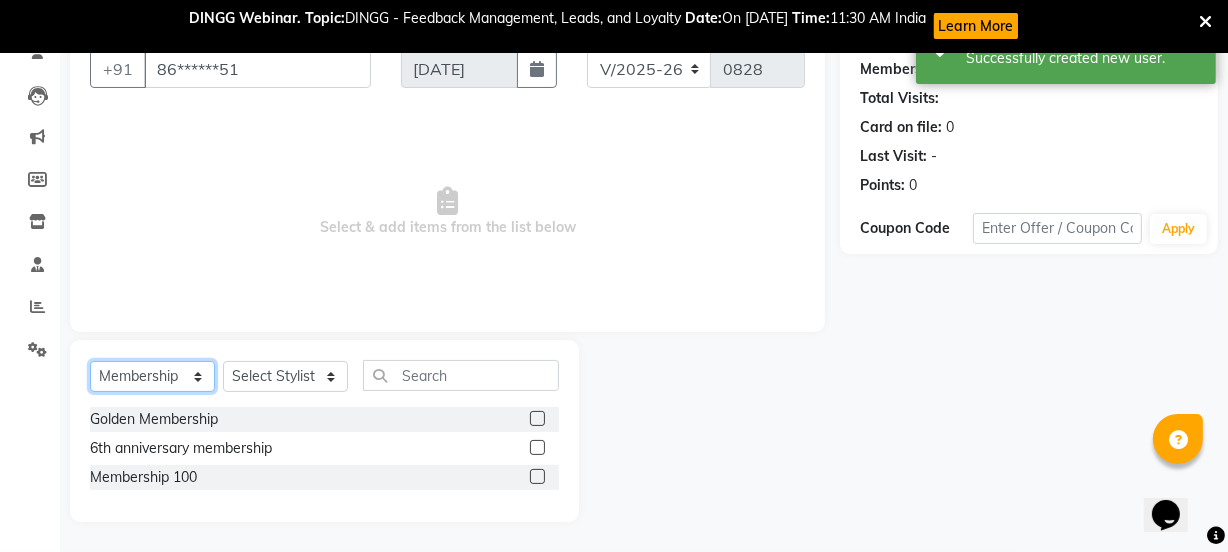 click on "Select  Service  Product  Membership  Package Voucher Prepaid Gift Card" 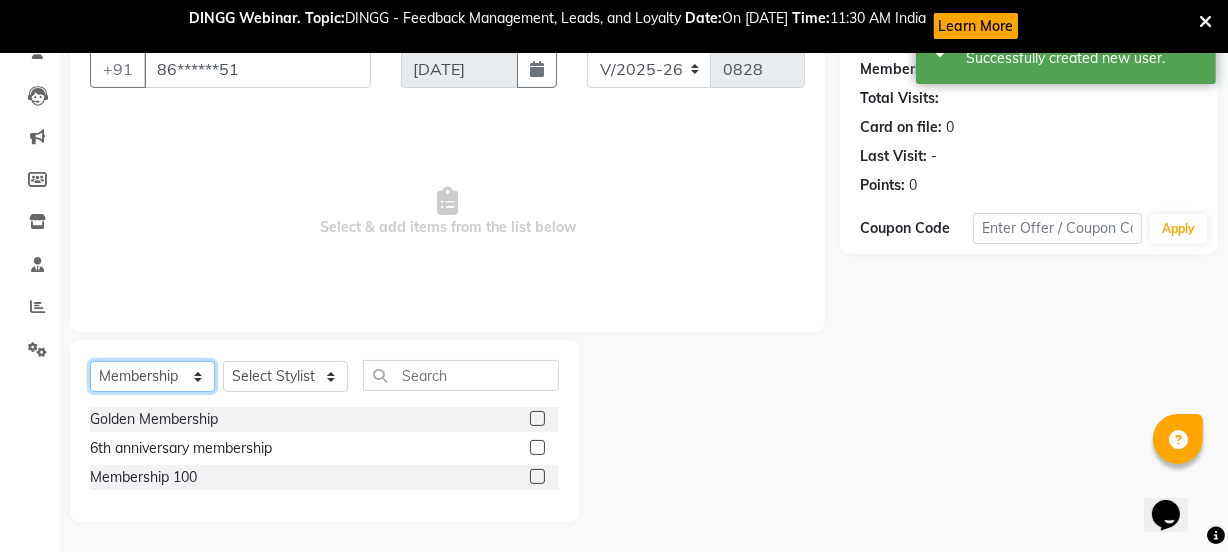 select on "service" 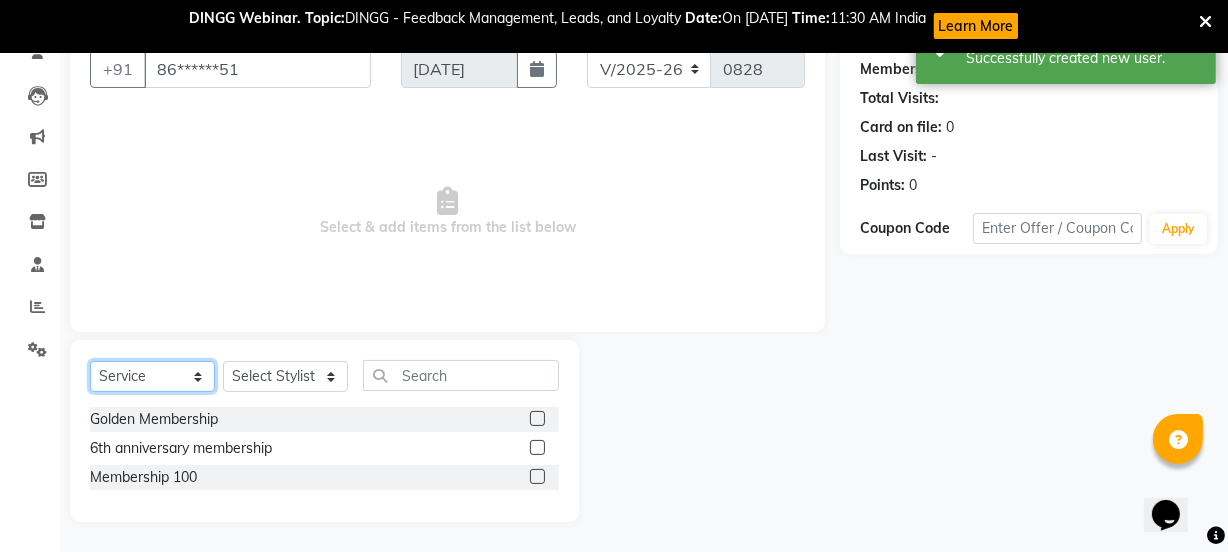 click on "Select  Service  Product  Membership  Package Voucher Prepaid Gift Card" 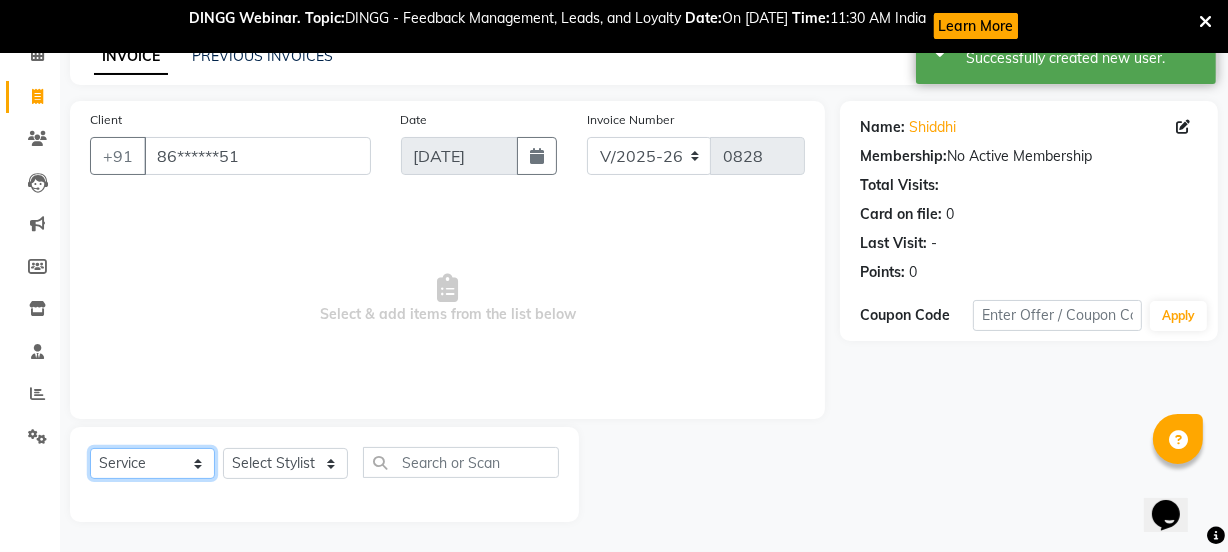 scroll, scrollTop: 102, scrollLeft: 0, axis: vertical 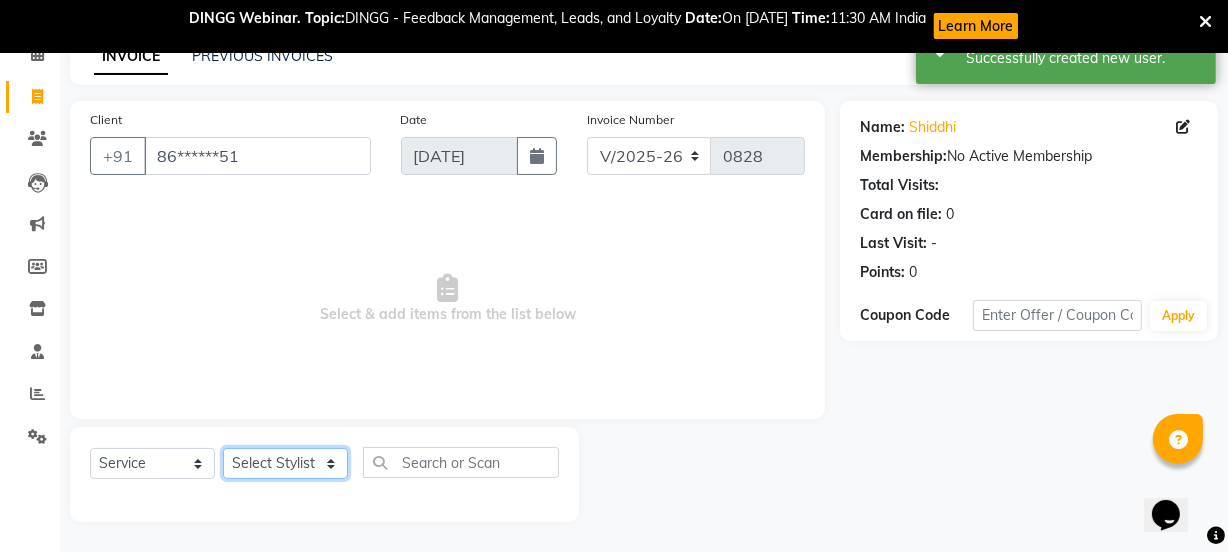click on "Select Stylist [PERSON_NAME] wadar Manager [PERSON_NAME] [PERSON_NAME]  [PERSON_NAME] [PERSON_NAME]  [PERSON_NAME] [PERSON_NAME] [PERSON_NAME]" 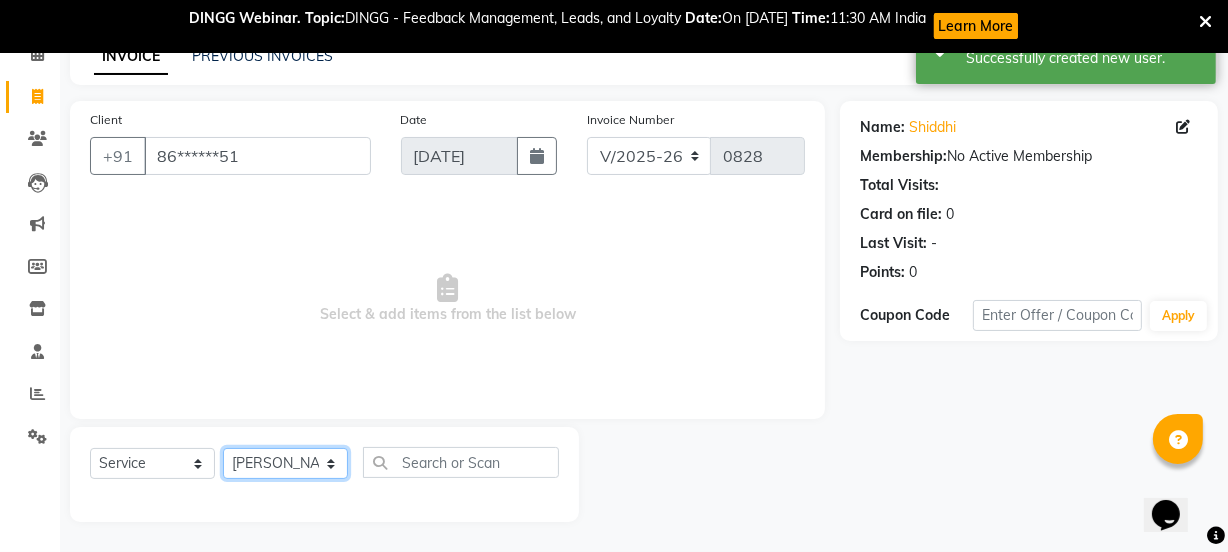 click on "Select Stylist [PERSON_NAME] wadar Manager [PERSON_NAME] [PERSON_NAME]  [PERSON_NAME] [PERSON_NAME]  [PERSON_NAME] [PERSON_NAME] [PERSON_NAME]" 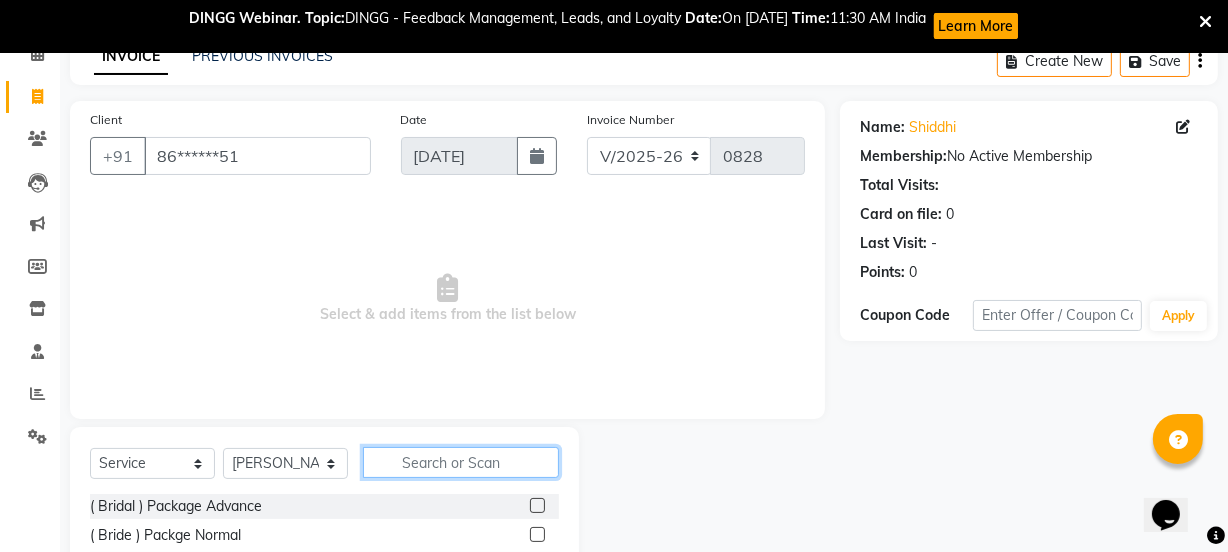 click 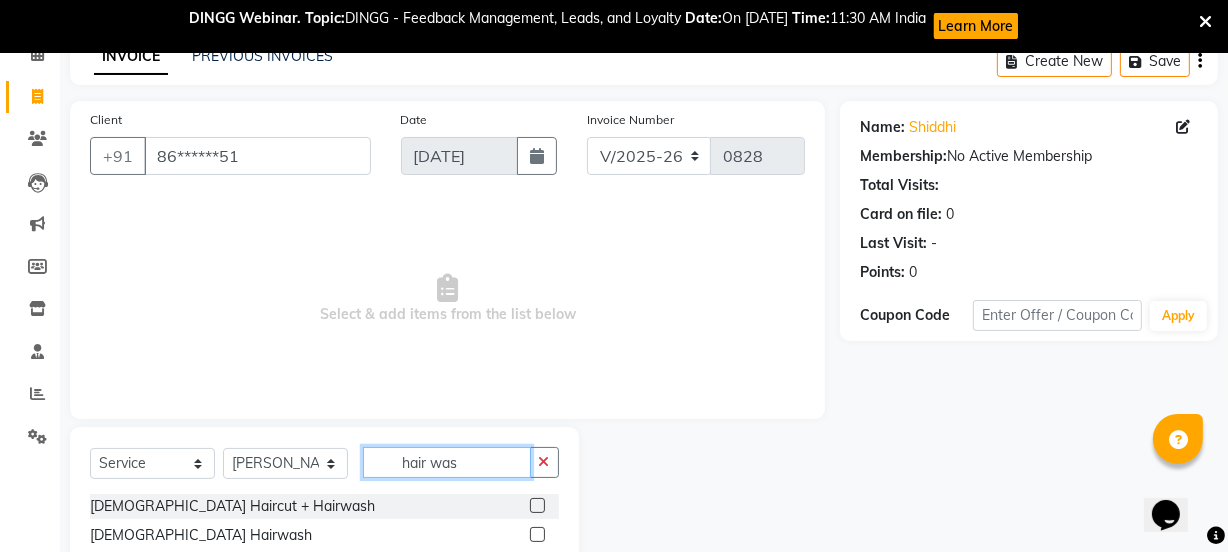 scroll, scrollTop: 302, scrollLeft: 0, axis: vertical 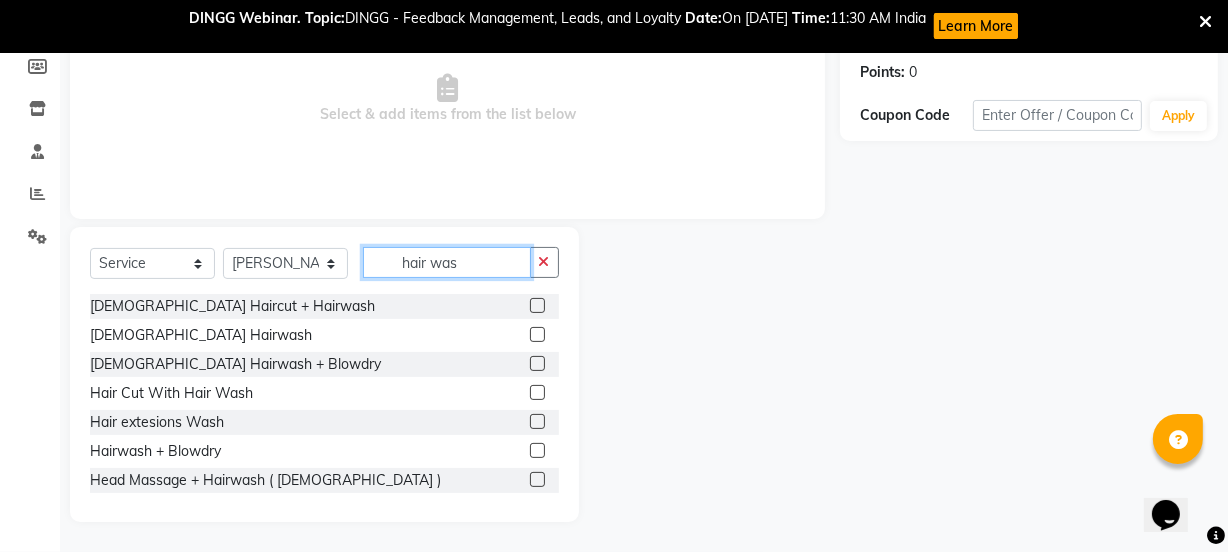 type on "hair was" 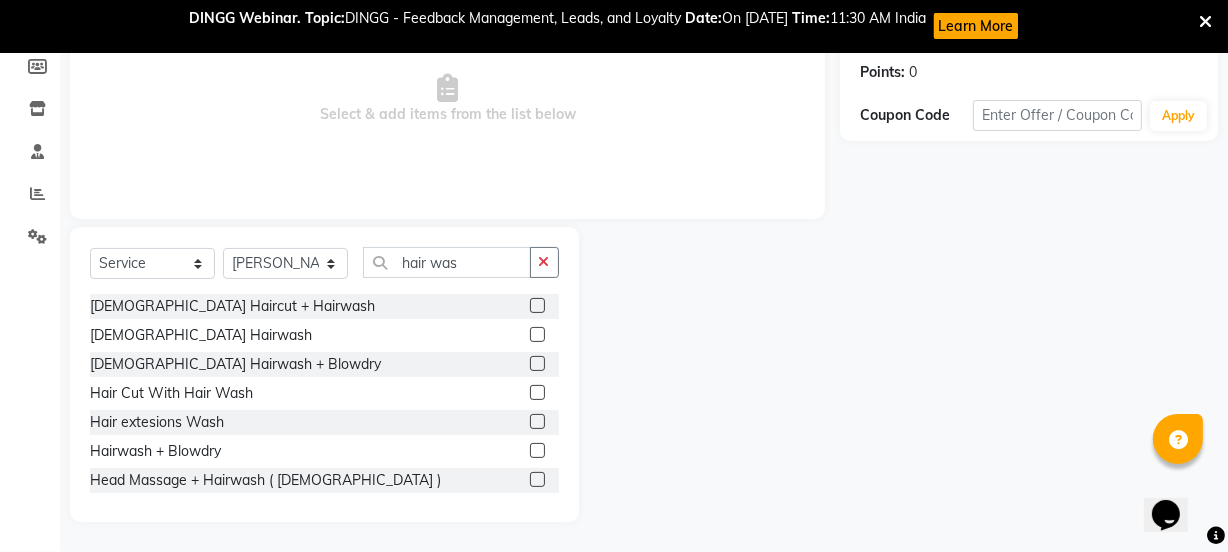 click 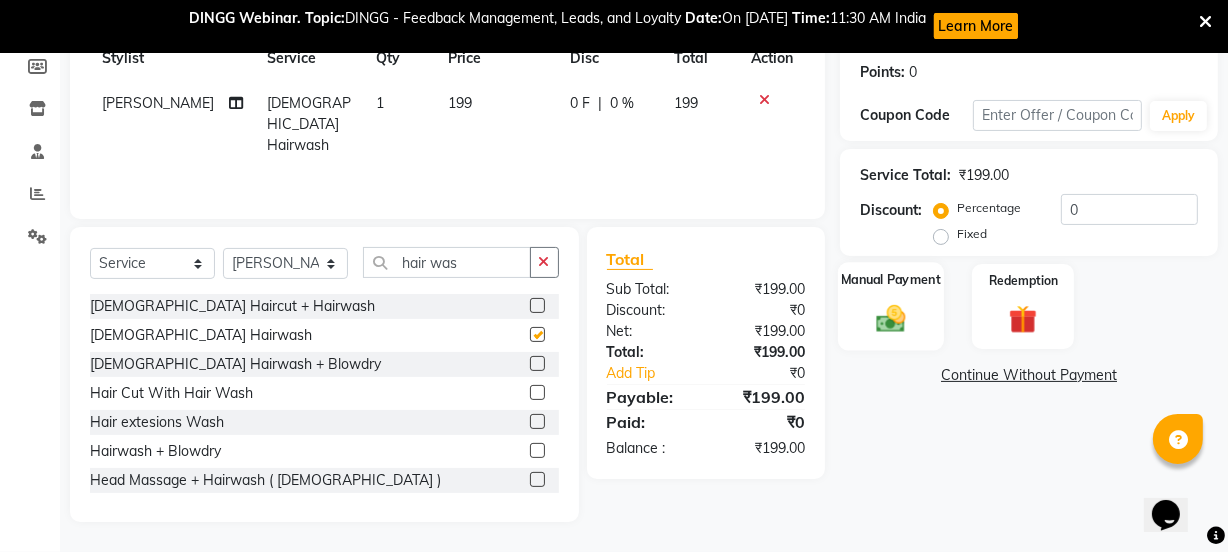 checkbox on "false" 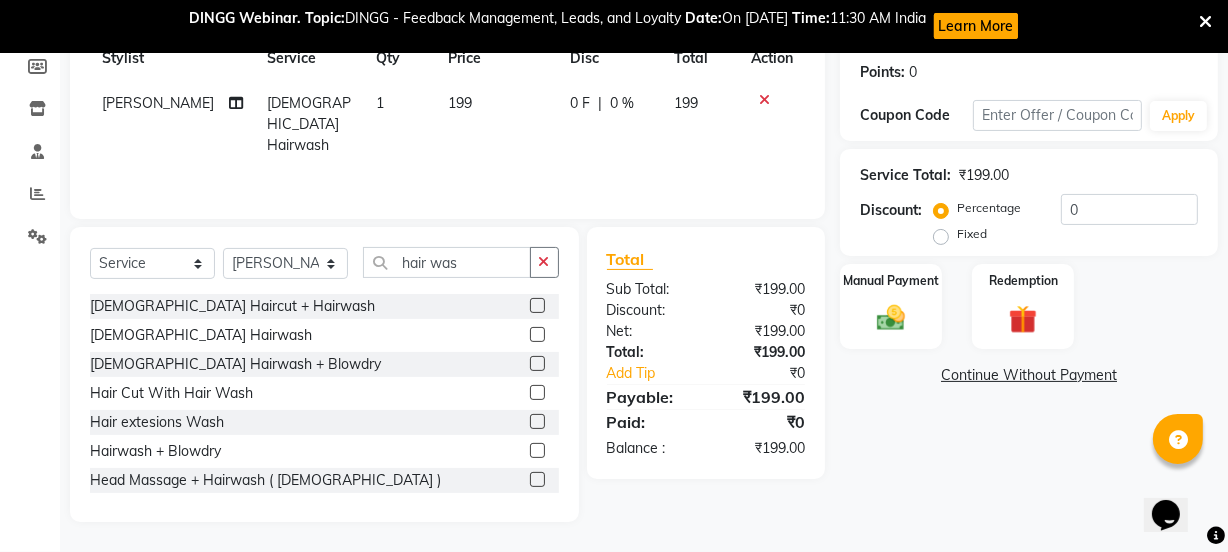 click on "199" 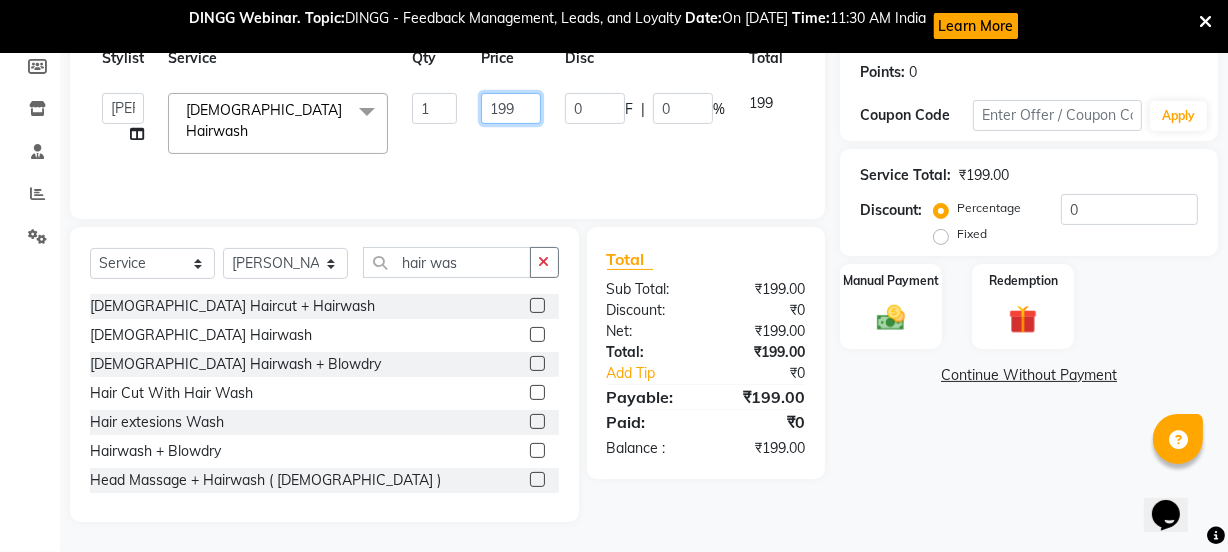 click on "199" 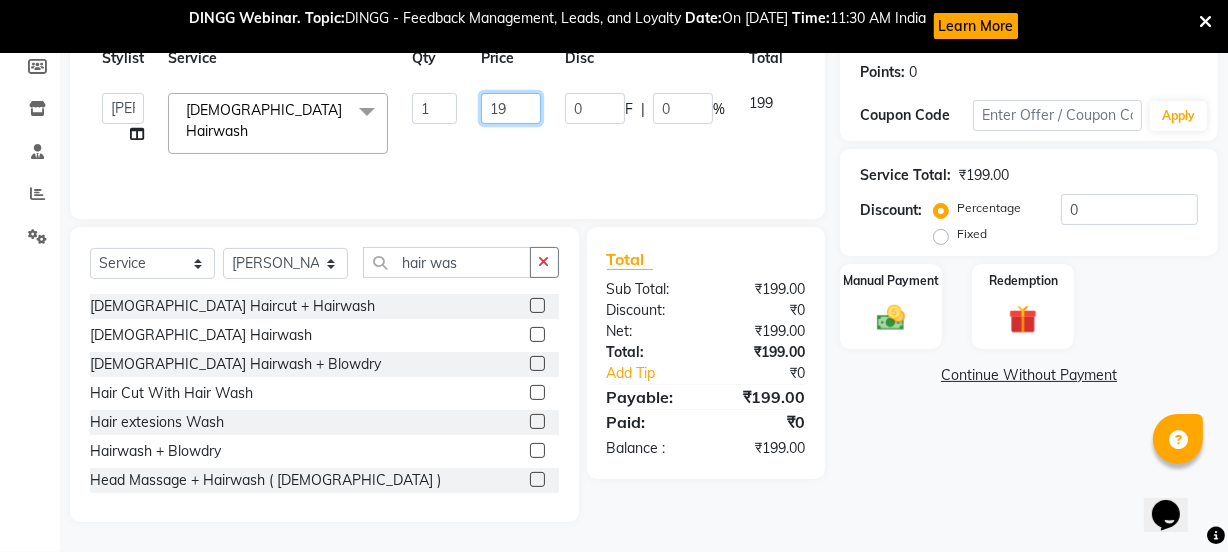 type on "1" 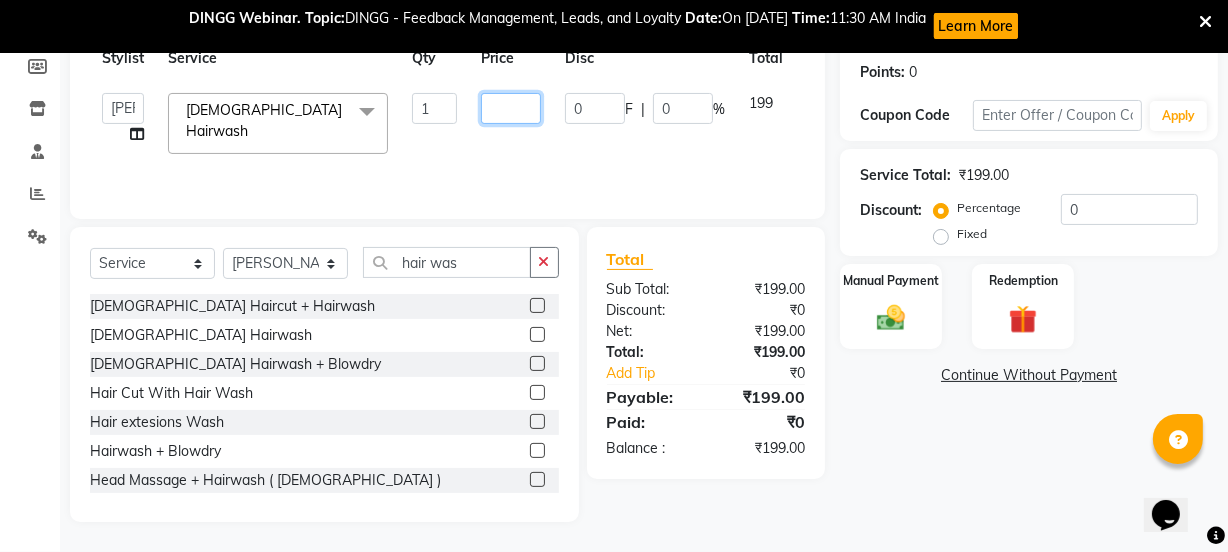 type on "2" 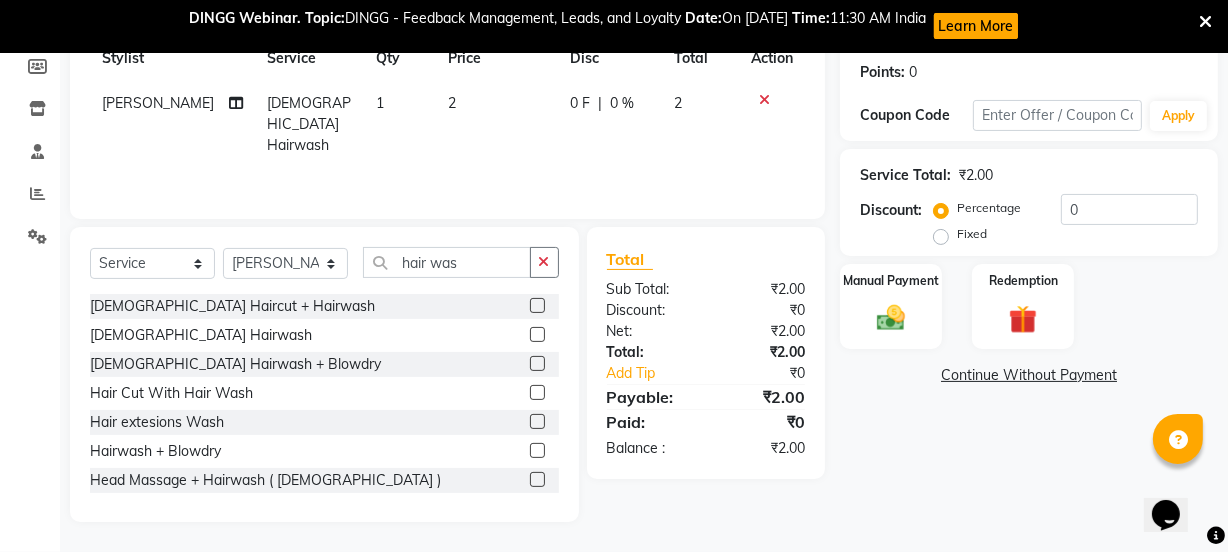 click on "2" 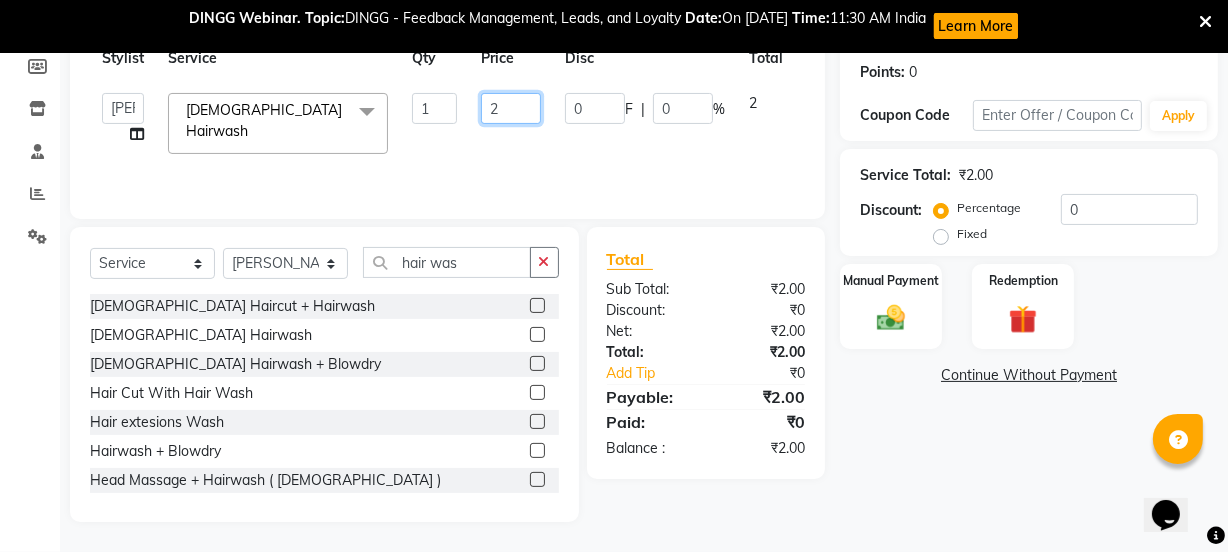 click on "2" 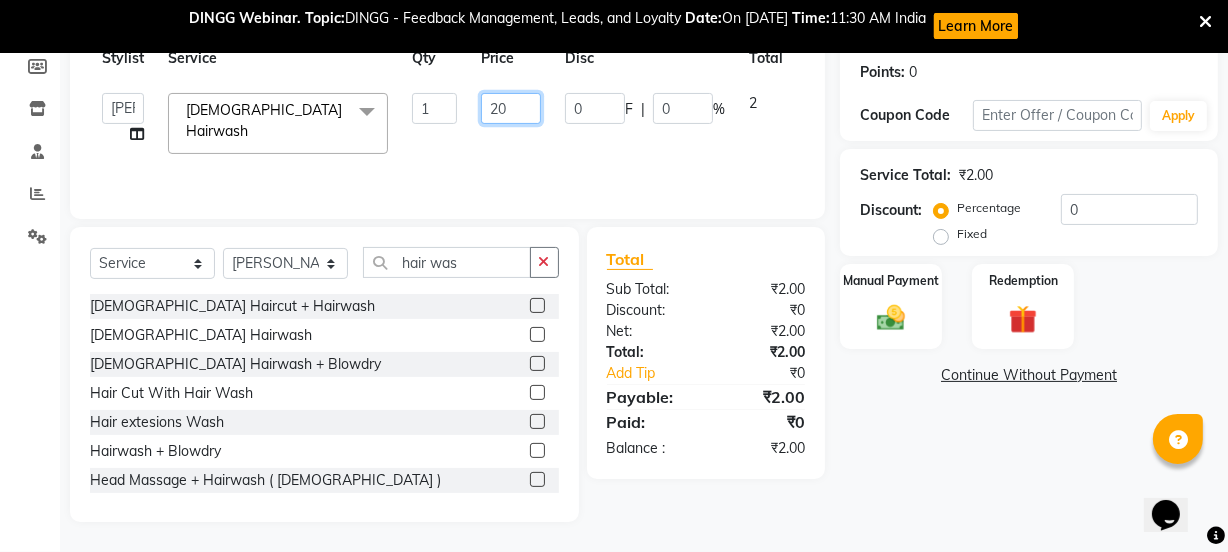 type on "200" 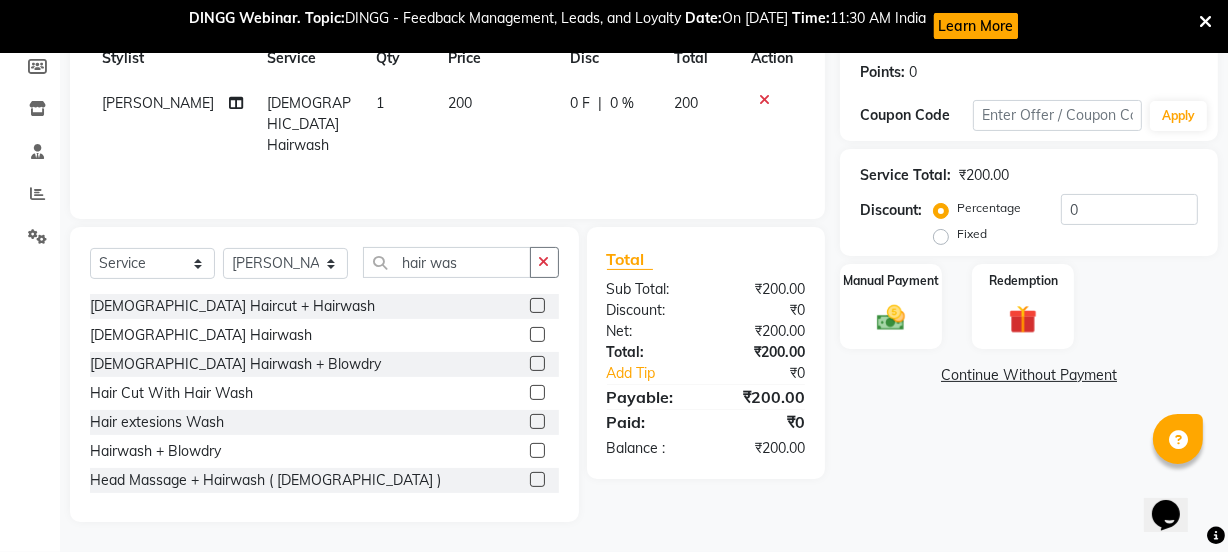 click on "Services Stylist Service Qty Price Disc Total Action [PERSON_NAME]  [DEMOGRAPHIC_DATA] Hairwash 1 200 0 F | 0 % 200" 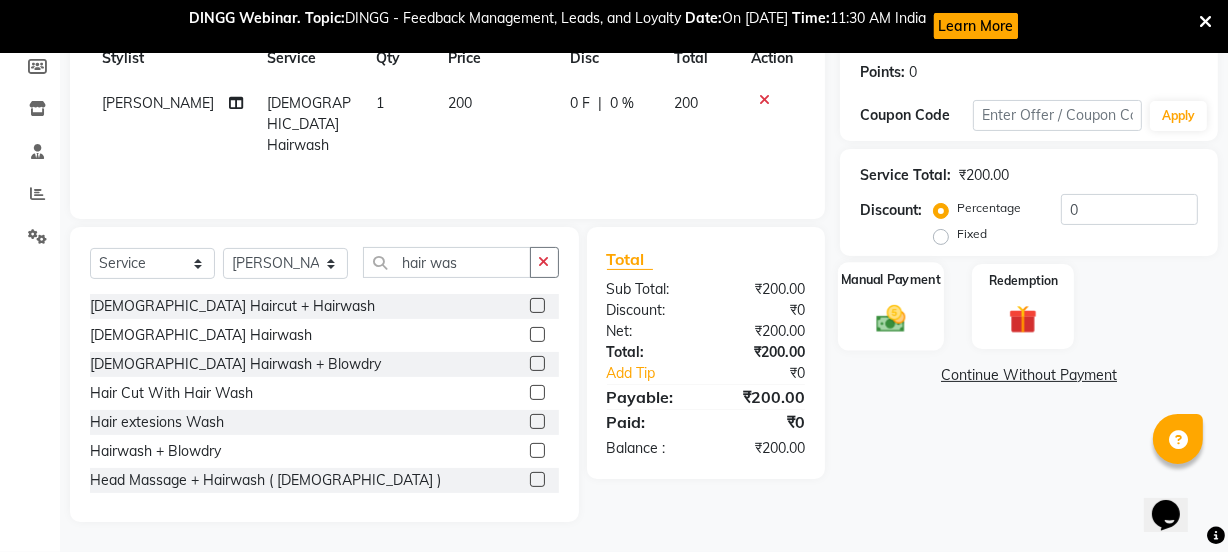 click on "Manual Payment" 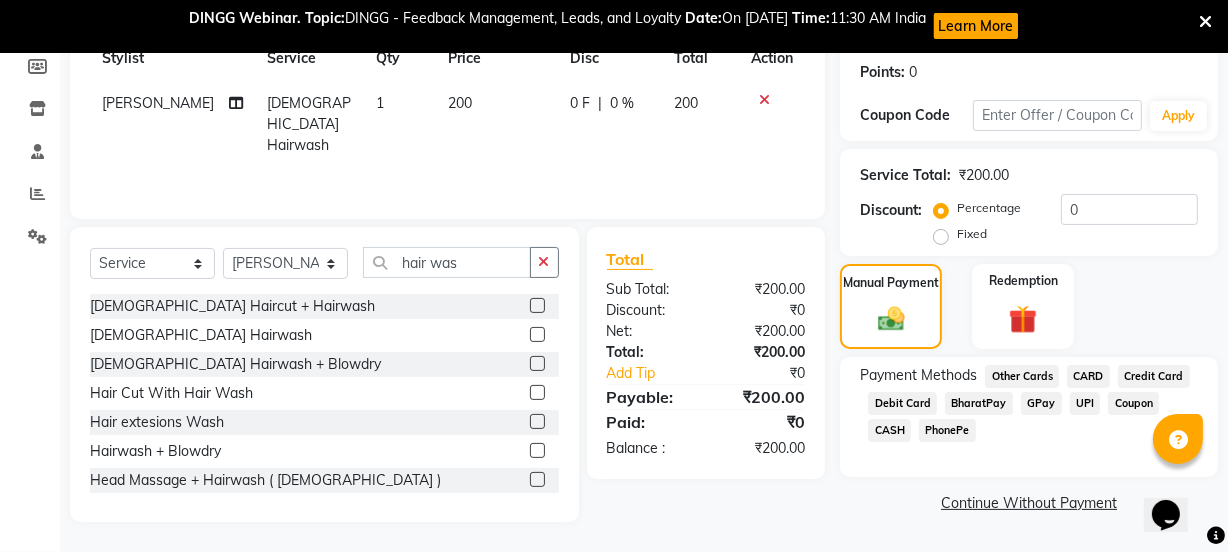 click on "GPay" 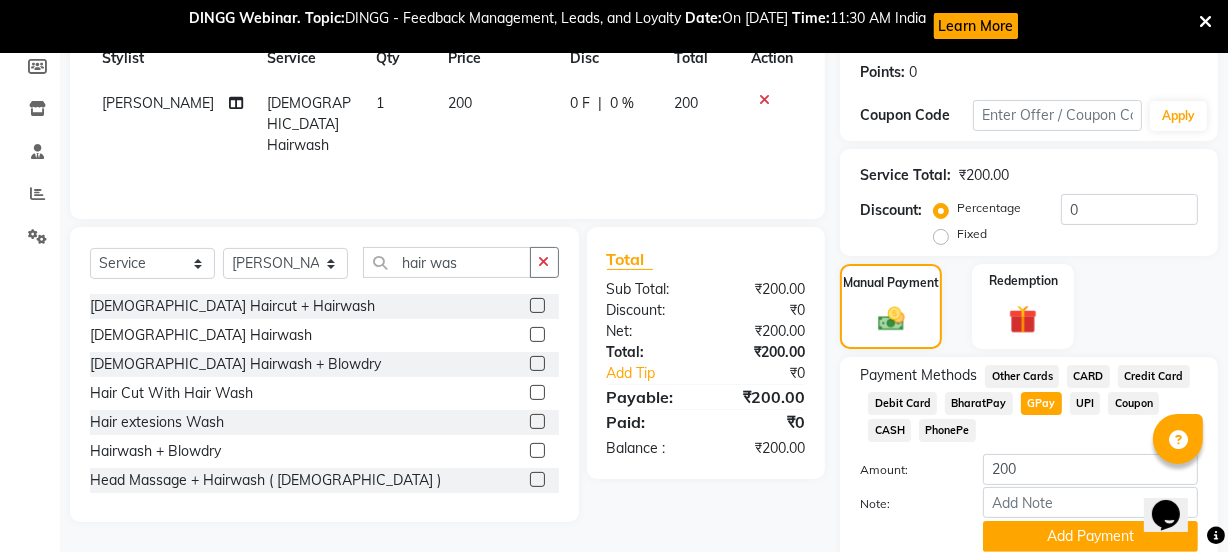 scroll, scrollTop: 380, scrollLeft: 0, axis: vertical 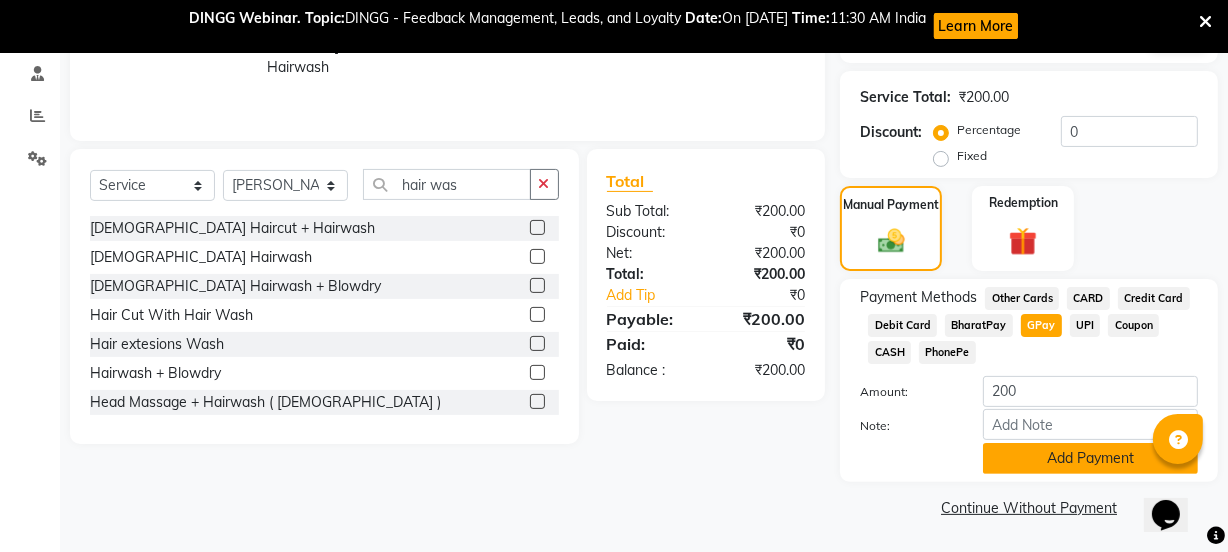 click on "Add Payment" 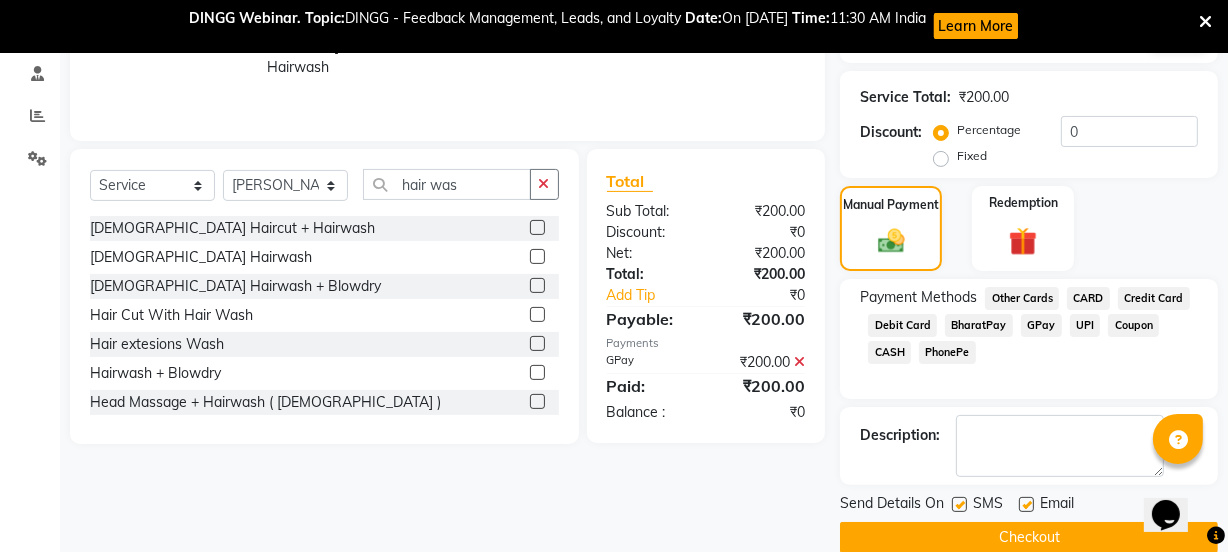 scroll, scrollTop: 410, scrollLeft: 0, axis: vertical 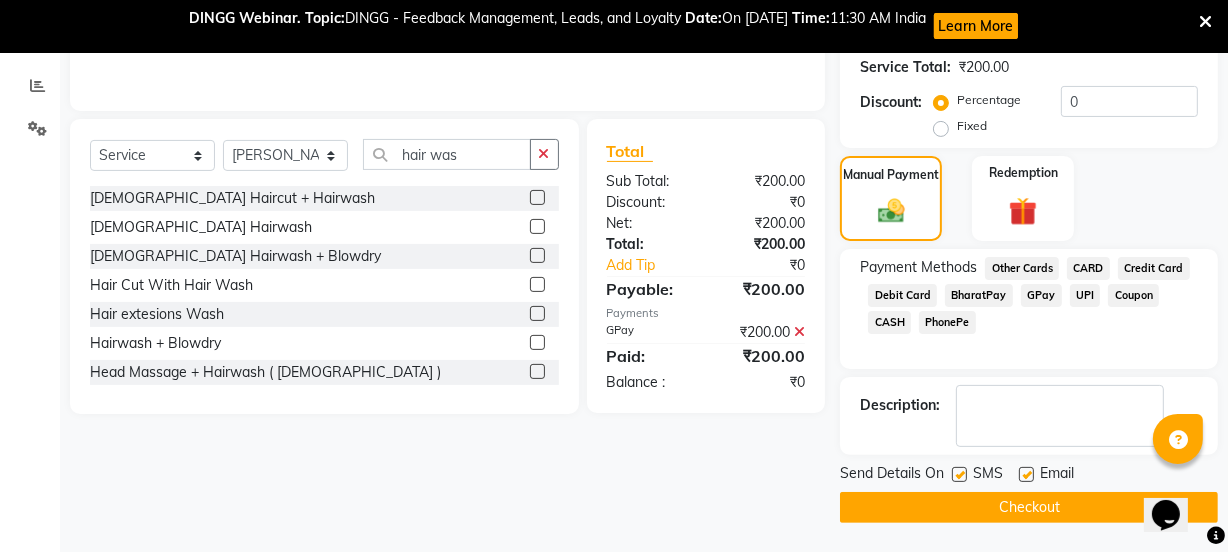 click on "Checkout" 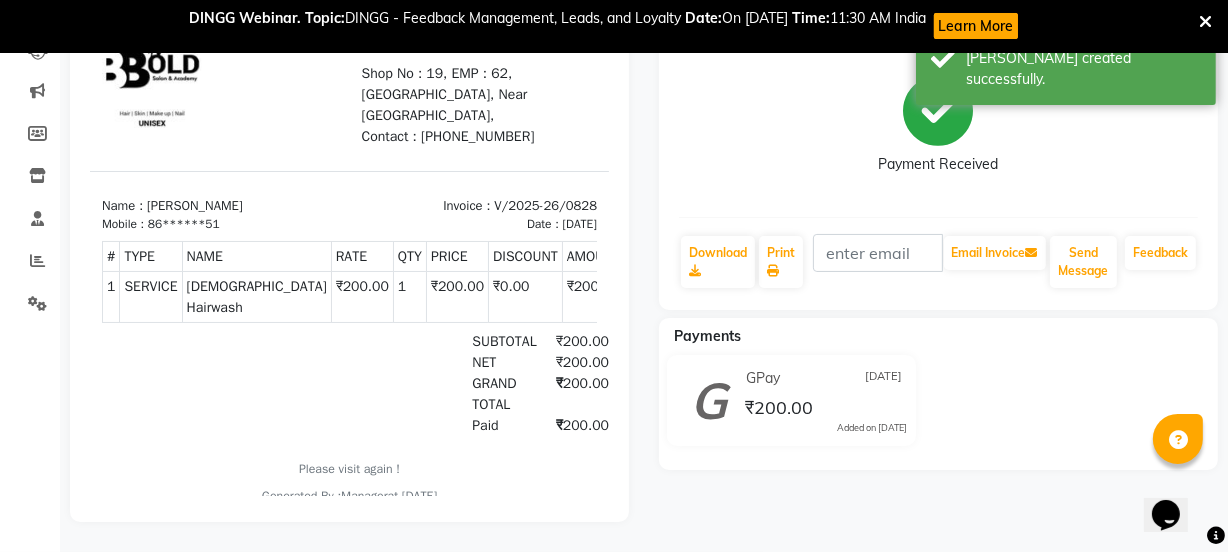 scroll, scrollTop: 0, scrollLeft: 0, axis: both 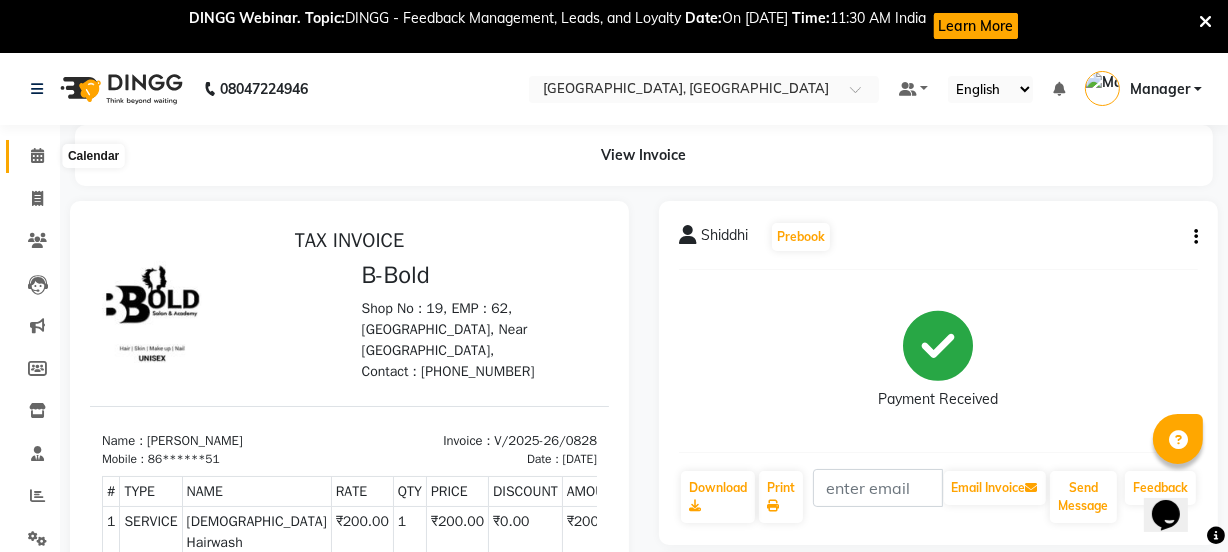 click 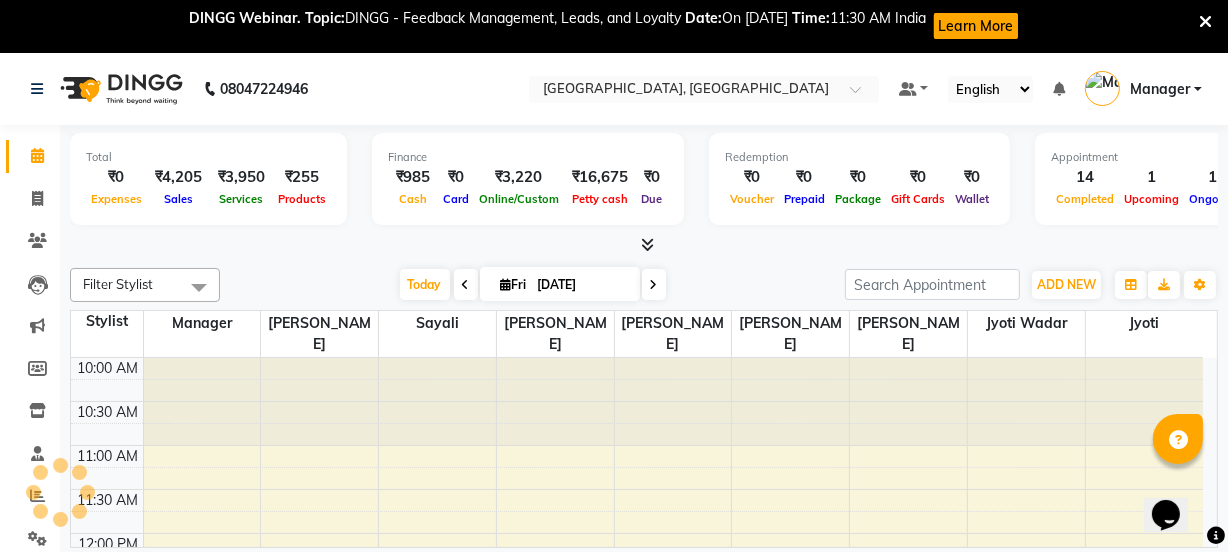 scroll, scrollTop: 0, scrollLeft: 0, axis: both 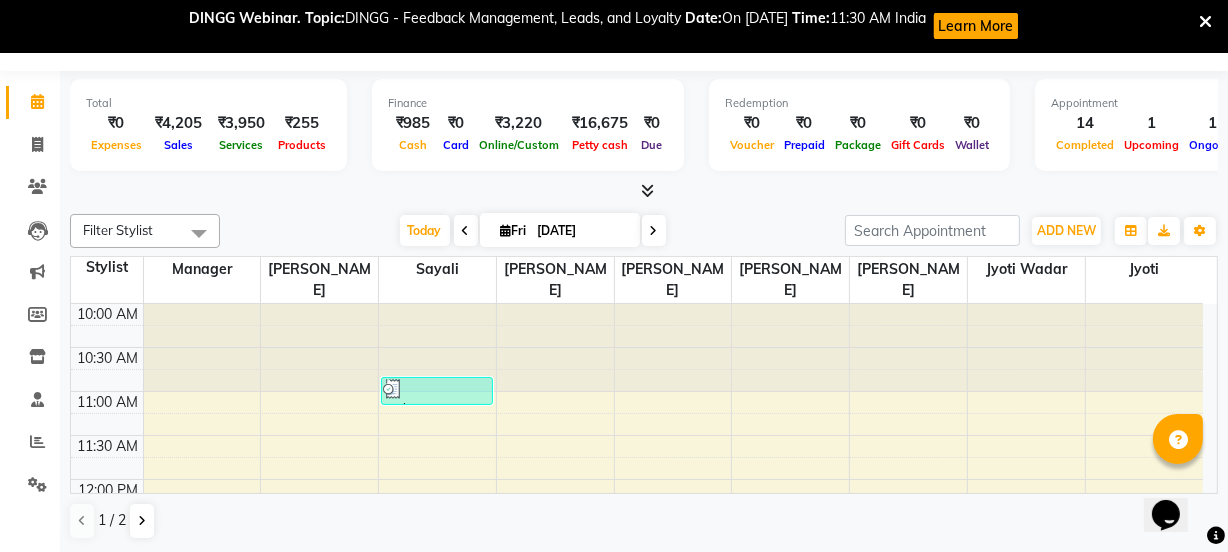 drag, startPoint x: 1229, startPoint y: 348, endPoint x: 1239, endPoint y: 360, distance: 15.6205 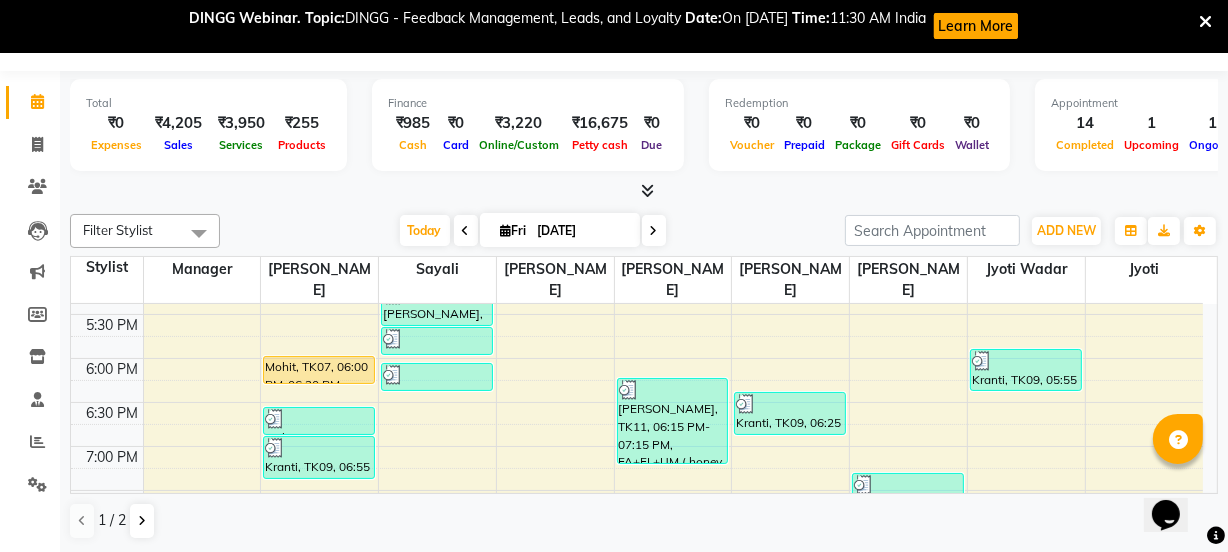 scroll, scrollTop: 654, scrollLeft: 0, axis: vertical 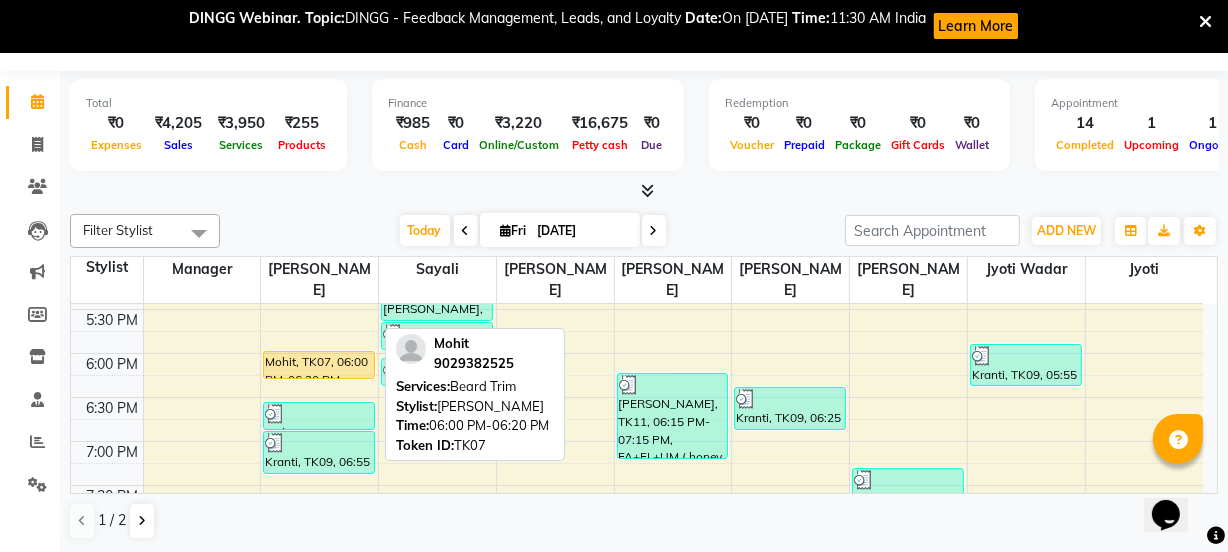 click on "Mohit, TK07, 06:00 PM-06:20 PM, [PERSON_NAME] Trim" at bounding box center [319, 365] 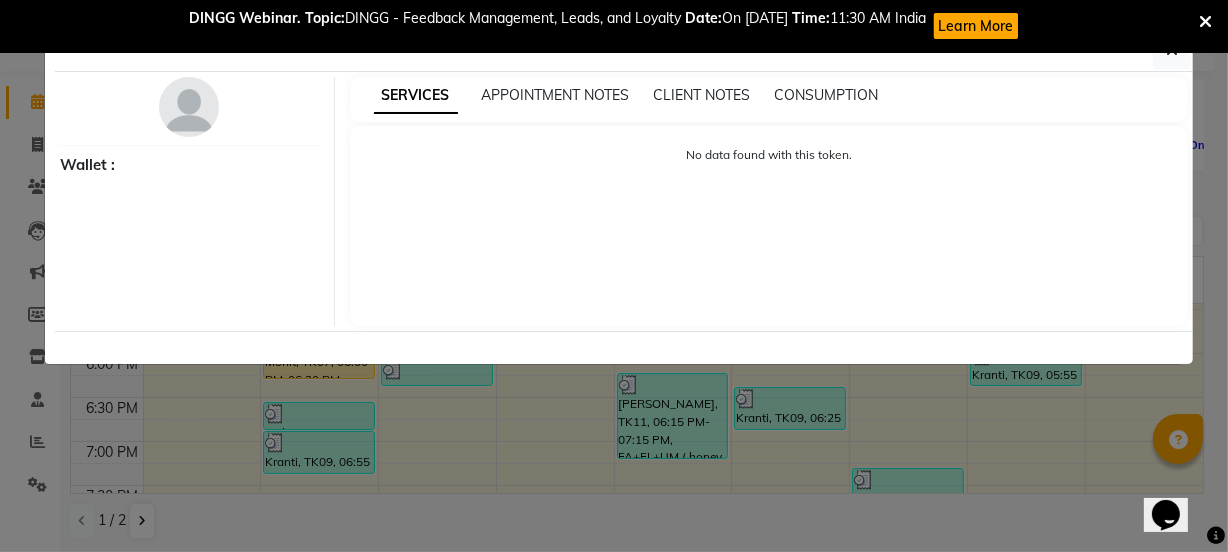 select on "1" 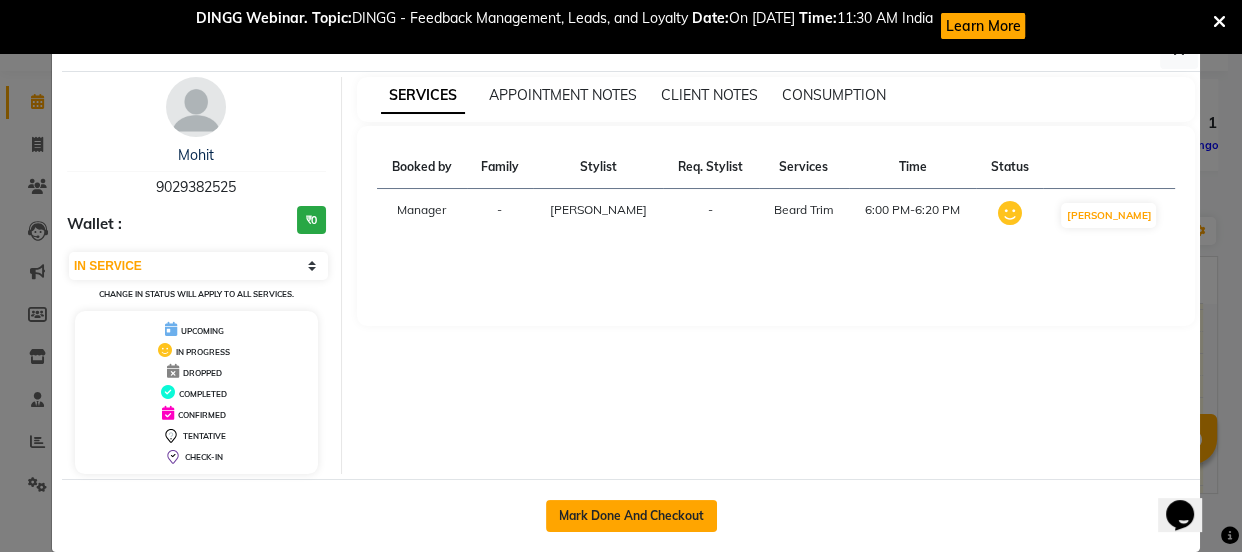 click on "Mark Done And Checkout" 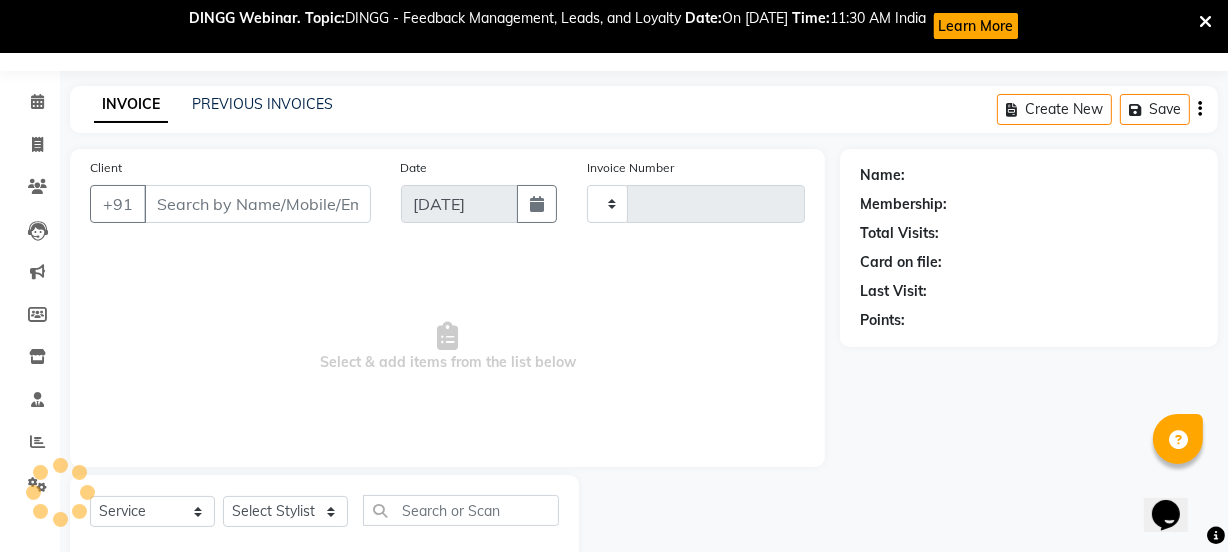 type on "0829" 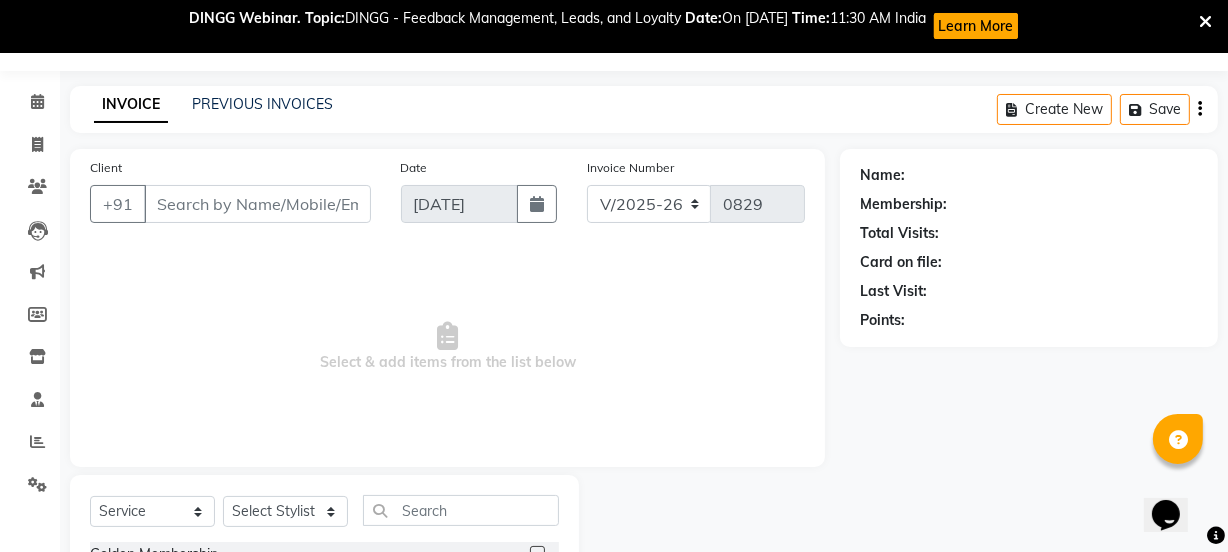 select on "membership" 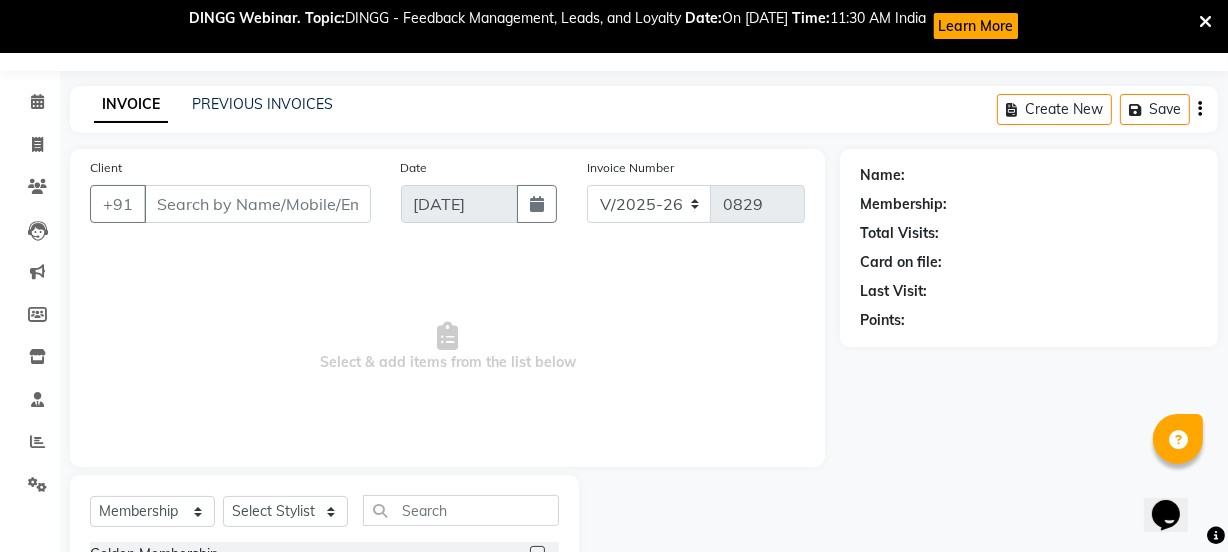 type on "90******25" 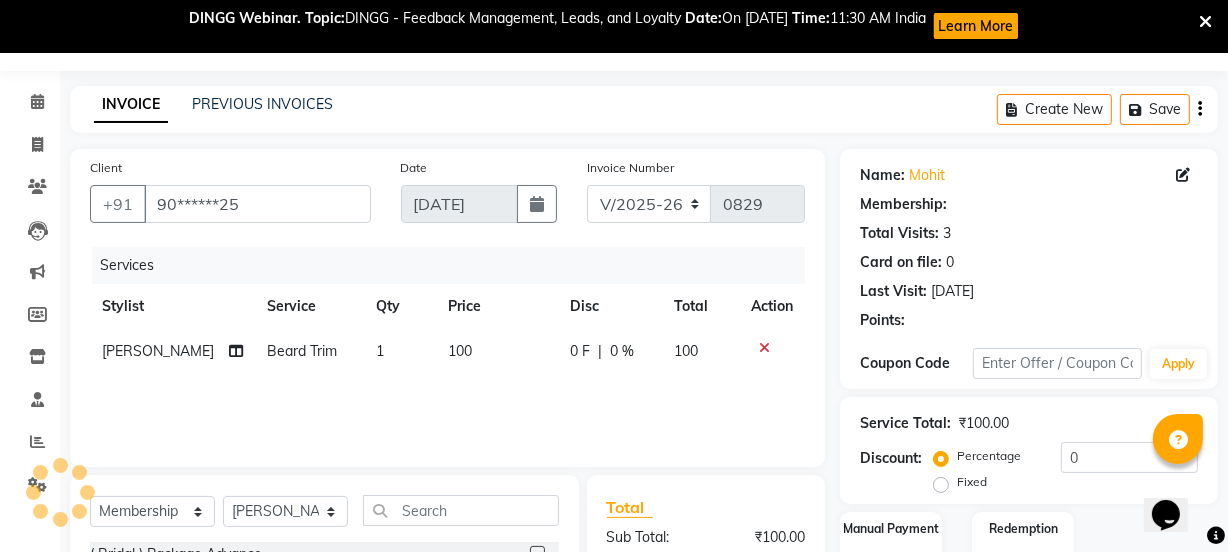 select on "1: Object" 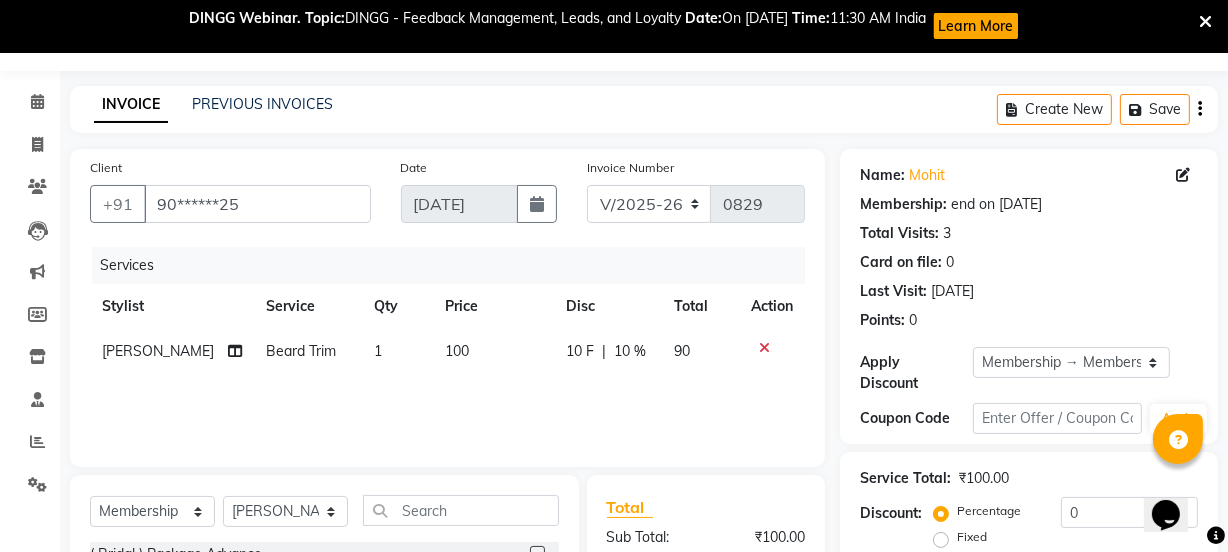 type on "10" 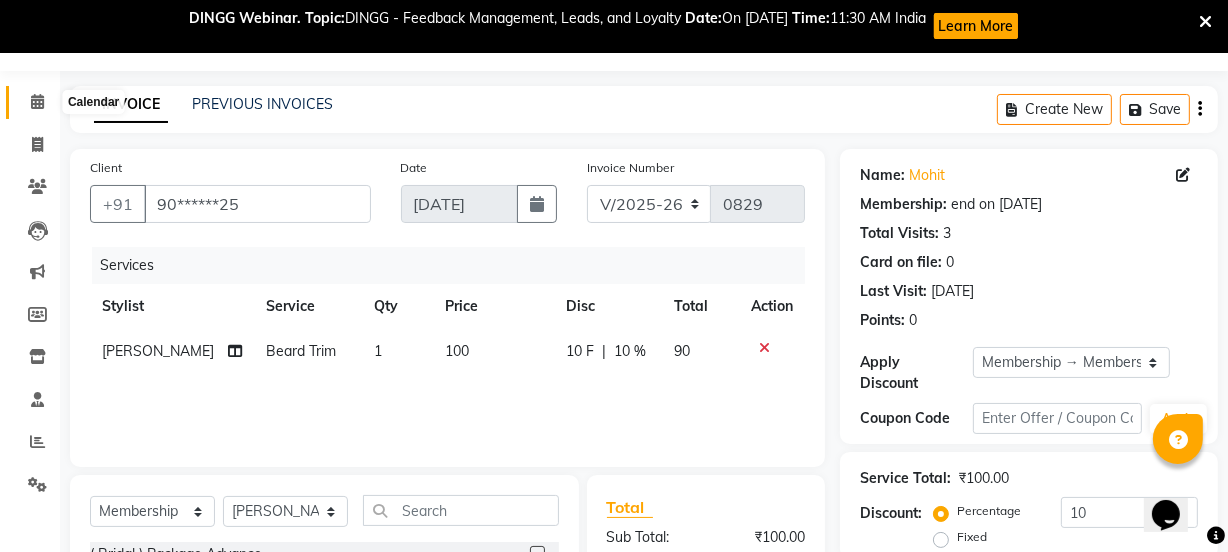 click 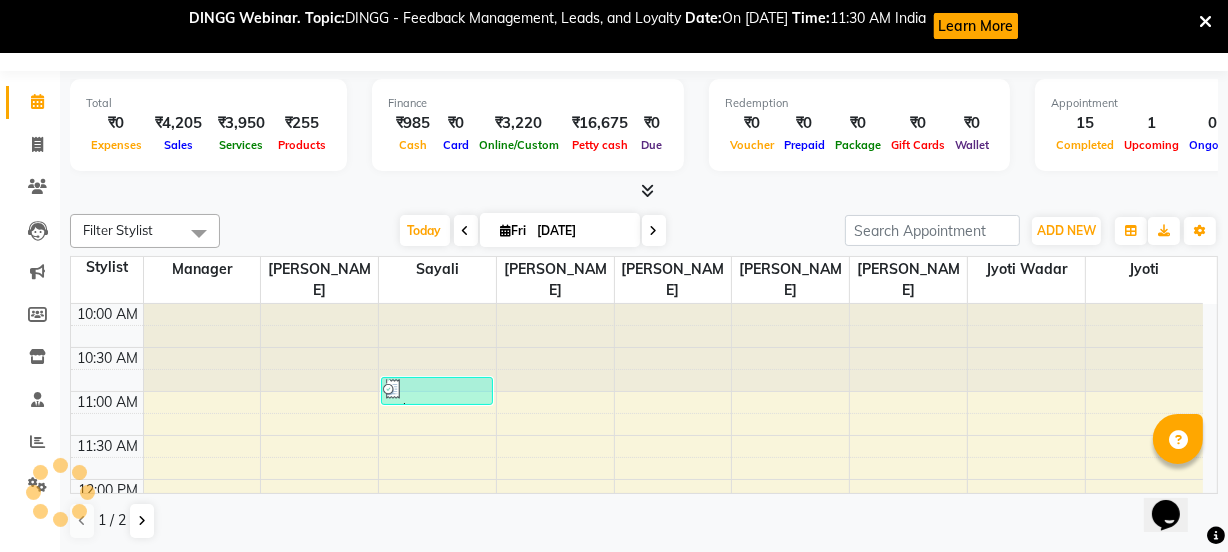 scroll, scrollTop: 52, scrollLeft: 0, axis: vertical 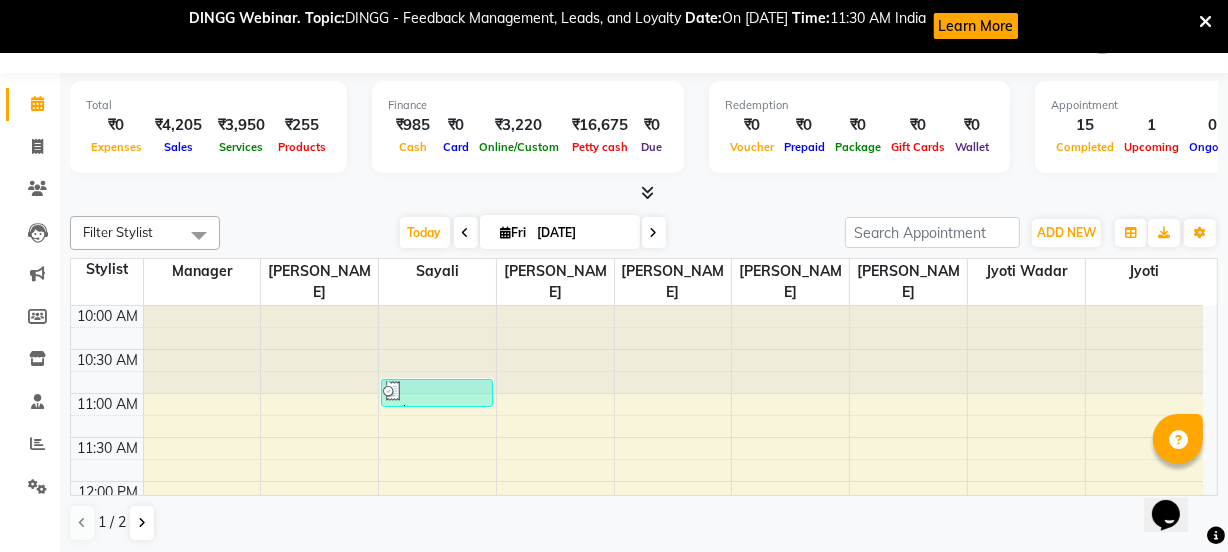 click on "Opens Chat This icon Opens the chat window." at bounding box center [1175, 479] 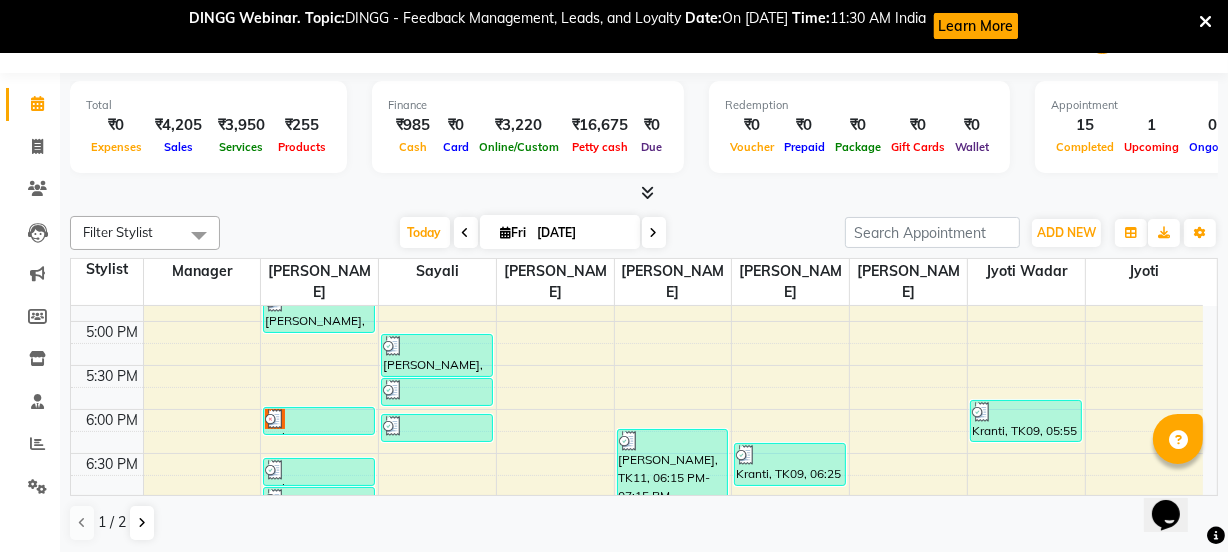 scroll, scrollTop: 618, scrollLeft: 0, axis: vertical 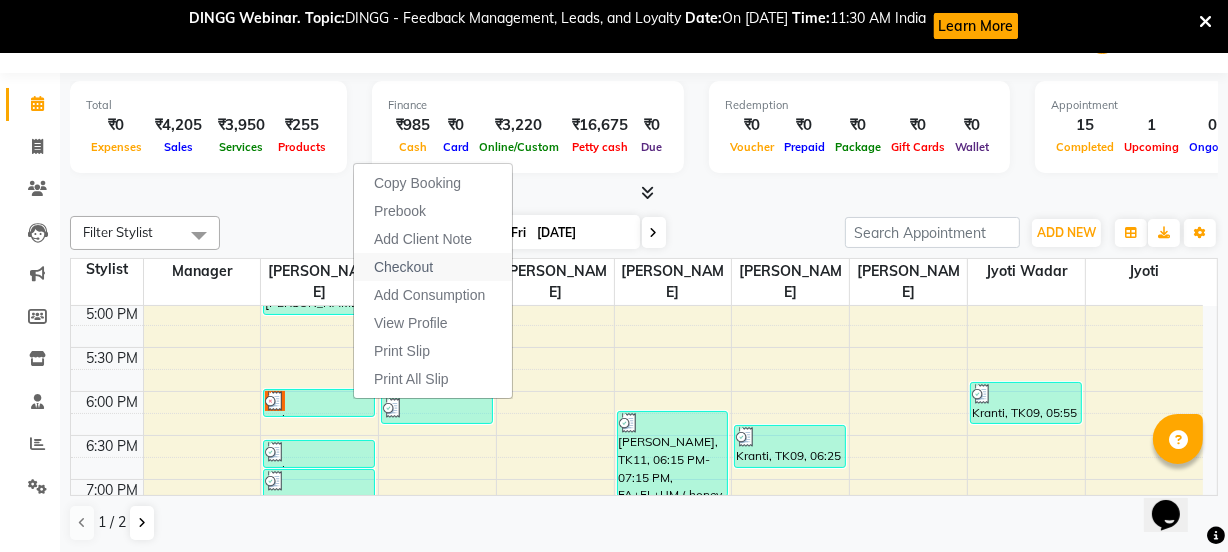 click on "Checkout" at bounding box center [433, 267] 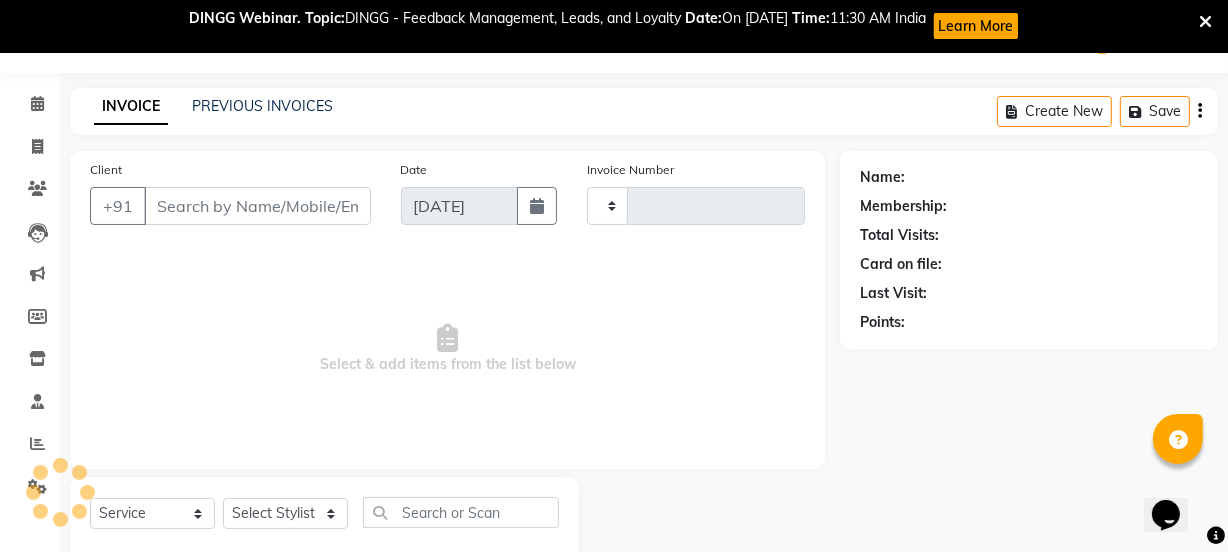 type on "0829" 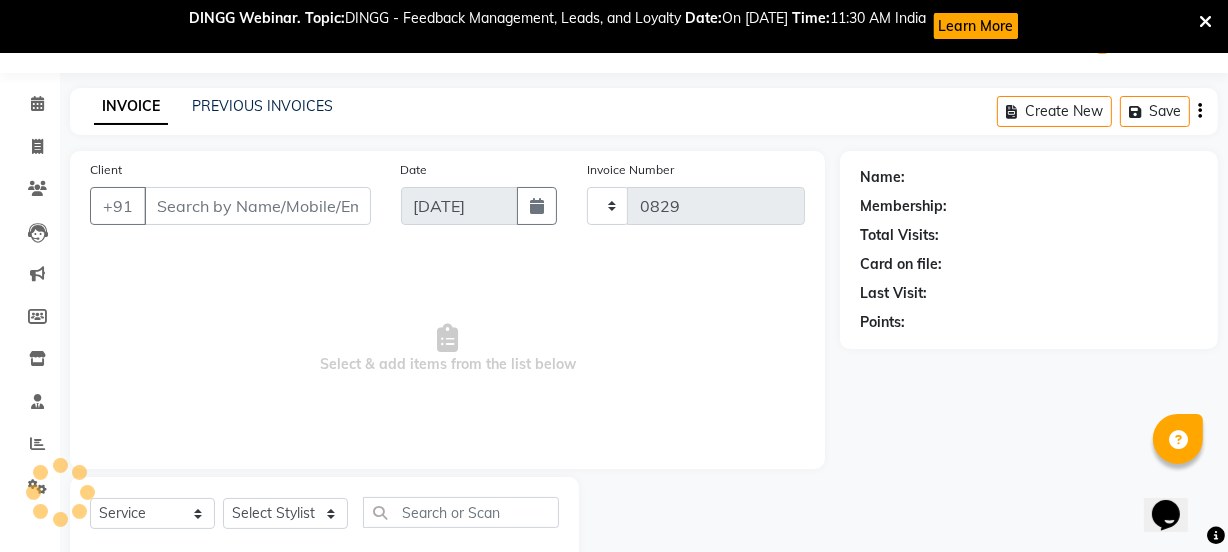select on "7742" 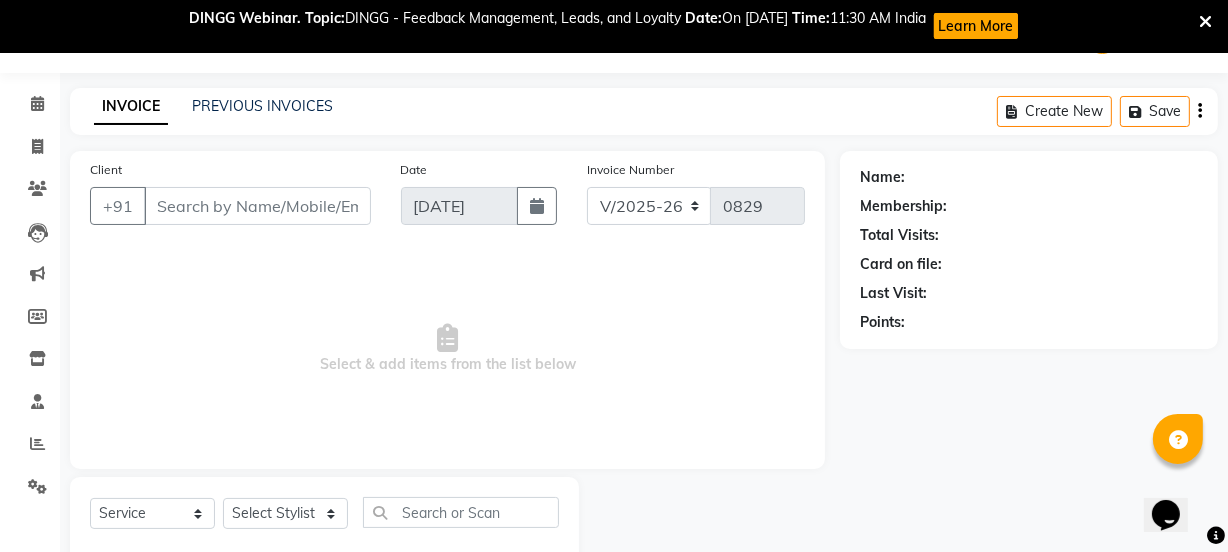 select on "membership" 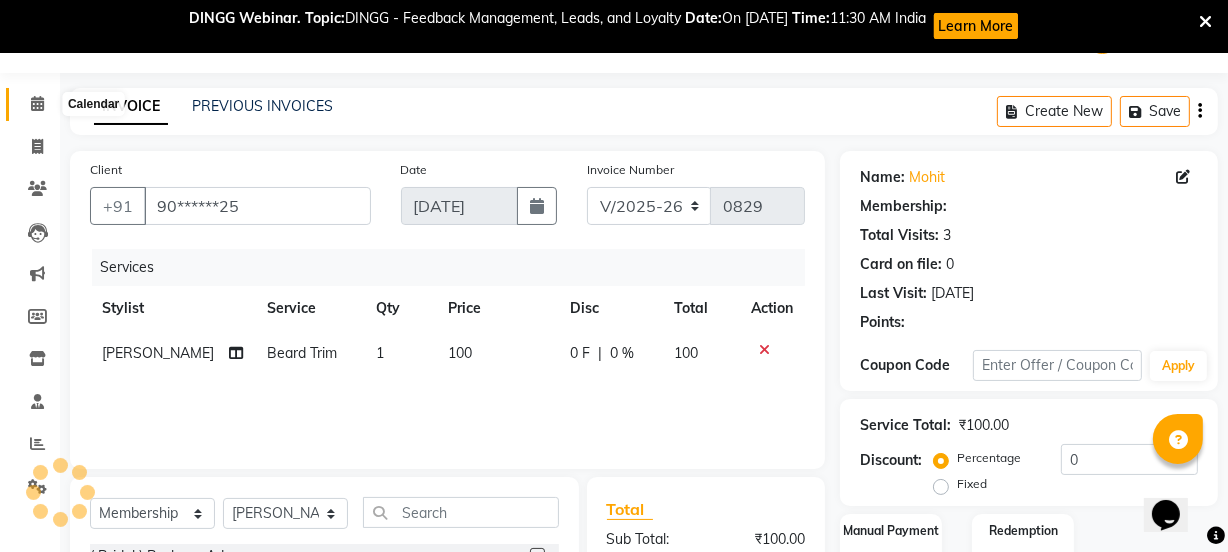 click 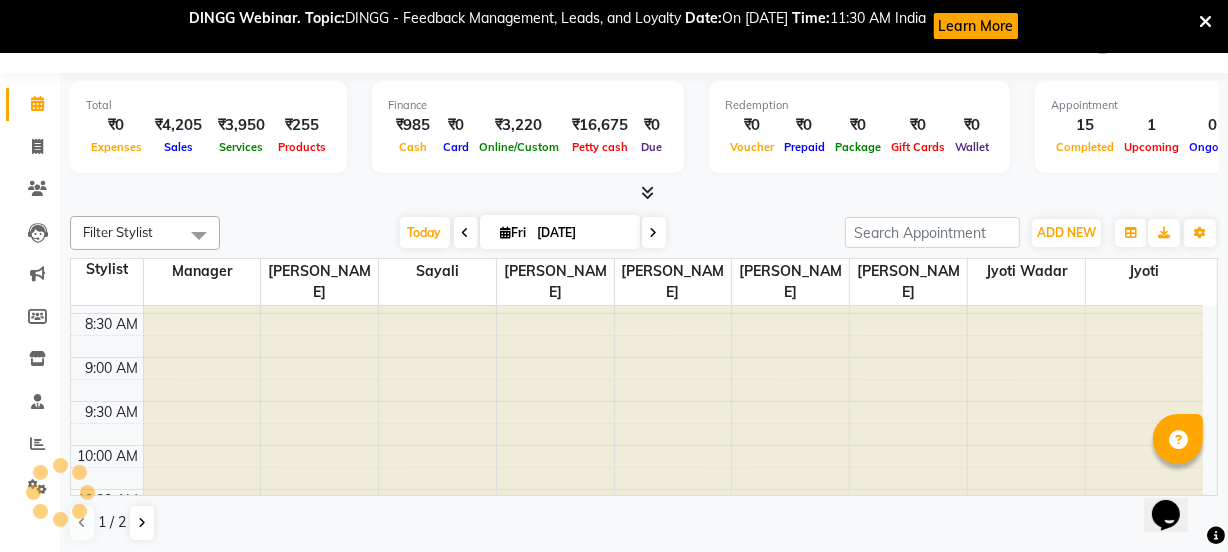 scroll, scrollTop: 72, scrollLeft: 0, axis: vertical 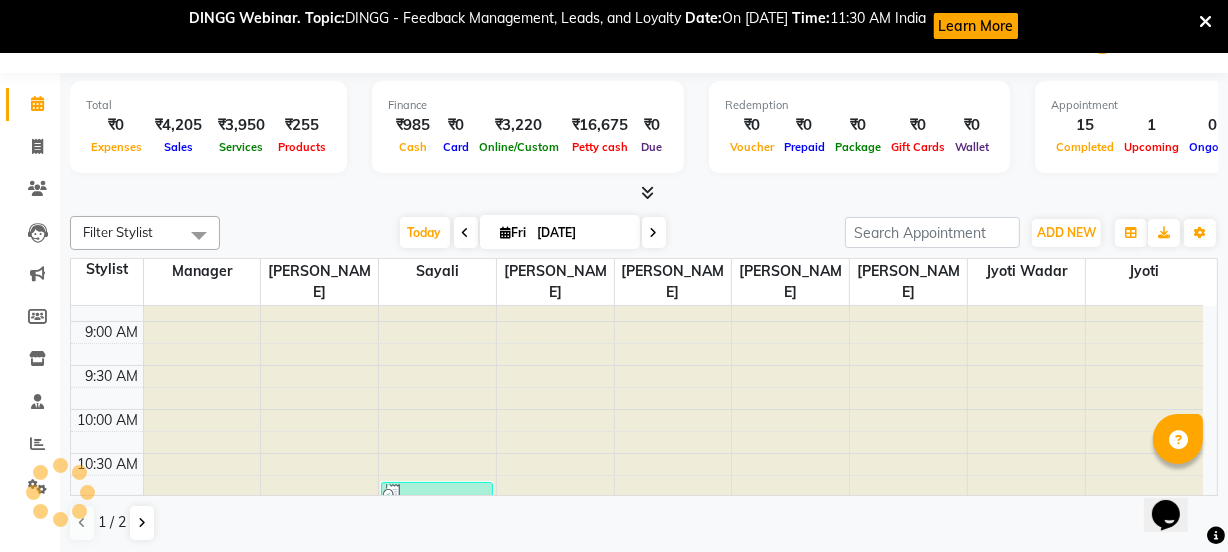 click on "Opens Chat This icon Opens the chat window." at bounding box center (1175, 479) 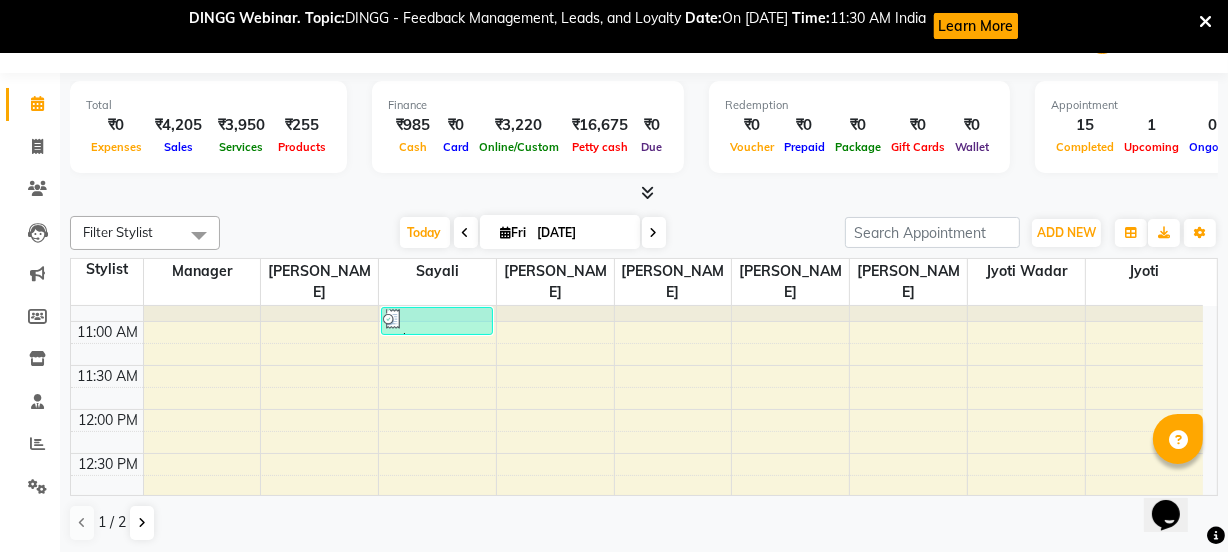 scroll, scrollTop: 0, scrollLeft: 0, axis: both 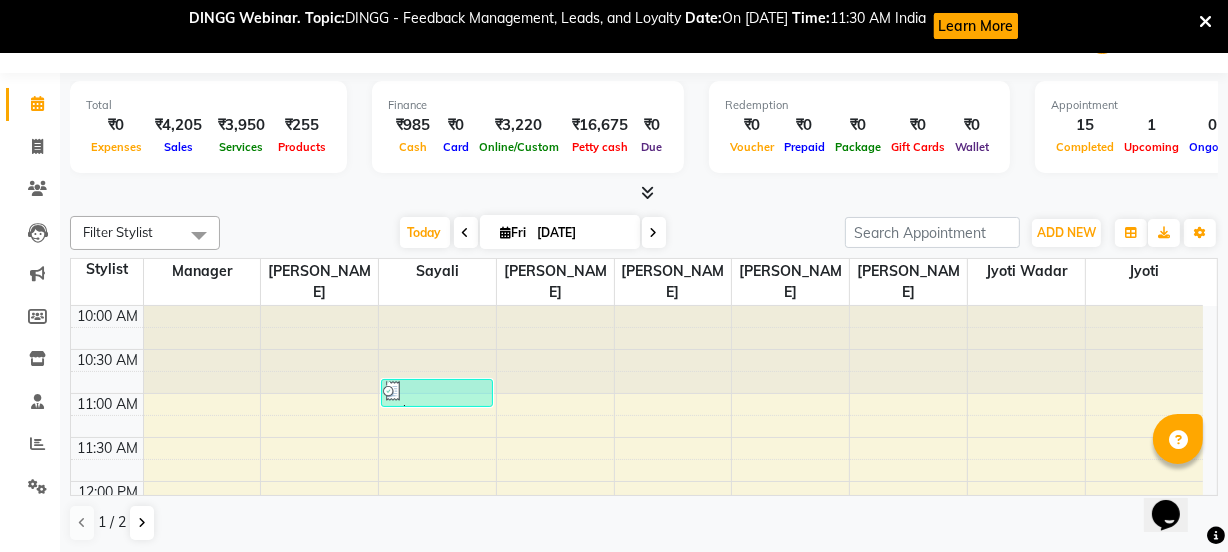 click on "Opens Chat This icon Opens the chat window." at bounding box center (1175, 479) 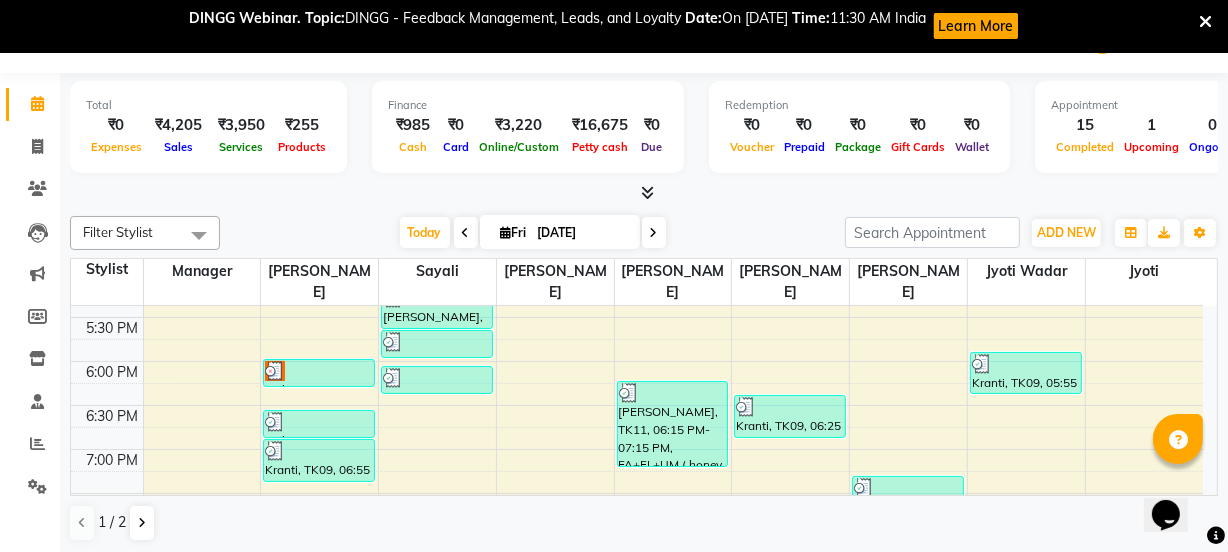 scroll, scrollTop: 654, scrollLeft: 0, axis: vertical 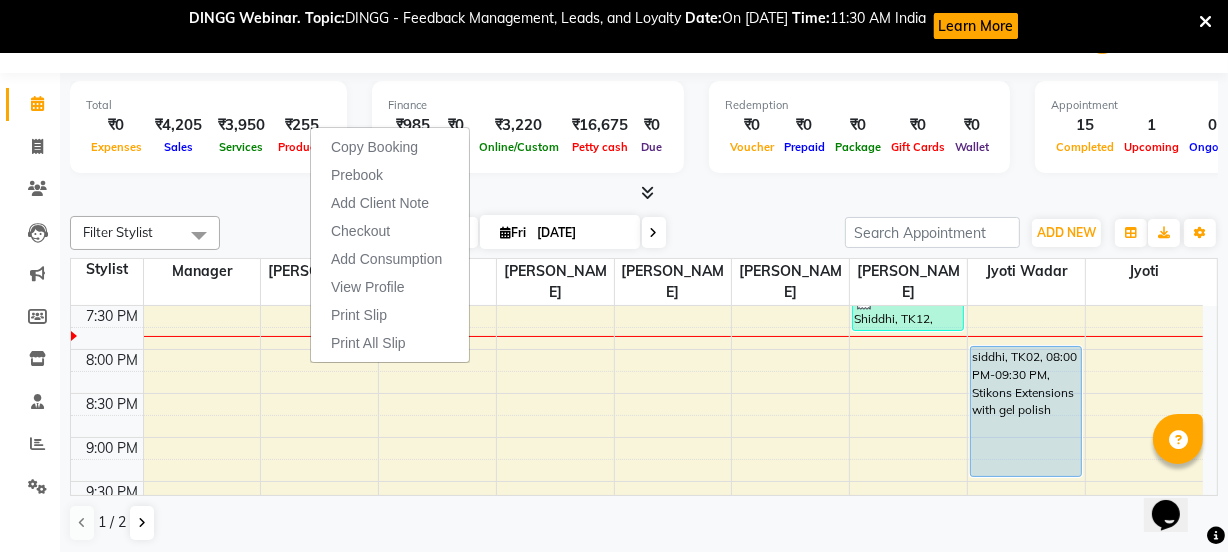 click on "Opens Chat This icon Opens the chat window." at bounding box center (1175, 479) 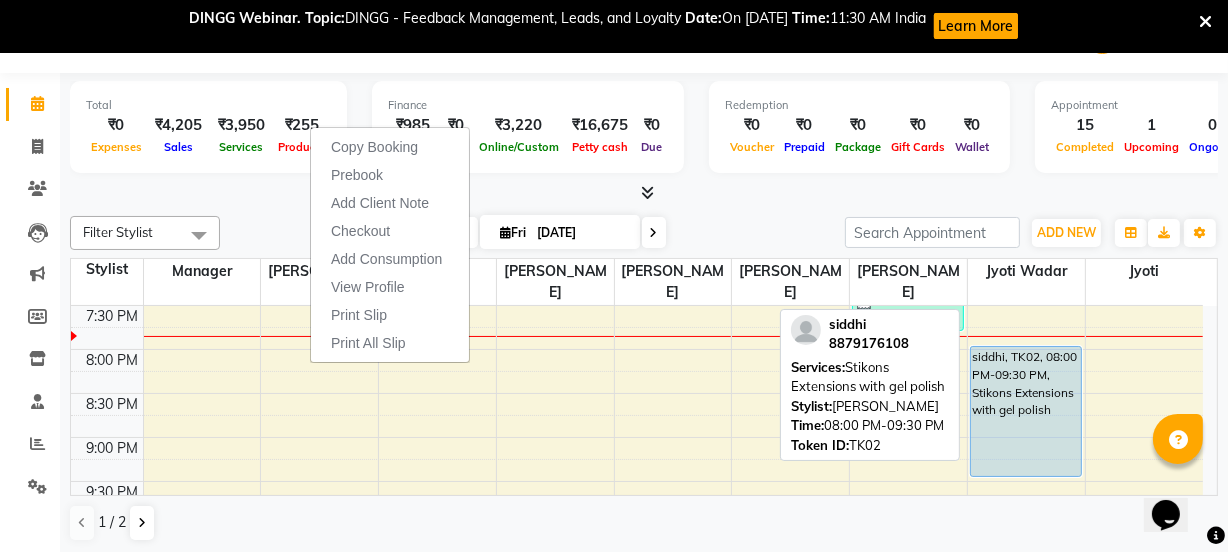 click on "siddhi, TK02, 08:00 PM-09:30 PM, Stikons Extensions with gel polish" at bounding box center (1026, 411) 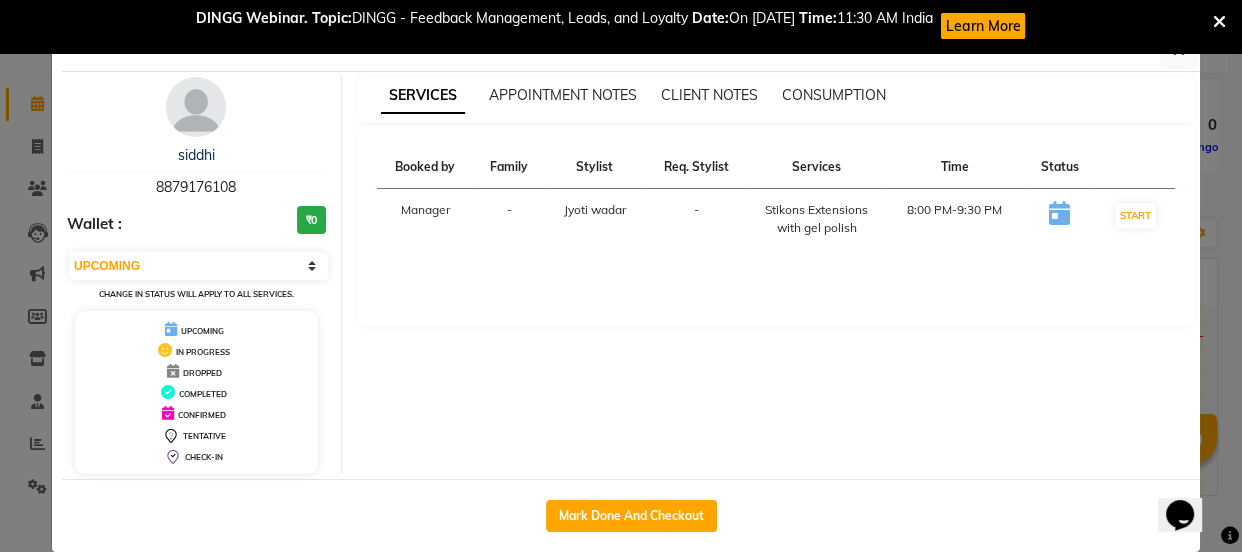type 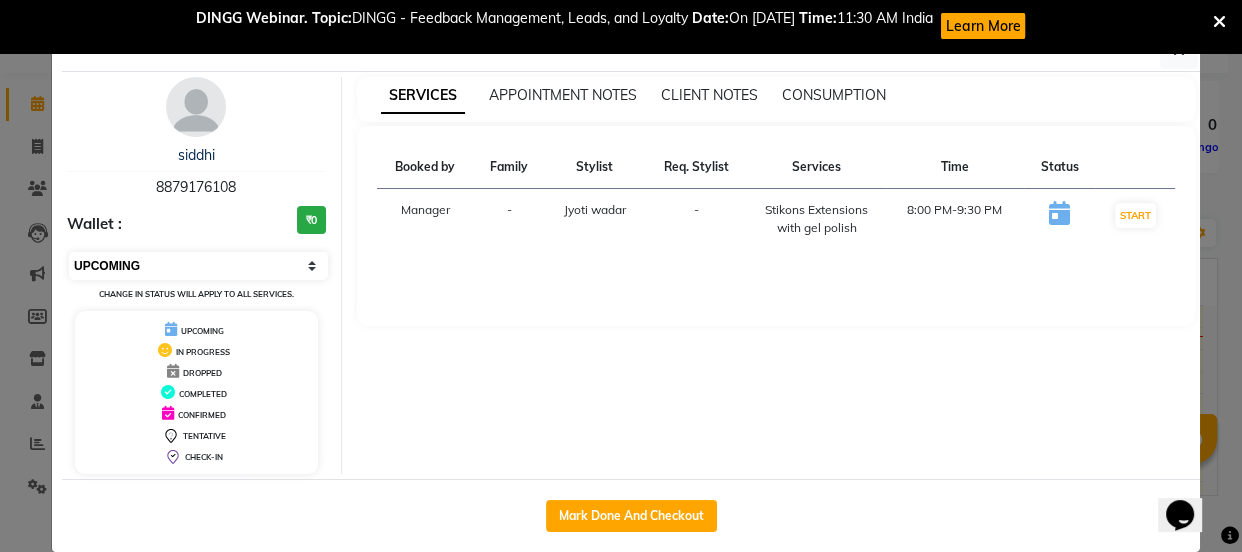 click on "Select IN SERVICE CONFIRMED TENTATIVE CHECK IN MARK DONE DROPPED UPCOMING" at bounding box center [198, 266] 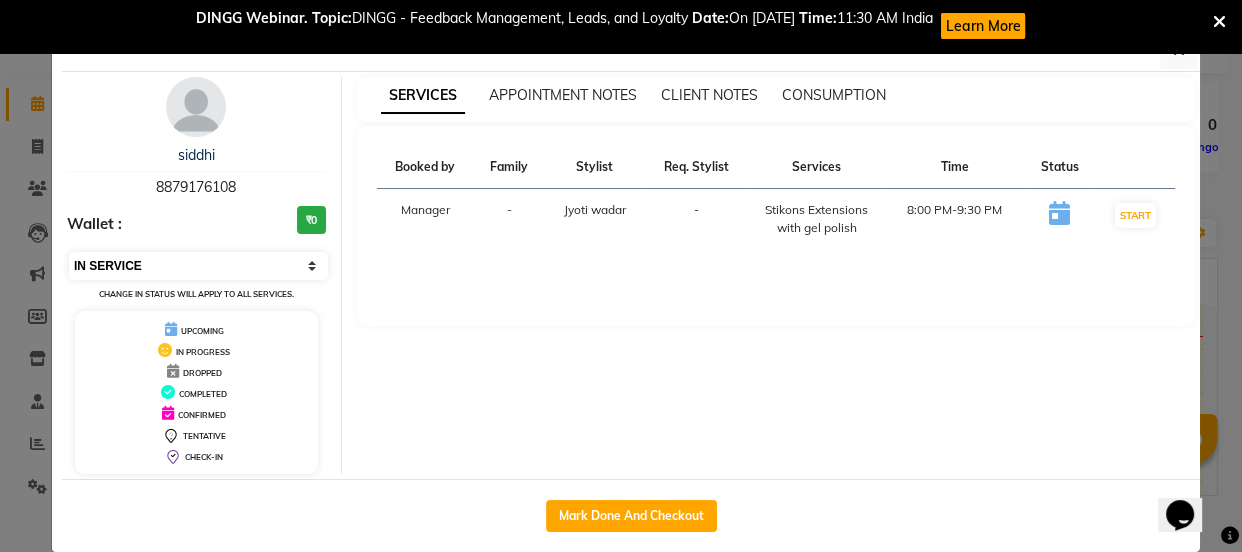 click on "Select IN SERVICE CONFIRMED TENTATIVE CHECK IN MARK DONE DROPPED UPCOMING" at bounding box center (198, 266) 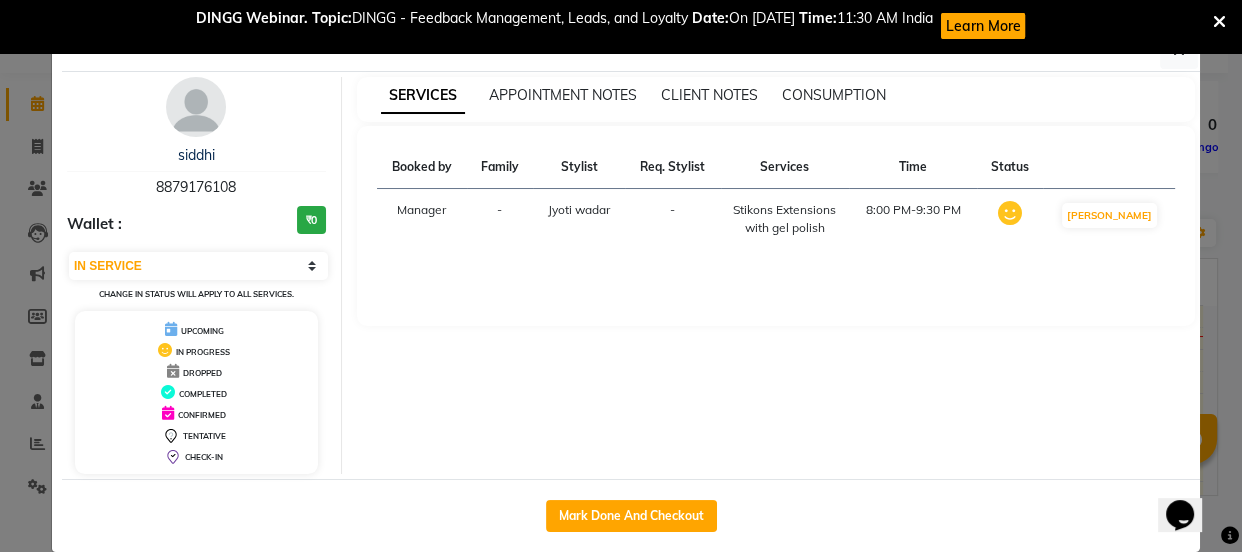 click on "Client Detail  siddhi    8879176108 Wallet : ₹0 Select IN SERVICE CONFIRMED TENTATIVE CHECK IN MARK DONE DROPPED UPCOMING Change in status will apply to all services. UPCOMING IN PROGRESS DROPPED COMPLETED CONFIRMED TENTATIVE CHECK-IN SERVICES APPOINTMENT NOTES CLIENT NOTES CONSUMPTION Booked by Family Stylist Req. Stylist Services Time Status  Manager  - Jyoti wadar -  Stikons Extensions with gel polish   8:00 PM-9:30 PM   MARK DONE   Mark Done And Checkout" 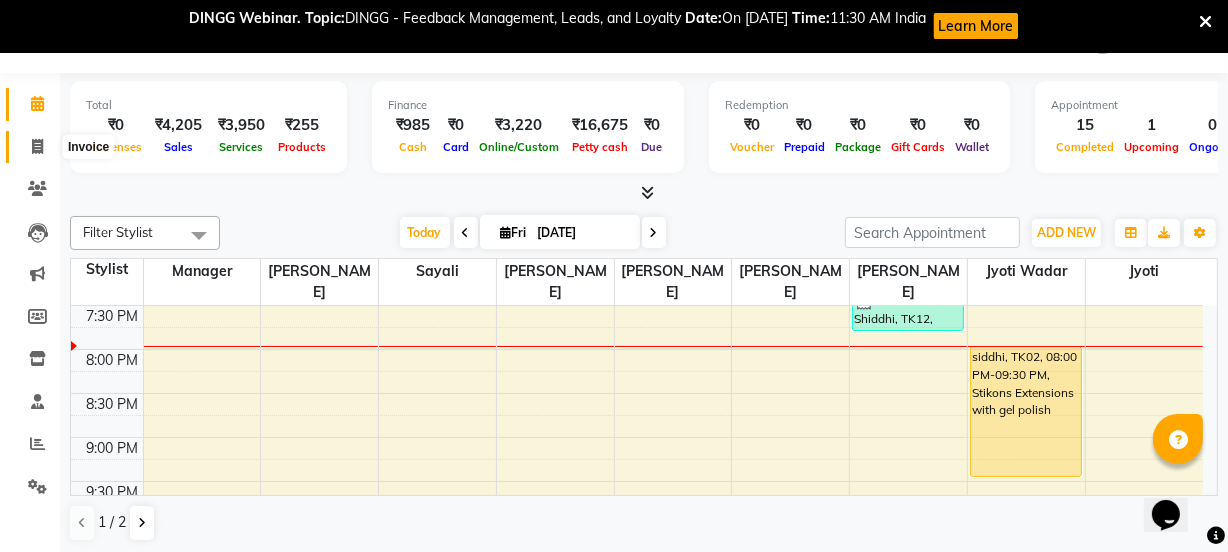 click 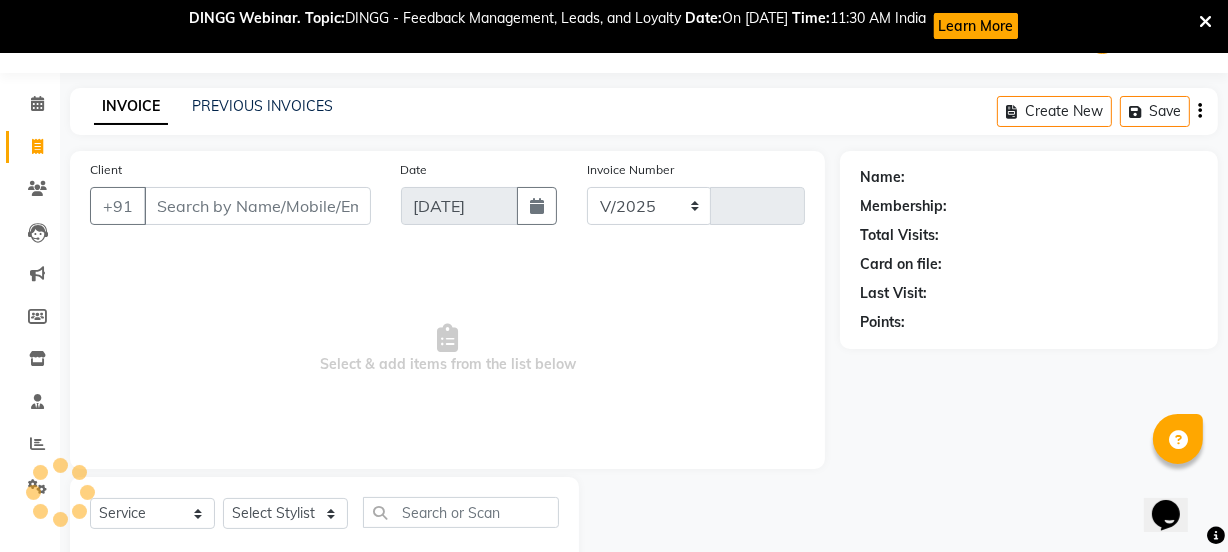 select on "7742" 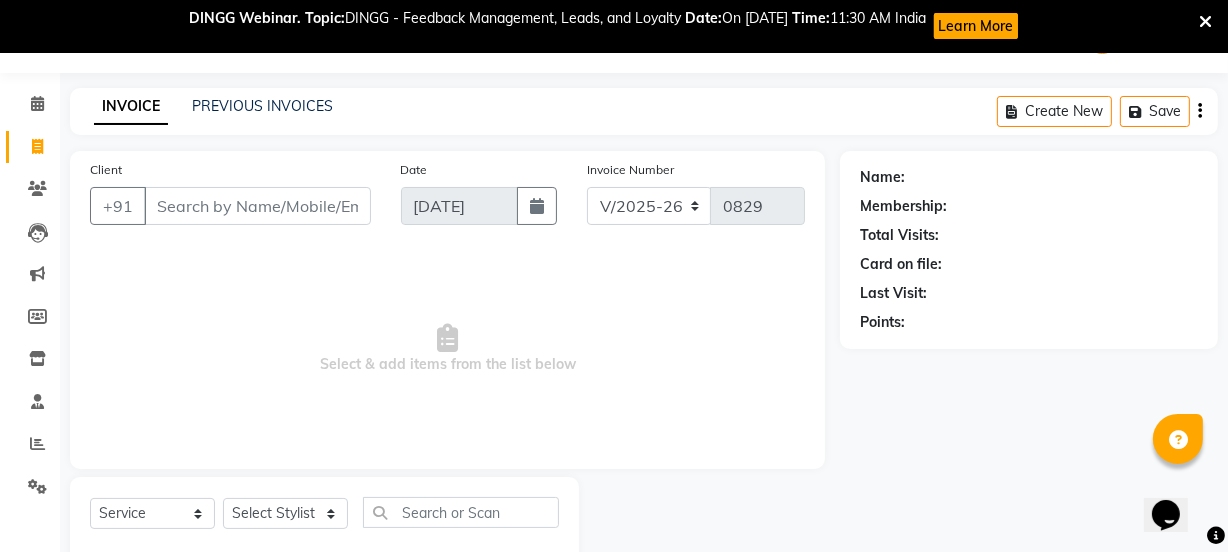 click on "Client" at bounding box center [257, 206] 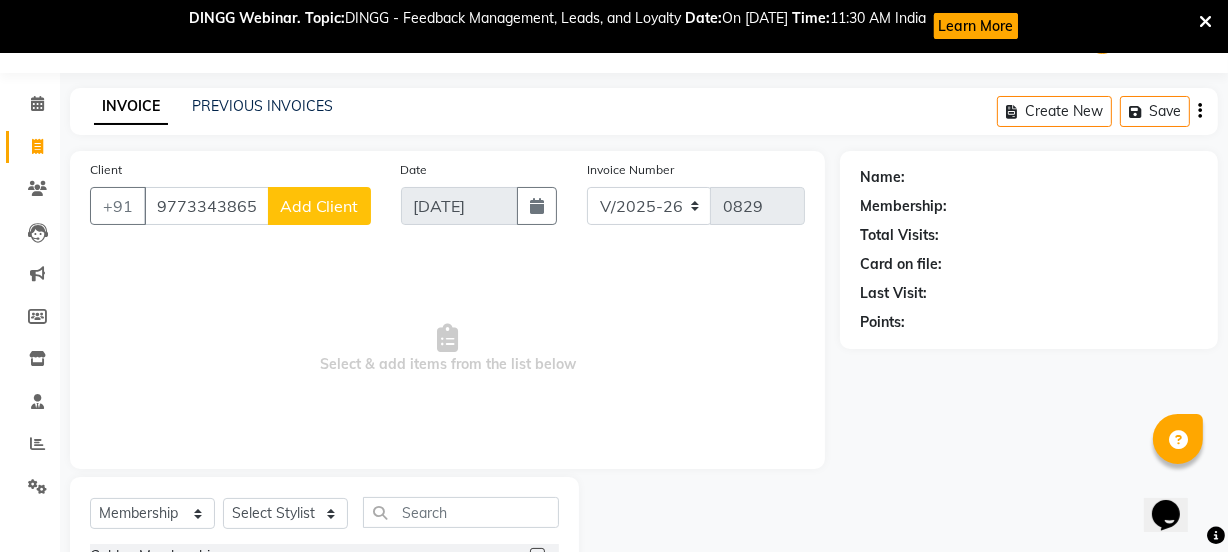 type on "9773343865" 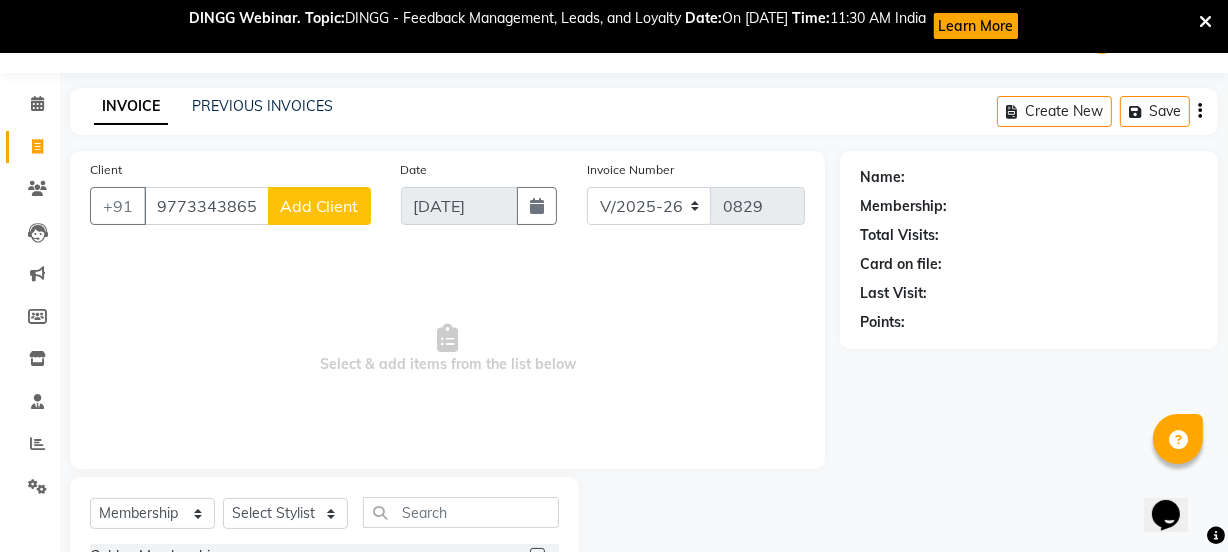 type 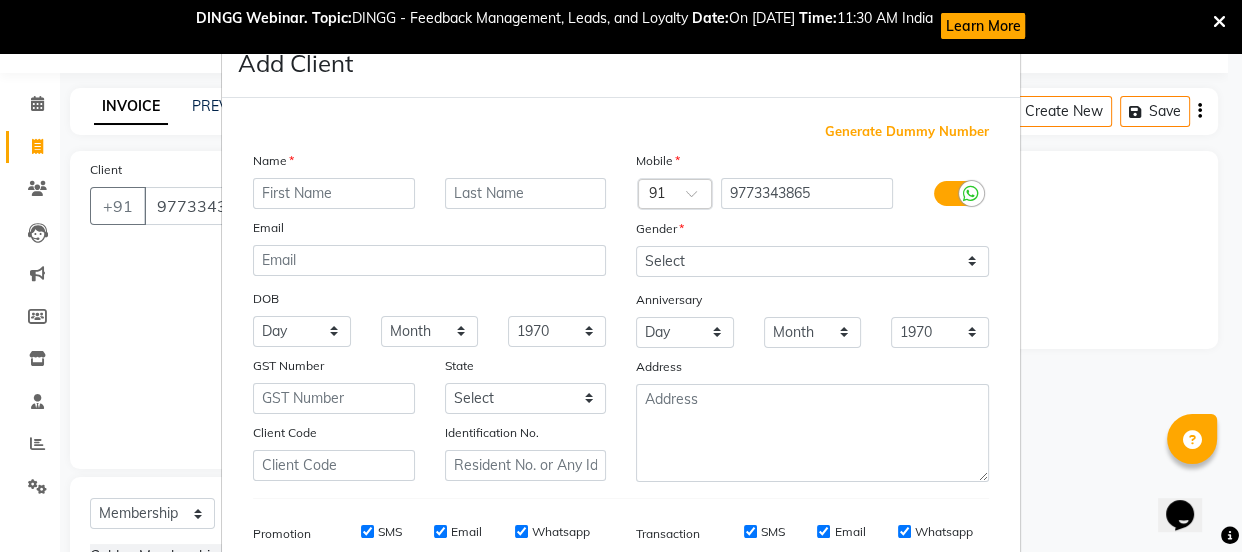 click at bounding box center [334, 193] 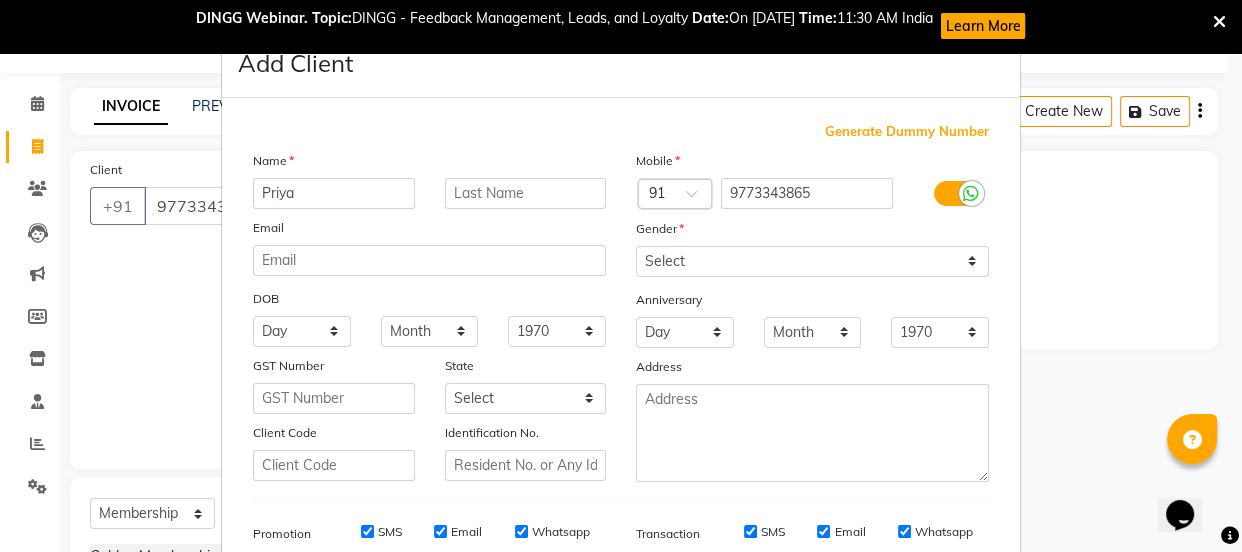 type on "Priya" 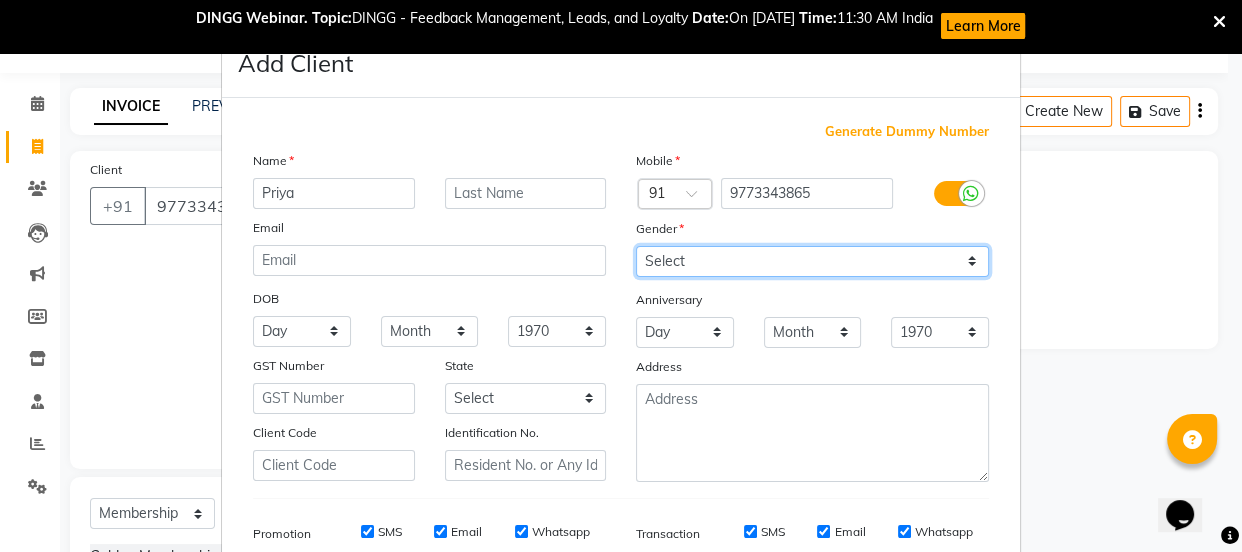 click on "Select [DEMOGRAPHIC_DATA] [DEMOGRAPHIC_DATA] Other Prefer Not To Say" at bounding box center (812, 261) 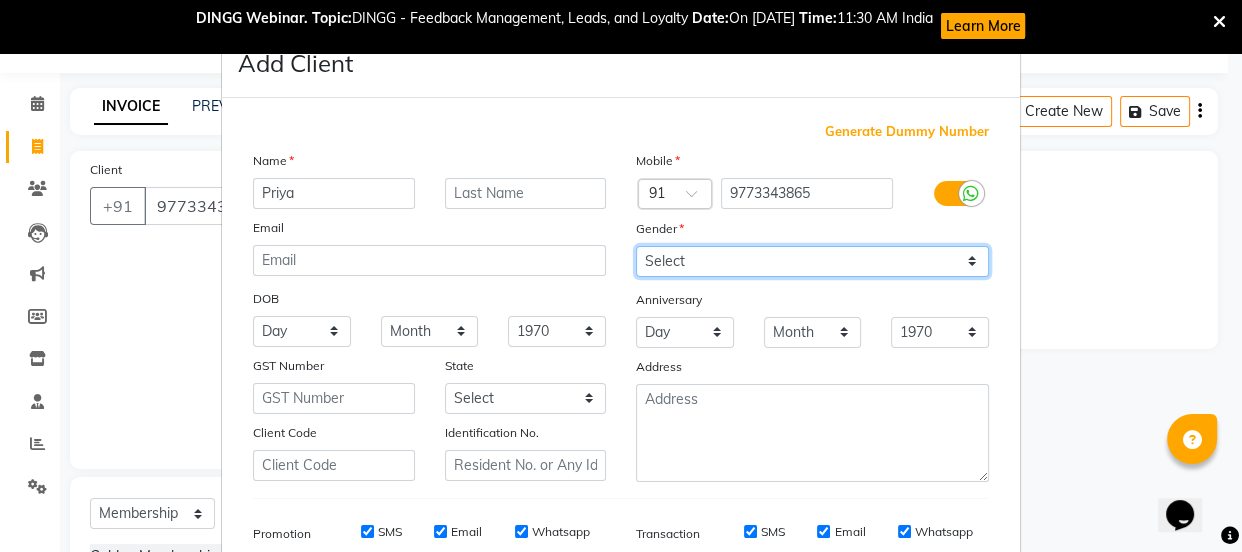 select on "[DEMOGRAPHIC_DATA]" 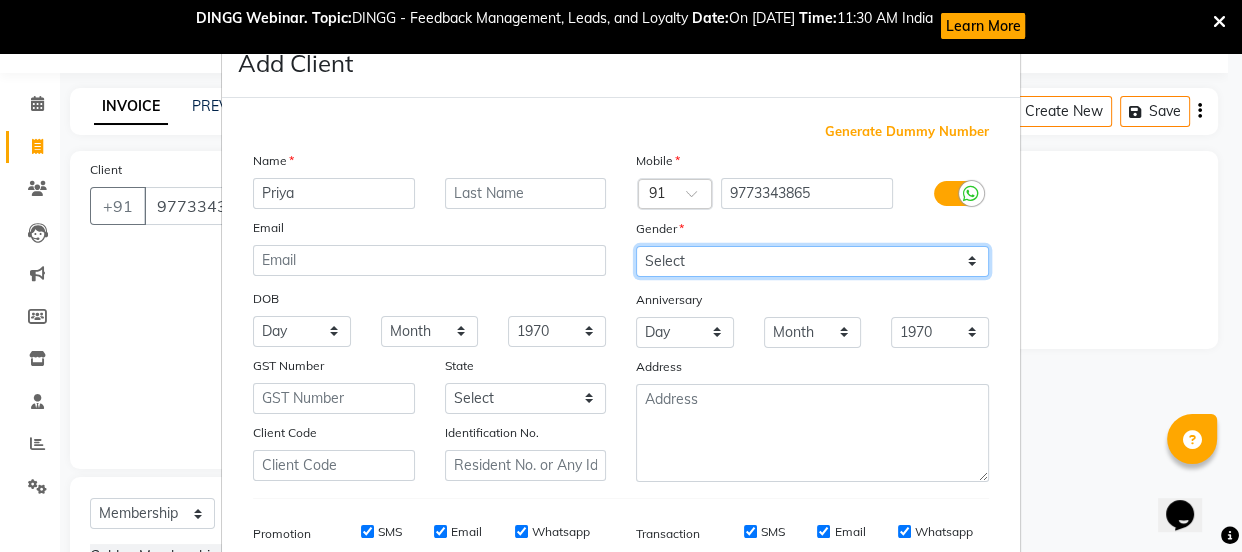 click on "Select [DEMOGRAPHIC_DATA] [DEMOGRAPHIC_DATA] Other Prefer Not To Say" at bounding box center (812, 261) 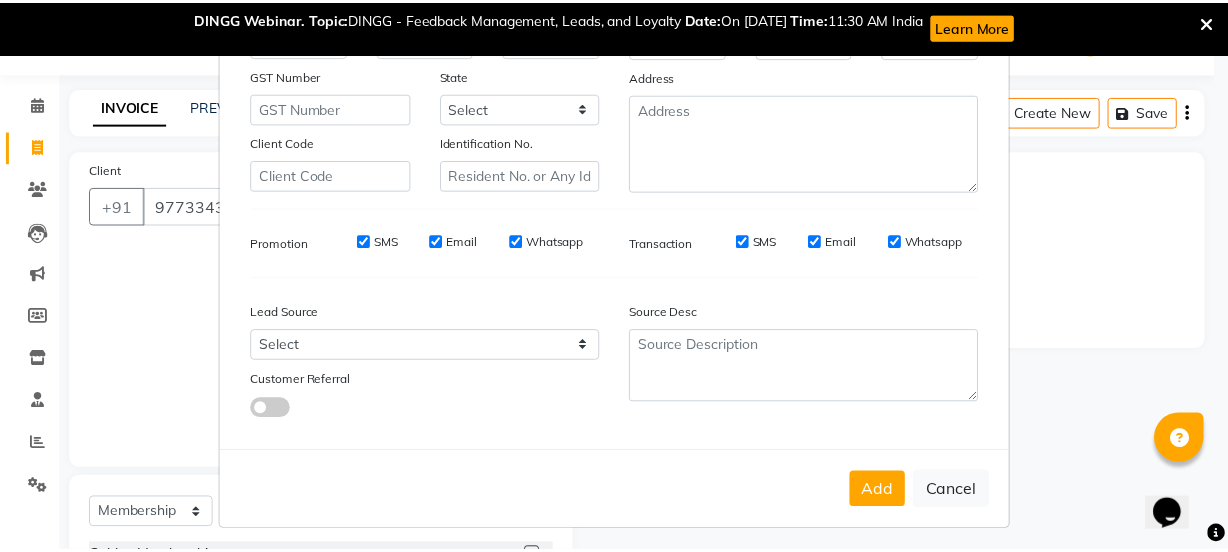 scroll, scrollTop: 301, scrollLeft: 0, axis: vertical 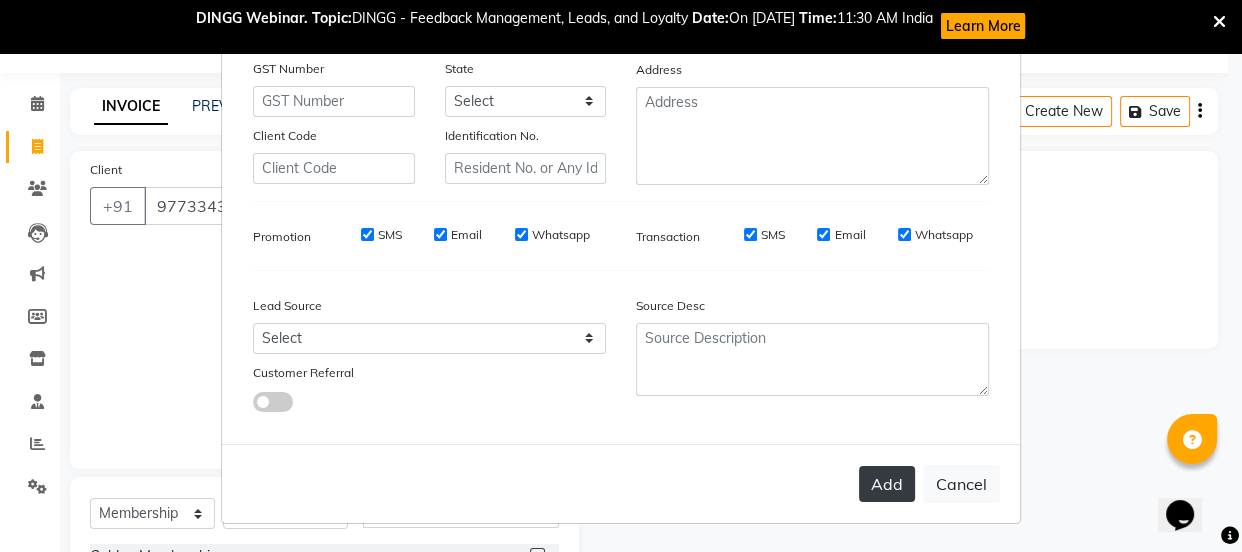 type 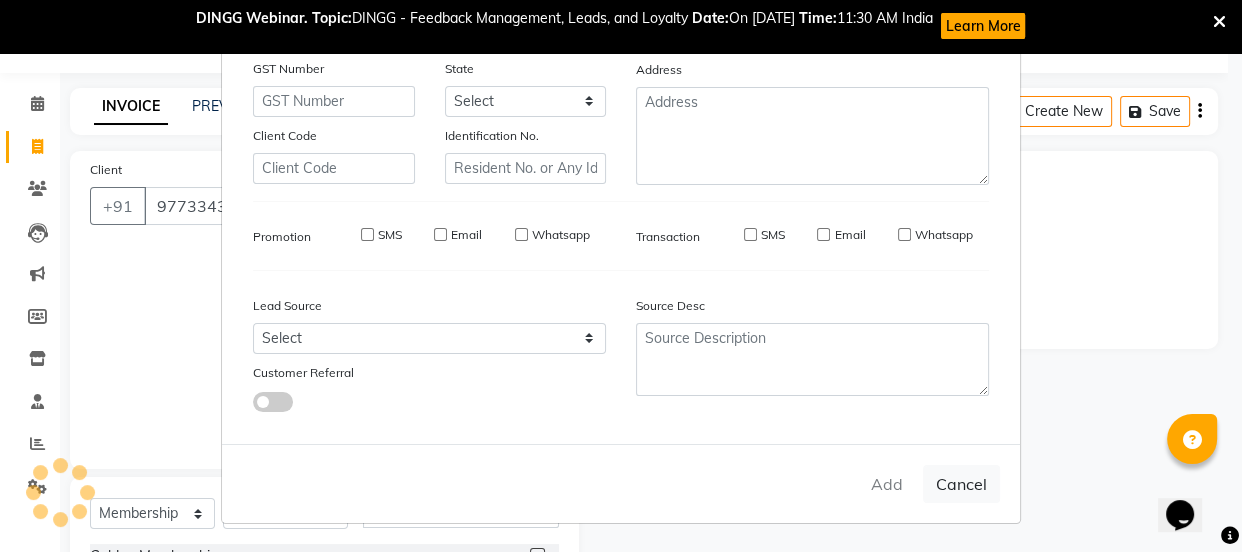 type on "97******65" 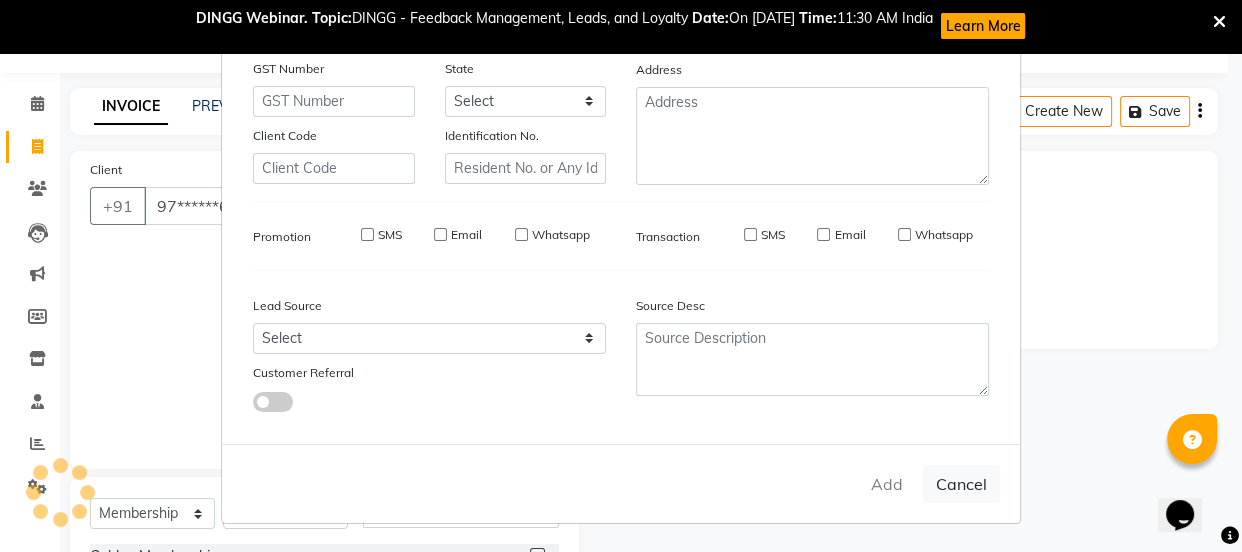 select 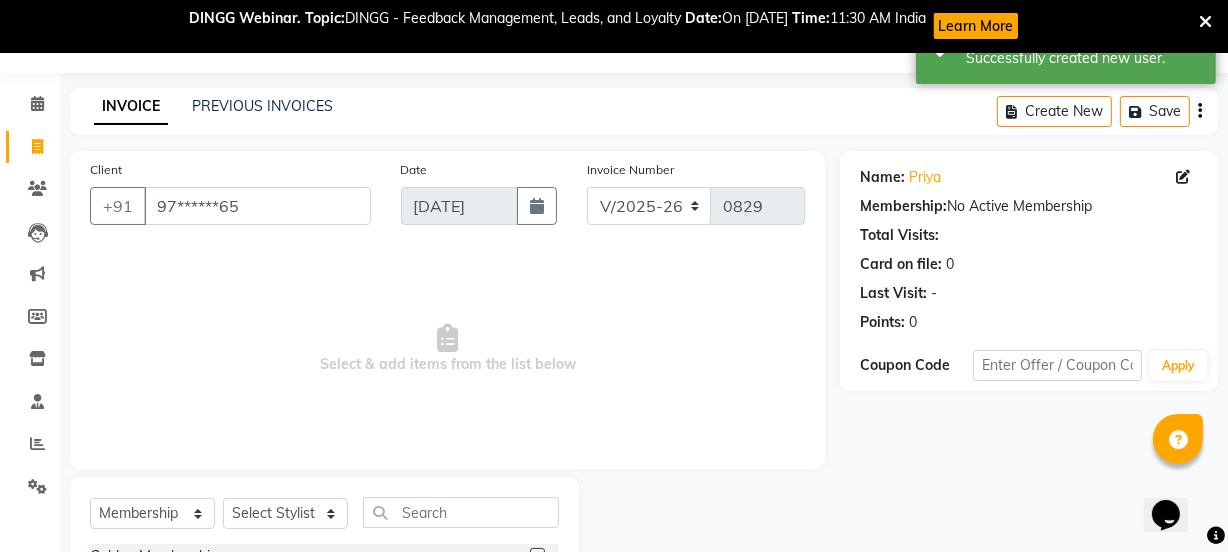 scroll, scrollTop: 170, scrollLeft: 0, axis: vertical 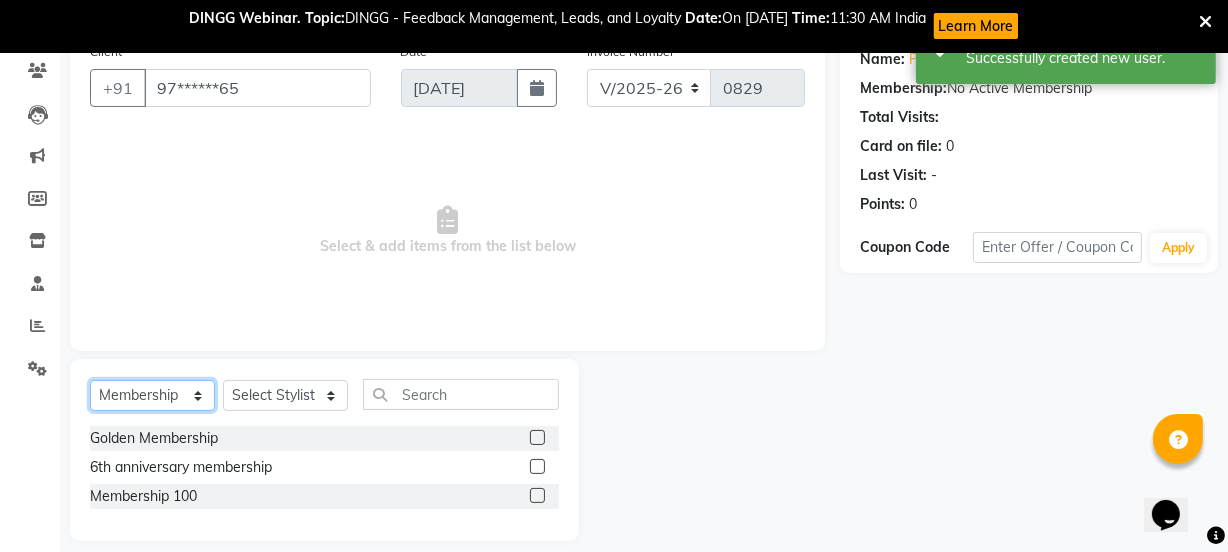 click on "Select  Service  Product  Membership  Package Voucher Prepaid Gift Card" 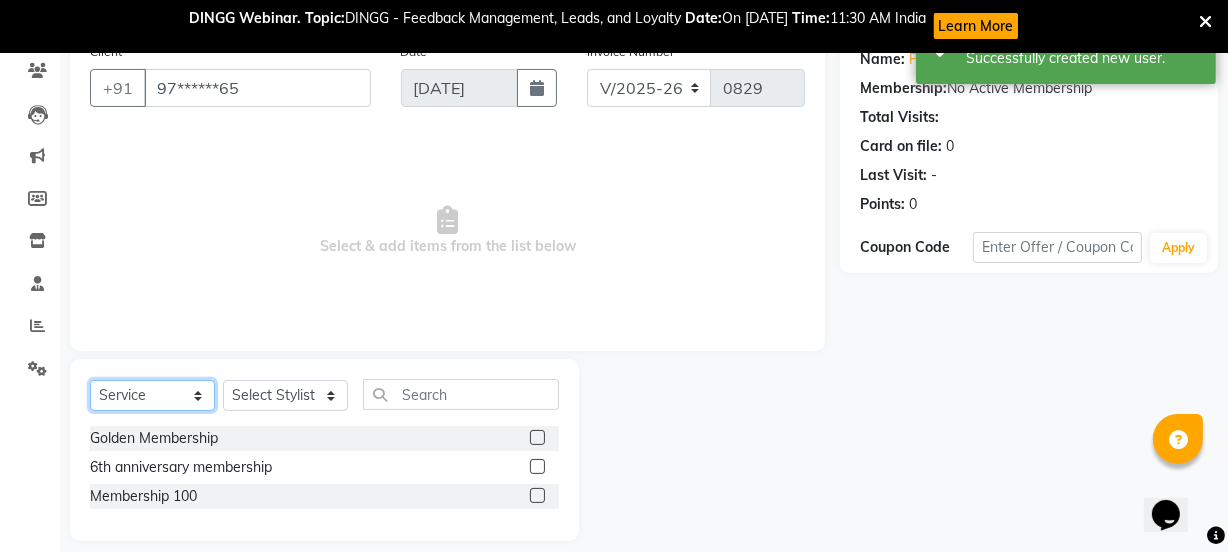 click on "Select  Service  Product  Membership  Package Voucher Prepaid Gift Card" 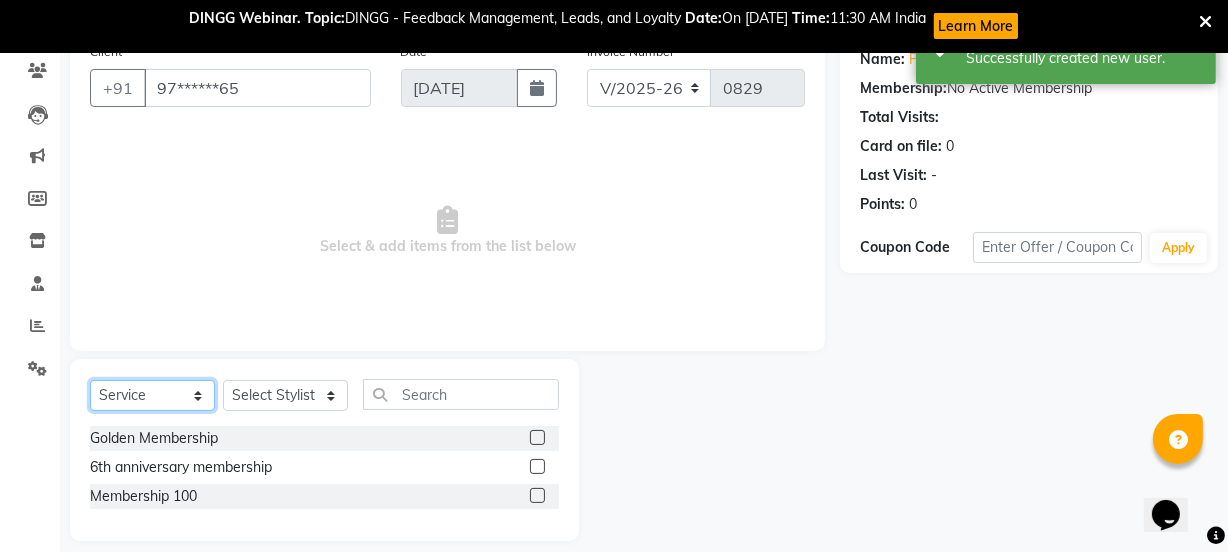 scroll, scrollTop: 102, scrollLeft: 0, axis: vertical 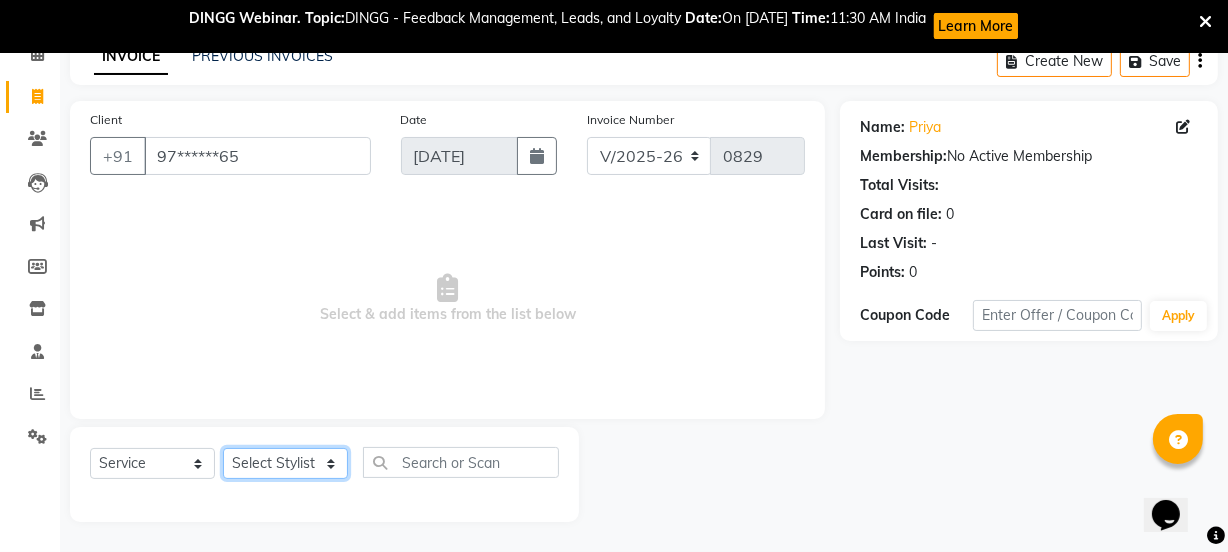 click on "Select Stylist [PERSON_NAME] wadar Manager [PERSON_NAME] [PERSON_NAME]  [PERSON_NAME] [PERSON_NAME]  [PERSON_NAME] [PERSON_NAME] [PERSON_NAME]" 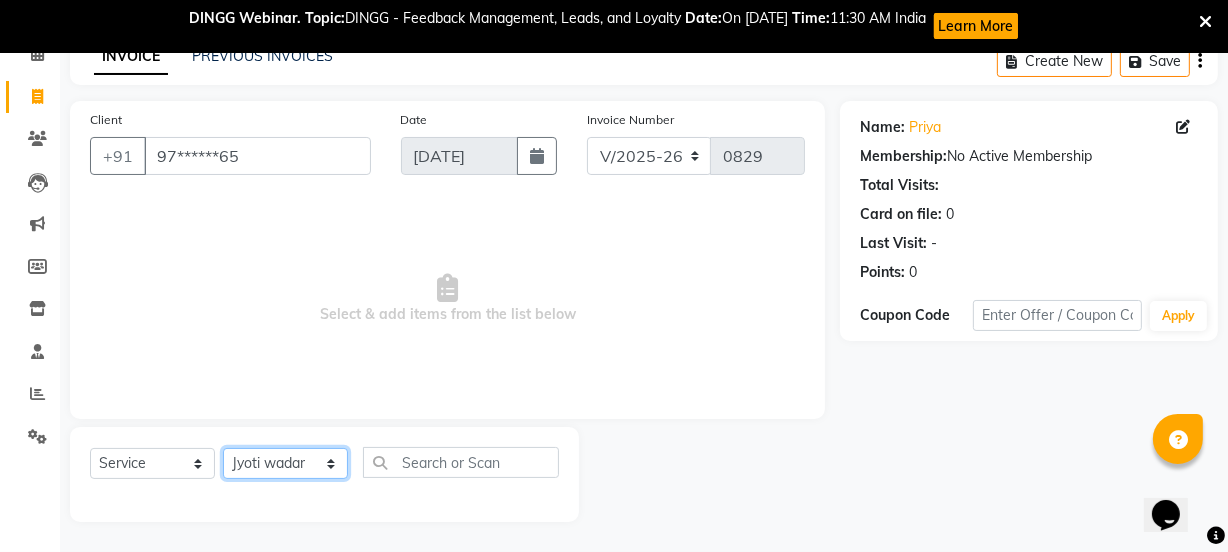 click on "Select Stylist [PERSON_NAME] wadar Manager [PERSON_NAME] [PERSON_NAME]  [PERSON_NAME] [PERSON_NAME]  [PERSON_NAME] [PERSON_NAME] [PERSON_NAME]" 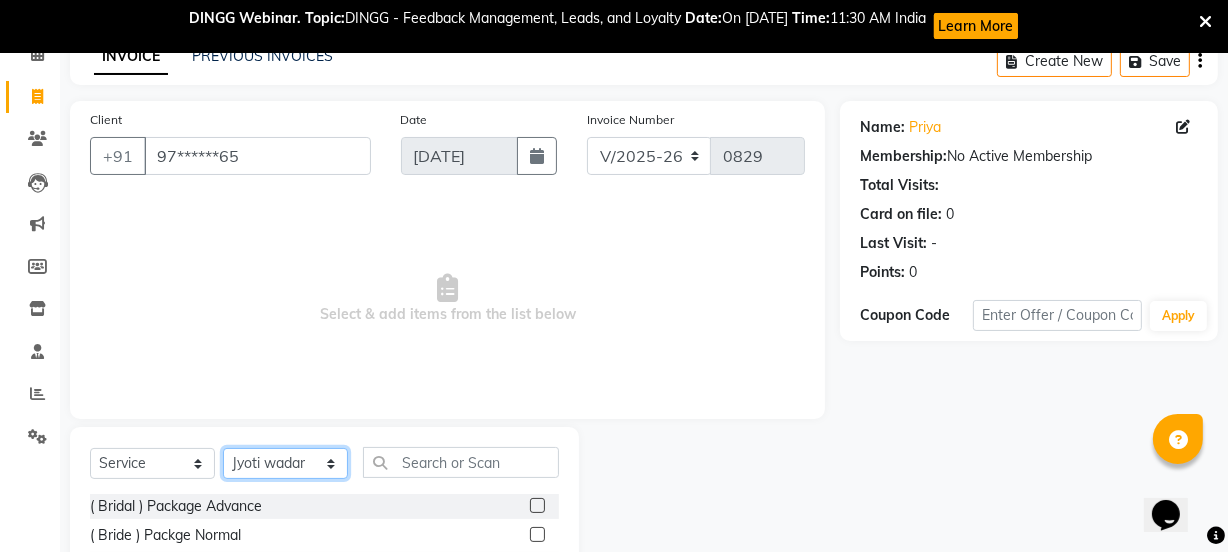scroll, scrollTop: 215, scrollLeft: 0, axis: vertical 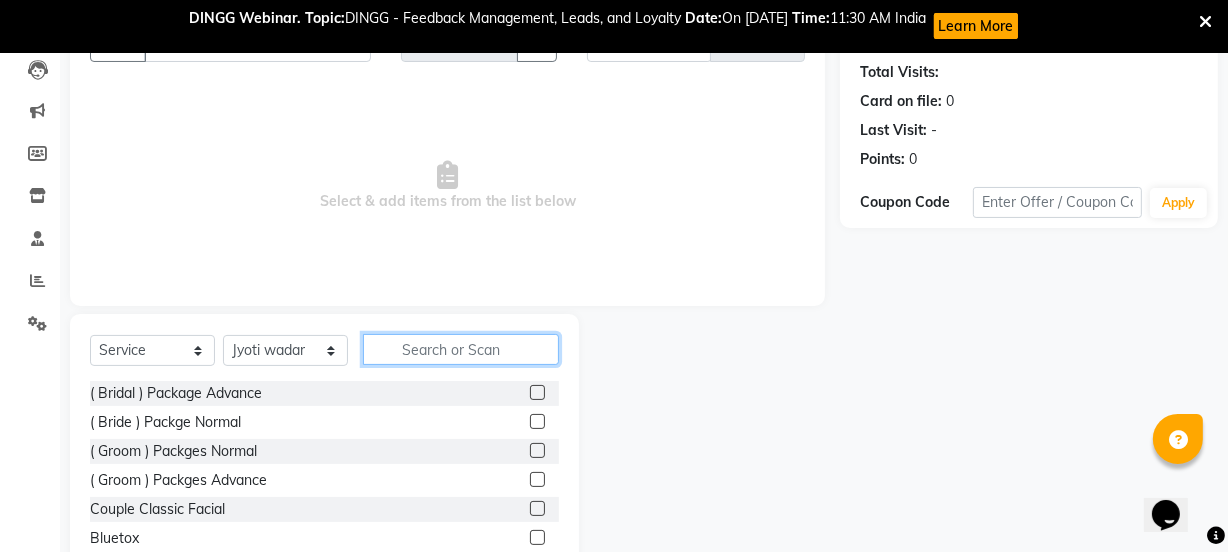 click 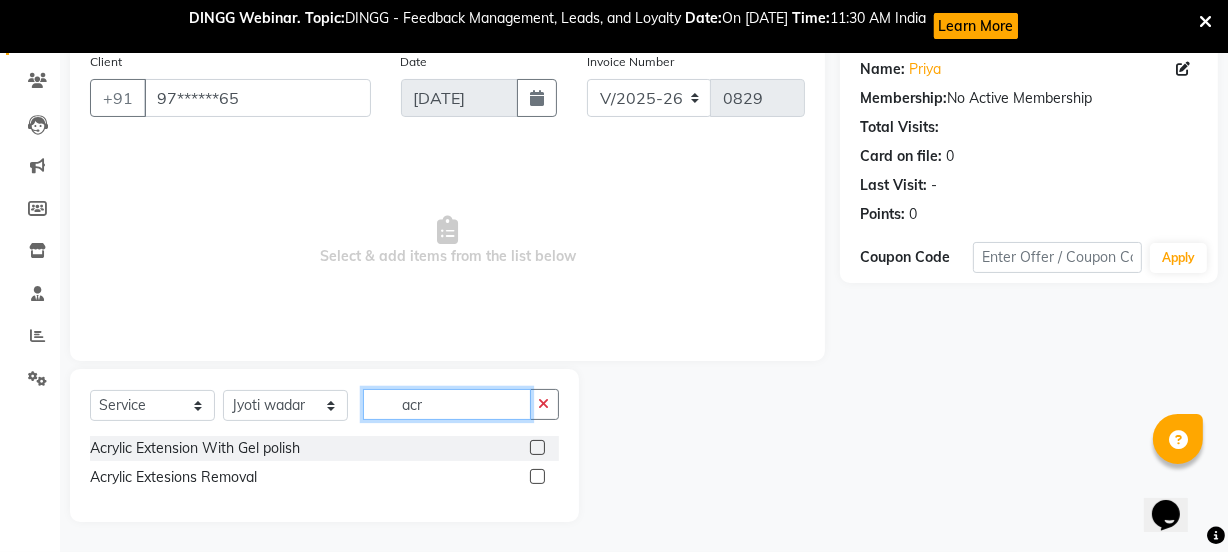 scroll, scrollTop: 160, scrollLeft: 0, axis: vertical 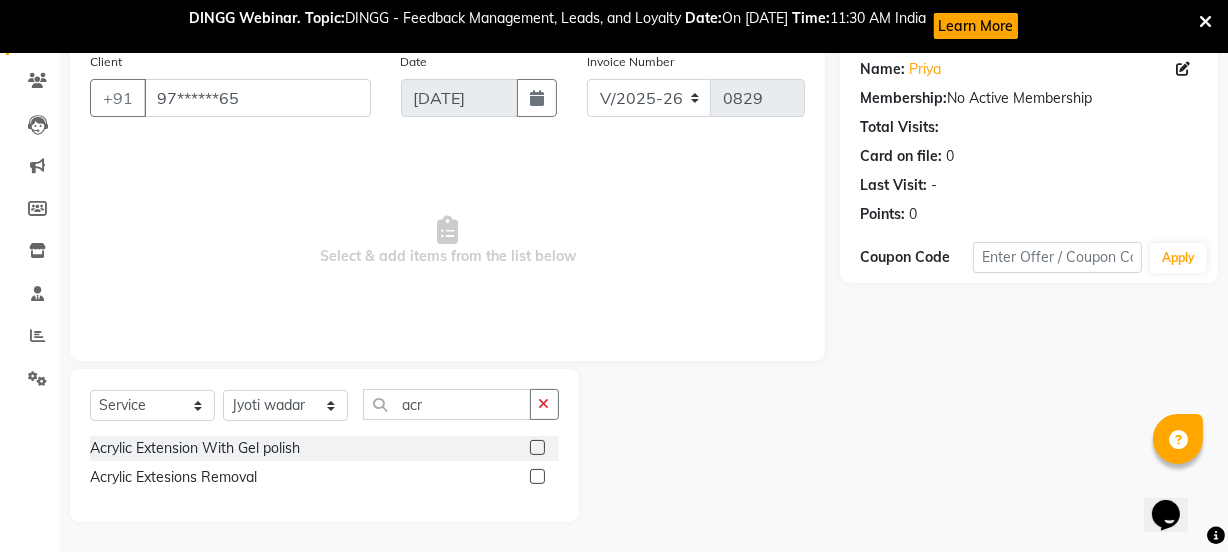 click 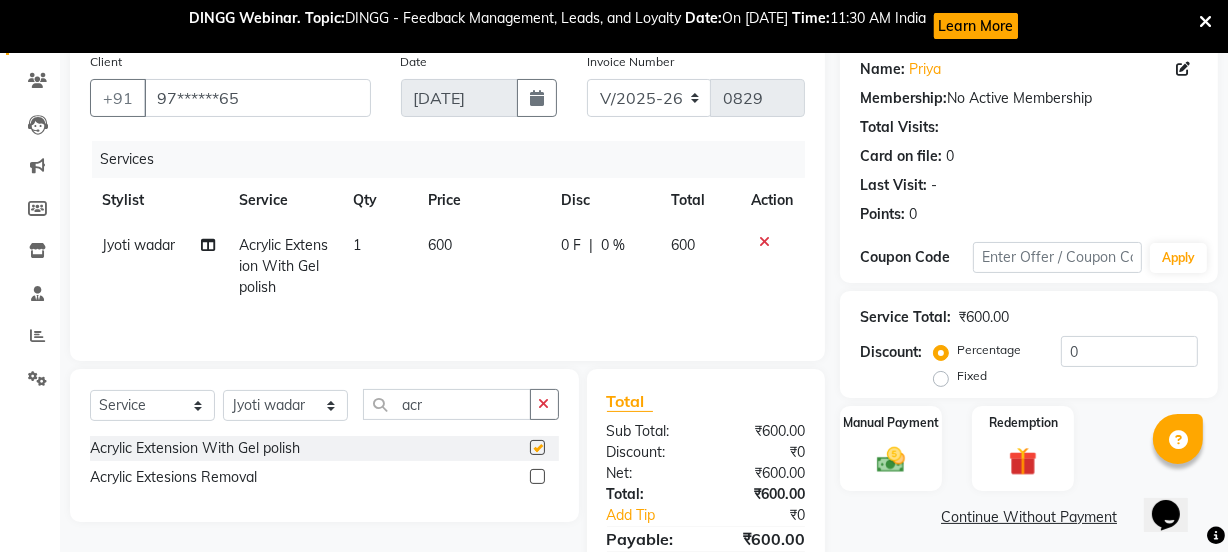 checkbox on "false" 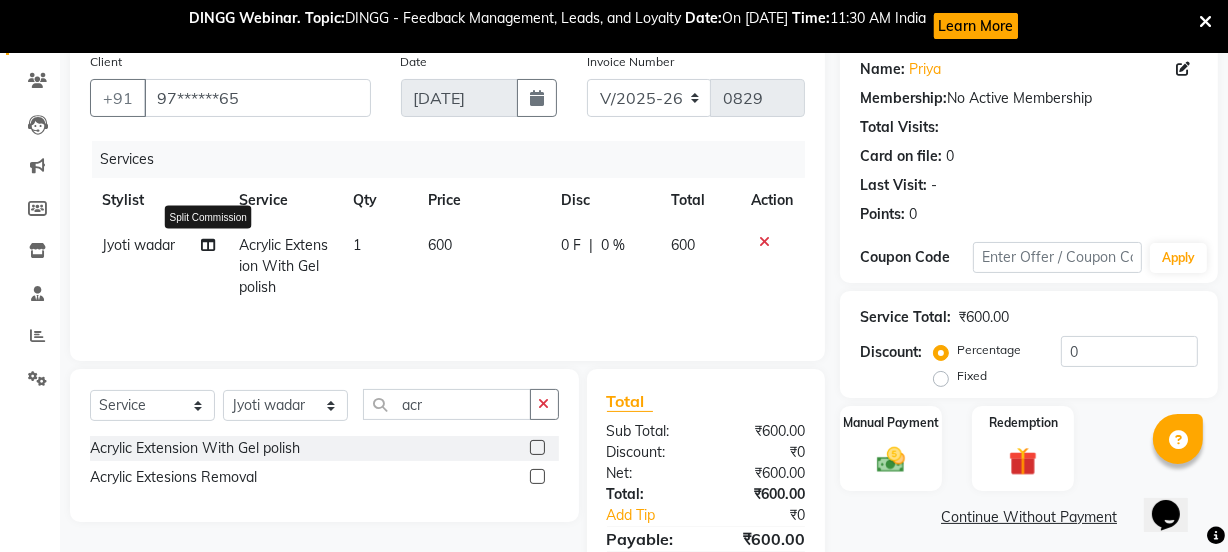 click 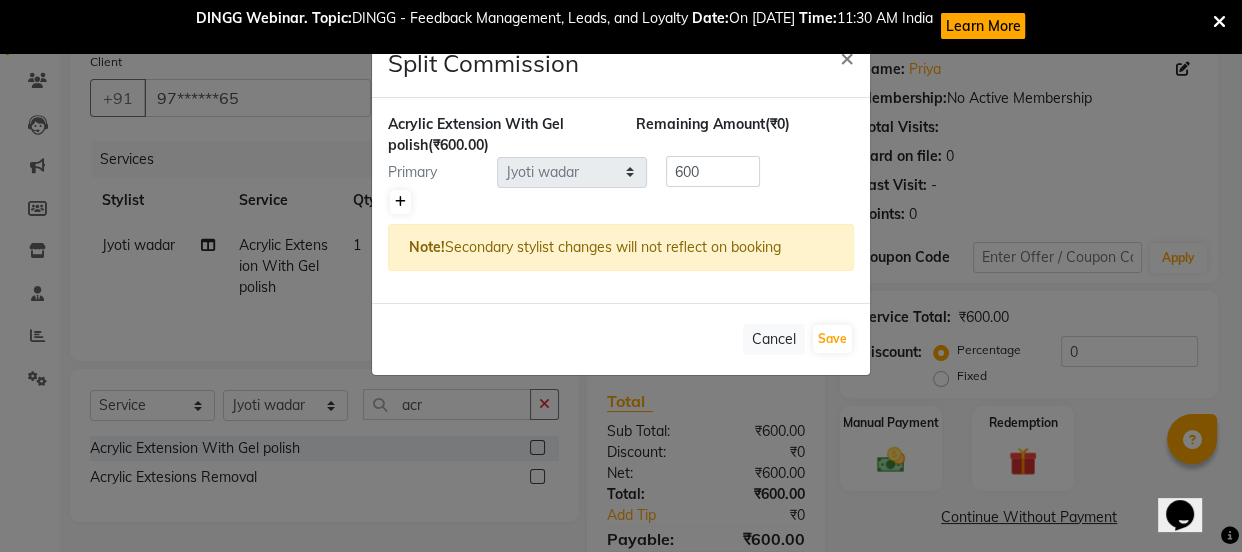 type 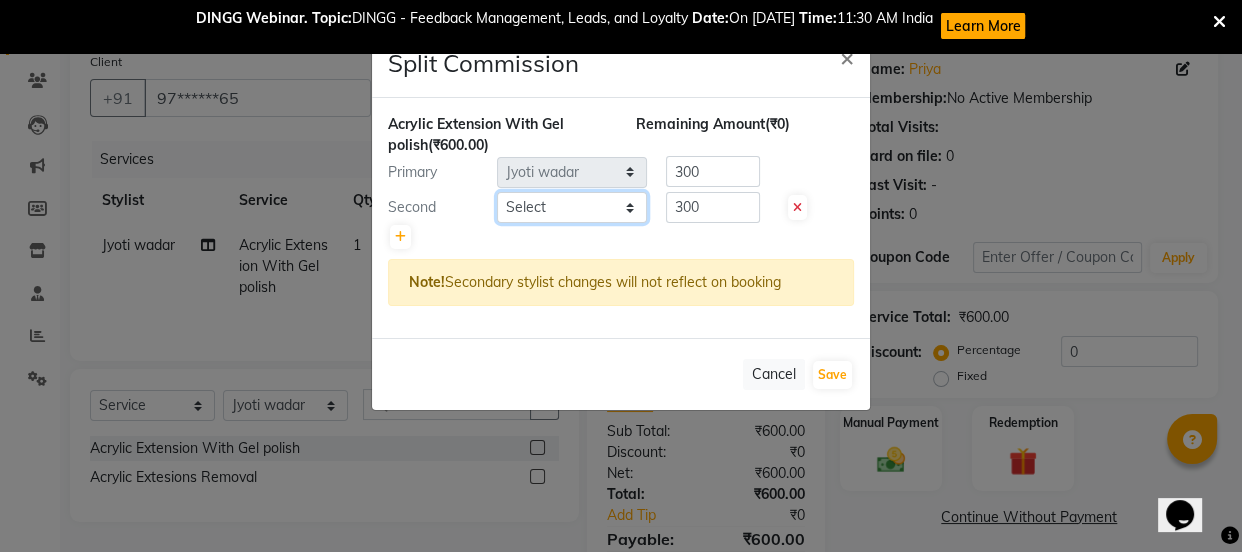 click on "Select  [PERSON_NAME] wadar   Manager   [PERSON_NAME]   [PERSON_NAME]    [PERSON_NAME] [PERSON_NAME]    [PERSON_NAME]   [PERSON_NAME]   [PERSON_NAME]" 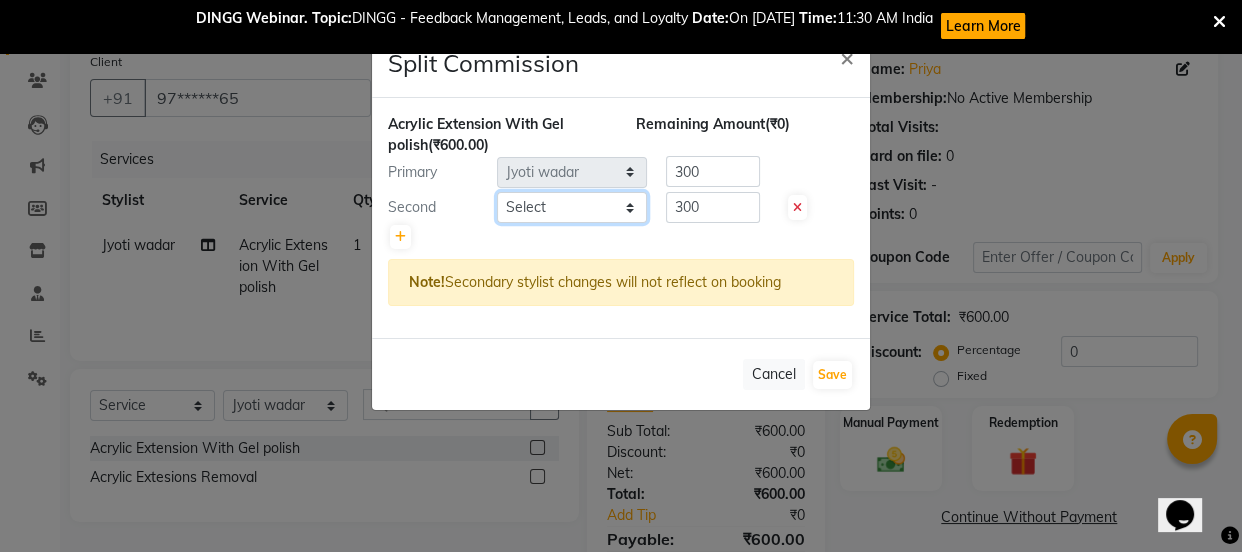 select on "70111" 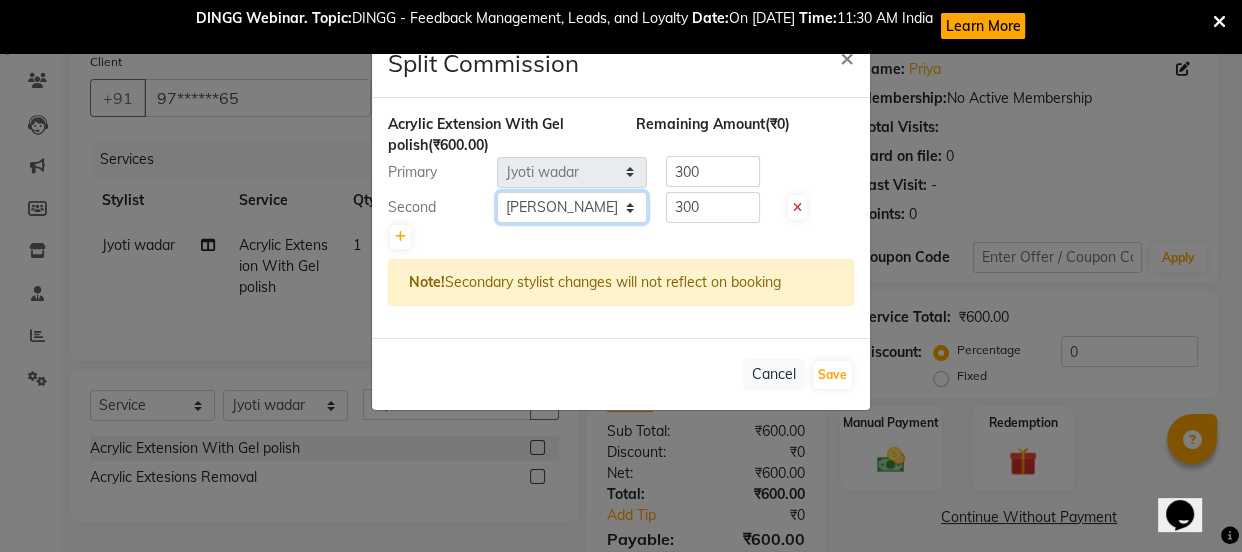 click on "Select  [PERSON_NAME] wadar   Manager   [PERSON_NAME]   [PERSON_NAME]    [PERSON_NAME] [PERSON_NAME]    [PERSON_NAME]   [PERSON_NAME]   [PERSON_NAME]" 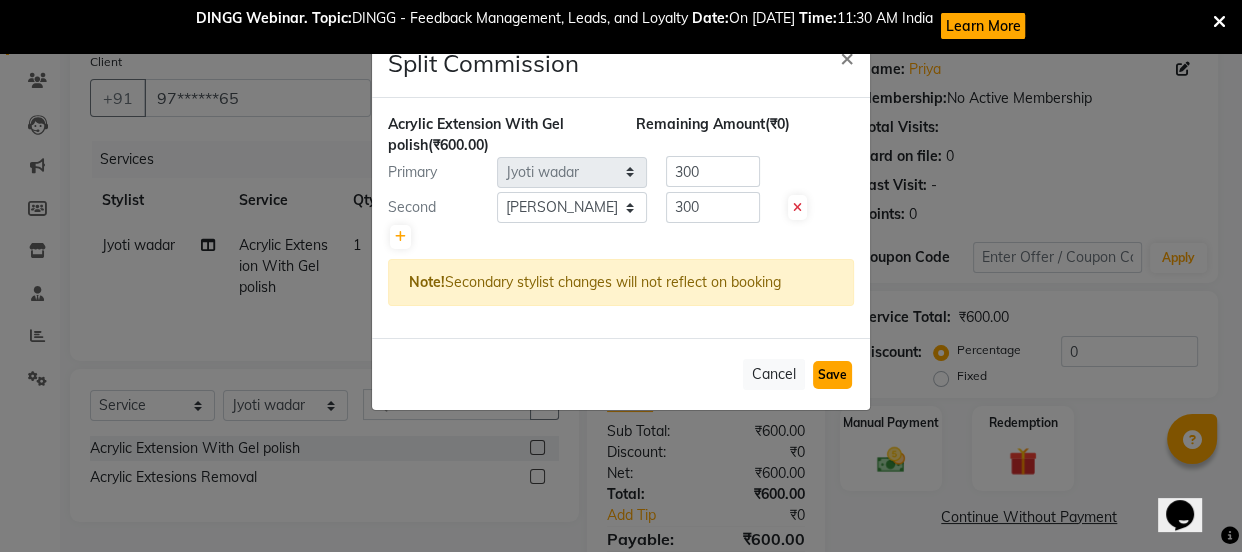 type 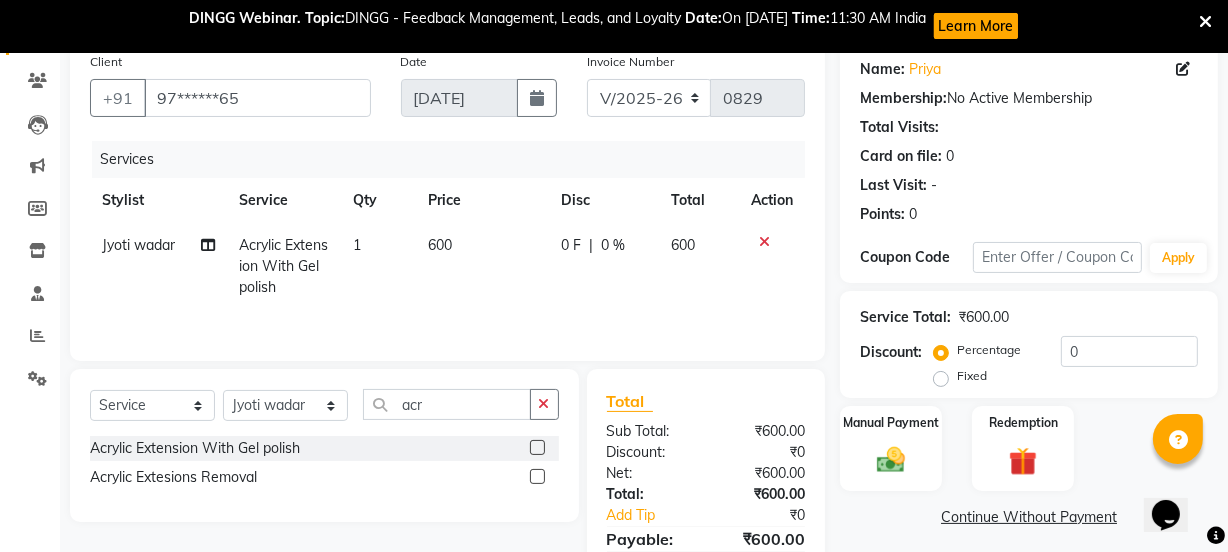 scroll, scrollTop: 259, scrollLeft: 0, axis: vertical 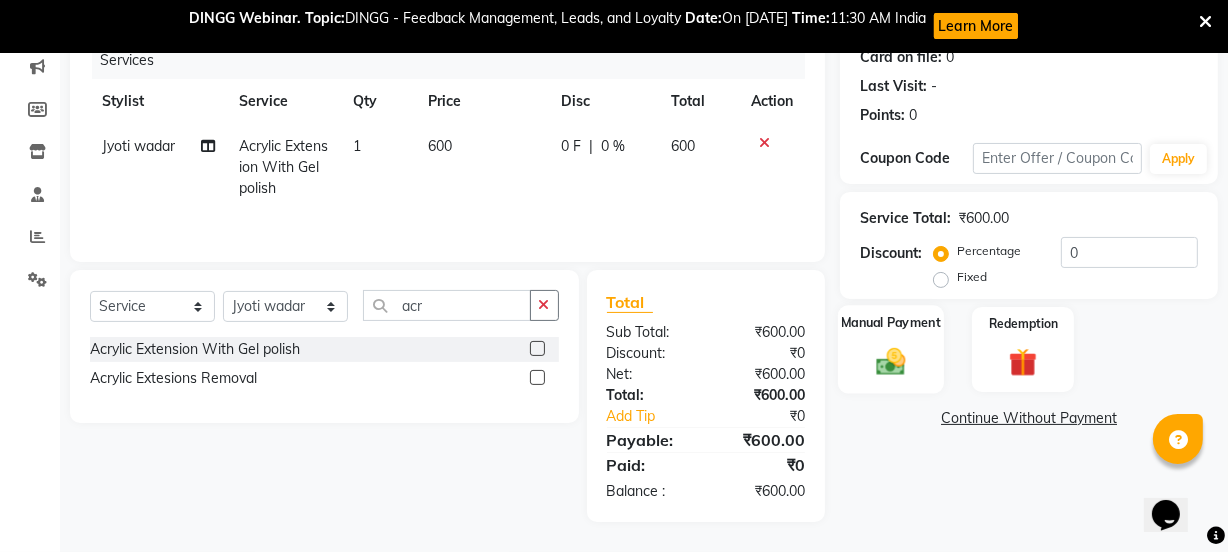 click on "Manual Payment" 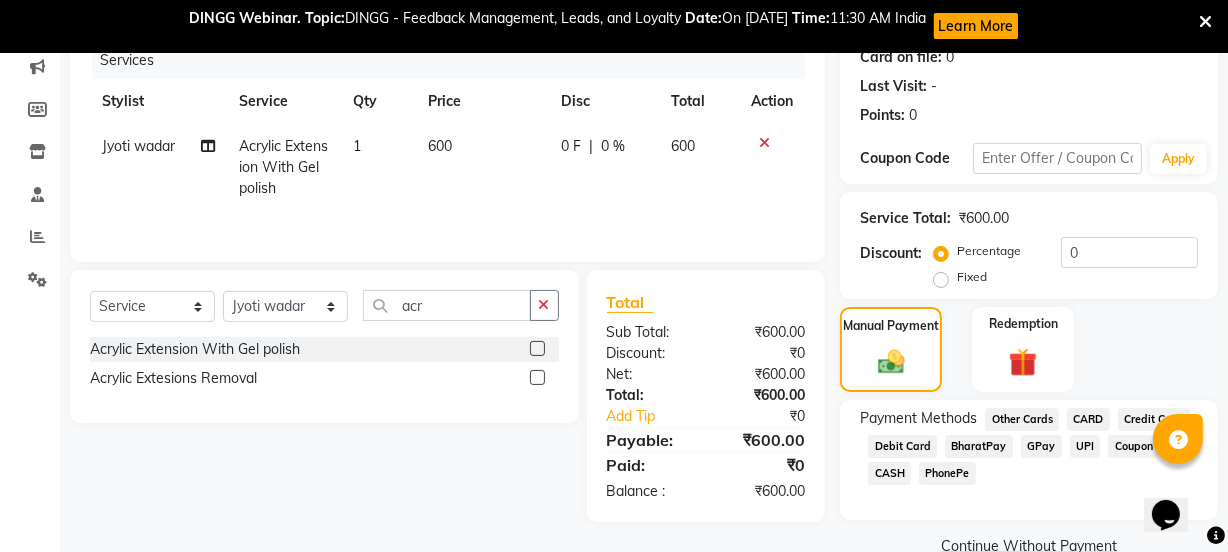 scroll, scrollTop: 298, scrollLeft: 0, axis: vertical 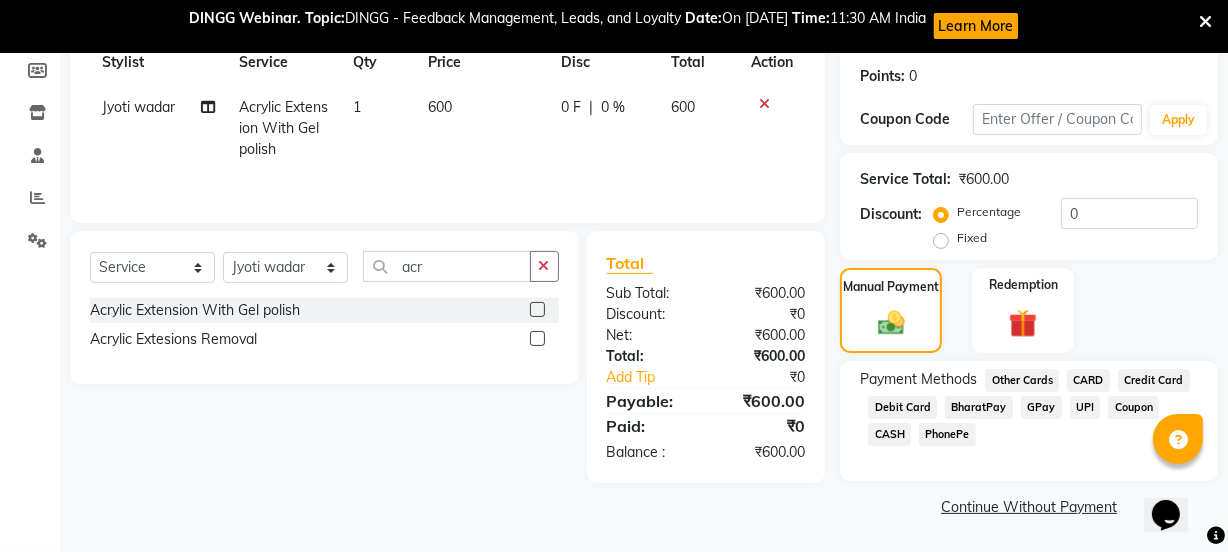 click on "GPay" 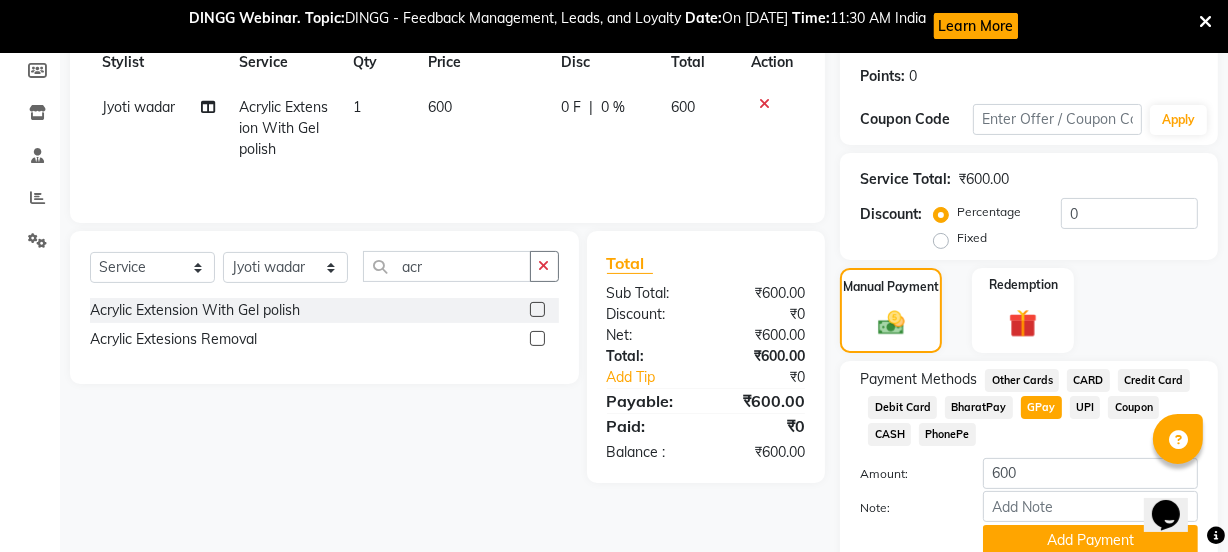 scroll, scrollTop: 380, scrollLeft: 0, axis: vertical 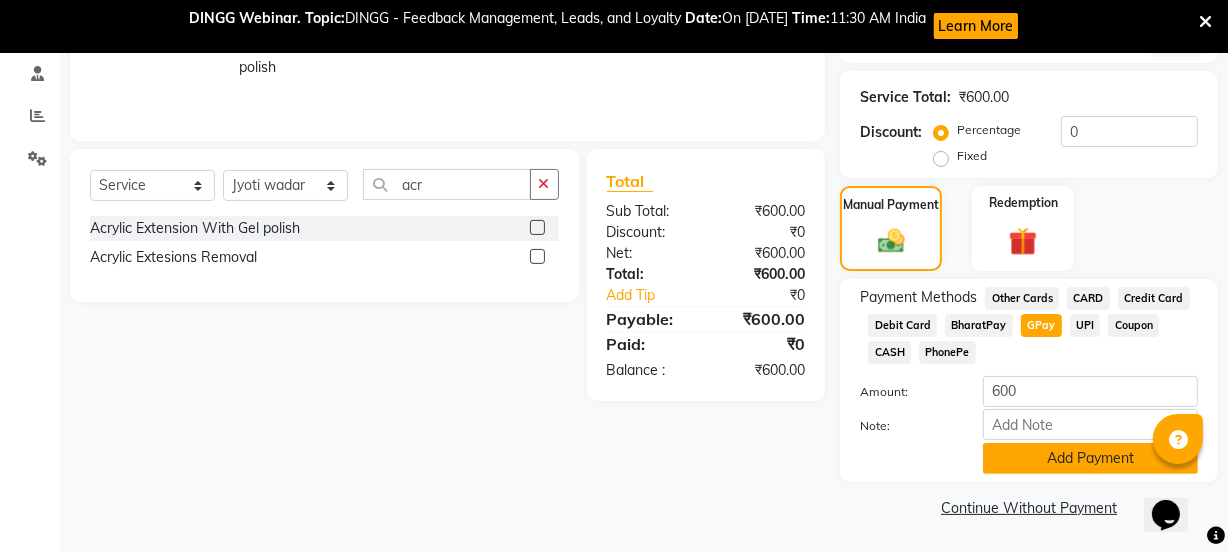 type 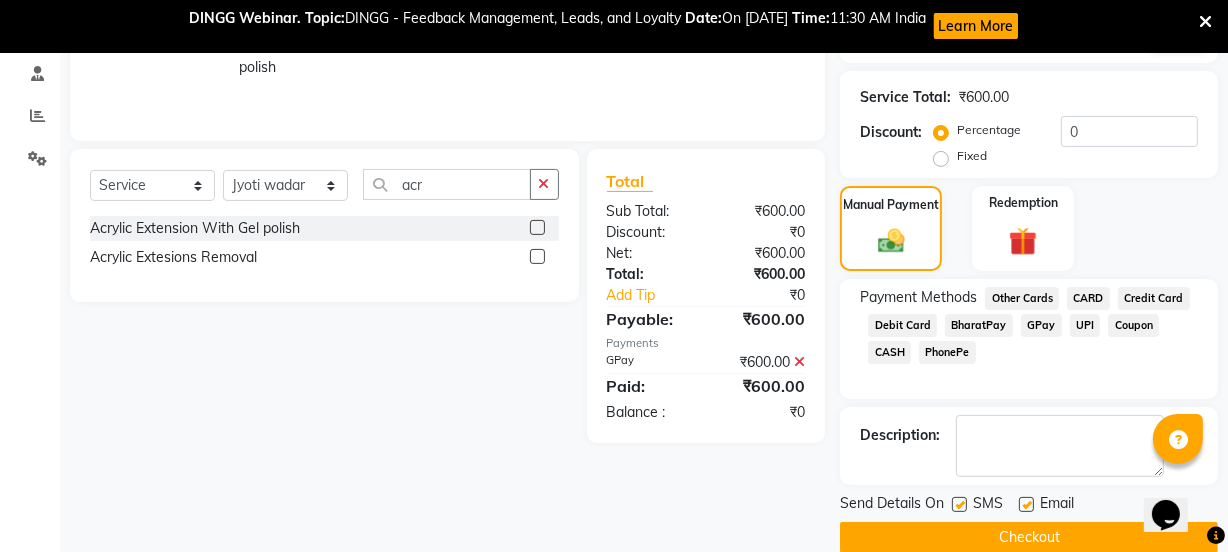 scroll, scrollTop: 410, scrollLeft: 0, axis: vertical 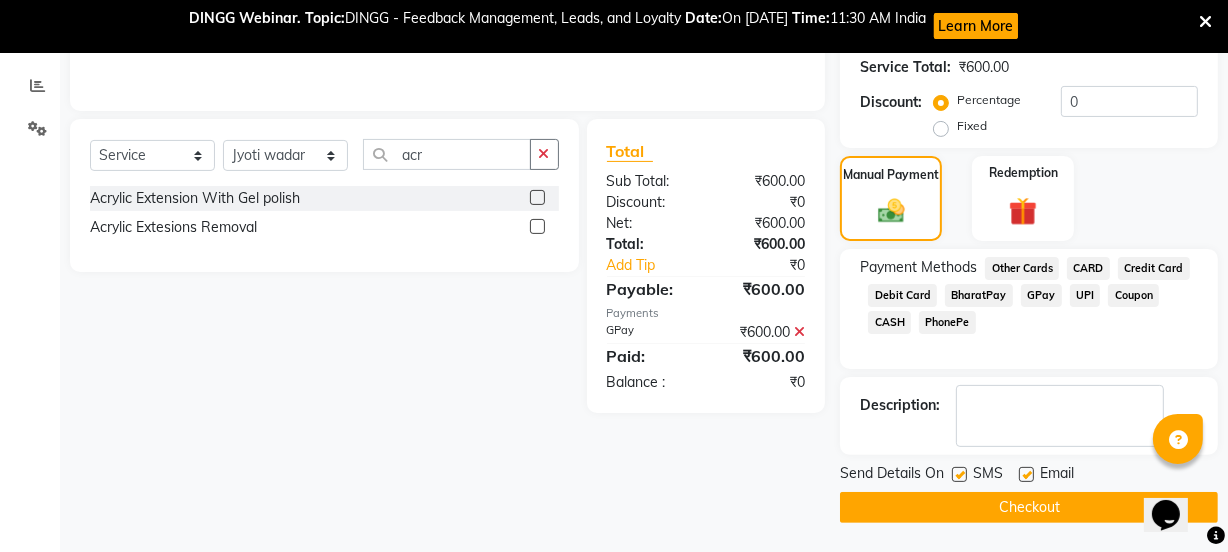 type 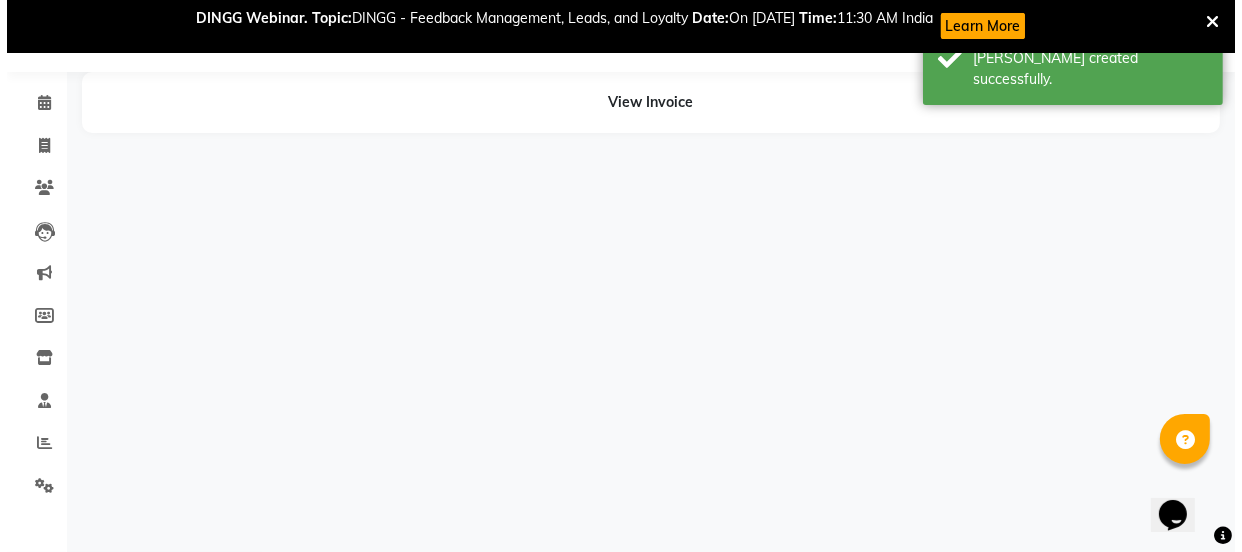 scroll, scrollTop: 52, scrollLeft: 0, axis: vertical 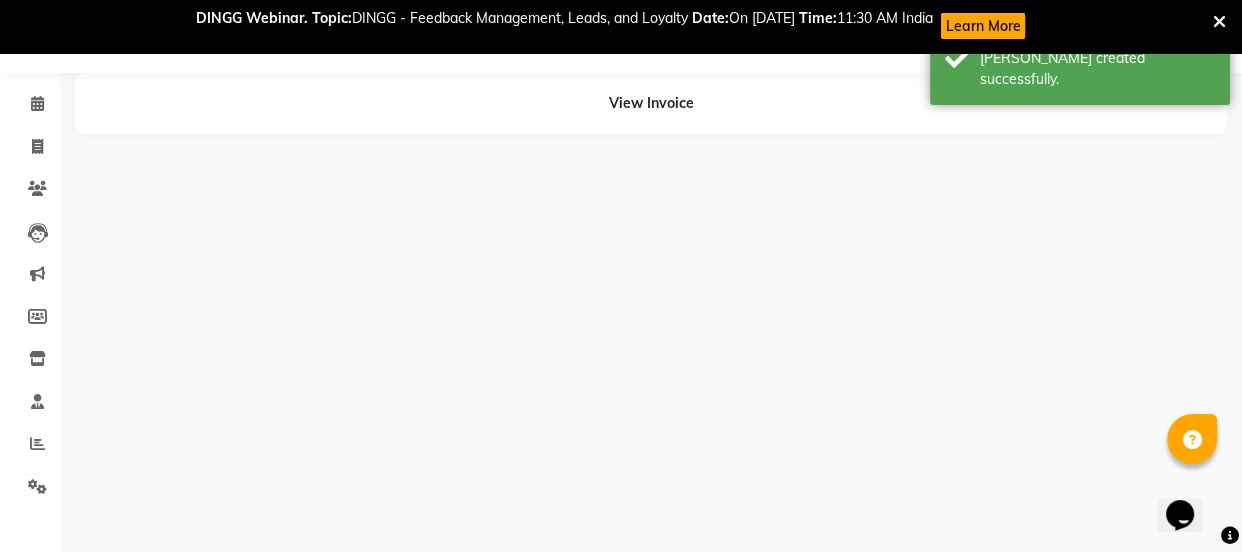 select on "84560" 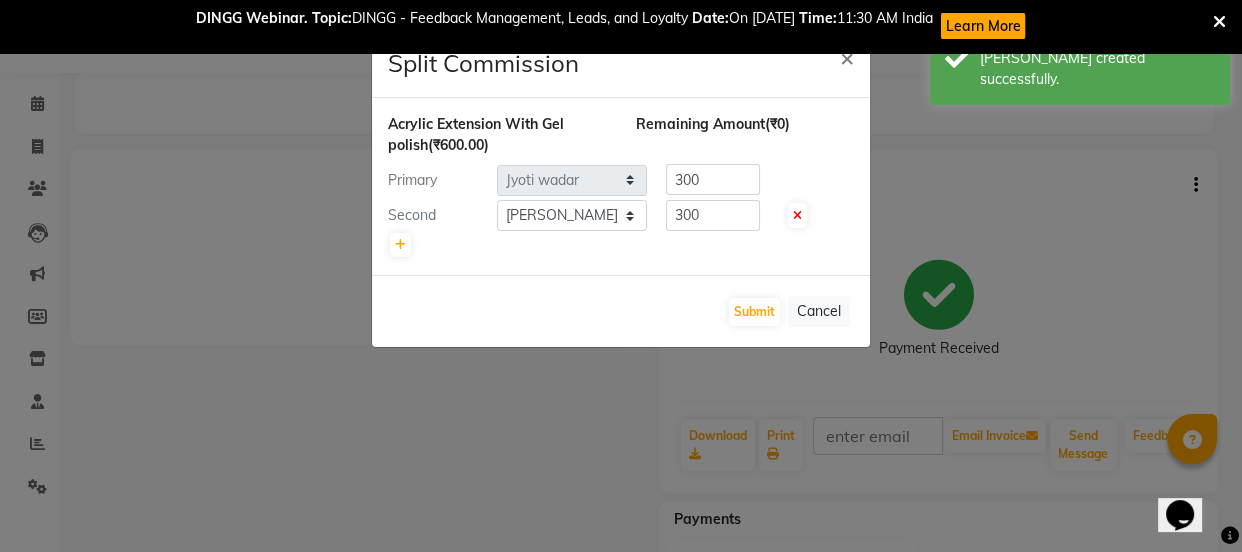 type 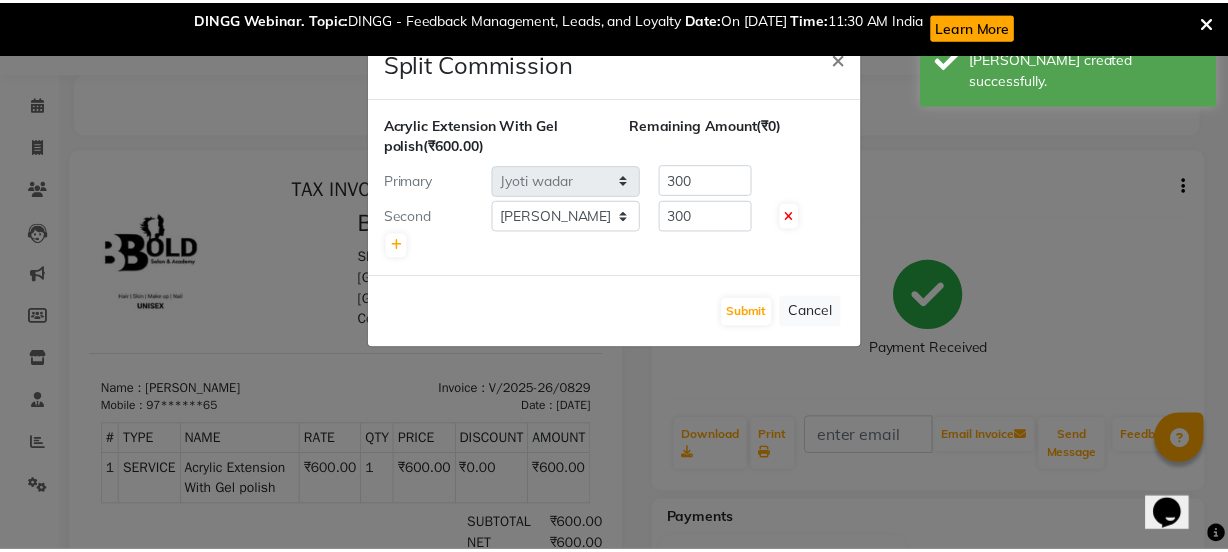 scroll, scrollTop: 0, scrollLeft: 0, axis: both 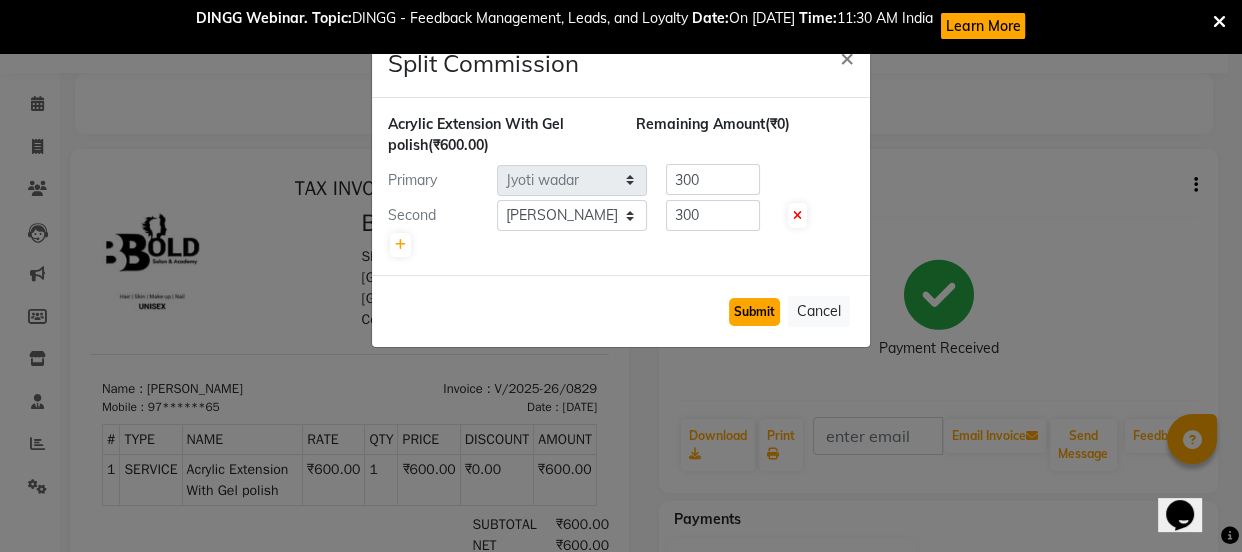 type 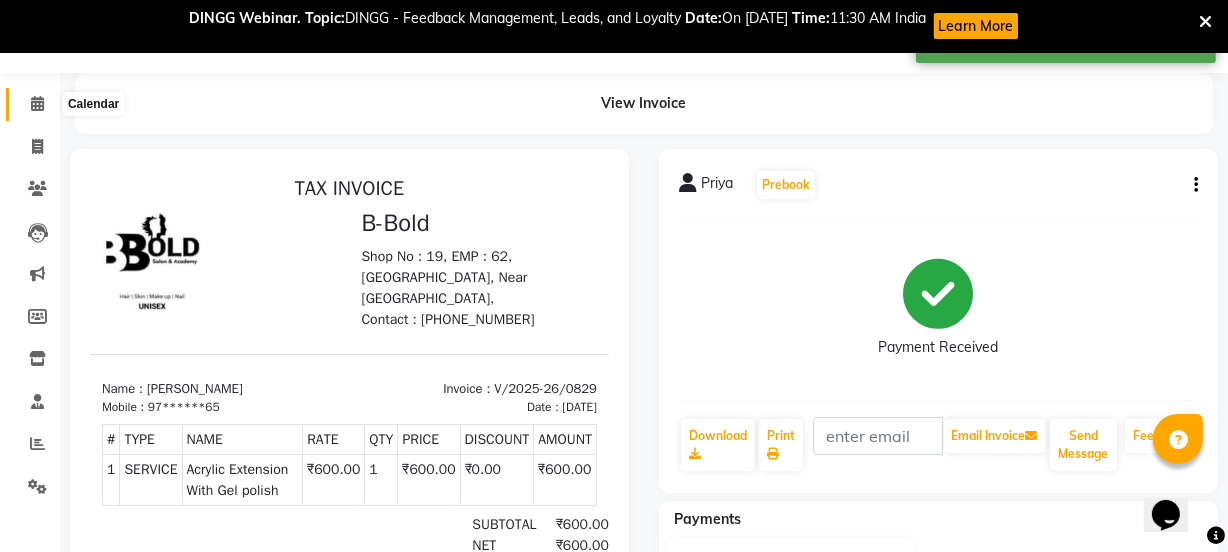 click 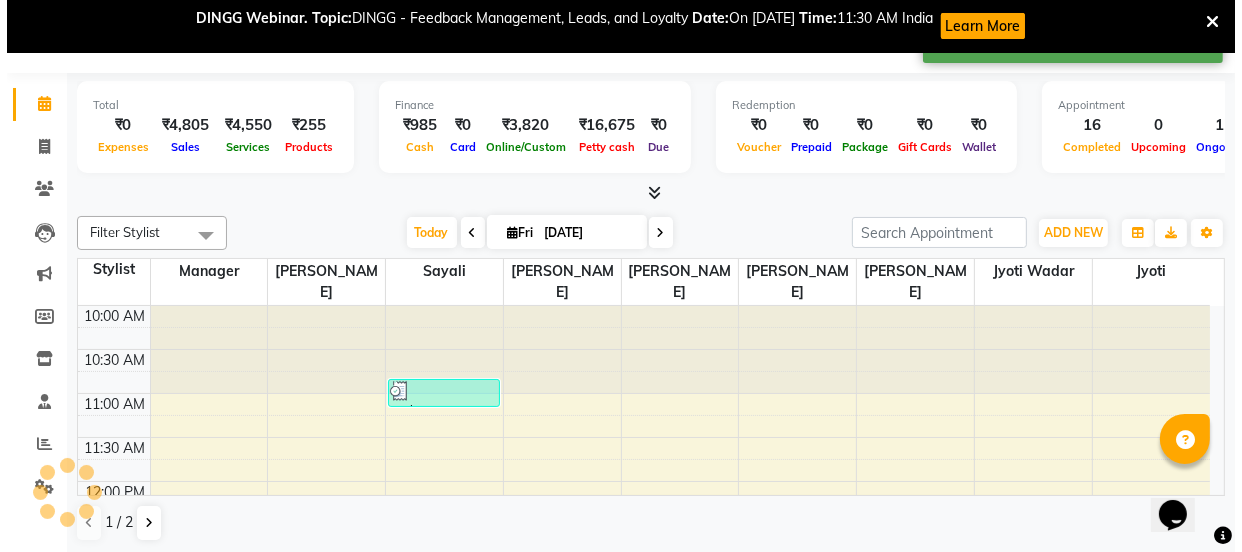 scroll, scrollTop: 0, scrollLeft: 0, axis: both 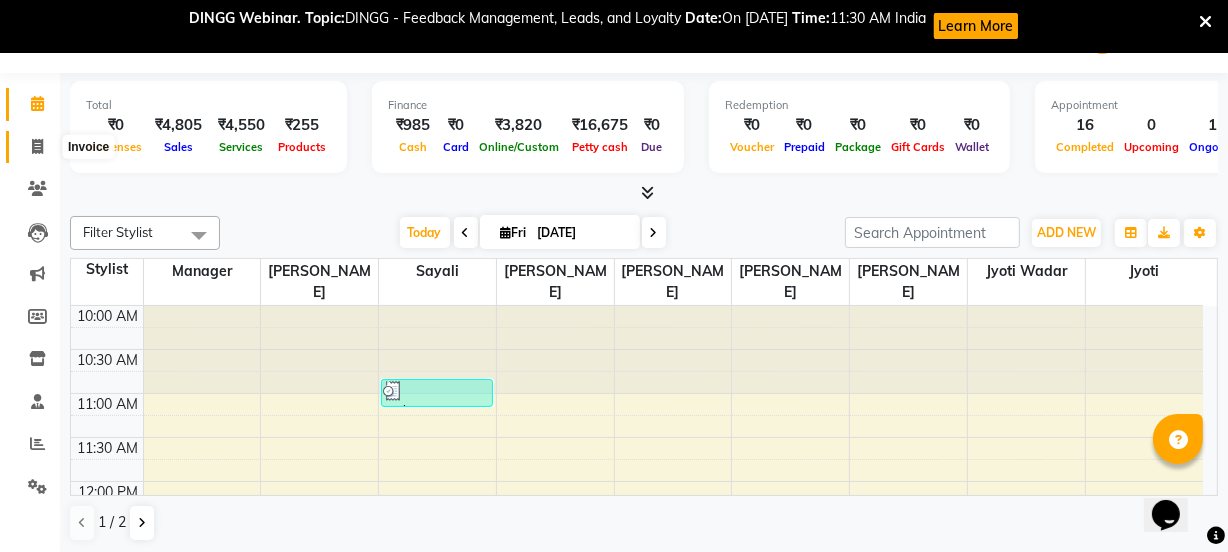 click 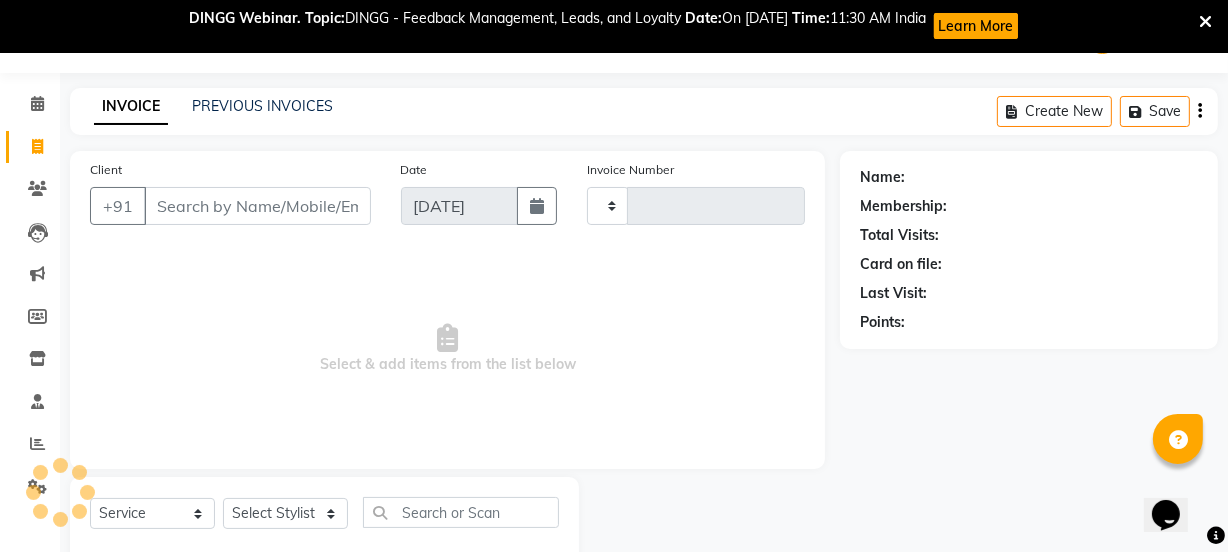 click on "Client" at bounding box center [257, 206] 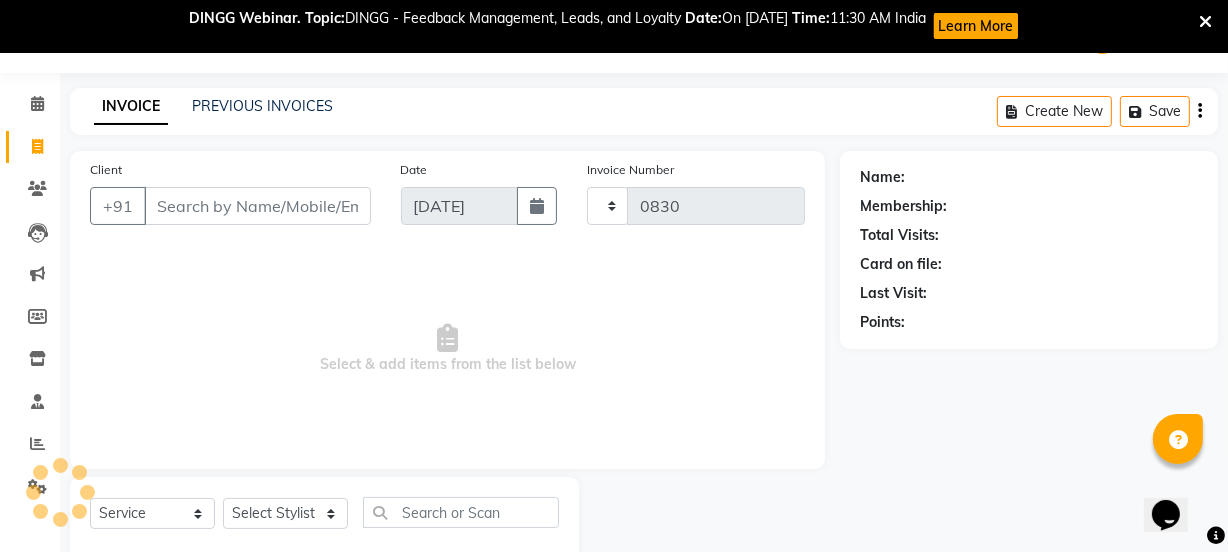 select on "7742" 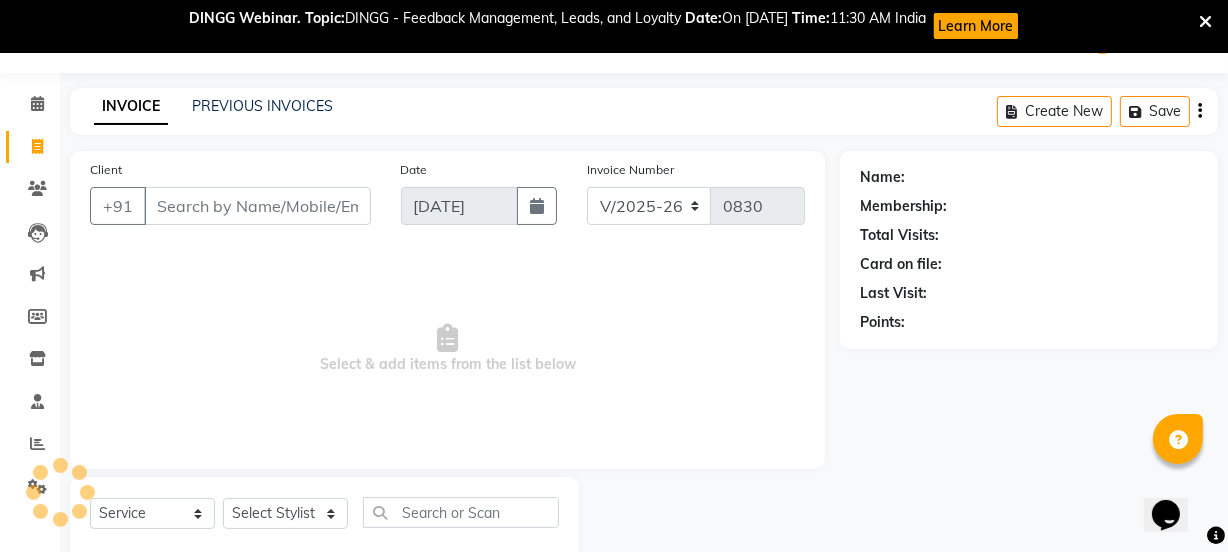 select on "membership" 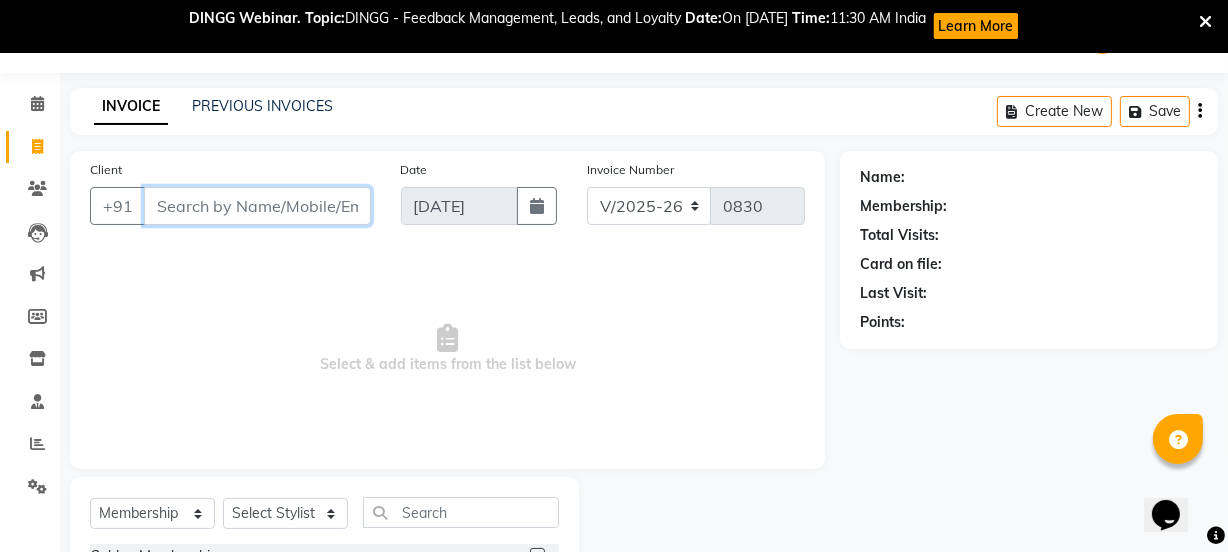 click on "Client" at bounding box center [257, 206] 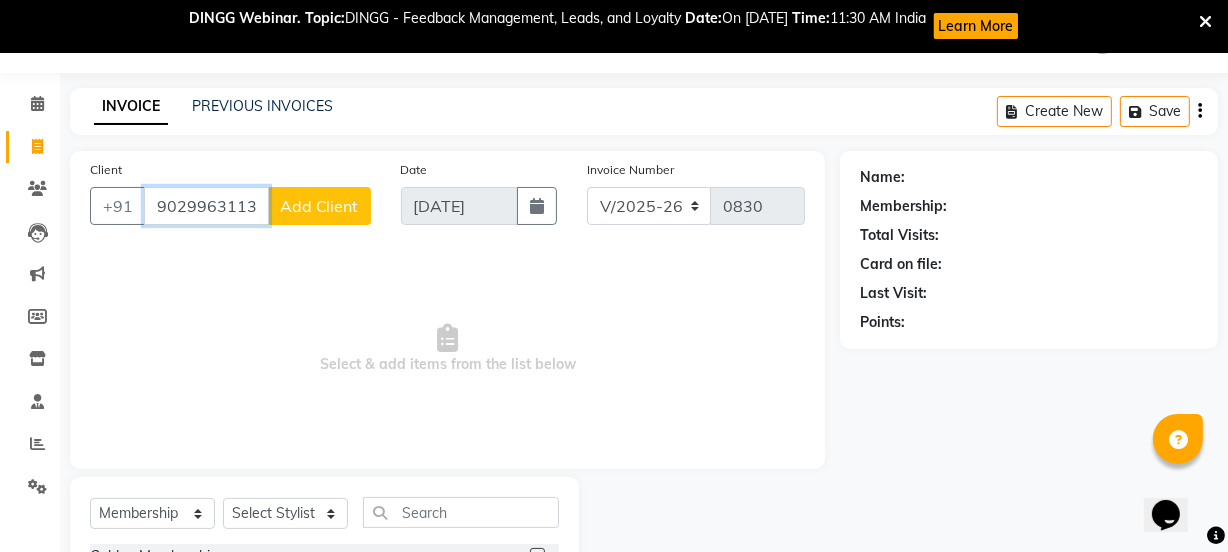 type on "9029963113" 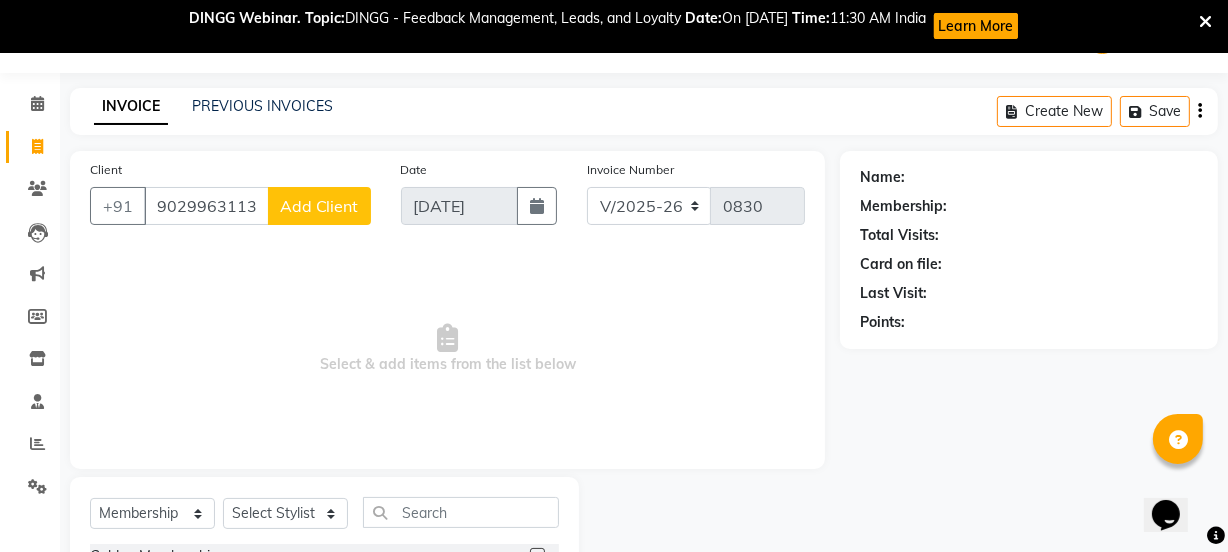 click on "Add Client" 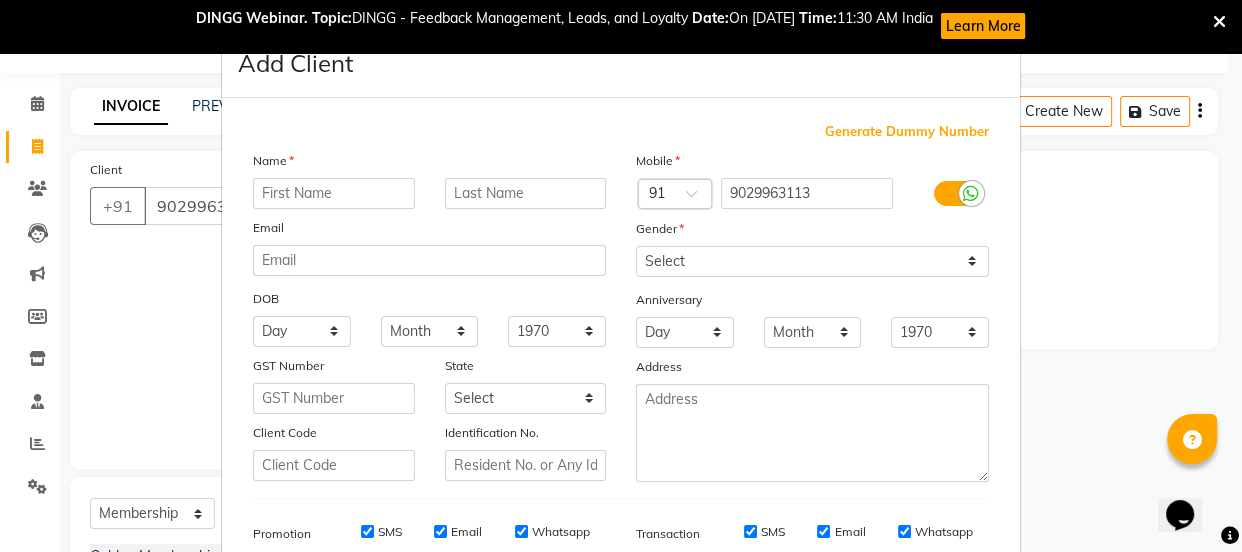 click at bounding box center [334, 193] 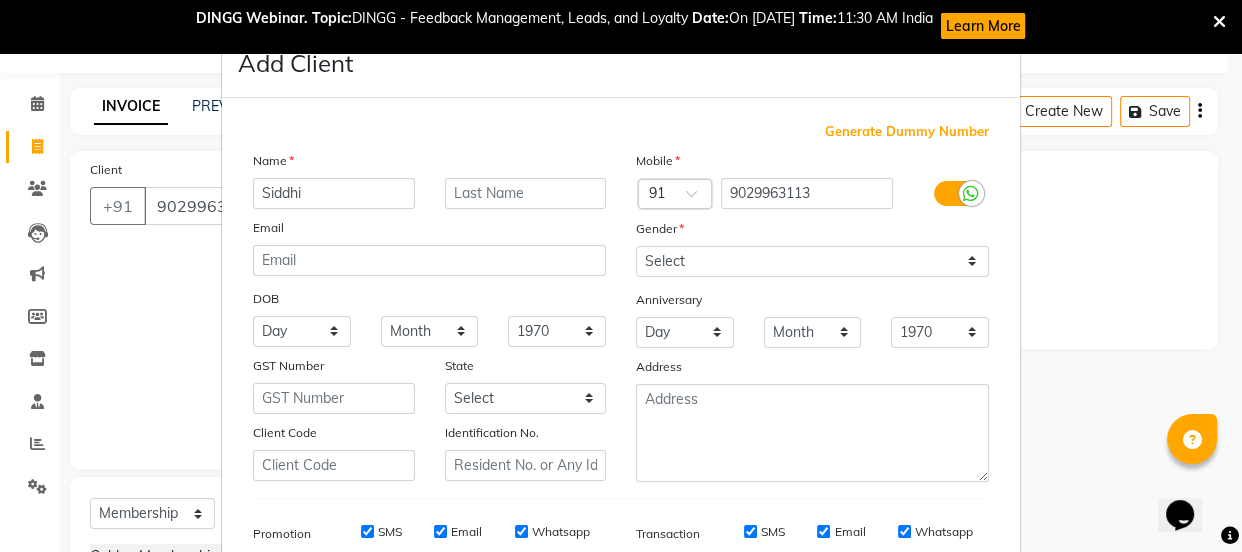 type on "Siddhi" 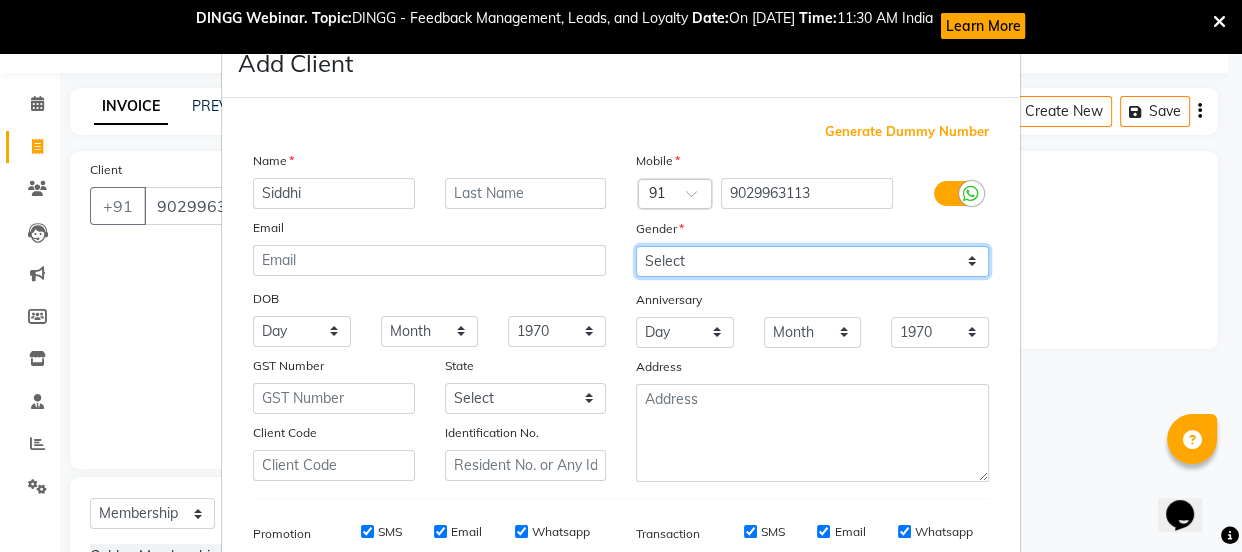 click on "Select [DEMOGRAPHIC_DATA] [DEMOGRAPHIC_DATA] Other Prefer Not To Say" at bounding box center [812, 261] 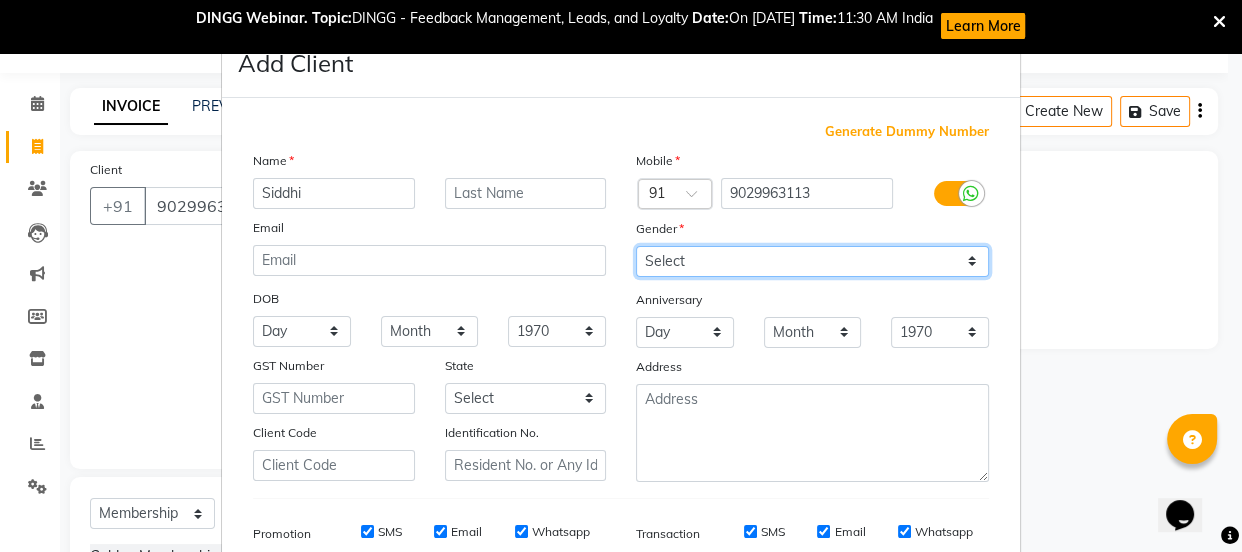 select on "[DEMOGRAPHIC_DATA]" 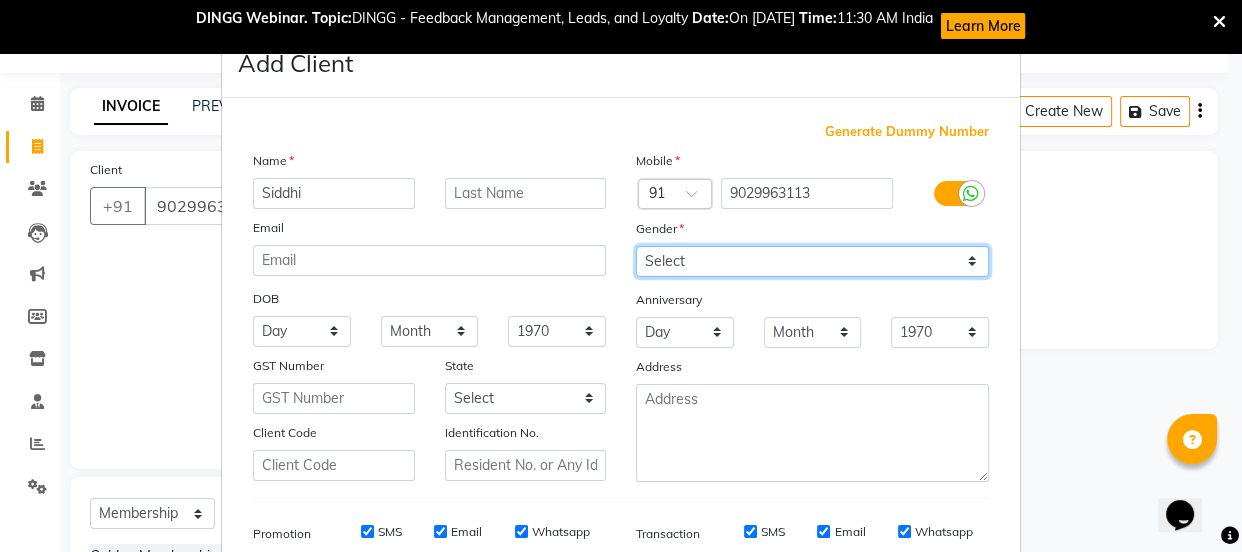 click on "Select [DEMOGRAPHIC_DATA] [DEMOGRAPHIC_DATA] Other Prefer Not To Say" at bounding box center (812, 261) 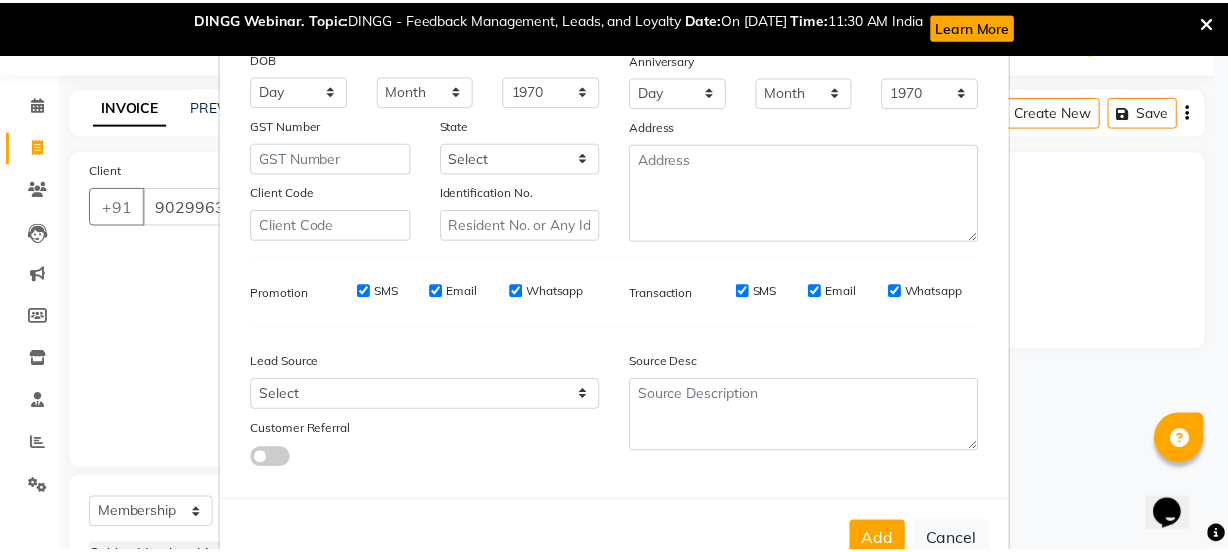 scroll, scrollTop: 262, scrollLeft: 0, axis: vertical 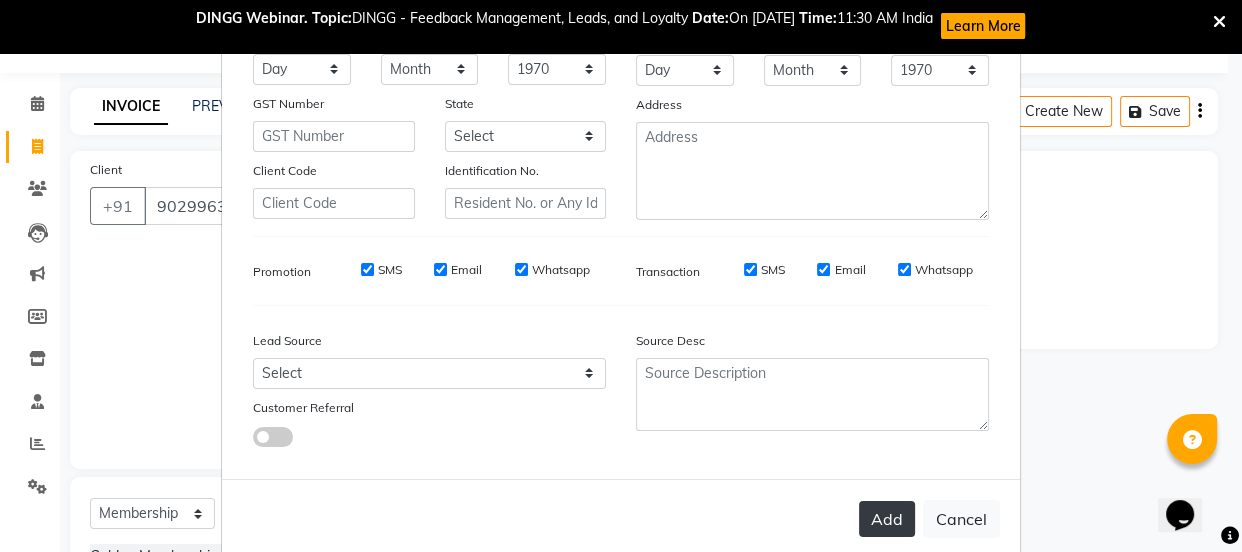 click on "Add" at bounding box center [887, 519] 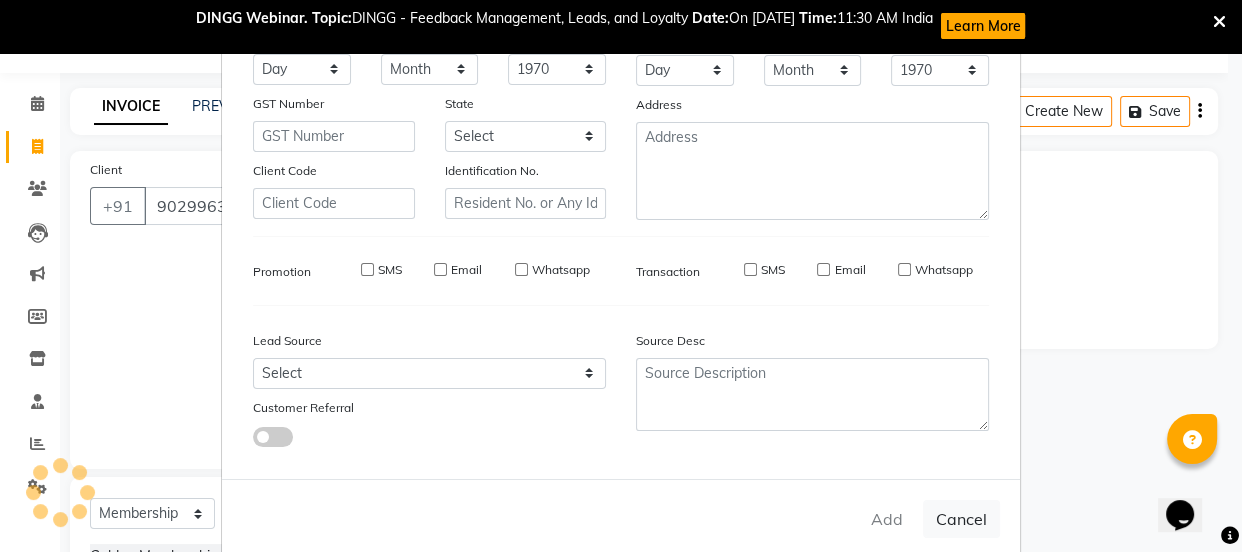 type on "90******13" 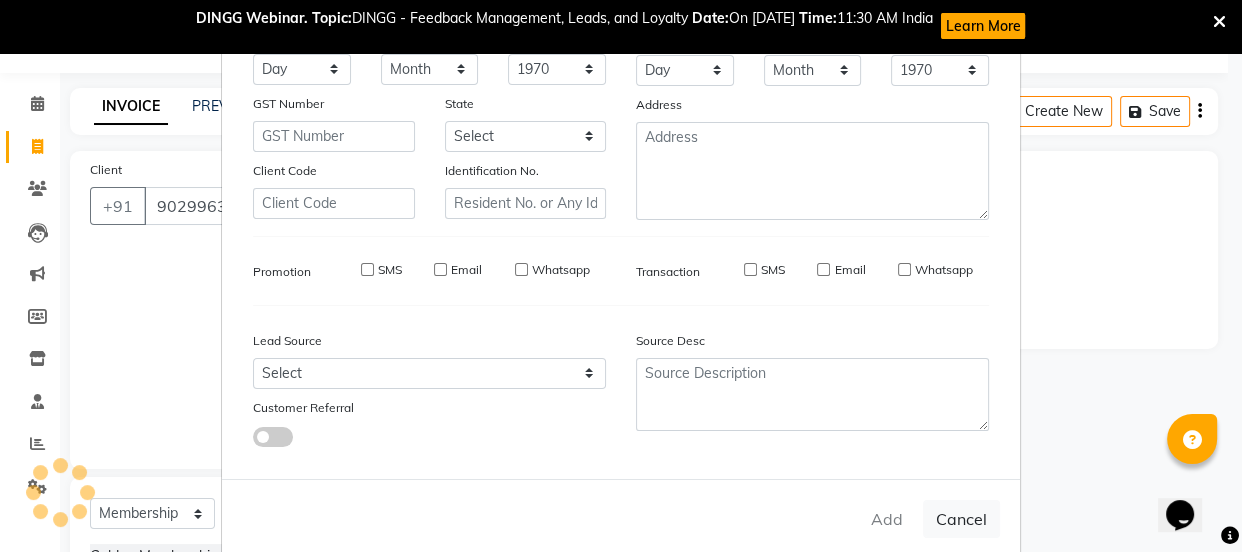 type 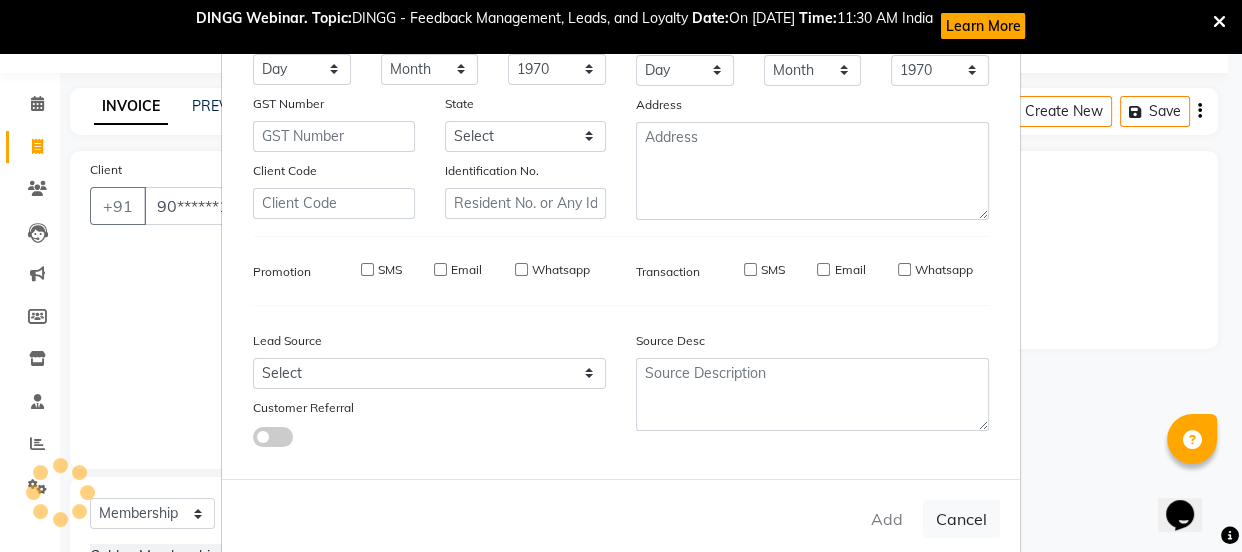 select 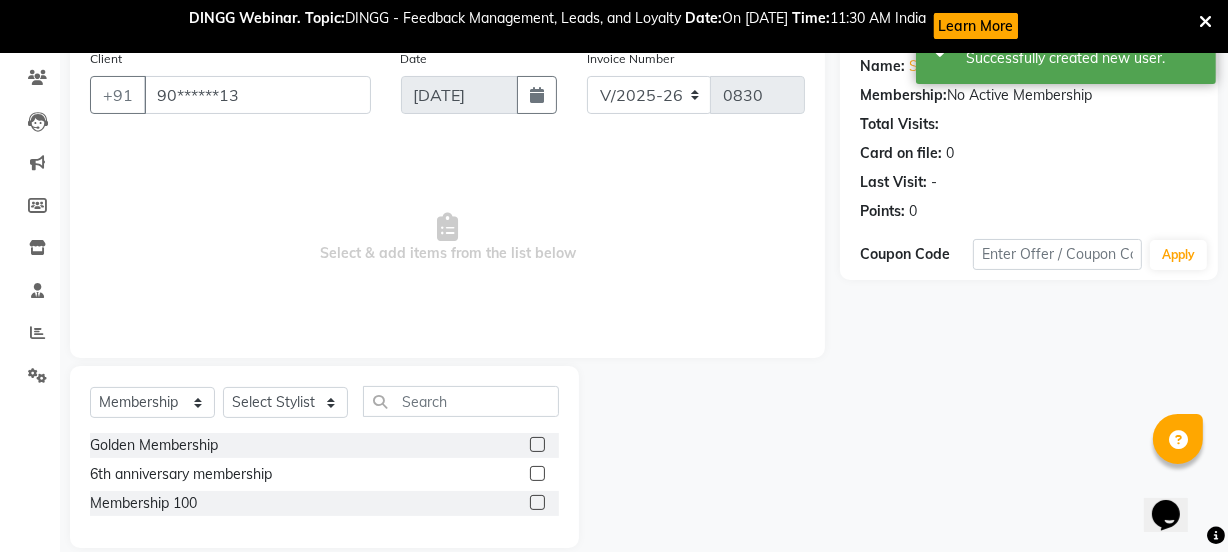 scroll, scrollTop: 190, scrollLeft: 0, axis: vertical 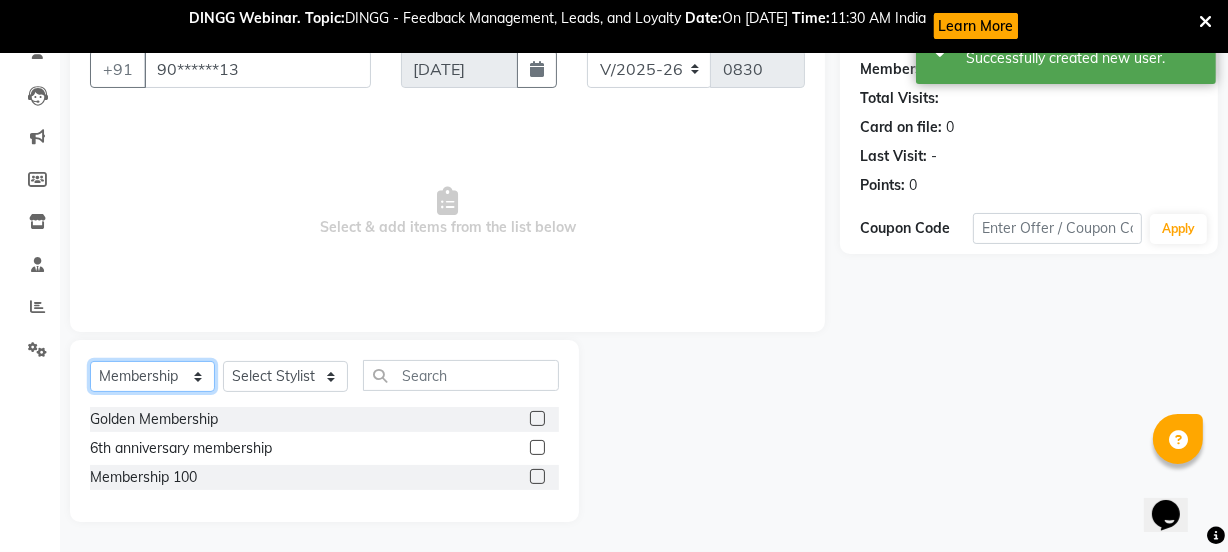 click on "Select  Service  Product  Membership  Package Voucher Prepaid Gift Card" 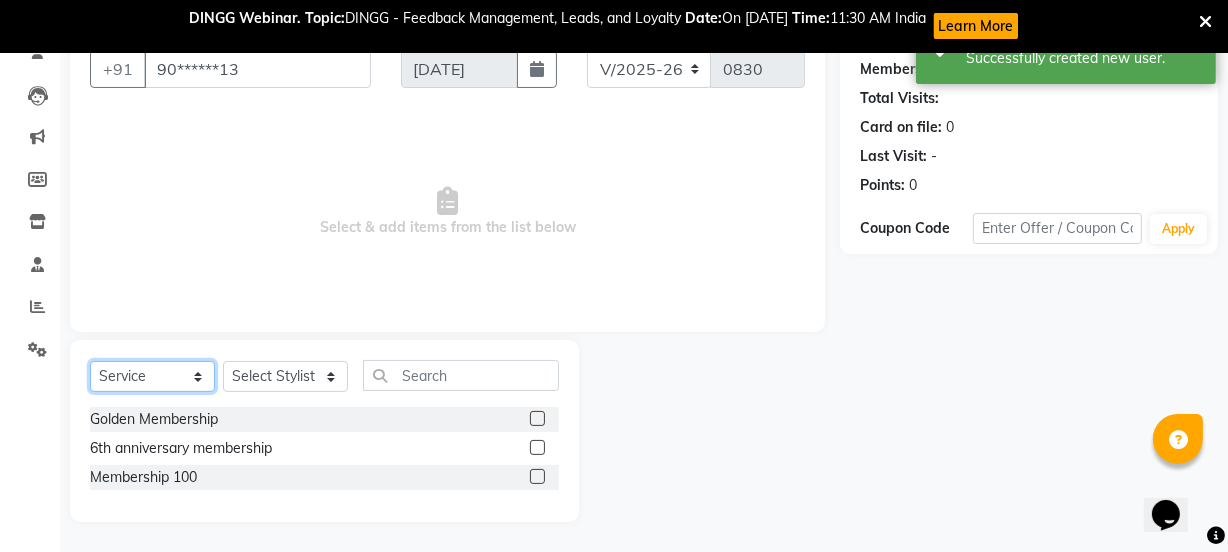 click on "Select  Service  Product  Membership  Package Voucher Prepaid Gift Card" 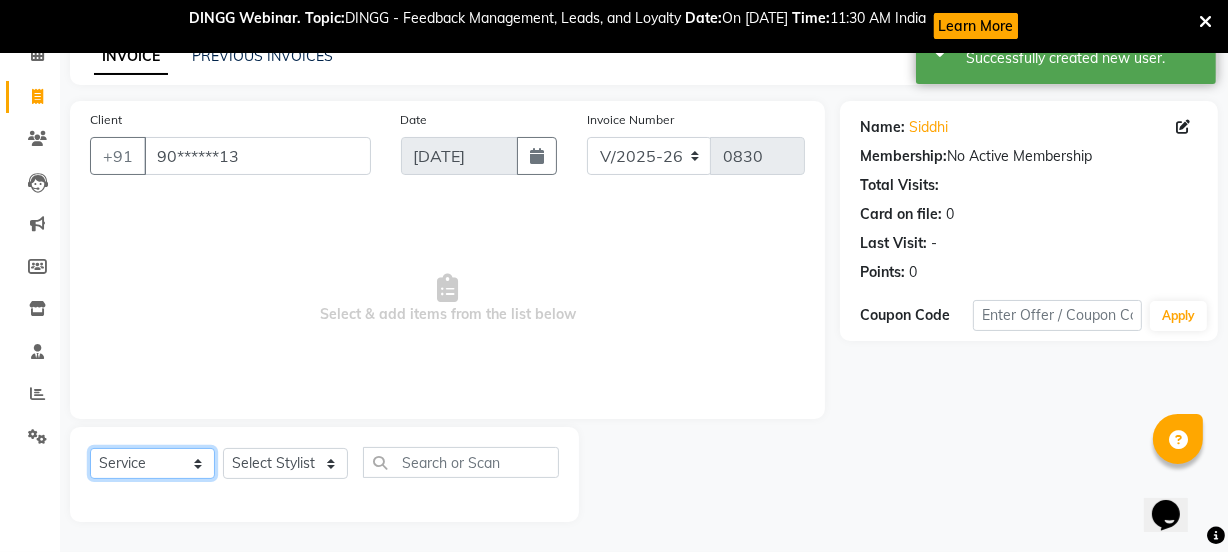scroll, scrollTop: 102, scrollLeft: 0, axis: vertical 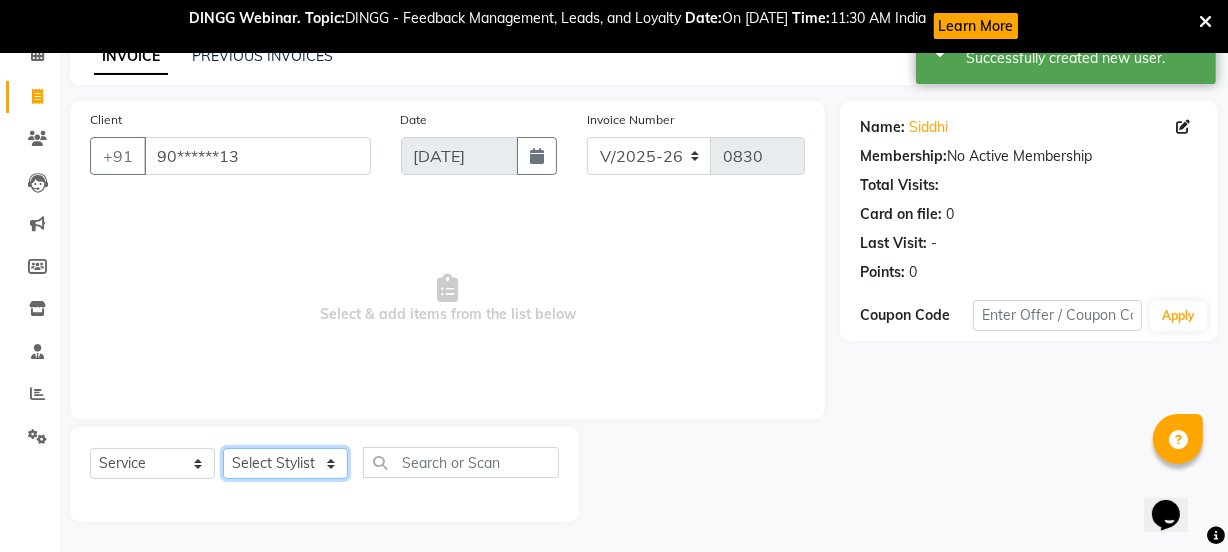 click on "Select Stylist [PERSON_NAME] wadar Manager [PERSON_NAME] [PERSON_NAME]  [PERSON_NAME] [PERSON_NAME]  [PERSON_NAME] [PERSON_NAME] [PERSON_NAME]" 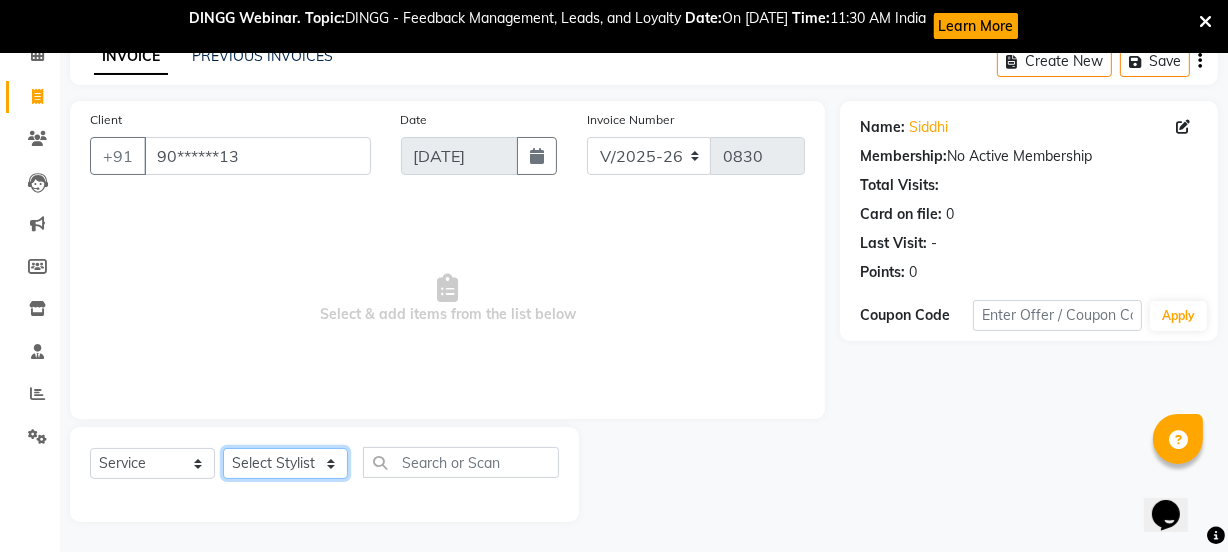 select on "70111" 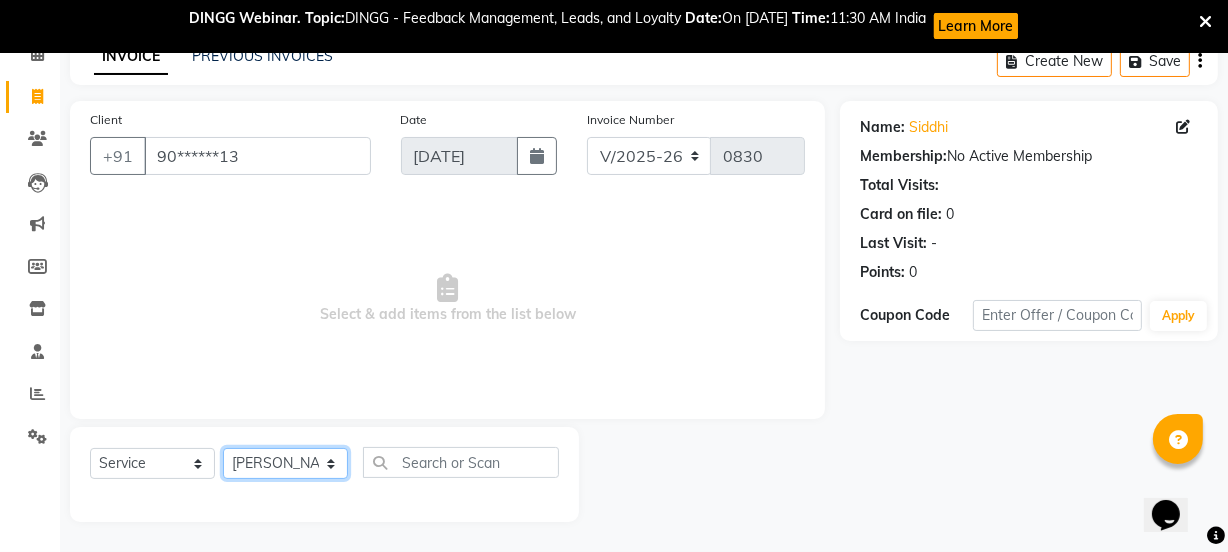 click on "Select Stylist [PERSON_NAME] wadar Manager [PERSON_NAME] [PERSON_NAME]  [PERSON_NAME] [PERSON_NAME]  [PERSON_NAME] [PERSON_NAME] [PERSON_NAME]" 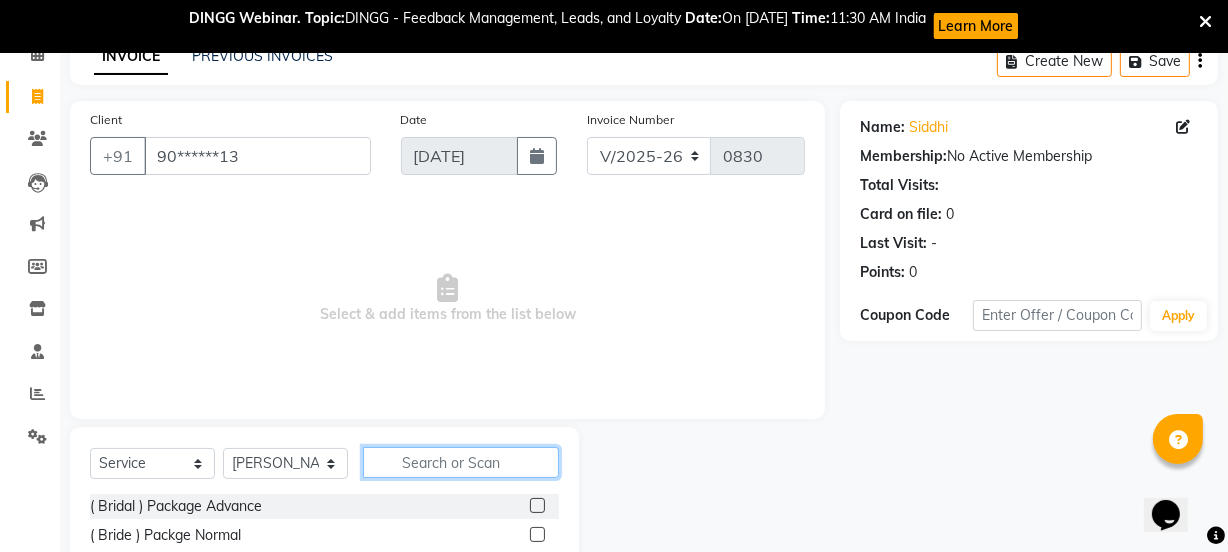 click 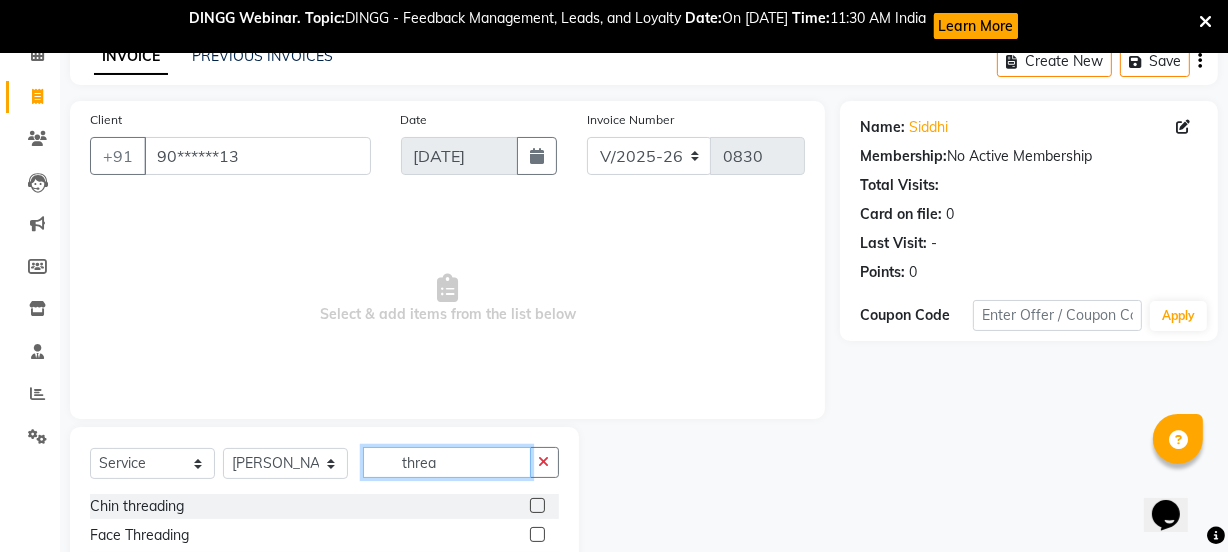 scroll, scrollTop: 218, scrollLeft: 0, axis: vertical 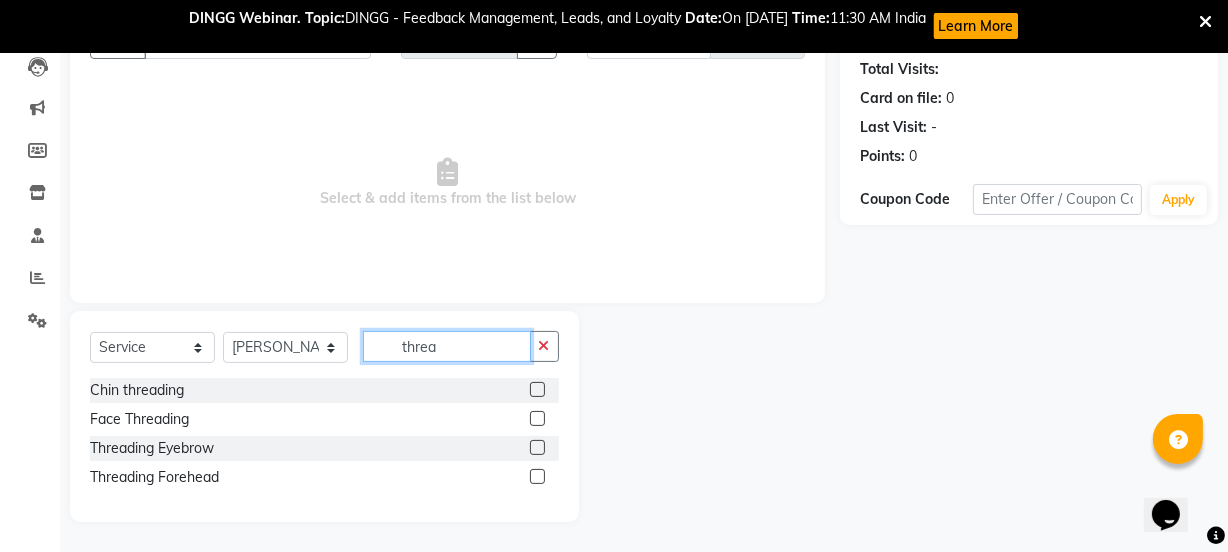 type on "threa" 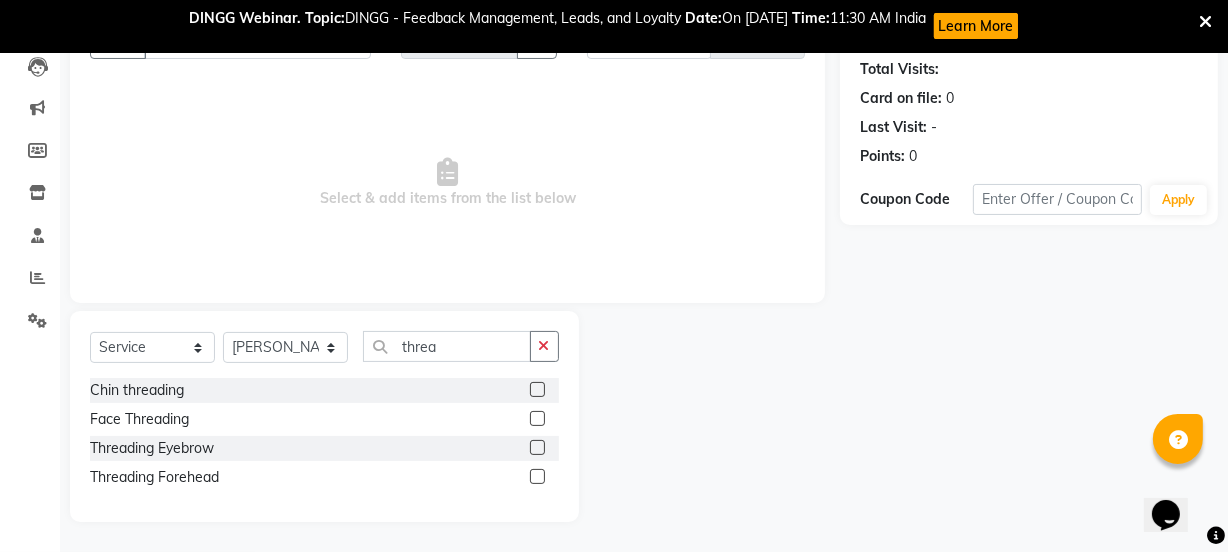 click 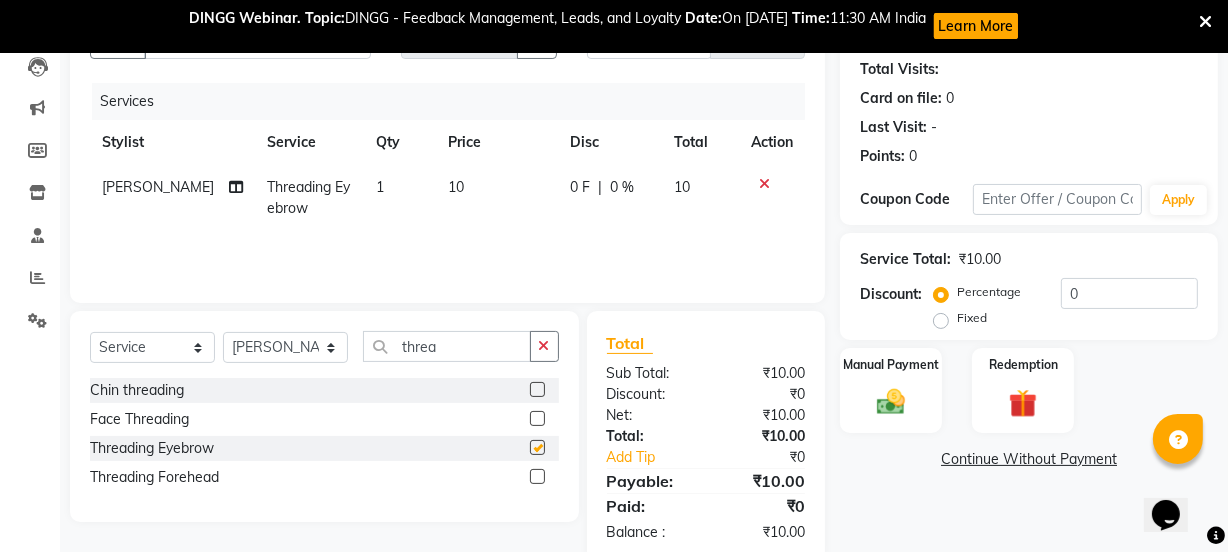 checkbox on "false" 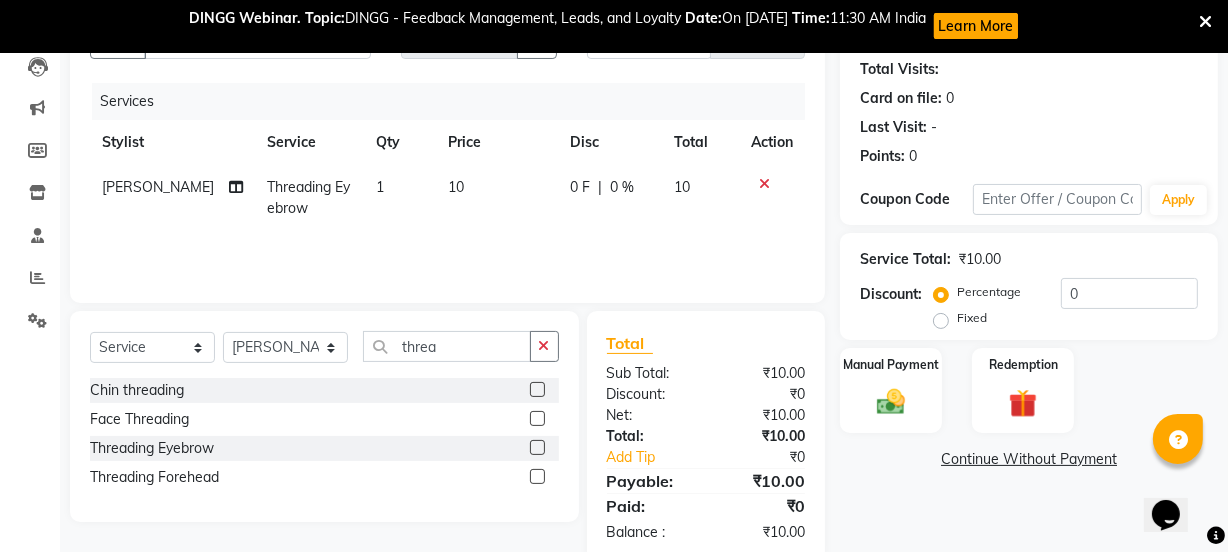 click on "10" 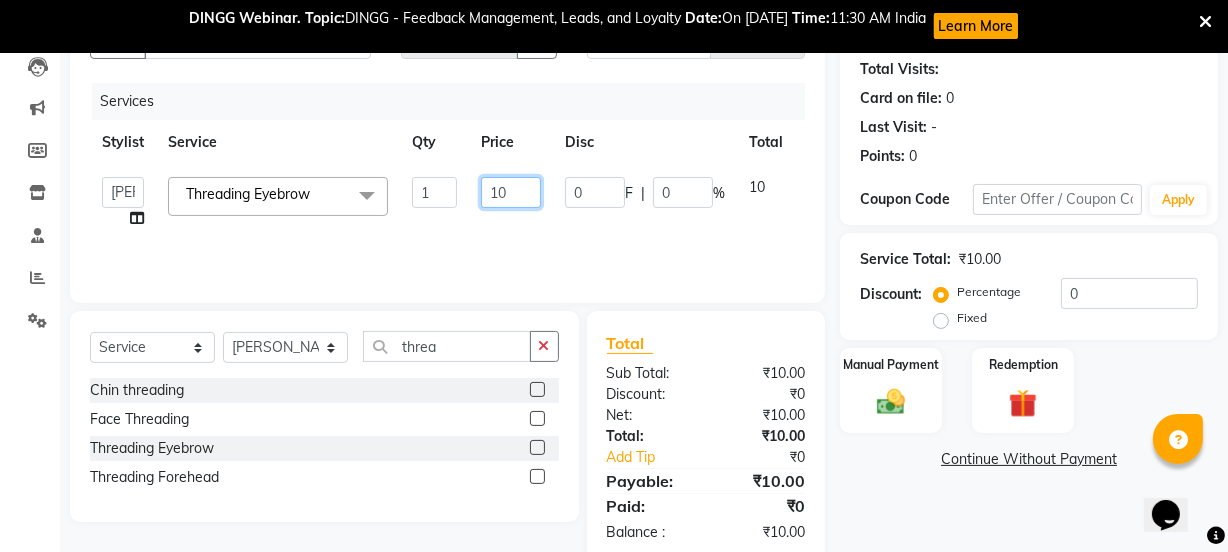 click on "10" 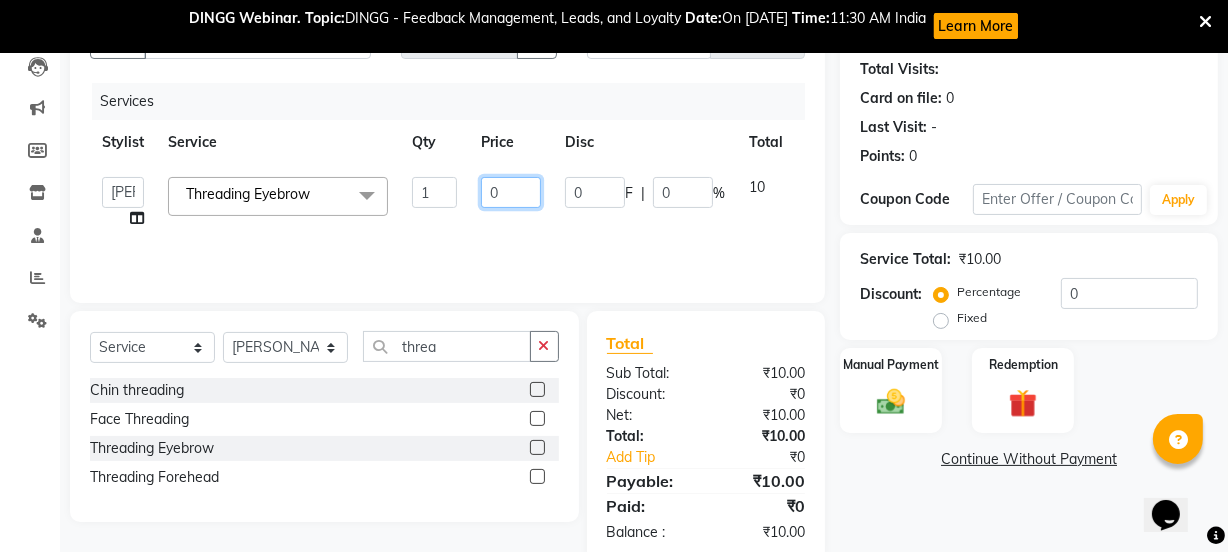 type on "20" 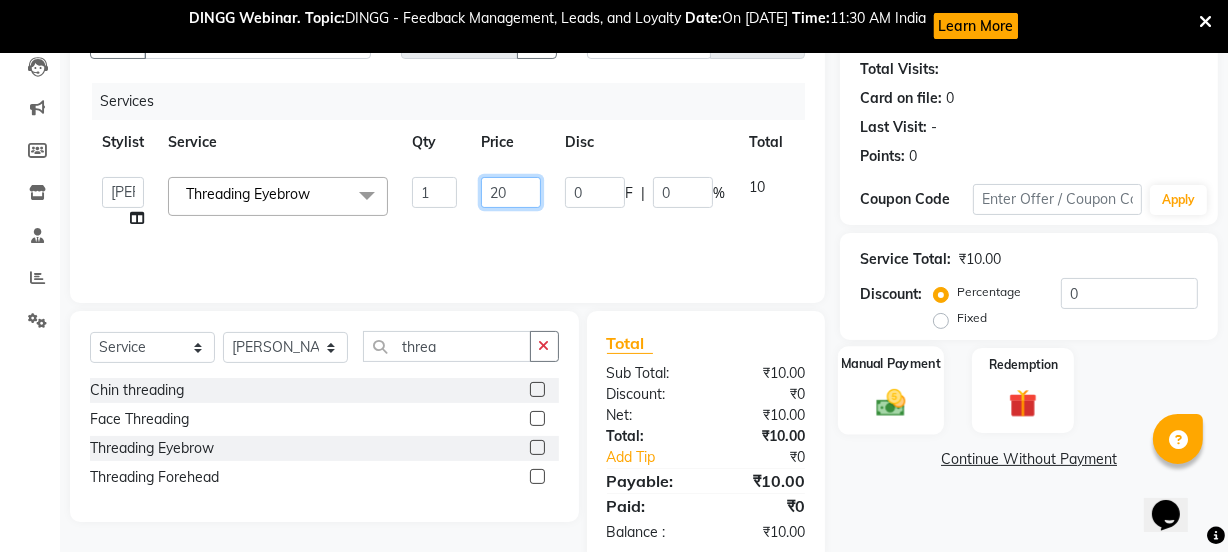 scroll, scrollTop: 259, scrollLeft: 0, axis: vertical 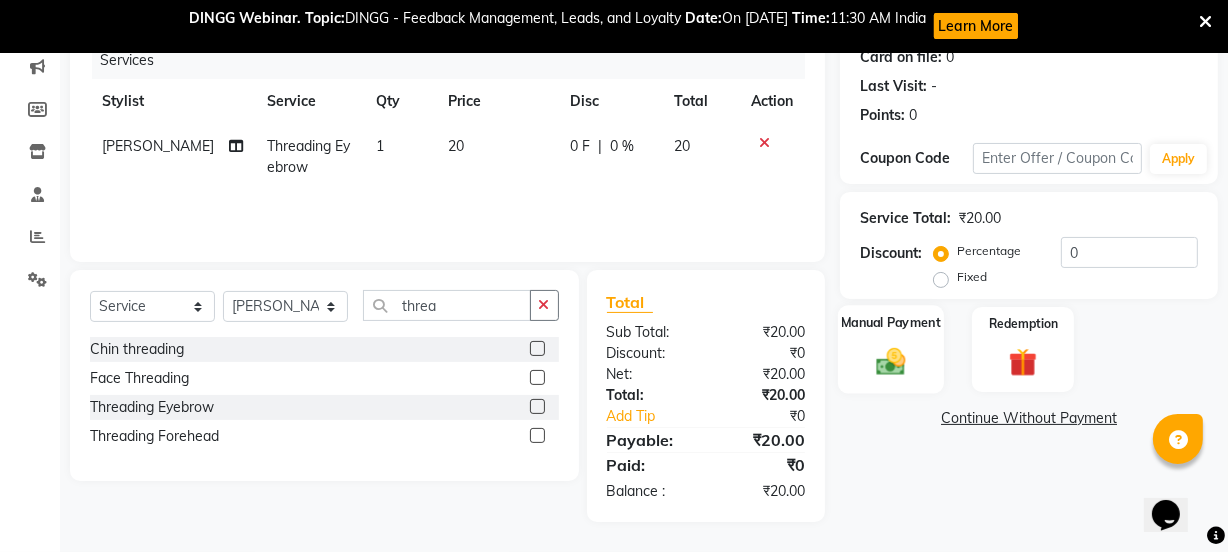 click on "Manual Payment" 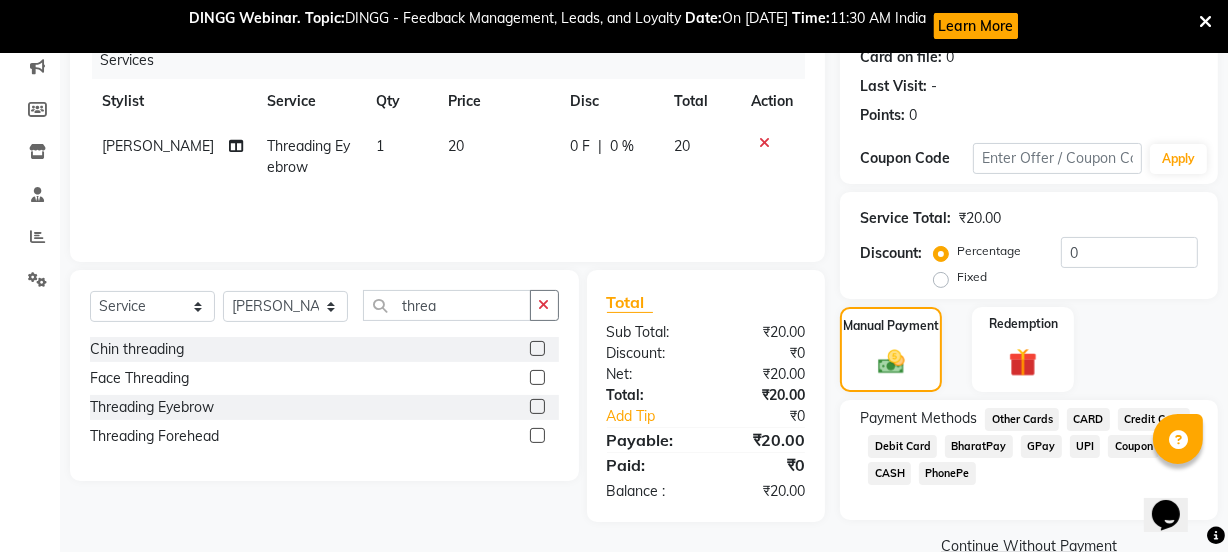 scroll, scrollTop: 298, scrollLeft: 0, axis: vertical 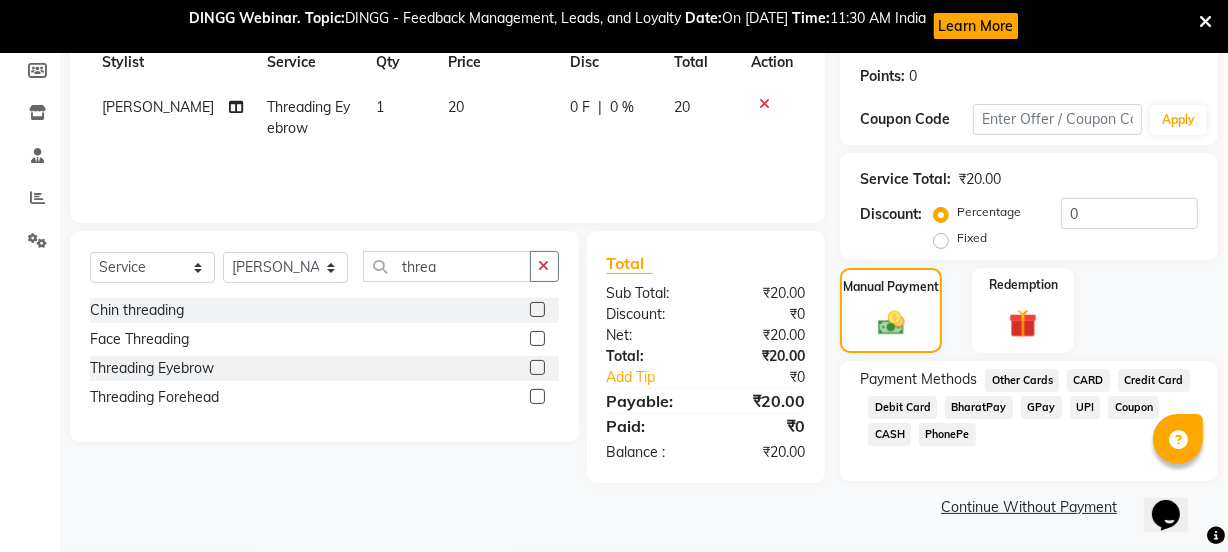 click on "GPay" 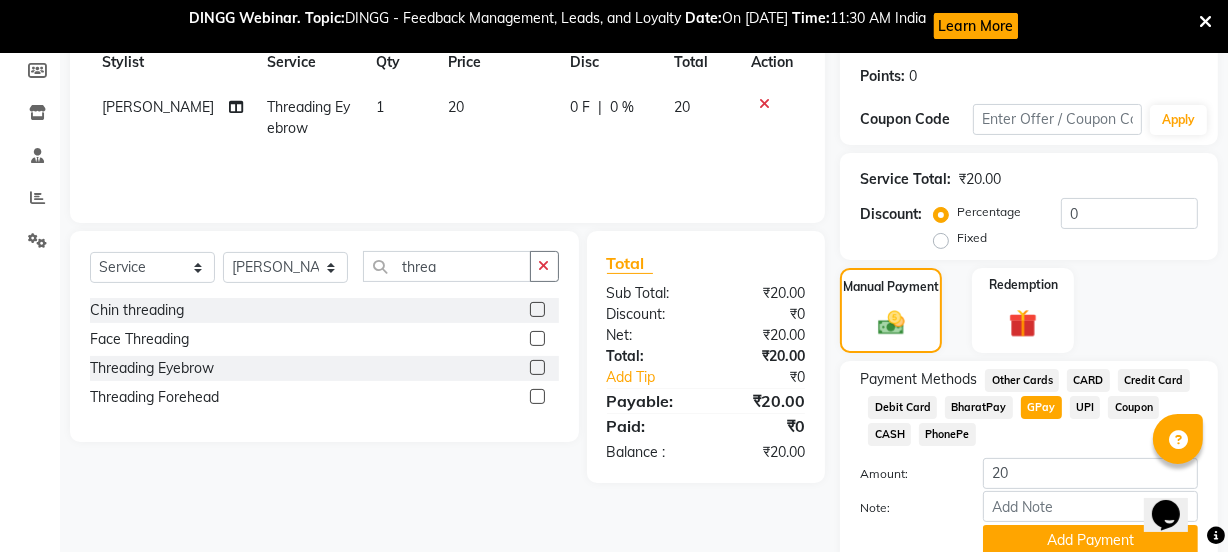 scroll, scrollTop: 380, scrollLeft: 0, axis: vertical 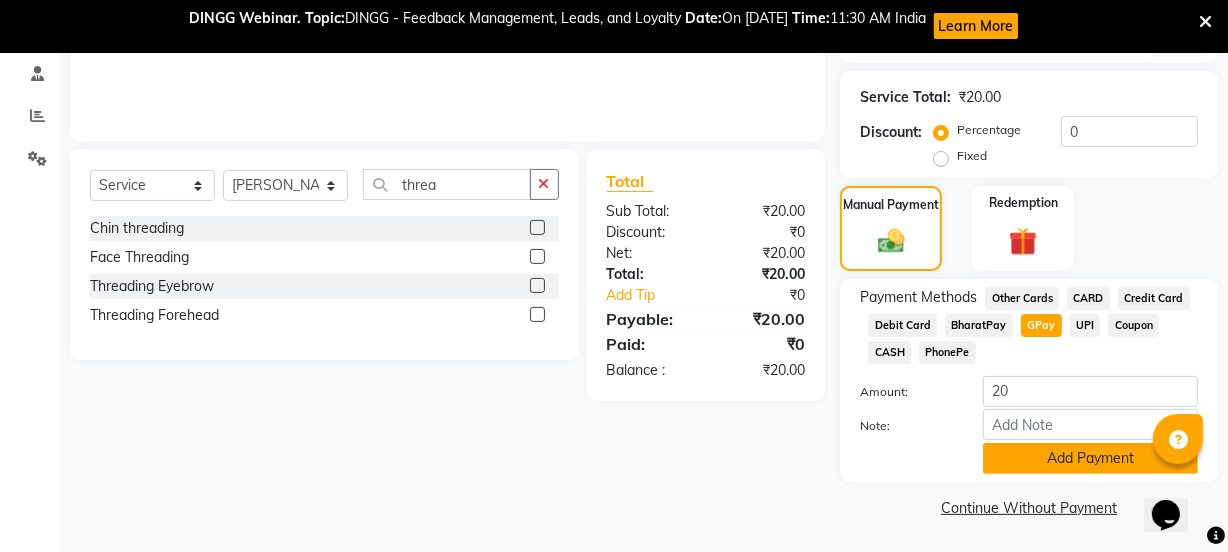 click on "Add Payment" 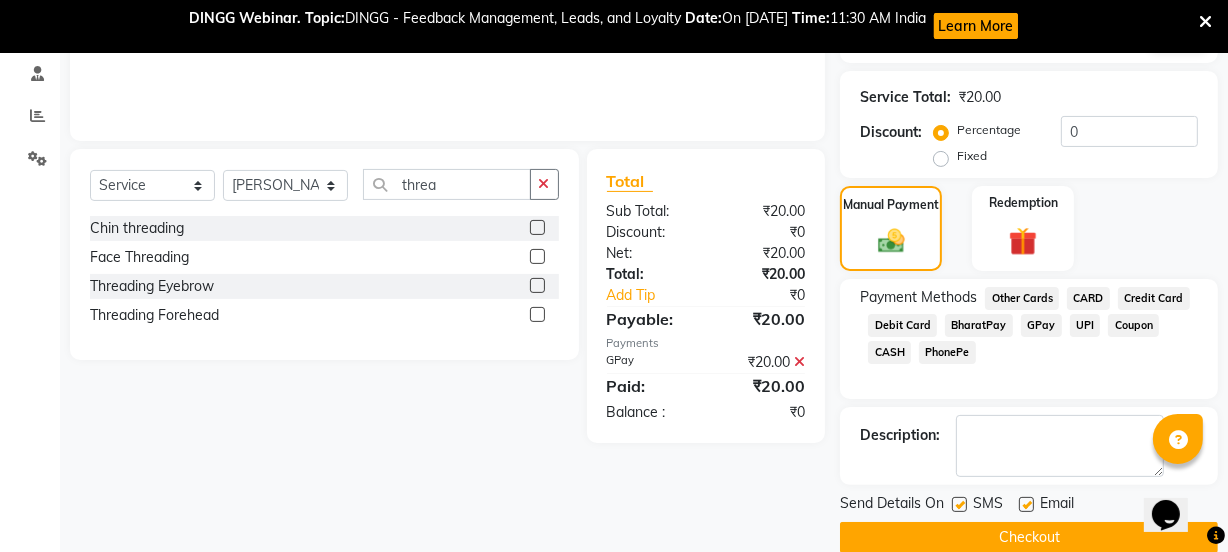 scroll, scrollTop: 410, scrollLeft: 0, axis: vertical 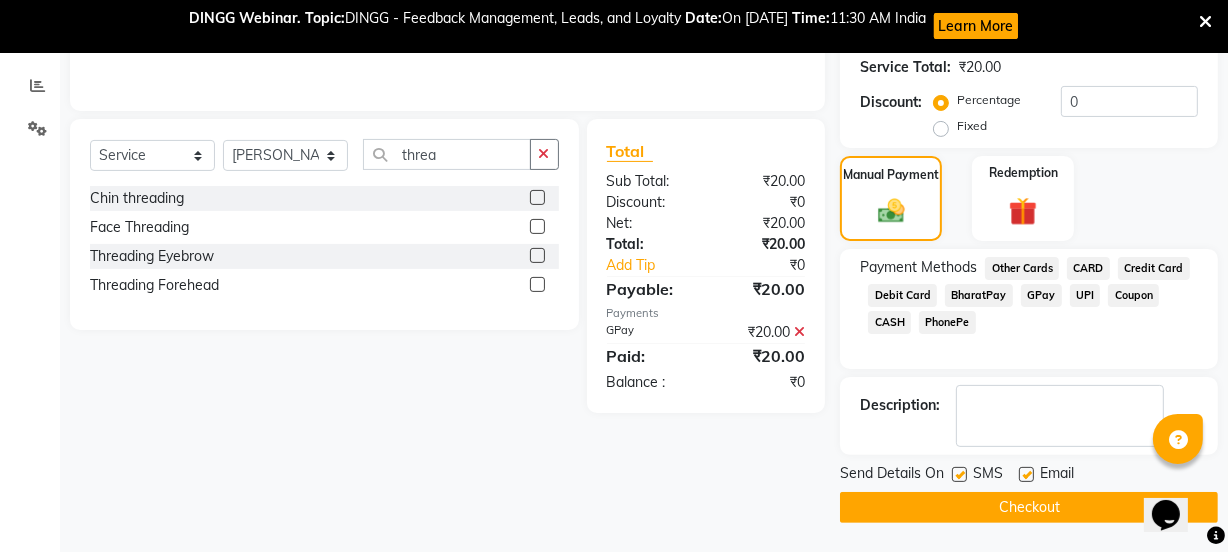 click on "Checkout" 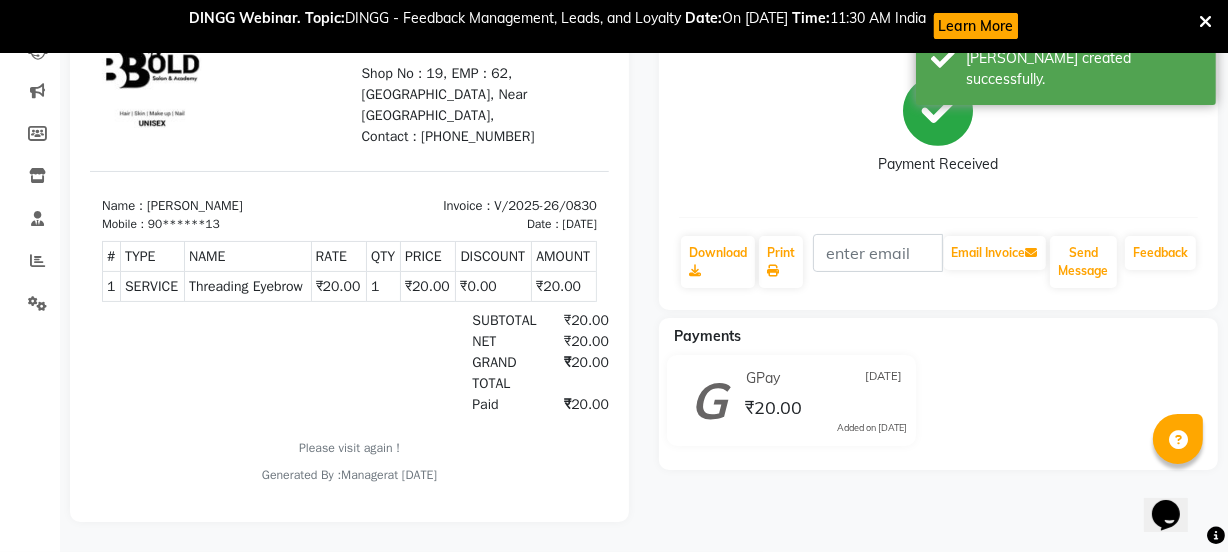 scroll, scrollTop: 0, scrollLeft: 0, axis: both 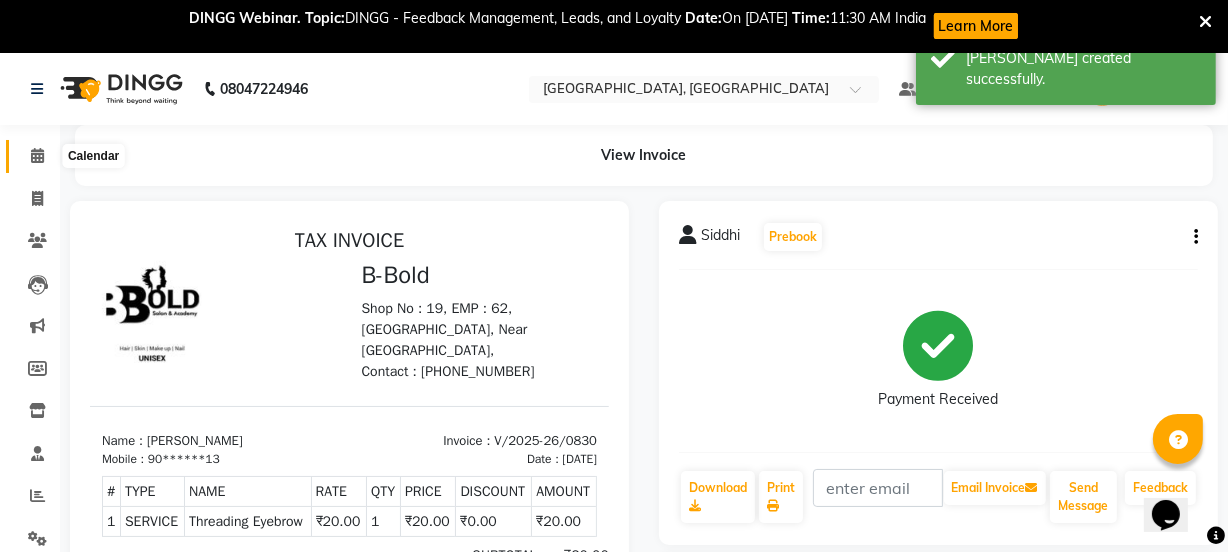 click 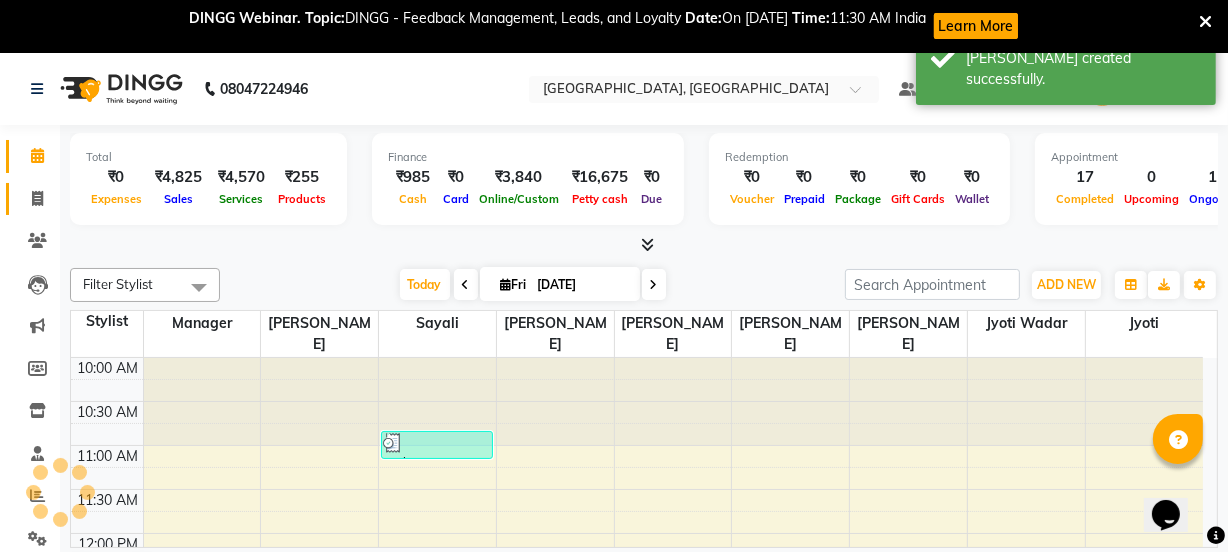 click 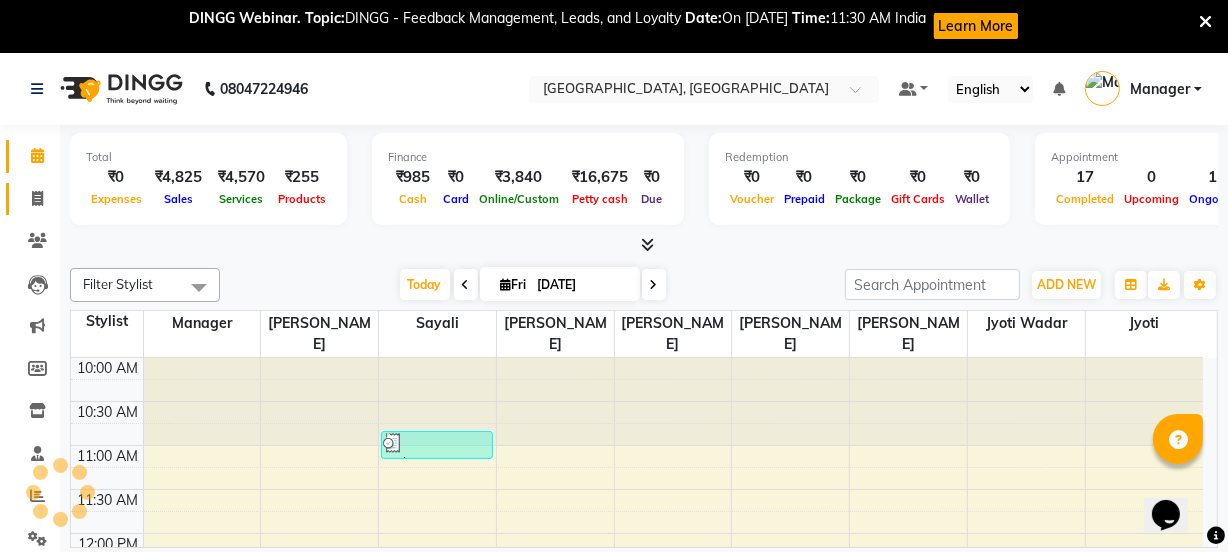 select on "service" 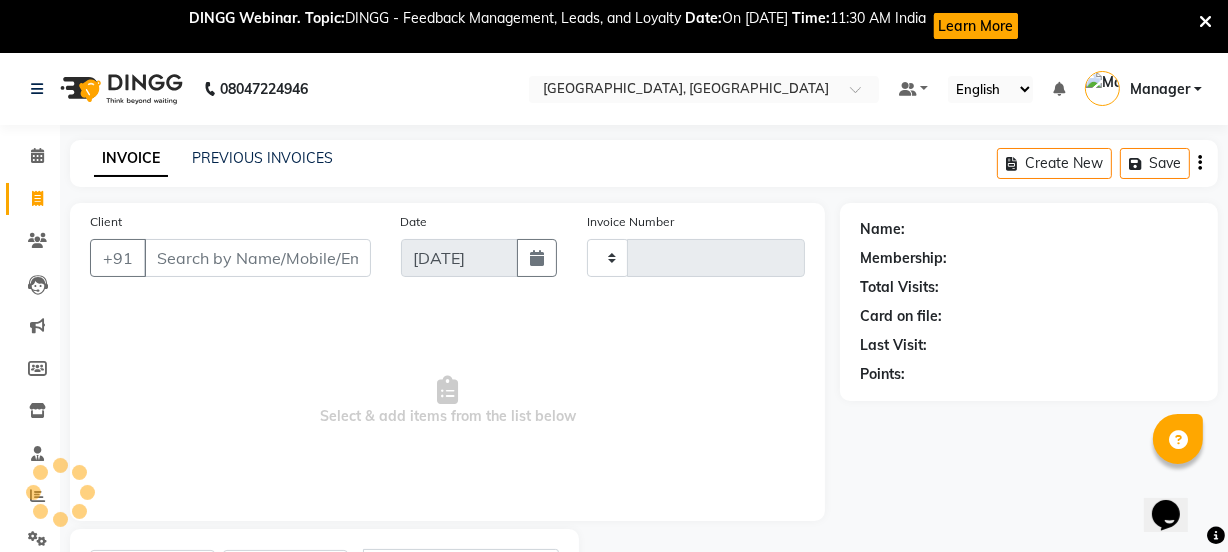 click on "Client" at bounding box center [257, 258] 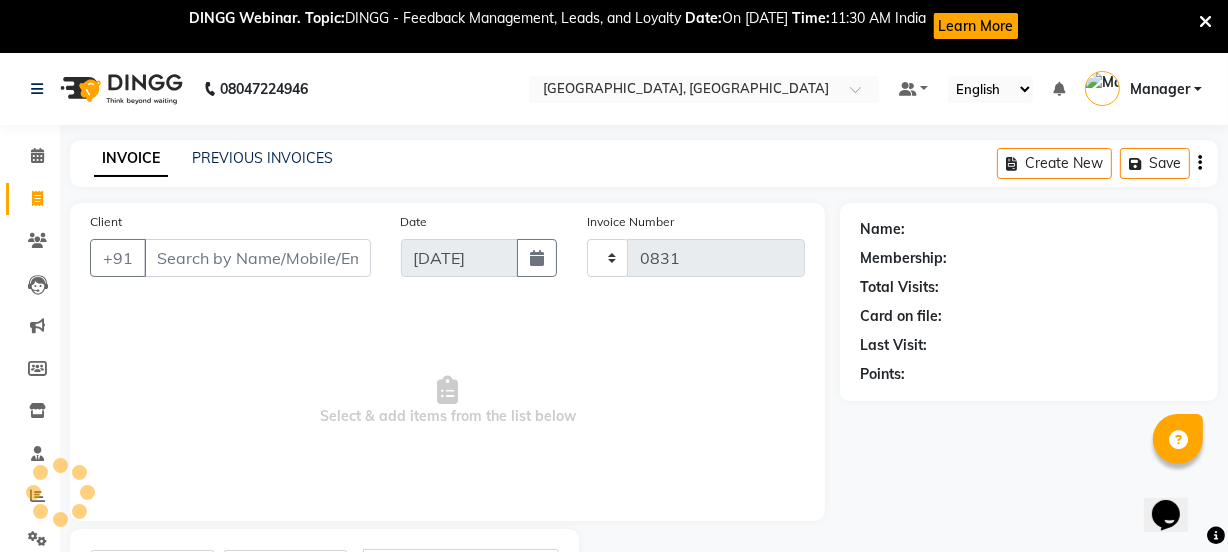 select on "7742" 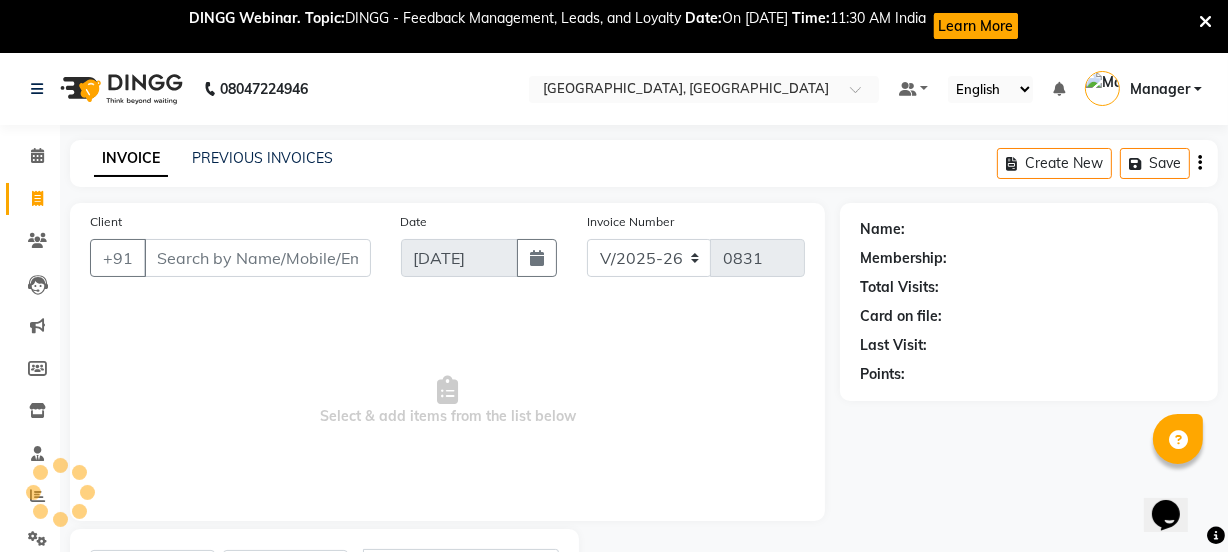 click on "Client" at bounding box center (257, 258) 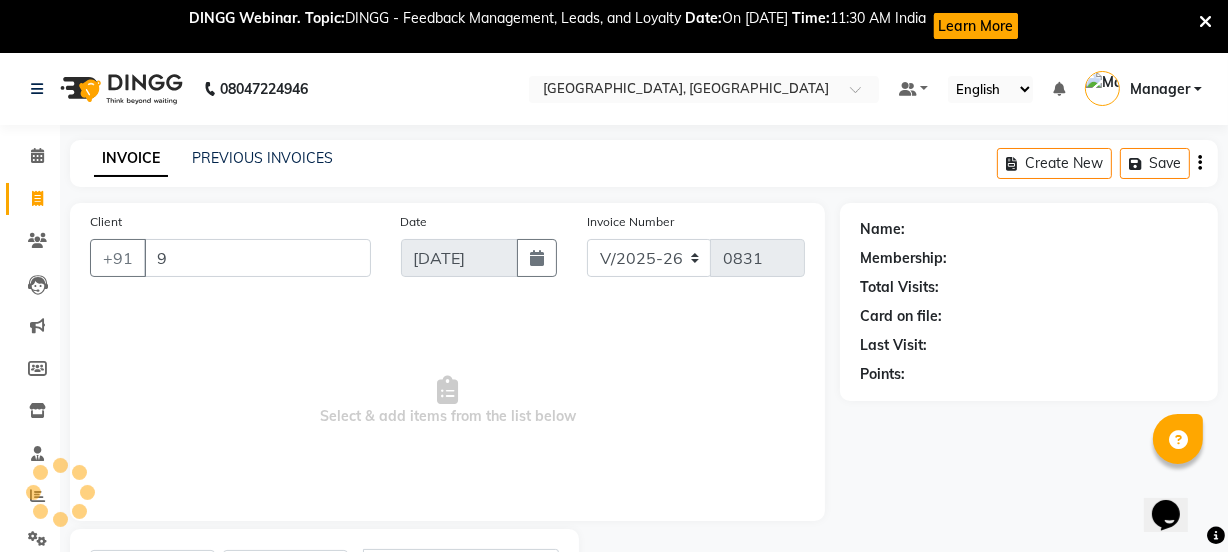 select on "membership" 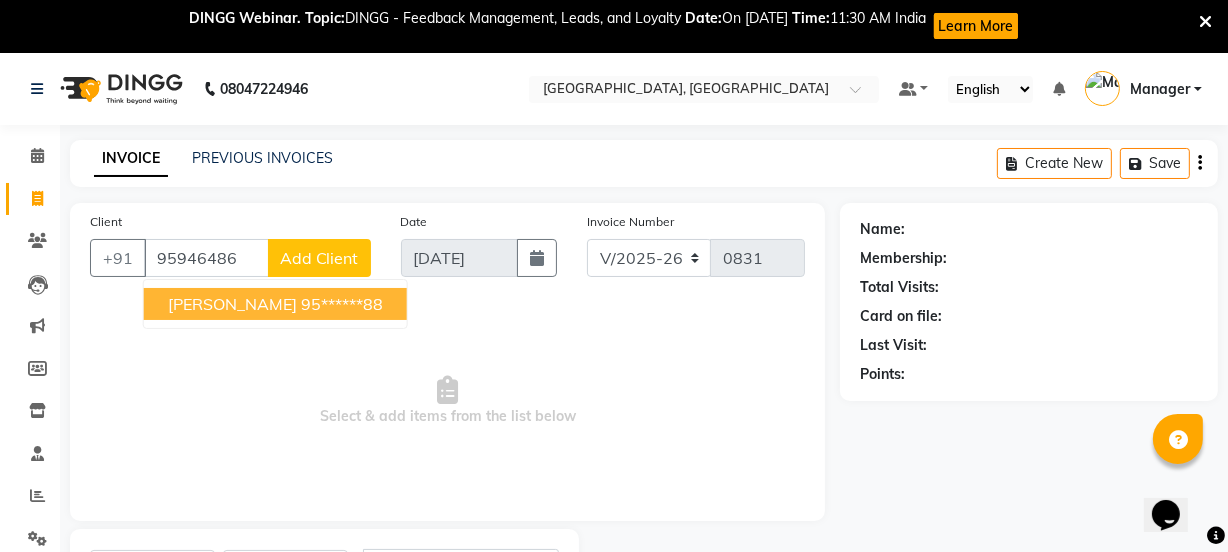 click on "95******88" at bounding box center [342, 304] 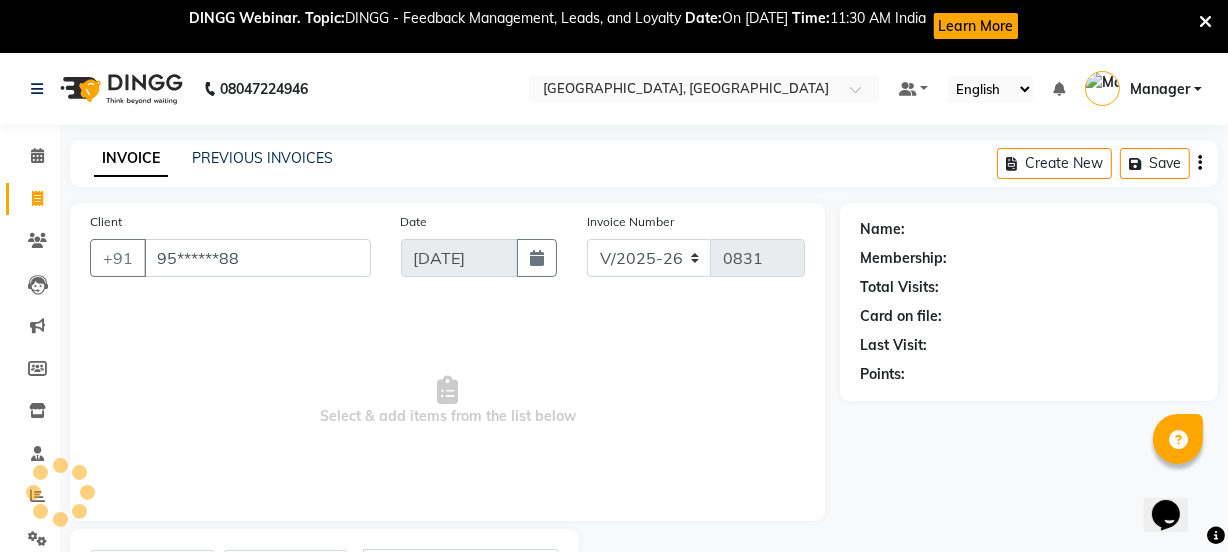 type on "95******88" 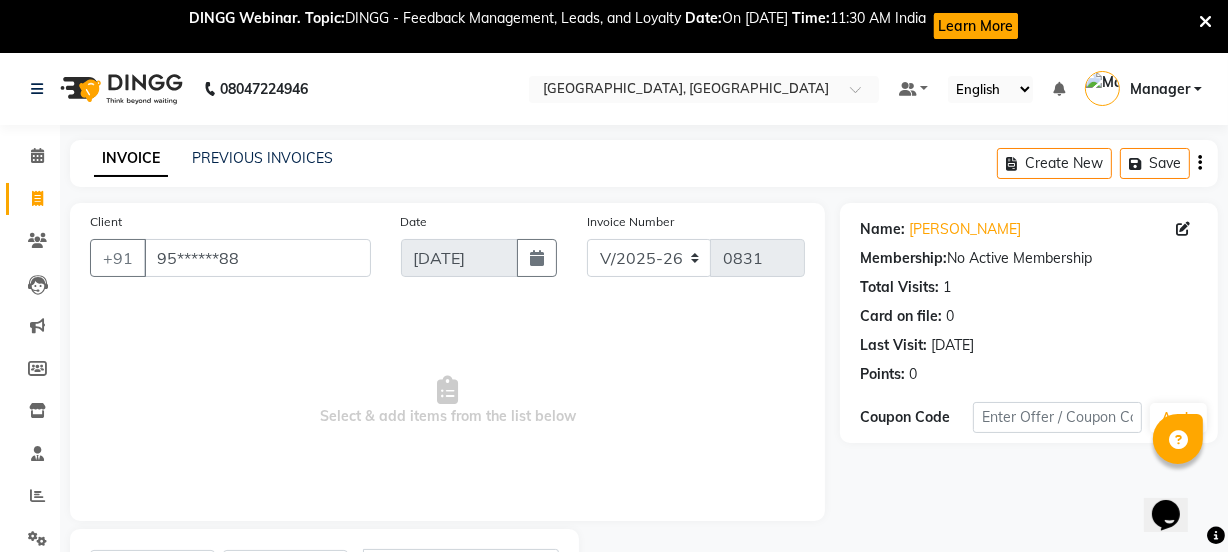 scroll, scrollTop: 190, scrollLeft: 0, axis: vertical 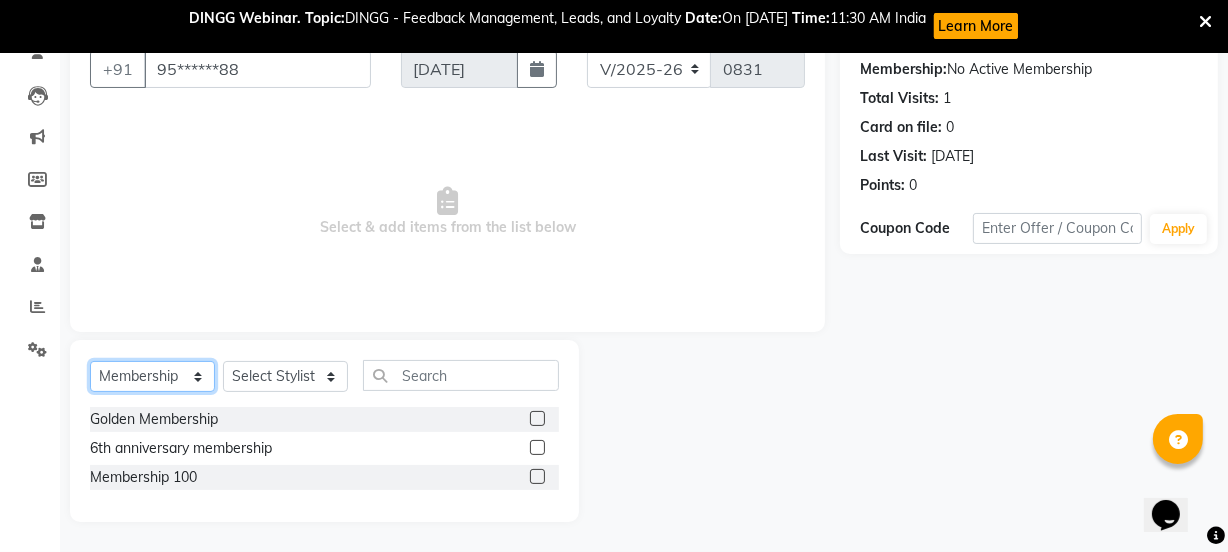 click on "Select  Service  Product  Membership  Package Voucher Prepaid Gift Card" 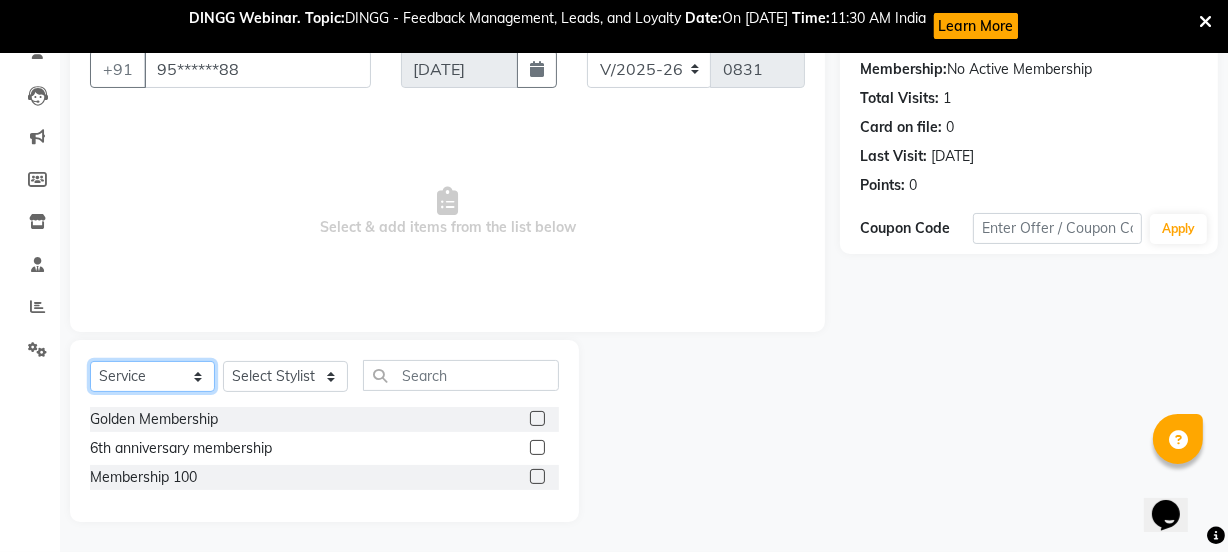 click on "Select  Service  Product  Membership  Package Voucher Prepaid Gift Card" 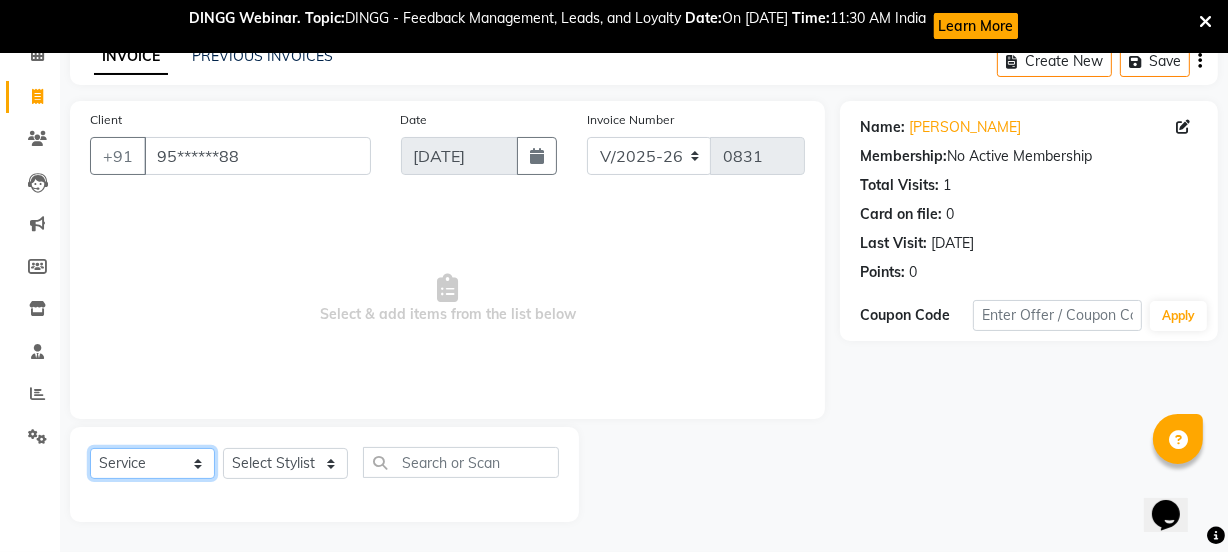 scroll, scrollTop: 102, scrollLeft: 0, axis: vertical 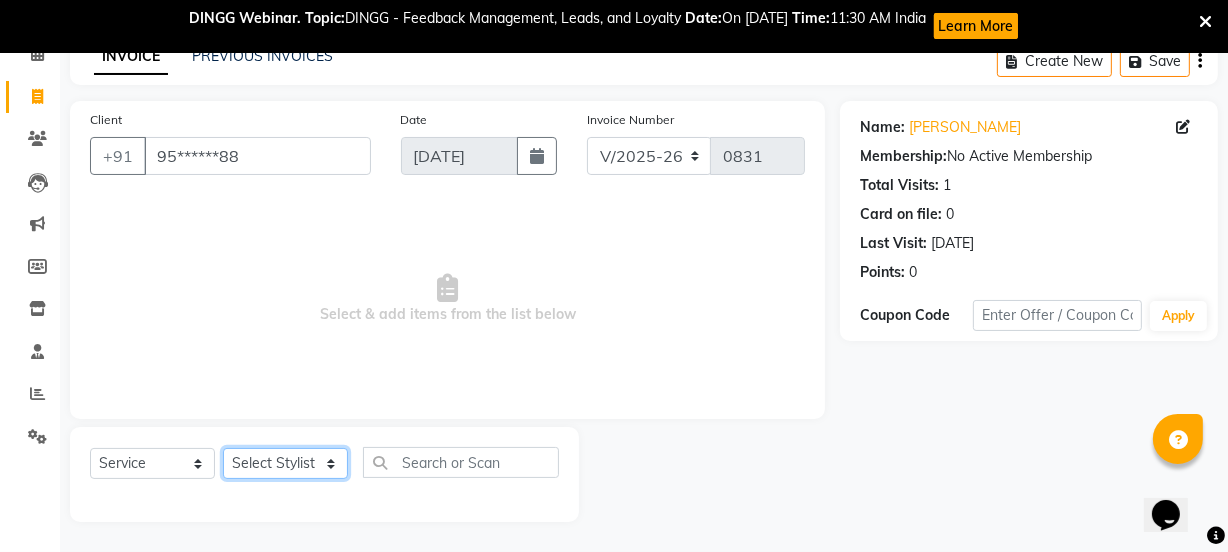 click on "Select Stylist [PERSON_NAME] wadar Manager [PERSON_NAME] [PERSON_NAME]  [PERSON_NAME] [PERSON_NAME]  [PERSON_NAME] [PERSON_NAME] [PERSON_NAME]" 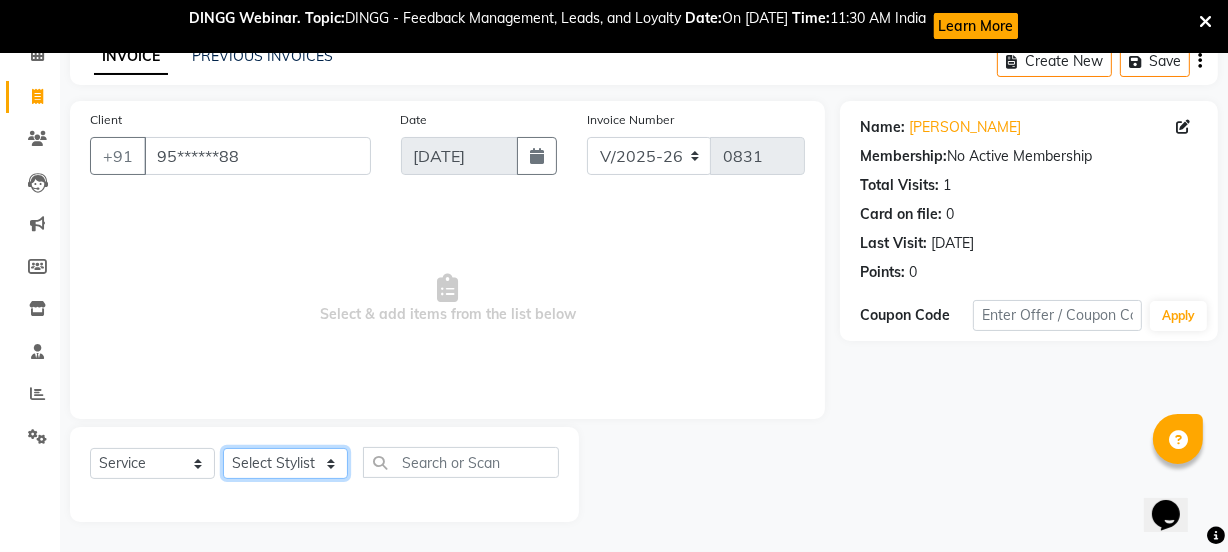 select on "84525" 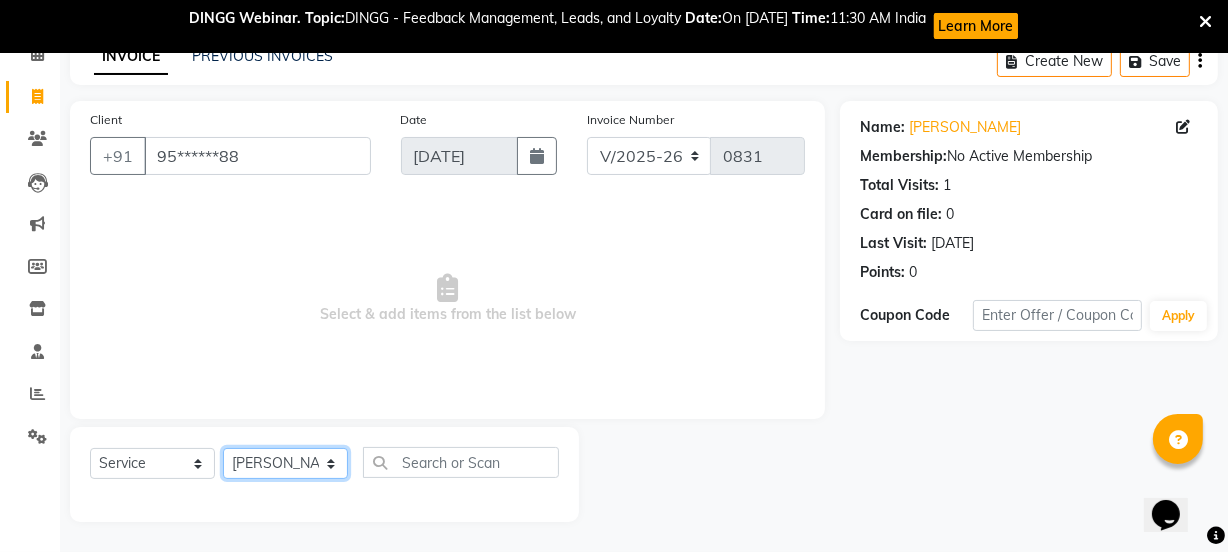 click on "Select Stylist [PERSON_NAME] wadar Manager [PERSON_NAME] [PERSON_NAME]  [PERSON_NAME] [PERSON_NAME]  [PERSON_NAME] [PERSON_NAME] [PERSON_NAME]" 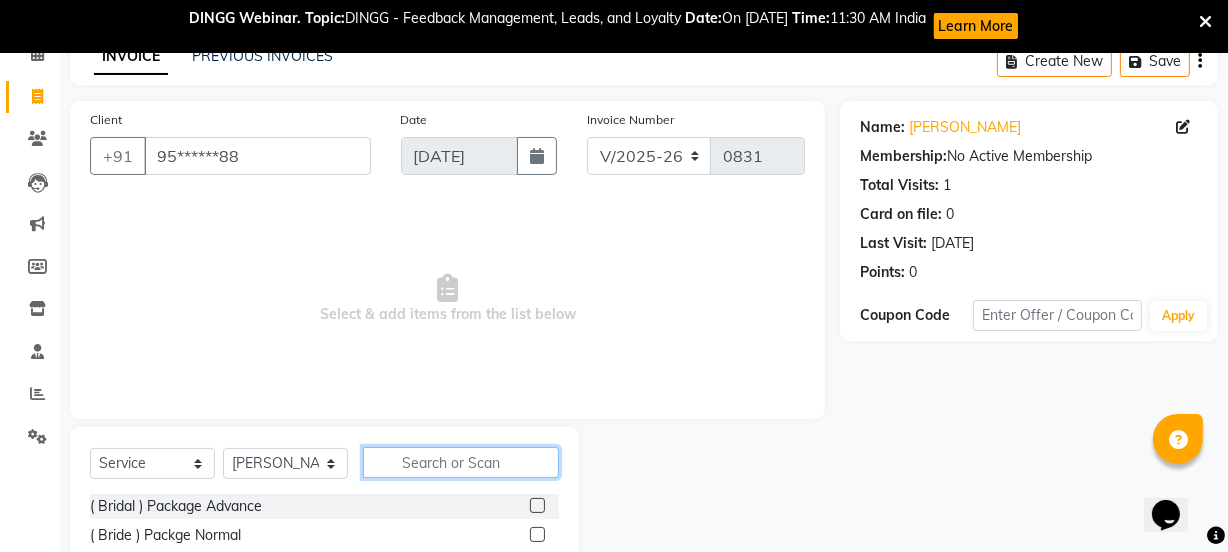 click 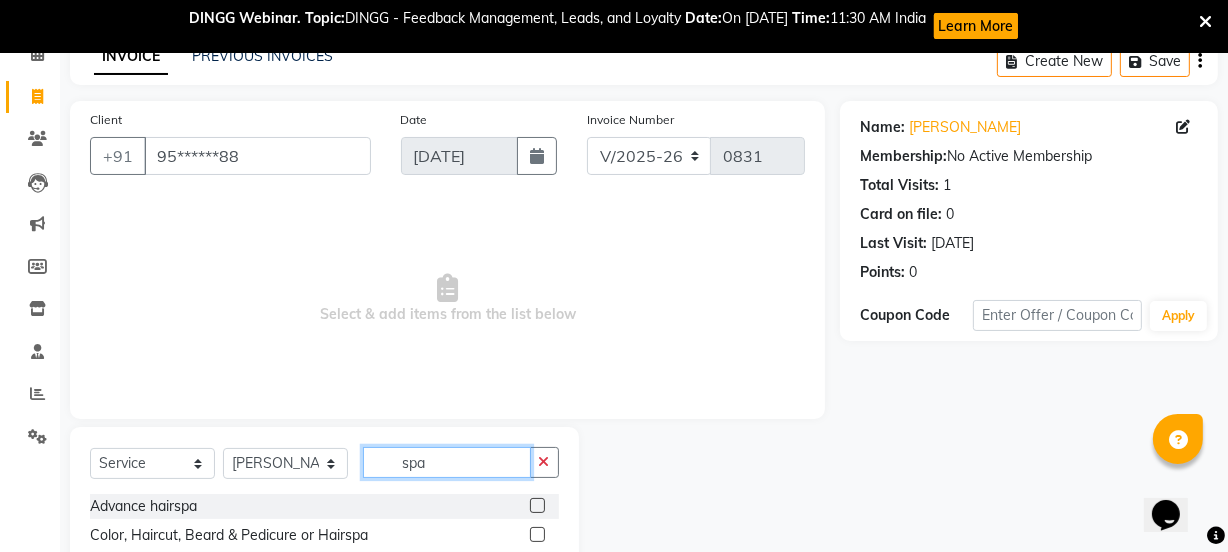 scroll, scrollTop: 302, scrollLeft: 0, axis: vertical 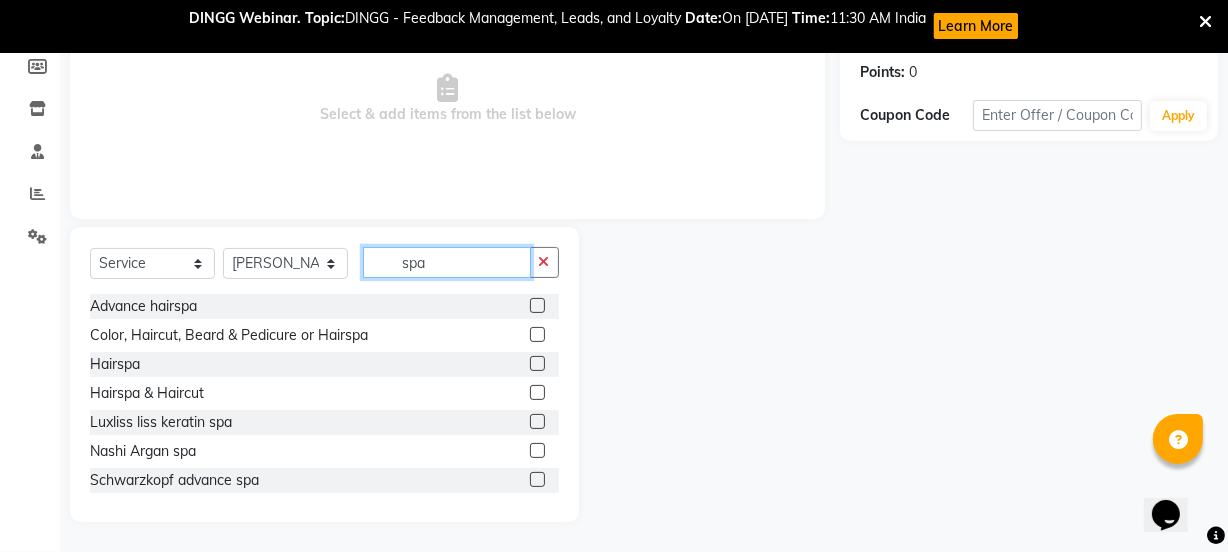 type on "spa" 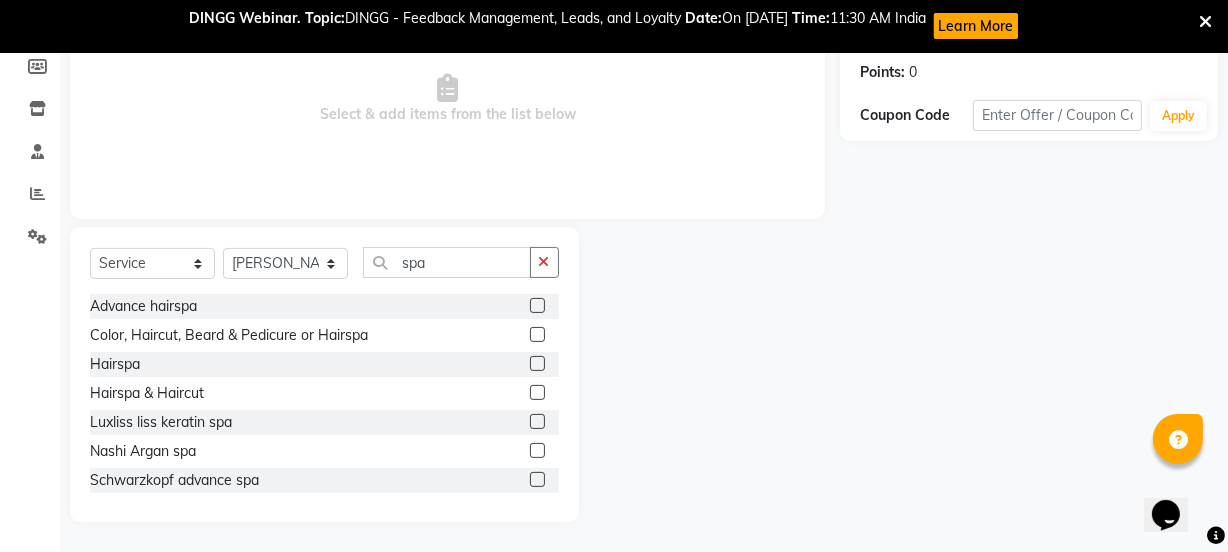 click 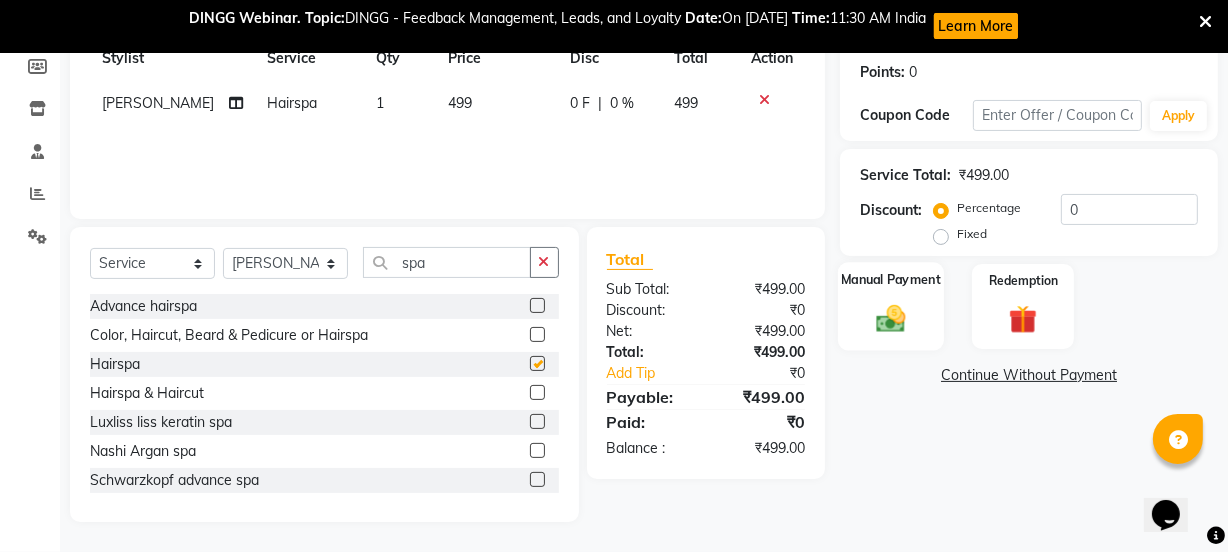 checkbox on "false" 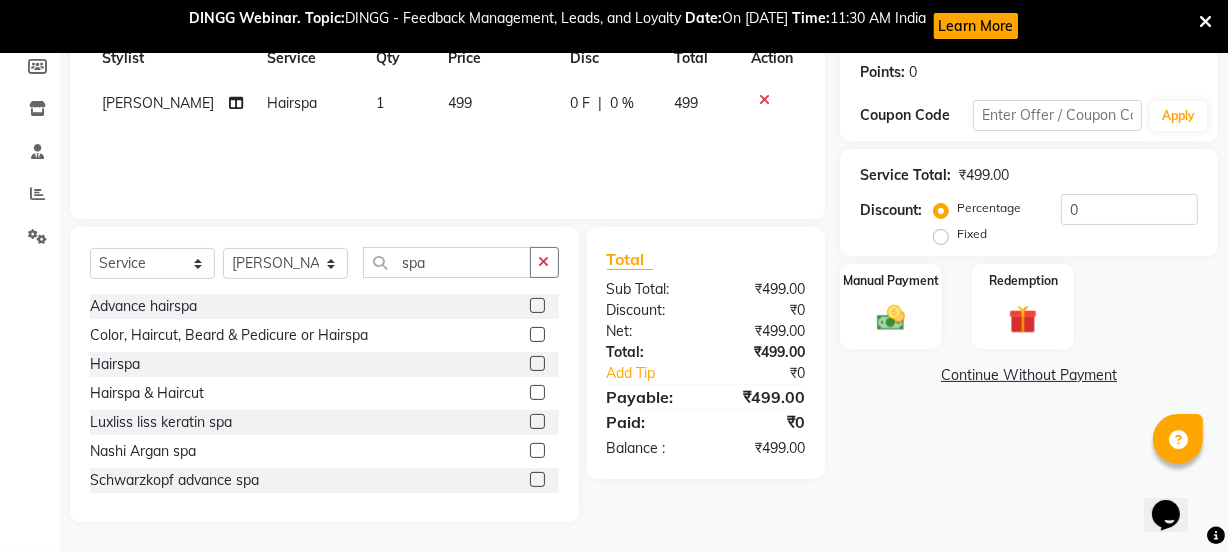 scroll, scrollTop: 0, scrollLeft: 0, axis: both 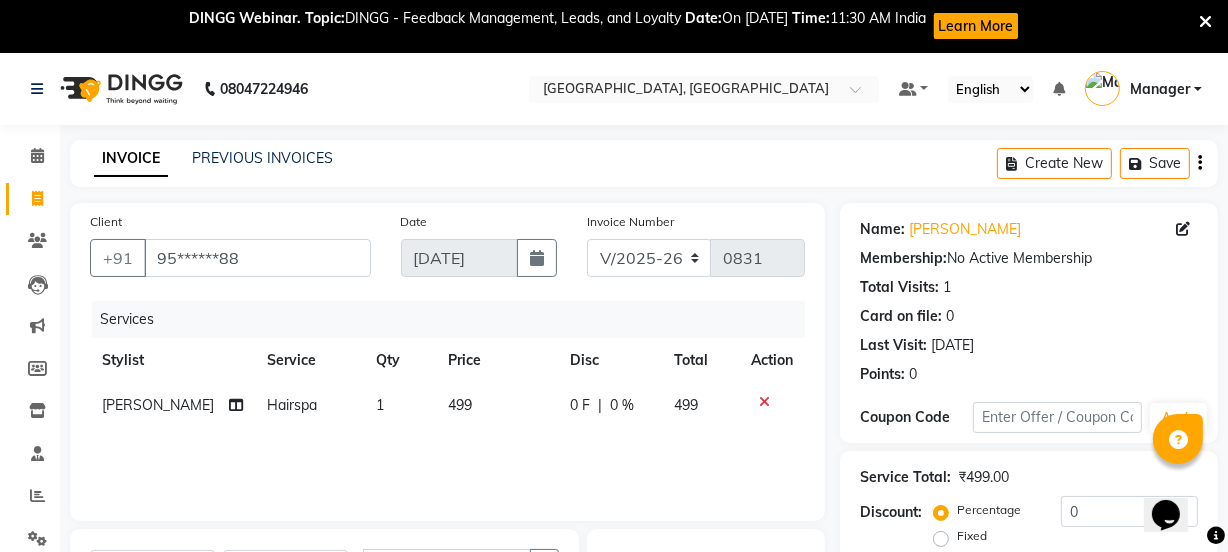click on "499" 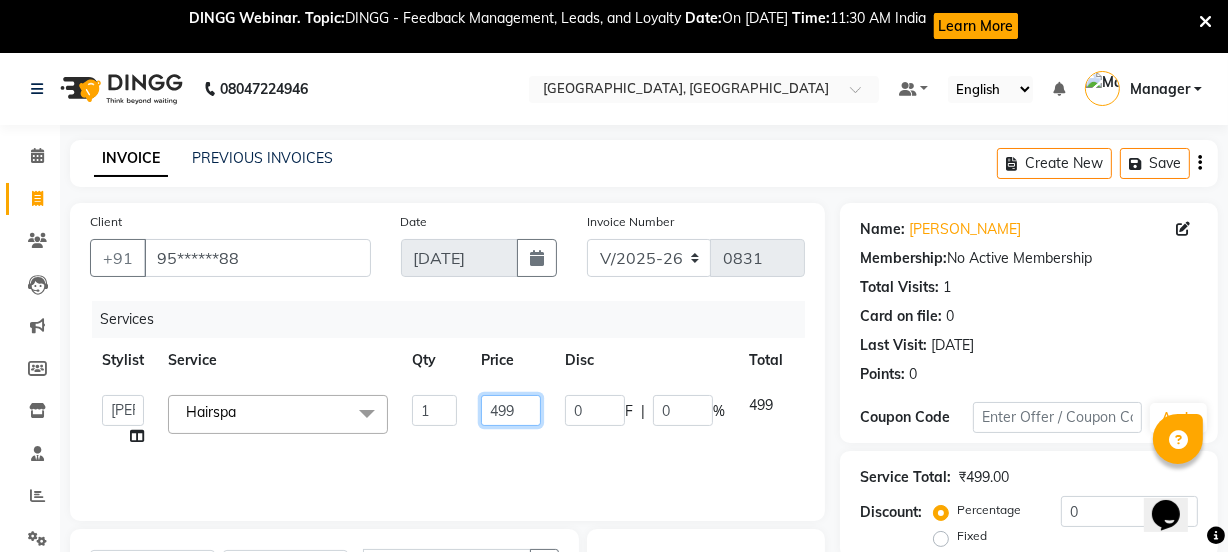 click on "499" 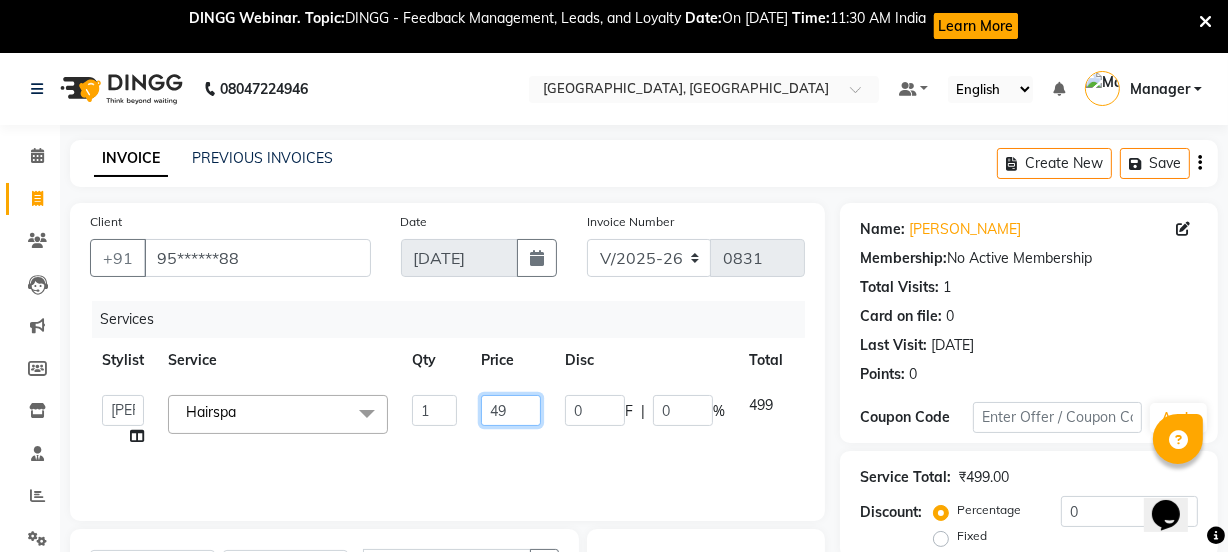 type on "4" 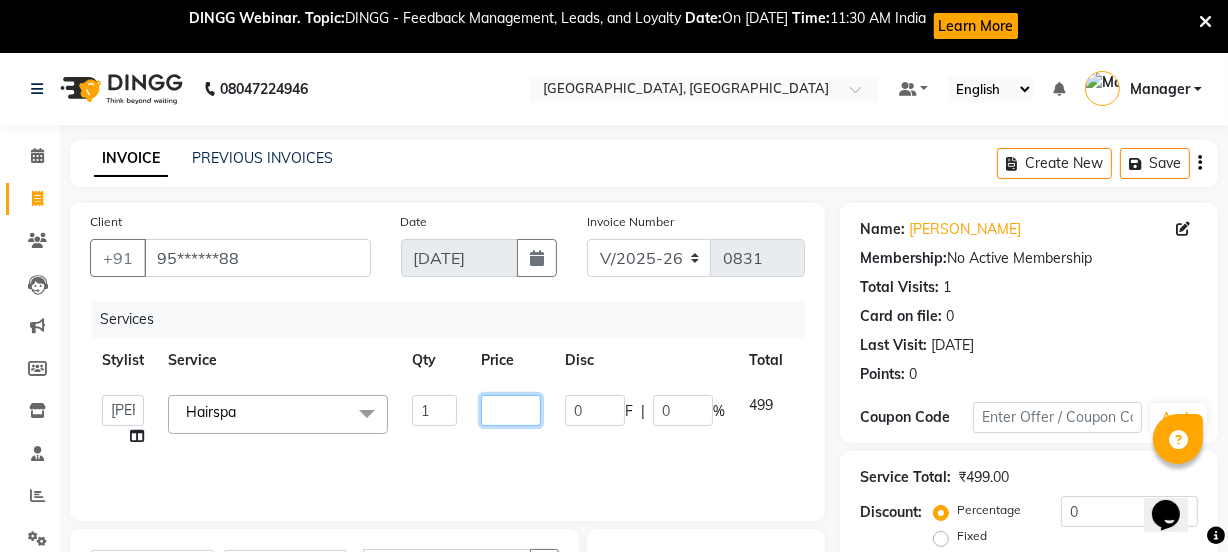 type on "6" 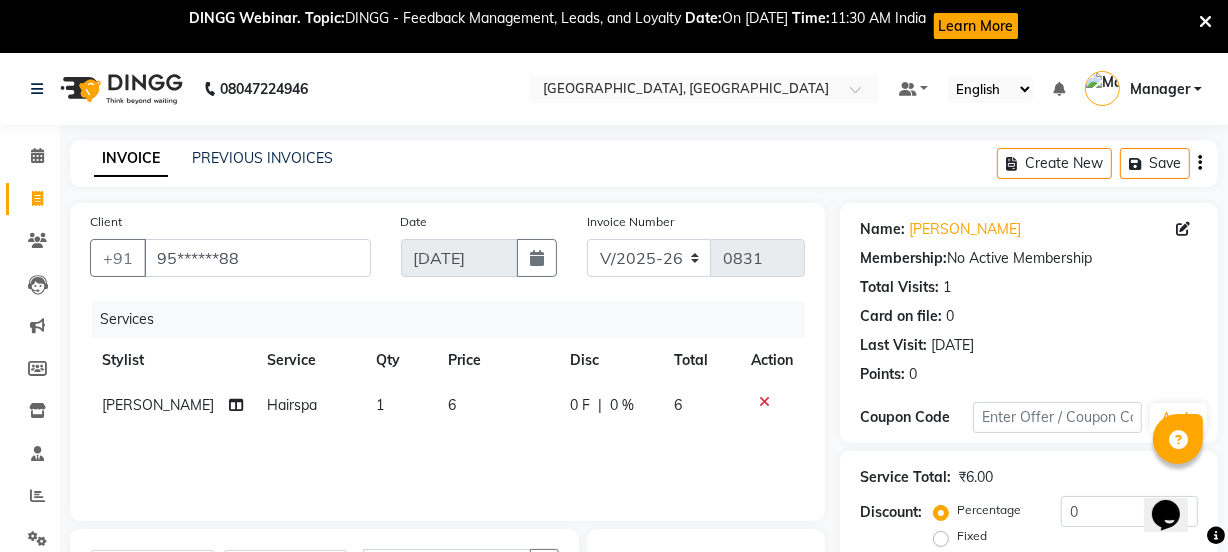 click on "6" 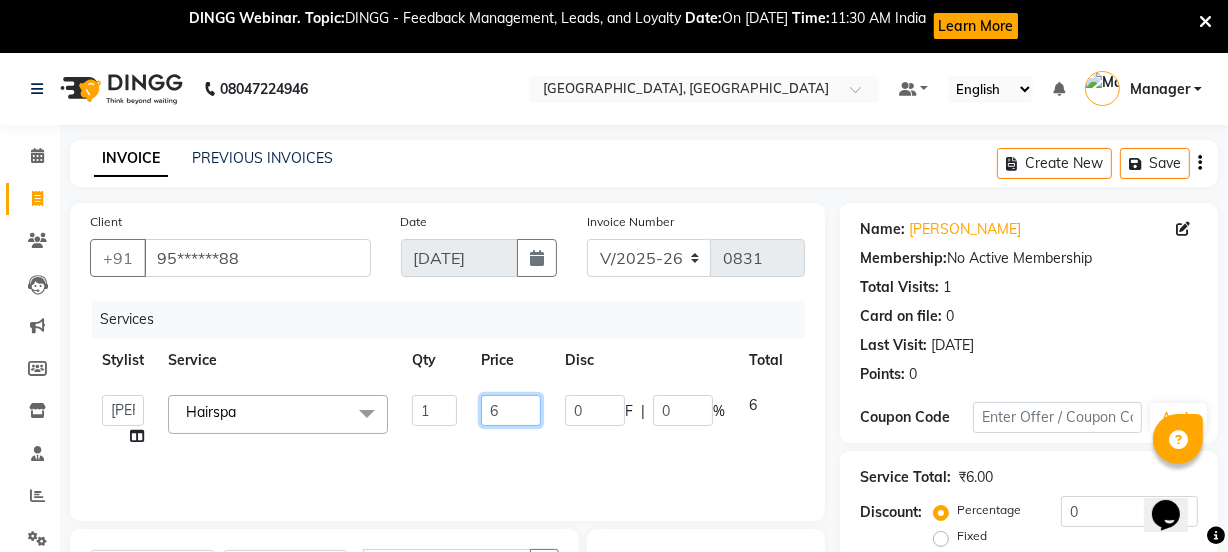 click on "6" 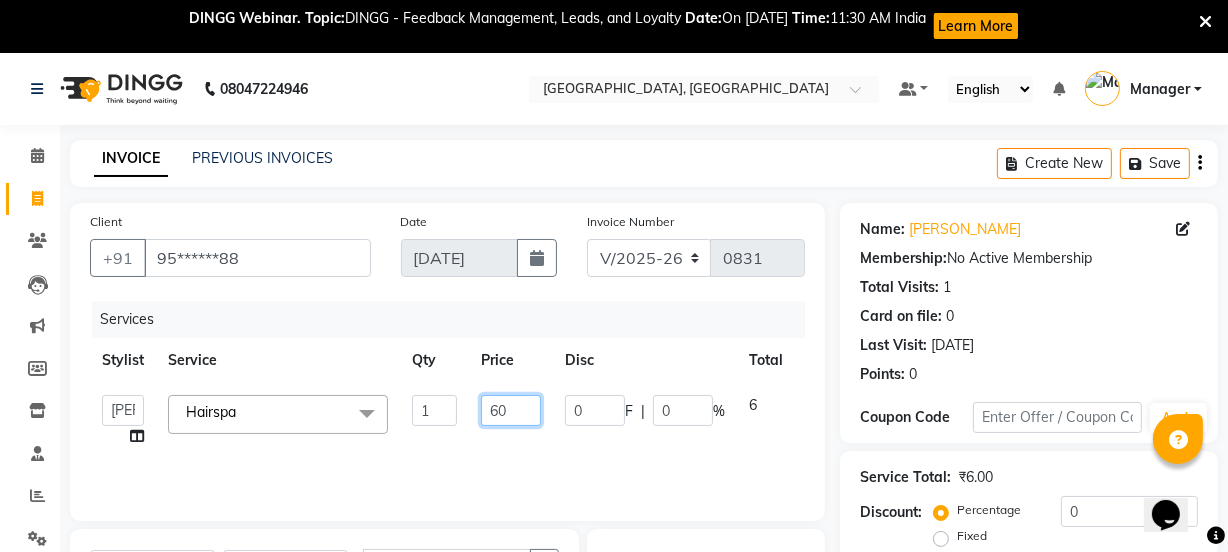 type on "600" 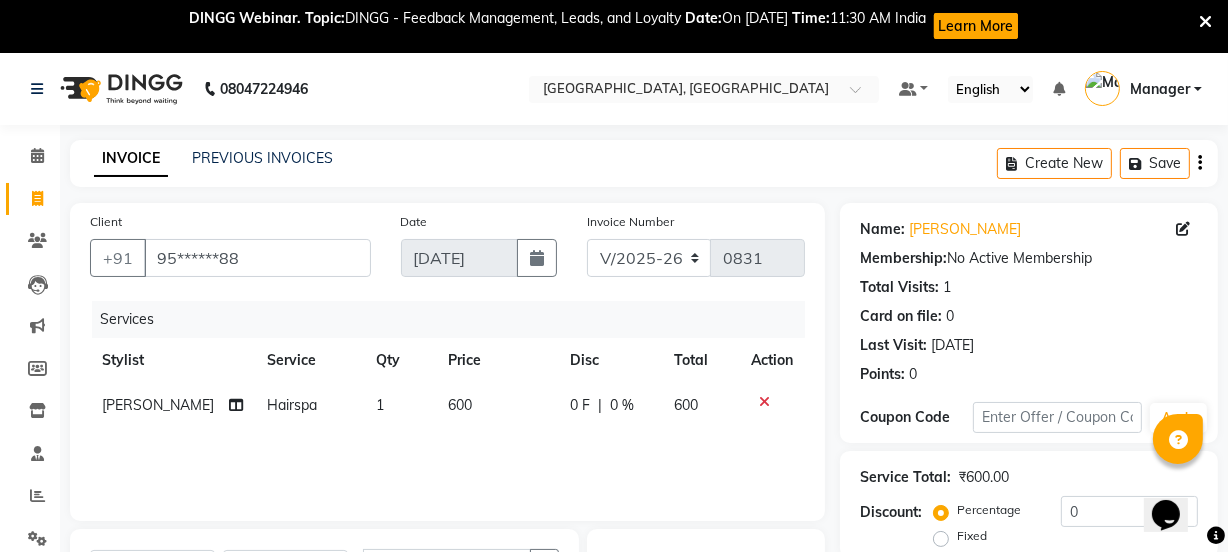 scroll, scrollTop: 236, scrollLeft: 0, axis: vertical 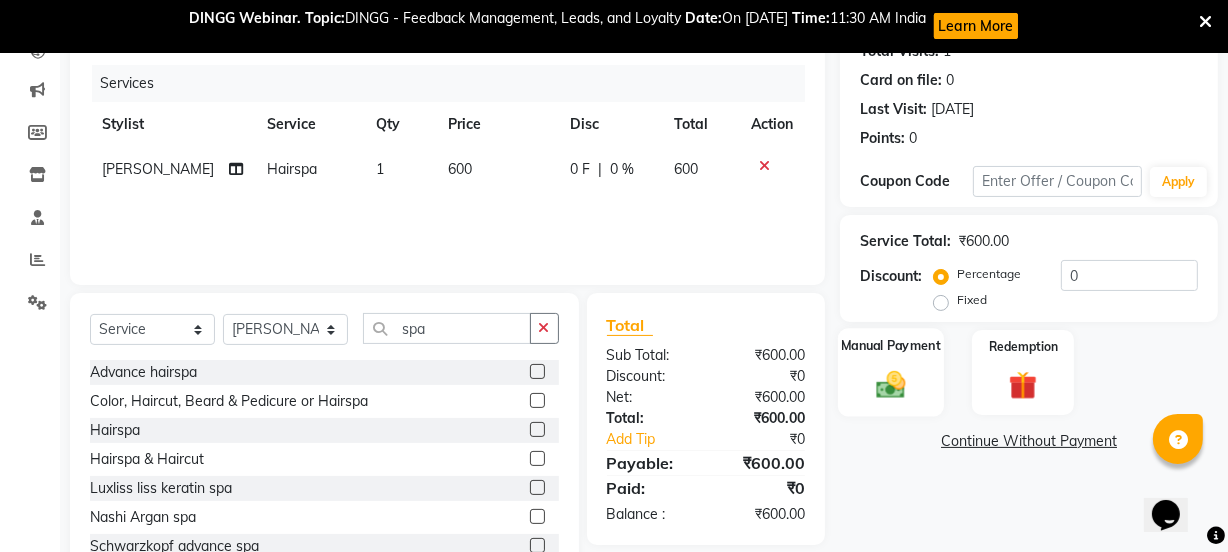 click on "Manual Payment" 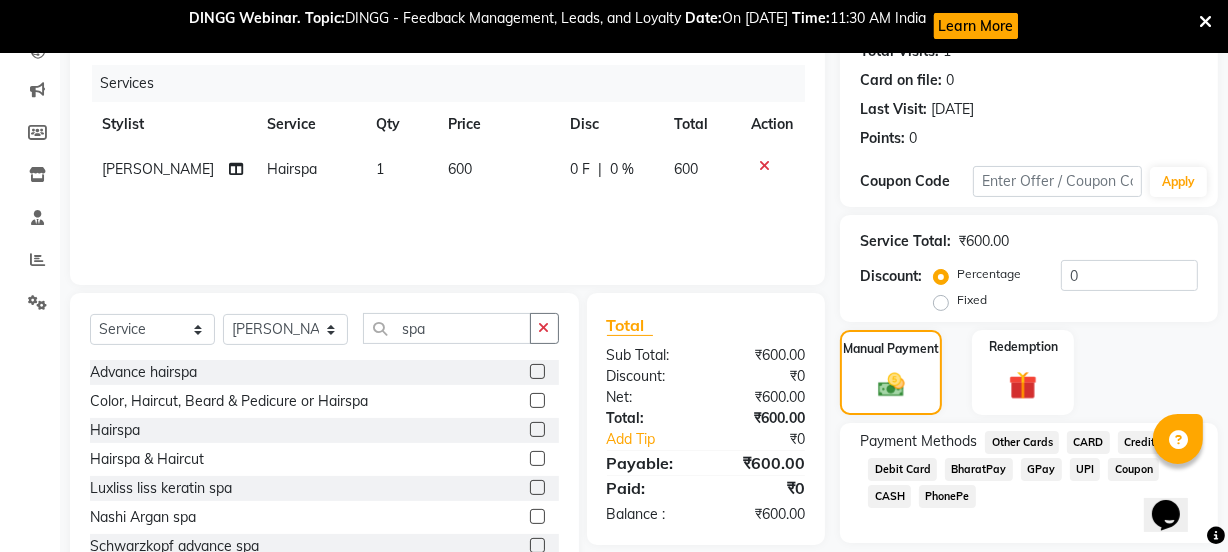 scroll, scrollTop: 302, scrollLeft: 0, axis: vertical 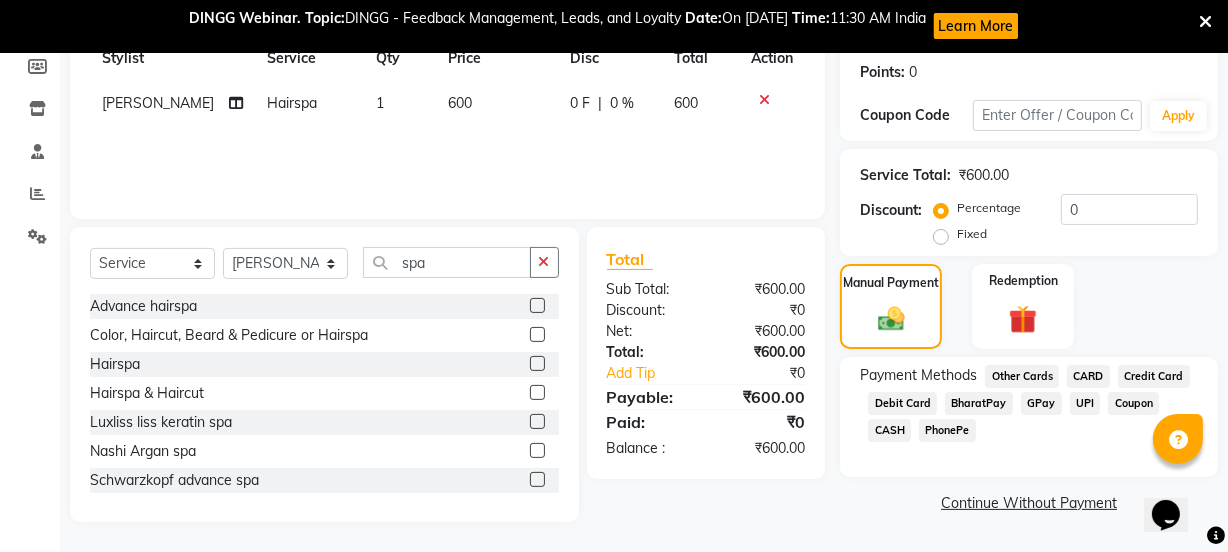 click on "GPay" 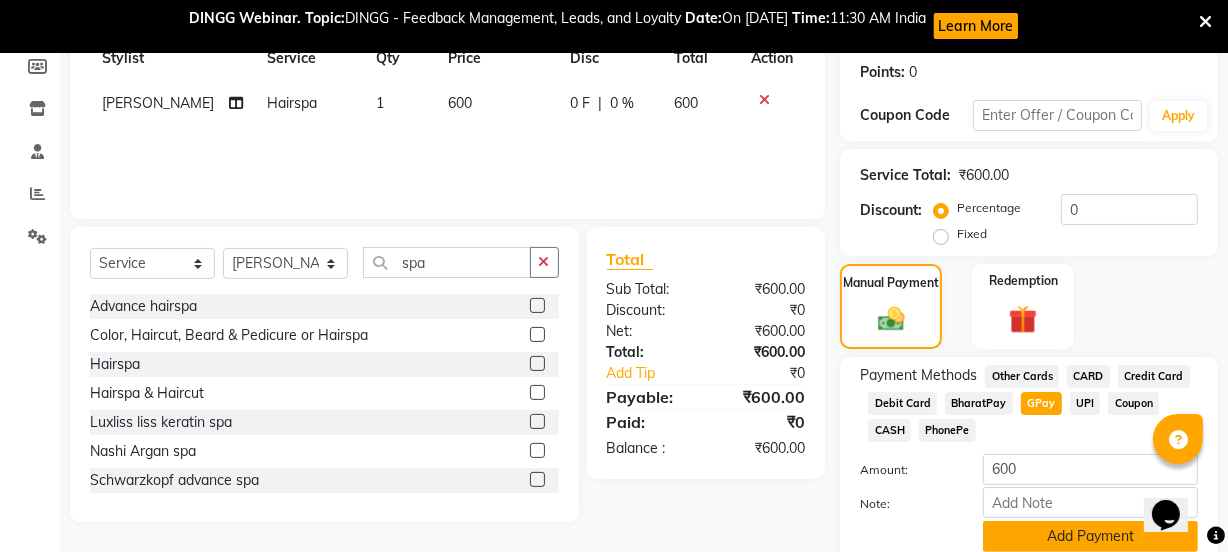 scroll, scrollTop: 380, scrollLeft: 0, axis: vertical 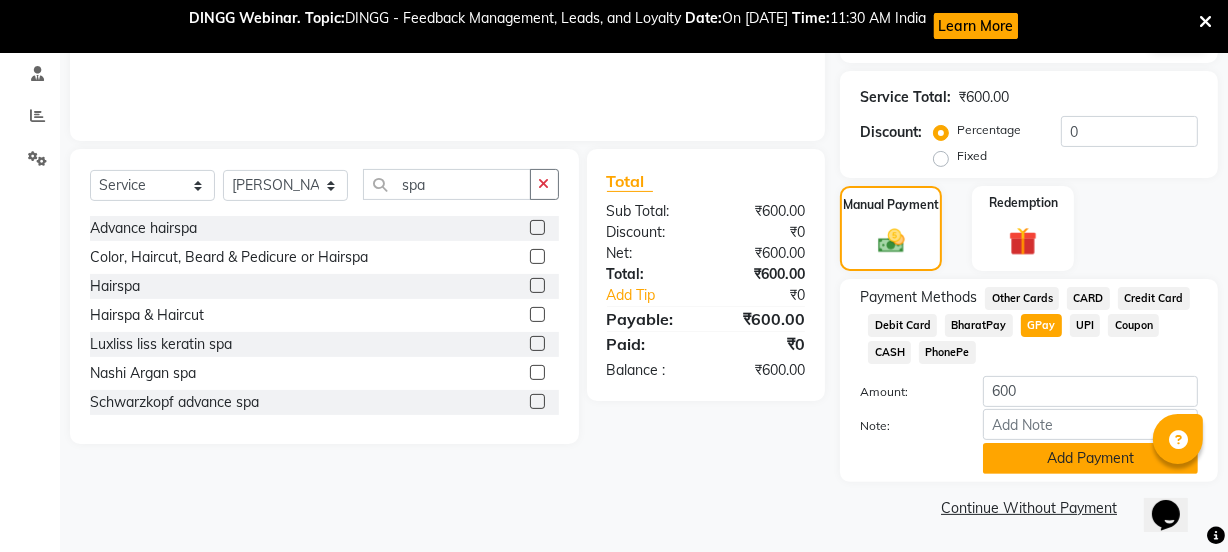 click on "Add Payment" 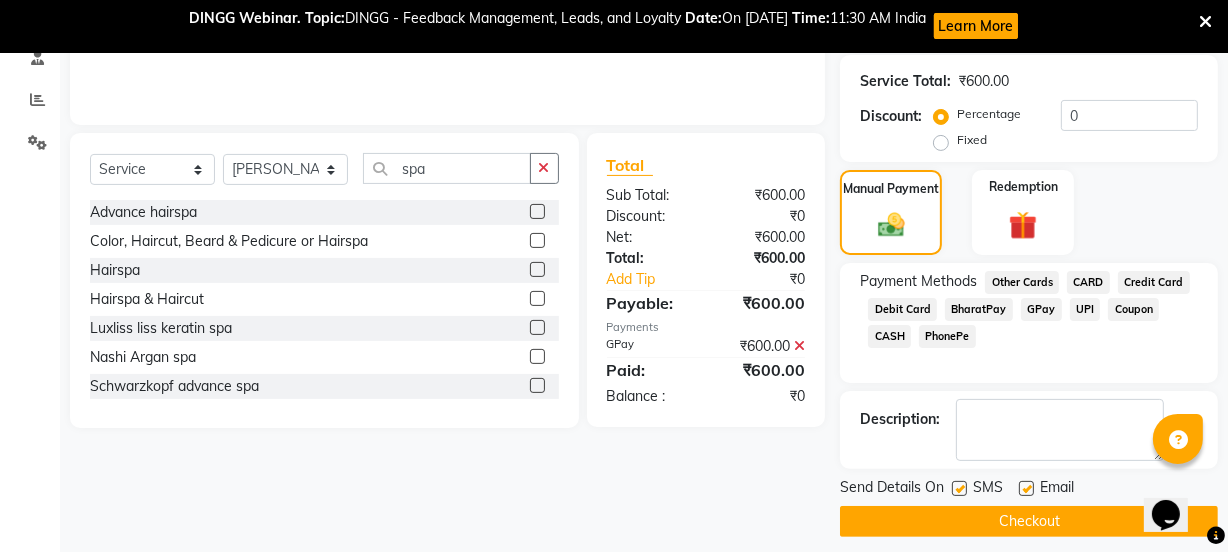 scroll, scrollTop: 410, scrollLeft: 0, axis: vertical 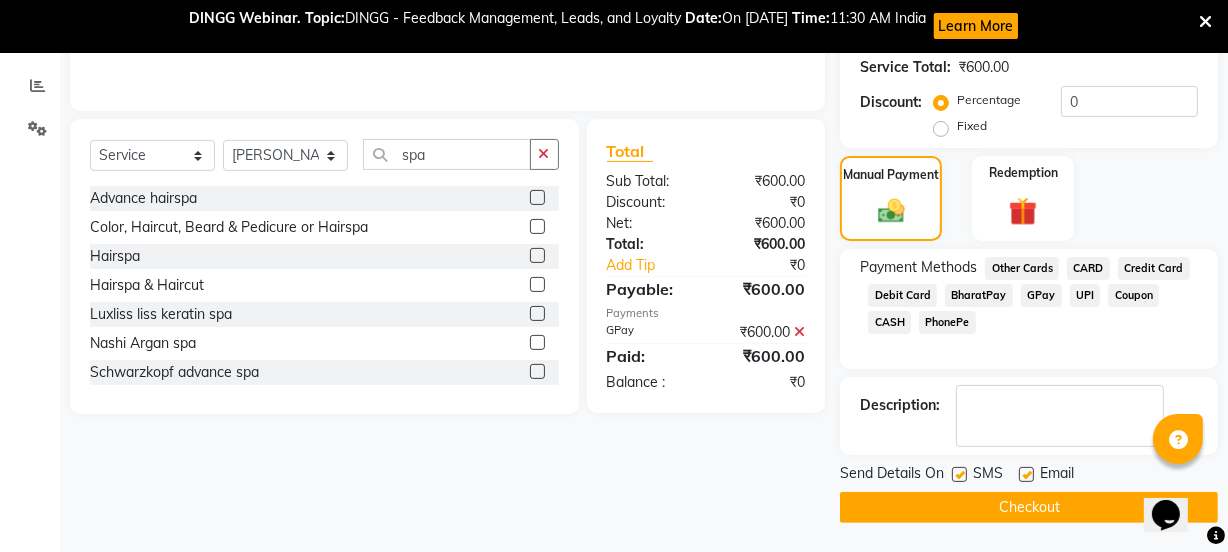 click on "Checkout" 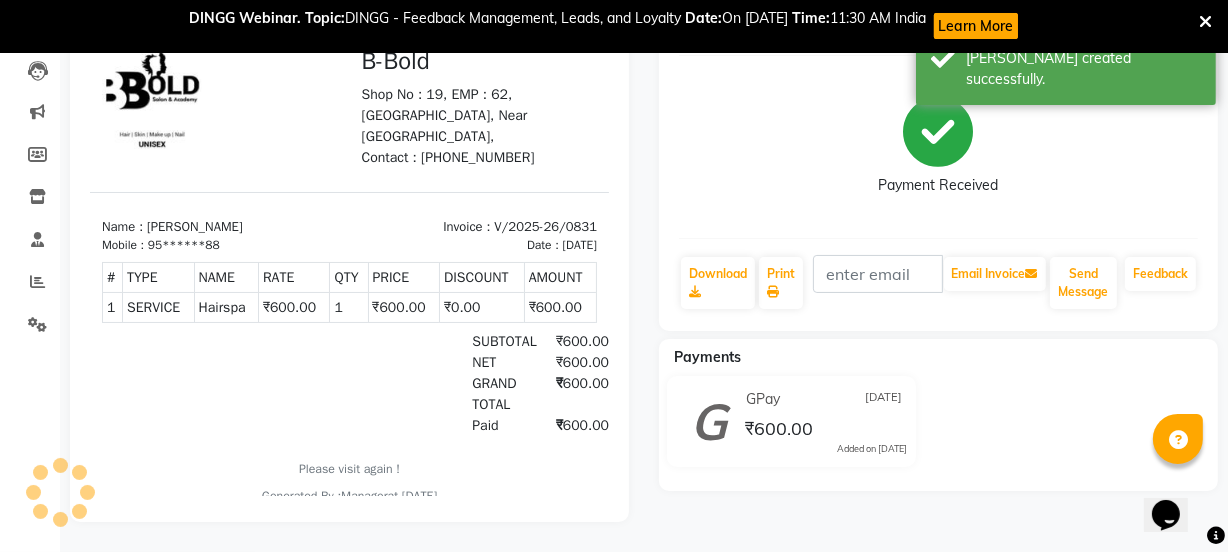 scroll, scrollTop: 0, scrollLeft: 0, axis: both 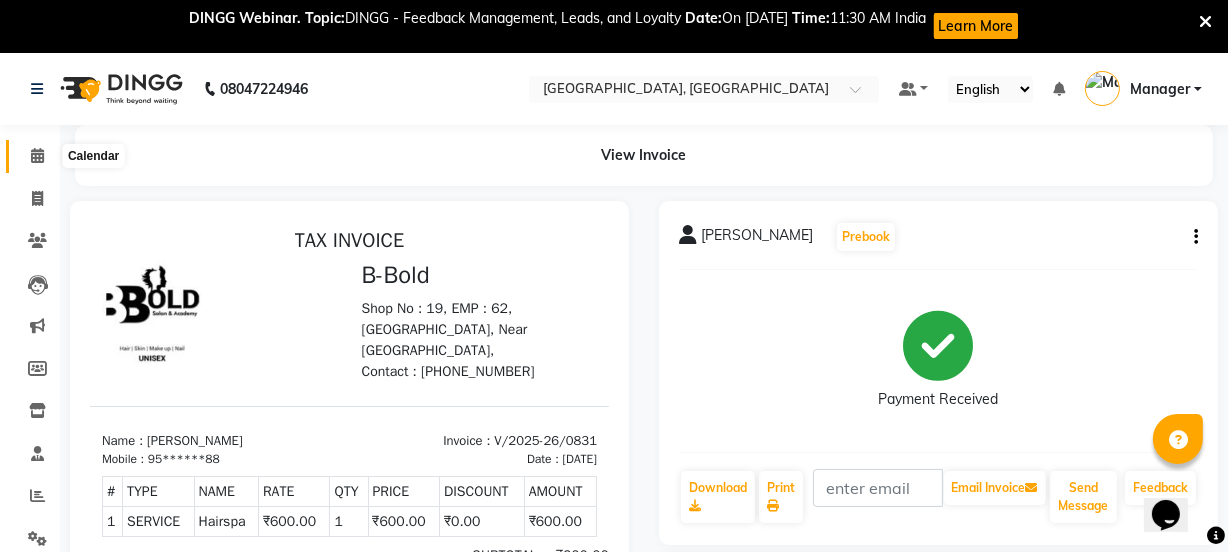 click 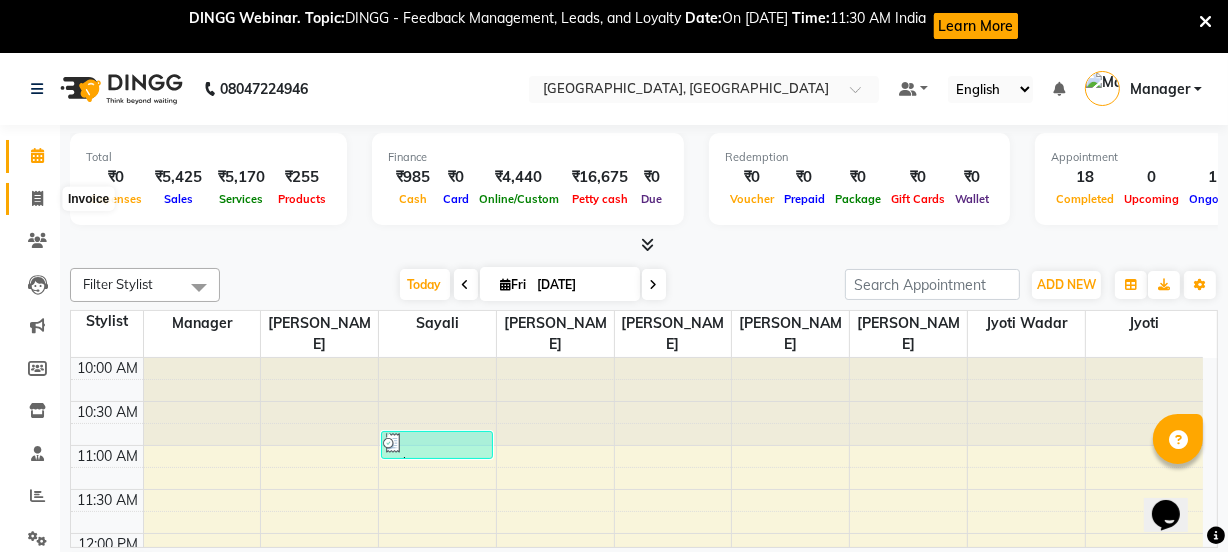 click 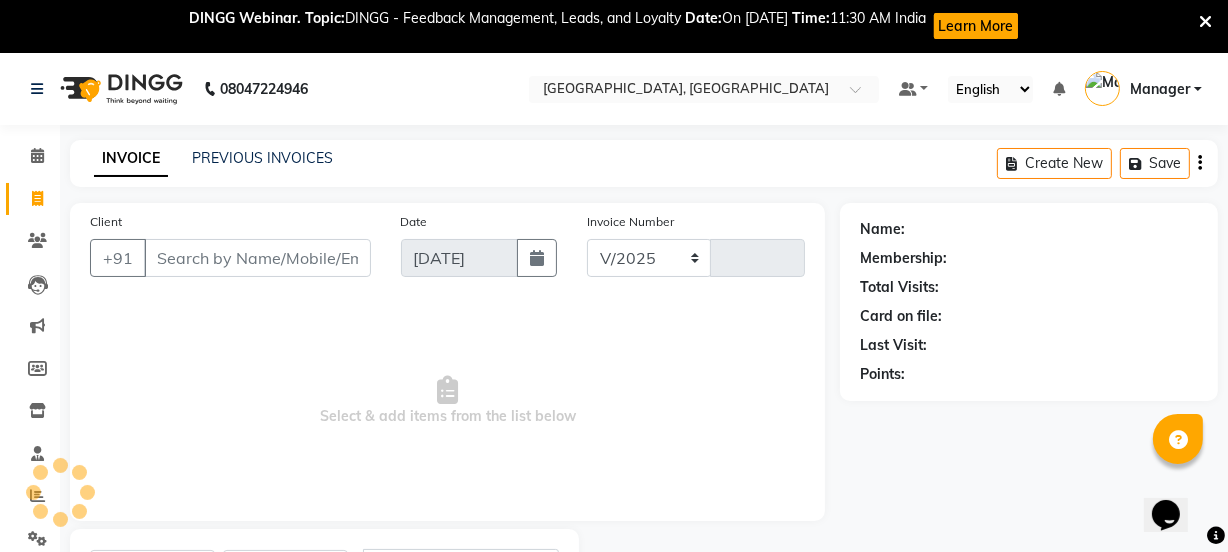 click on "Client" at bounding box center [257, 258] 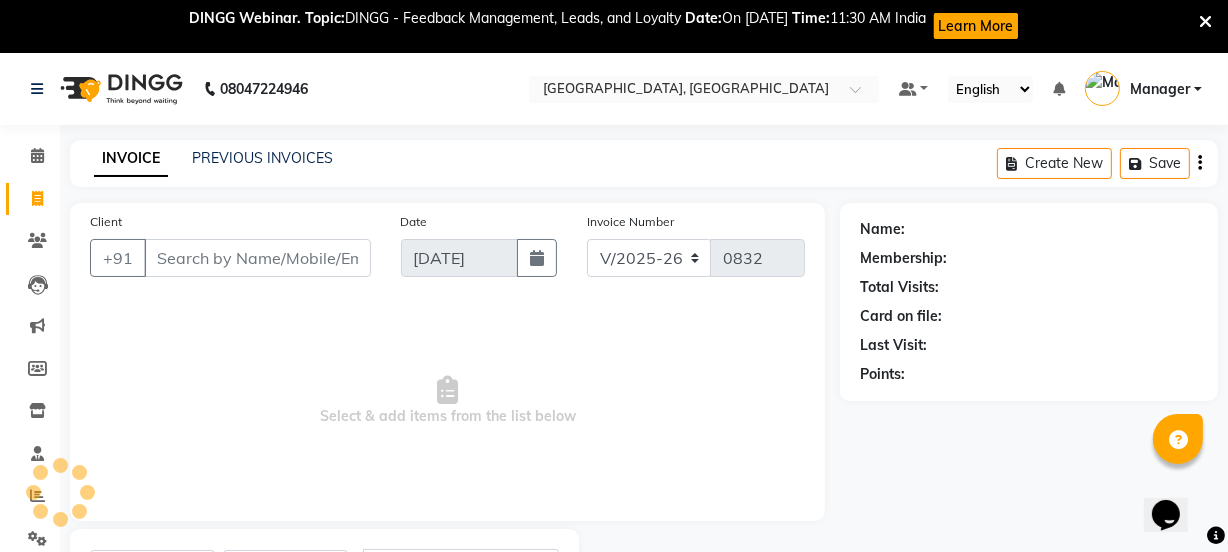 select on "membership" 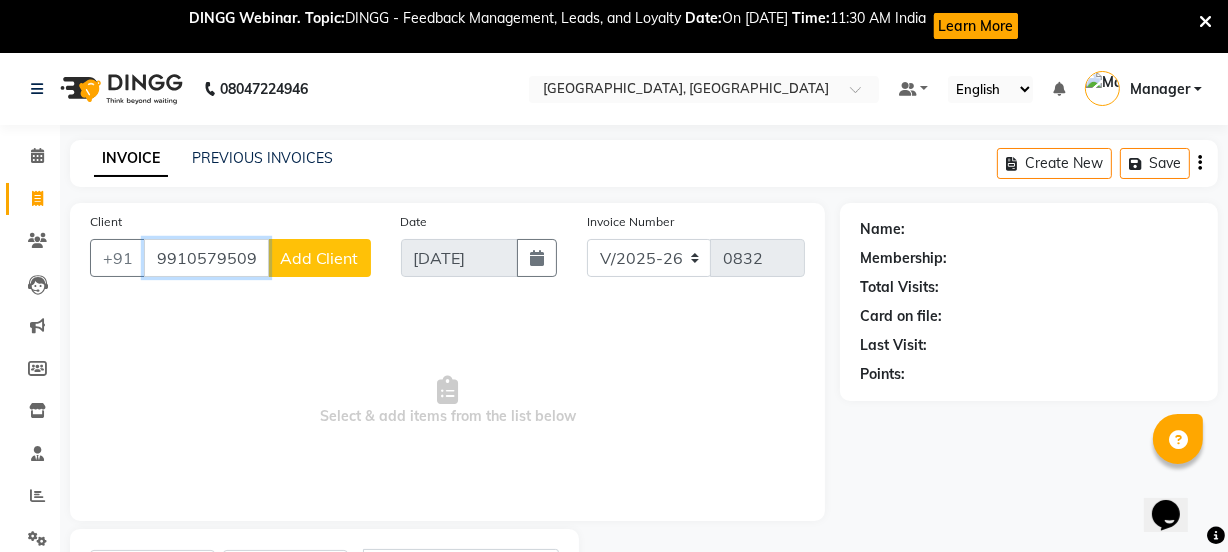 type on "9910579509" 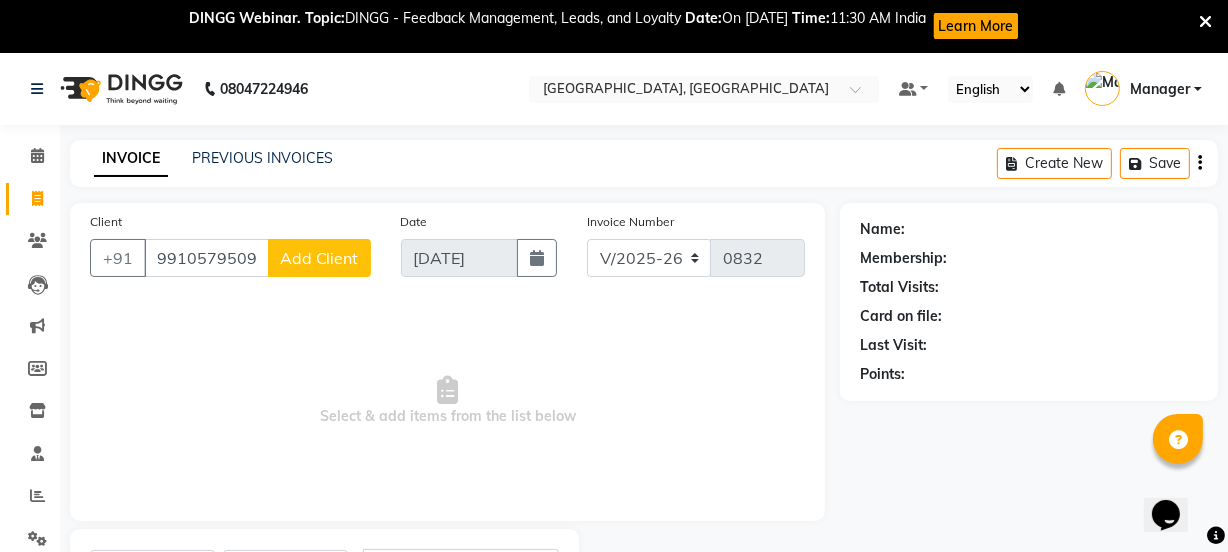 click on "Add Client" 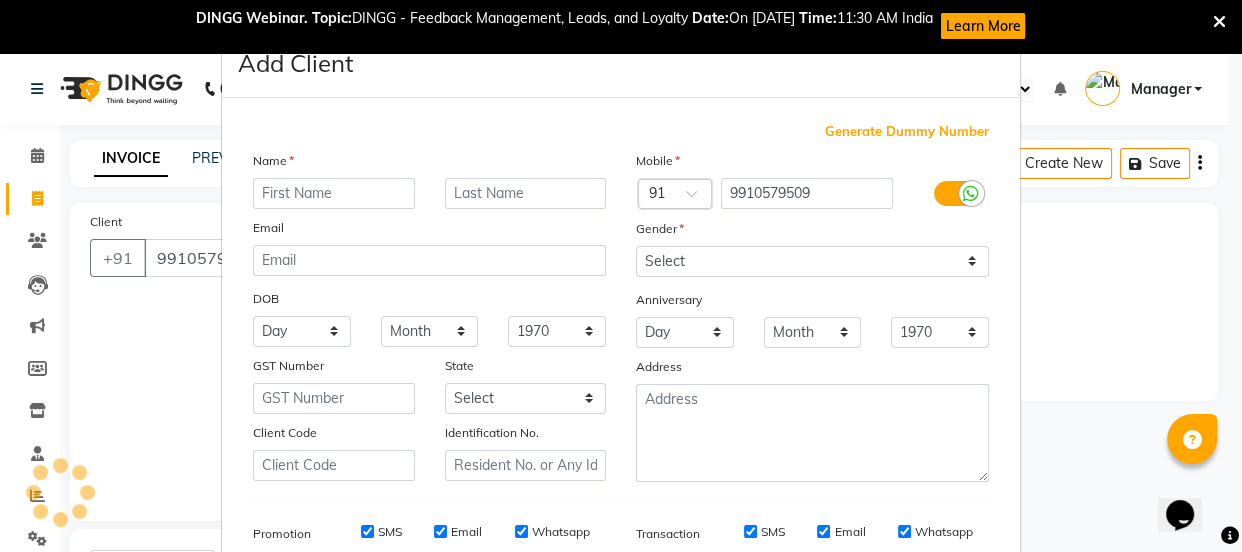 click at bounding box center [334, 193] 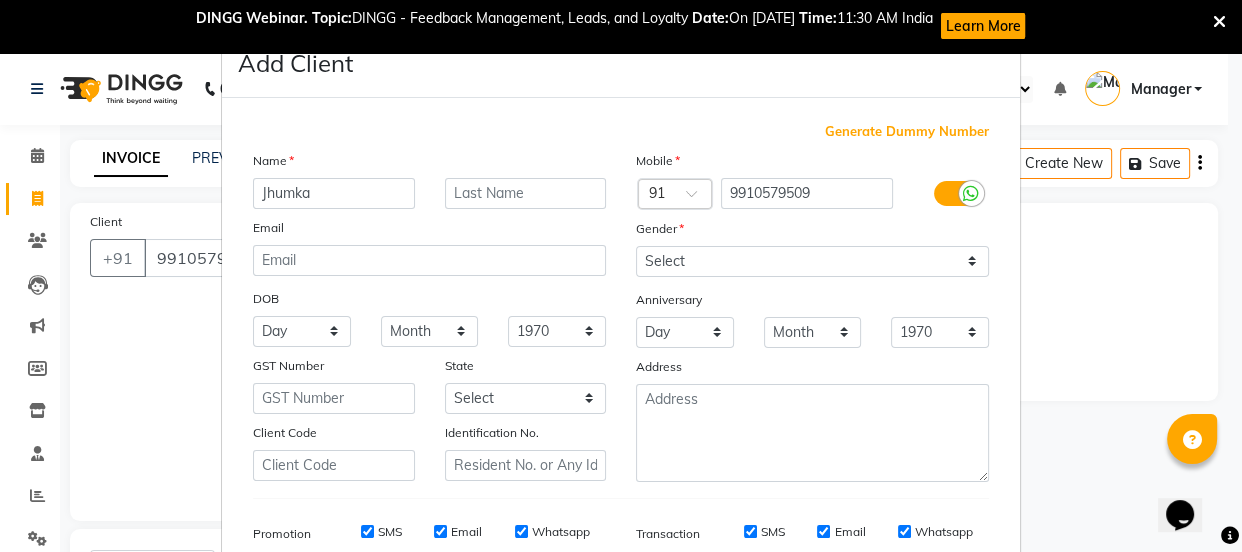 type on "Jhumka" 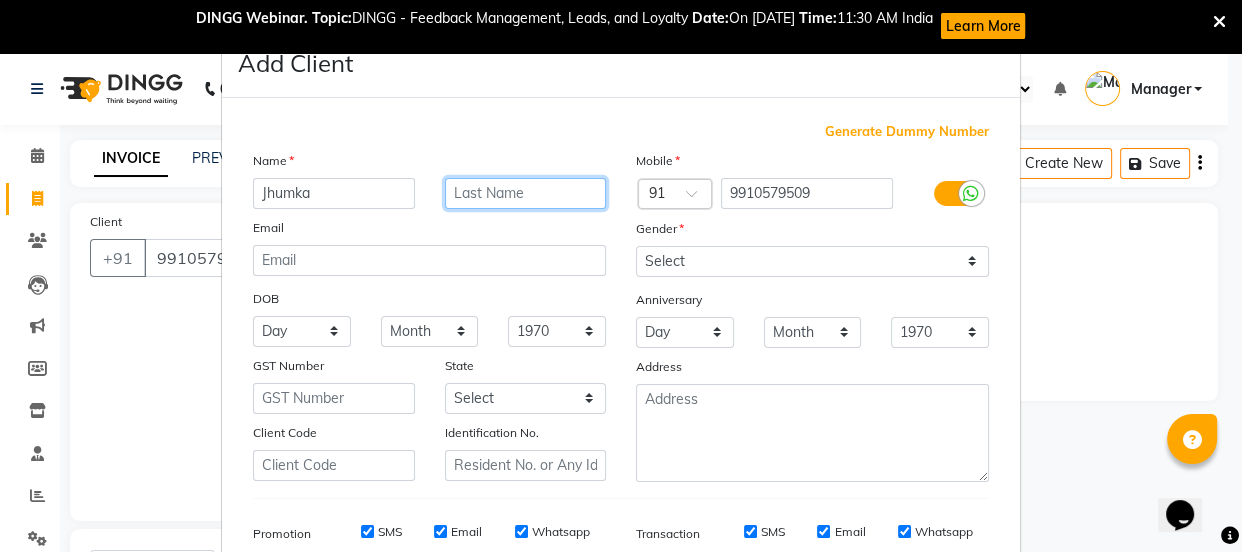 click at bounding box center [526, 193] 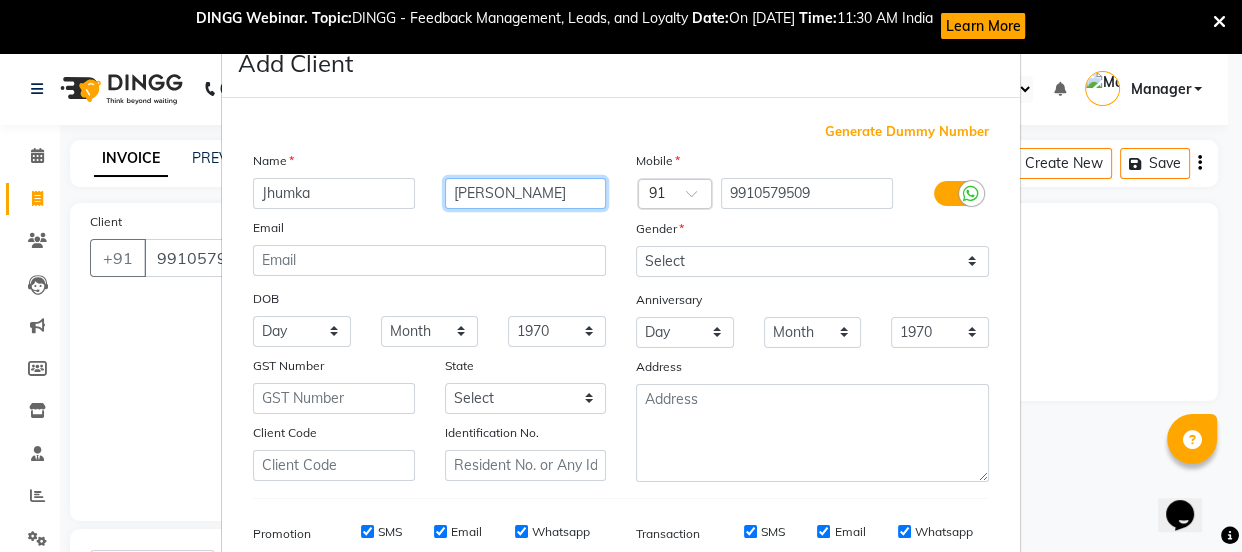 type on "[PERSON_NAME]" 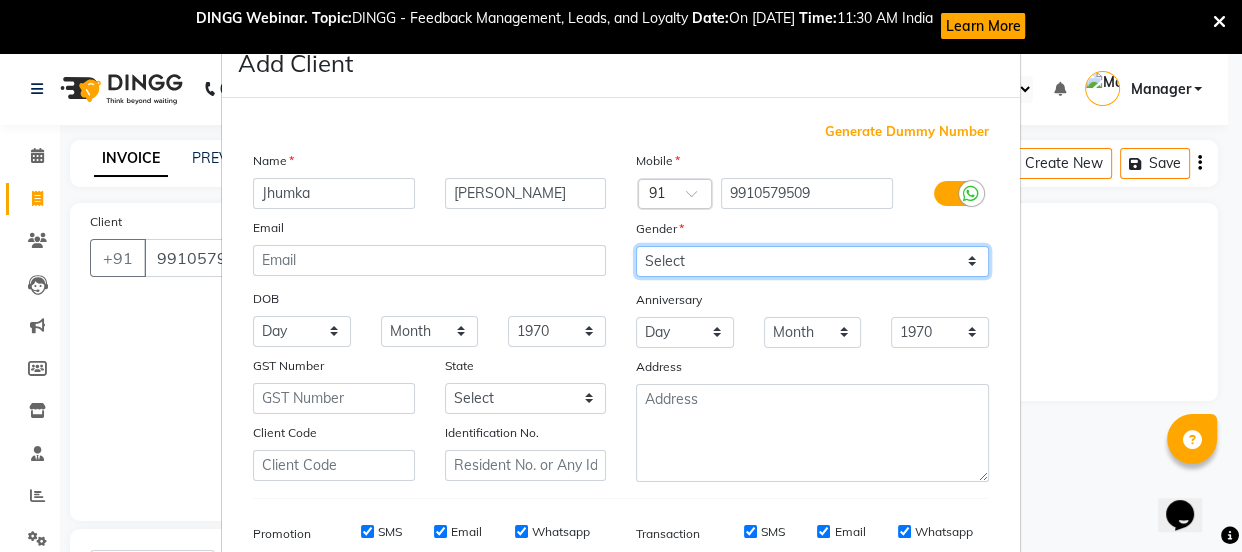 click on "Select [DEMOGRAPHIC_DATA] [DEMOGRAPHIC_DATA] Other Prefer Not To Say" at bounding box center (812, 261) 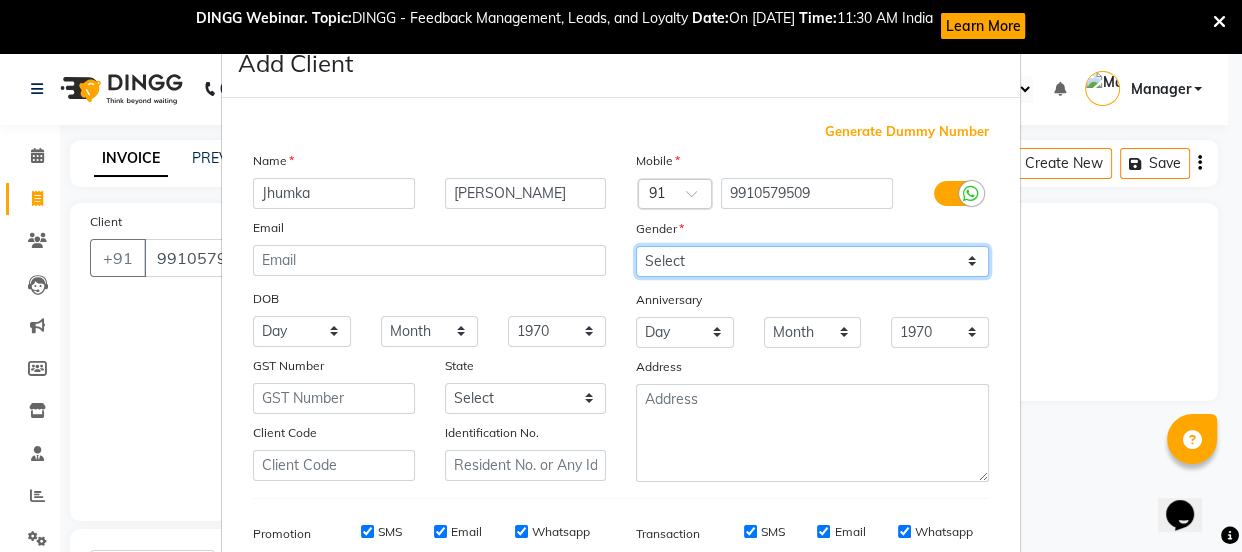 select on "[DEMOGRAPHIC_DATA]" 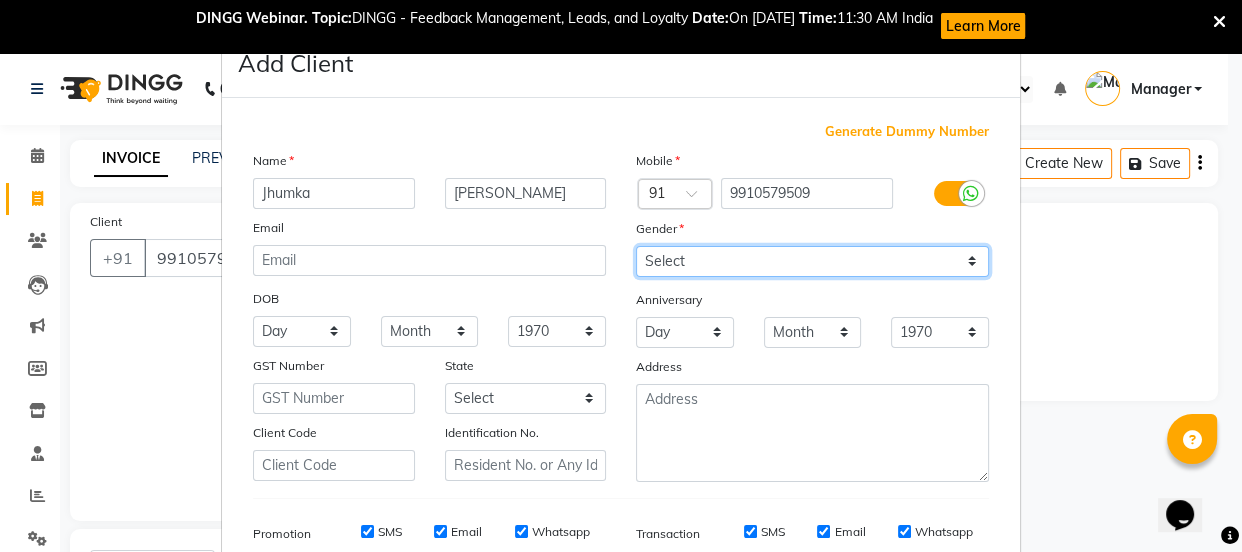 click on "Select [DEMOGRAPHIC_DATA] [DEMOGRAPHIC_DATA] Other Prefer Not To Say" at bounding box center (812, 261) 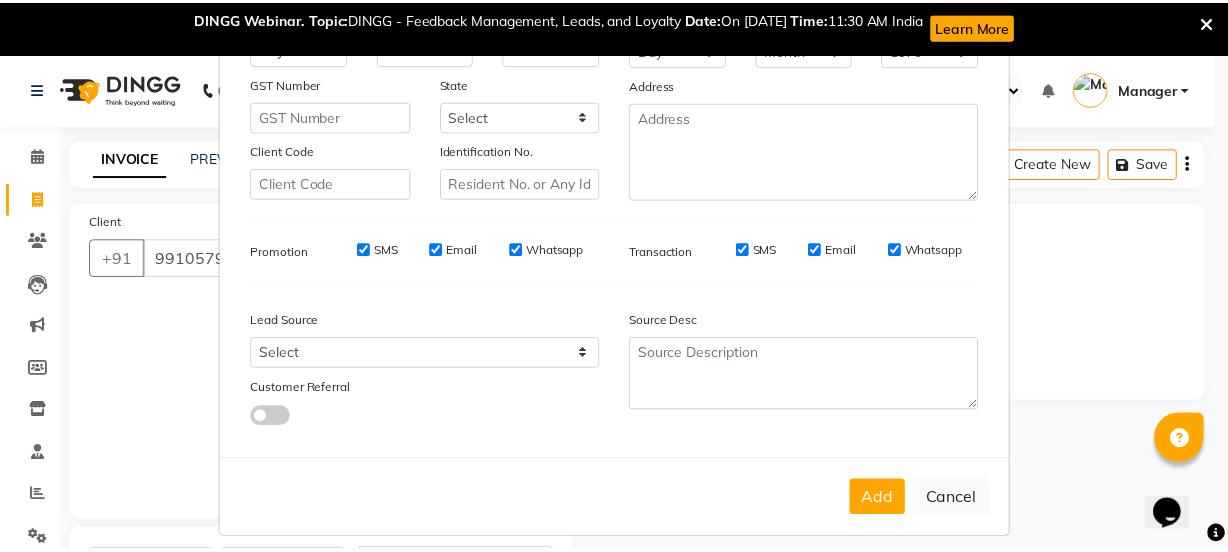scroll, scrollTop: 301, scrollLeft: 0, axis: vertical 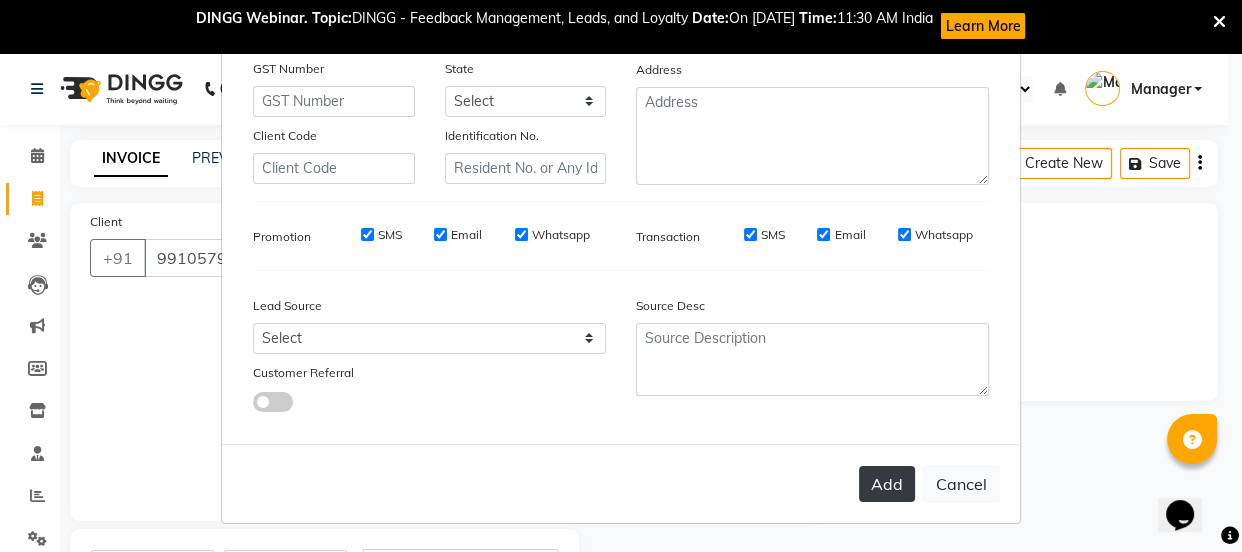 click on "Add" at bounding box center (887, 484) 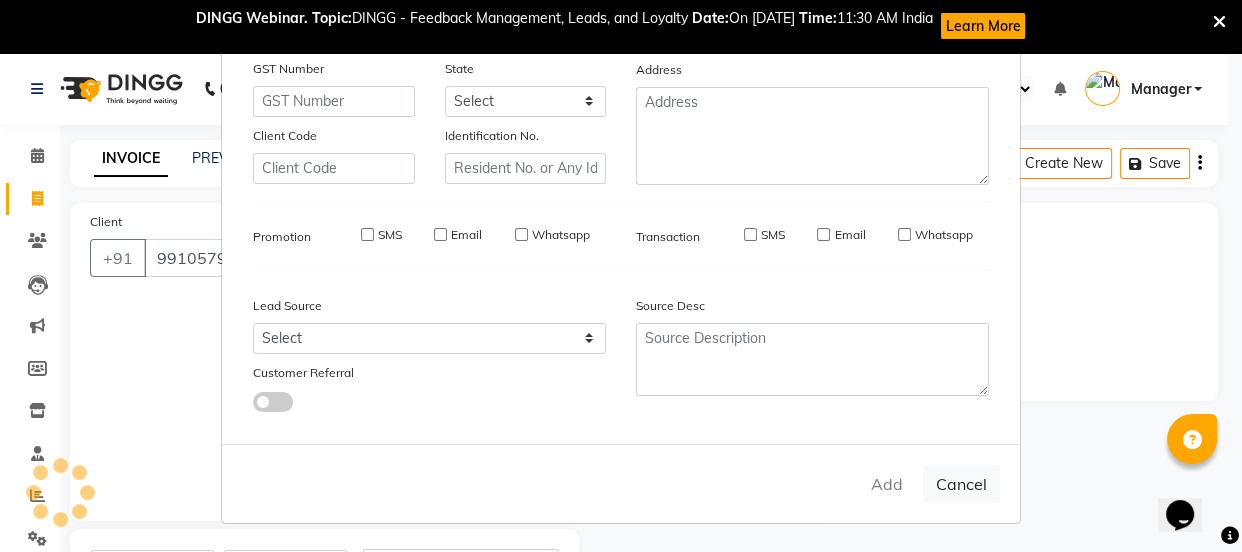 type on "99******09" 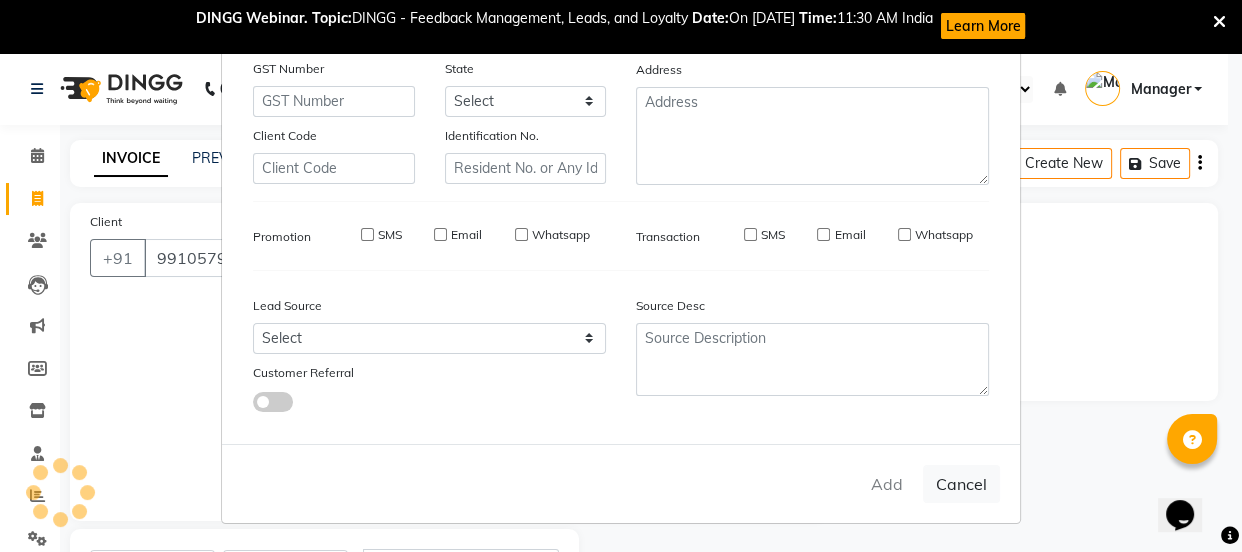 checkbox on "false" 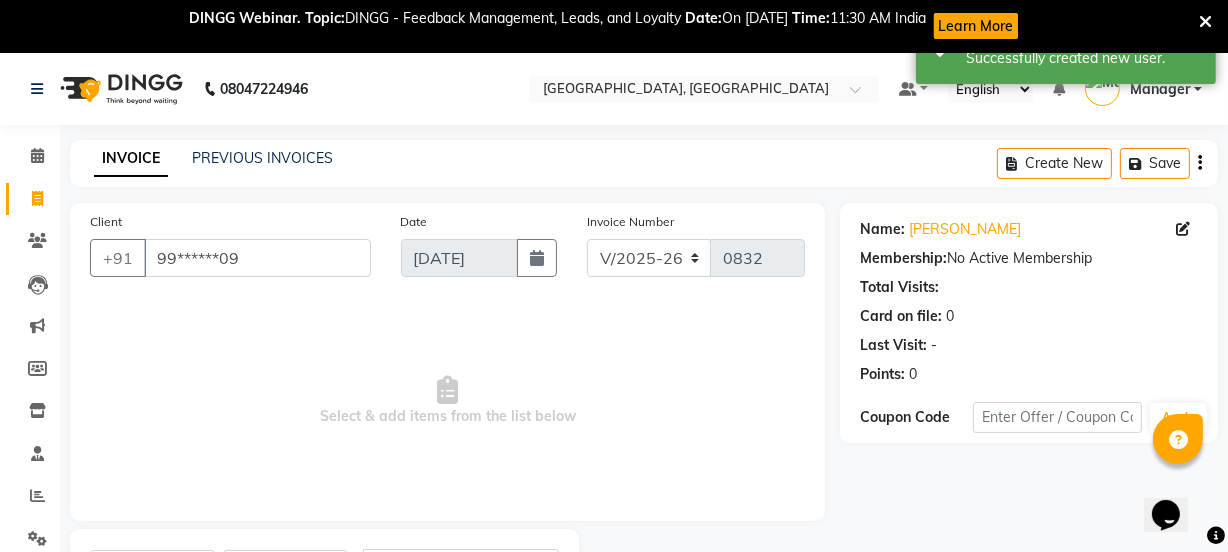 scroll, scrollTop: 111, scrollLeft: 0, axis: vertical 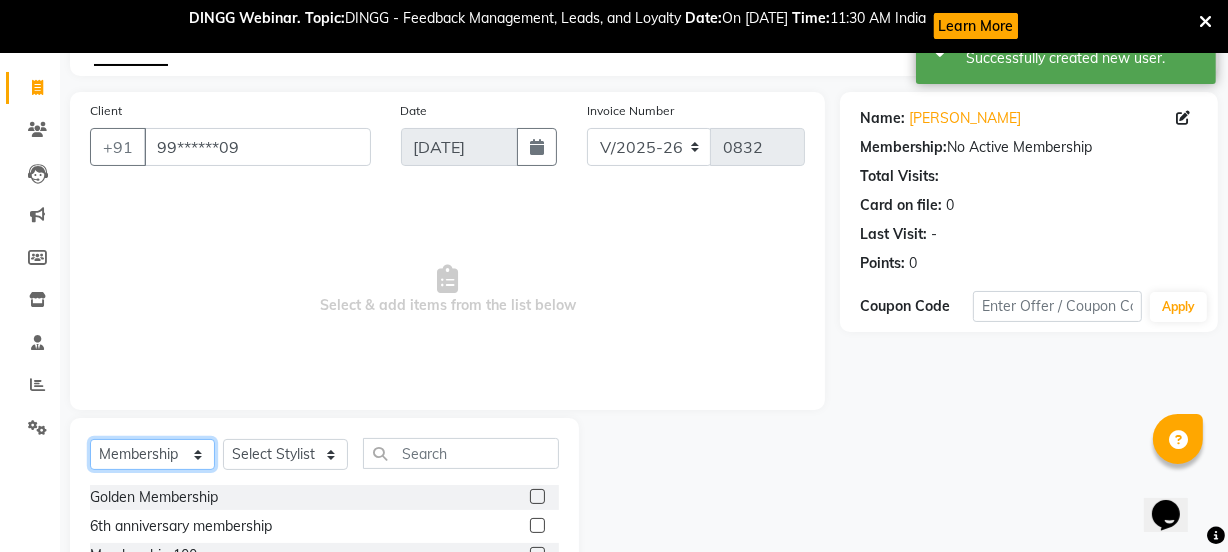 click on "Select  Service  Product  Membership  Package Voucher Prepaid Gift Card" 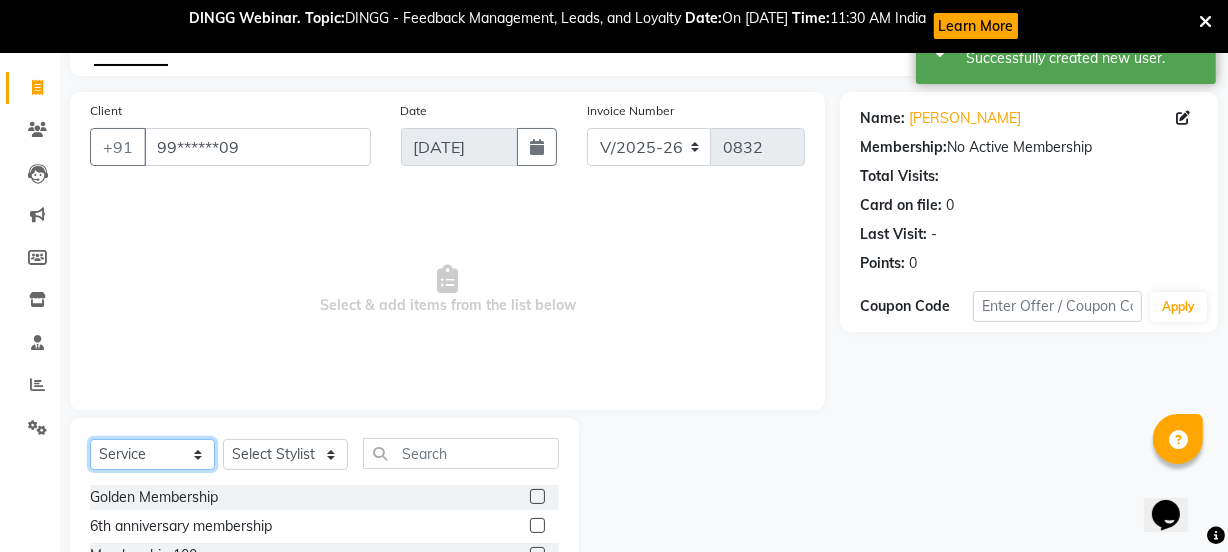 click on "Select  Service  Product  Membership  Package Voucher Prepaid Gift Card" 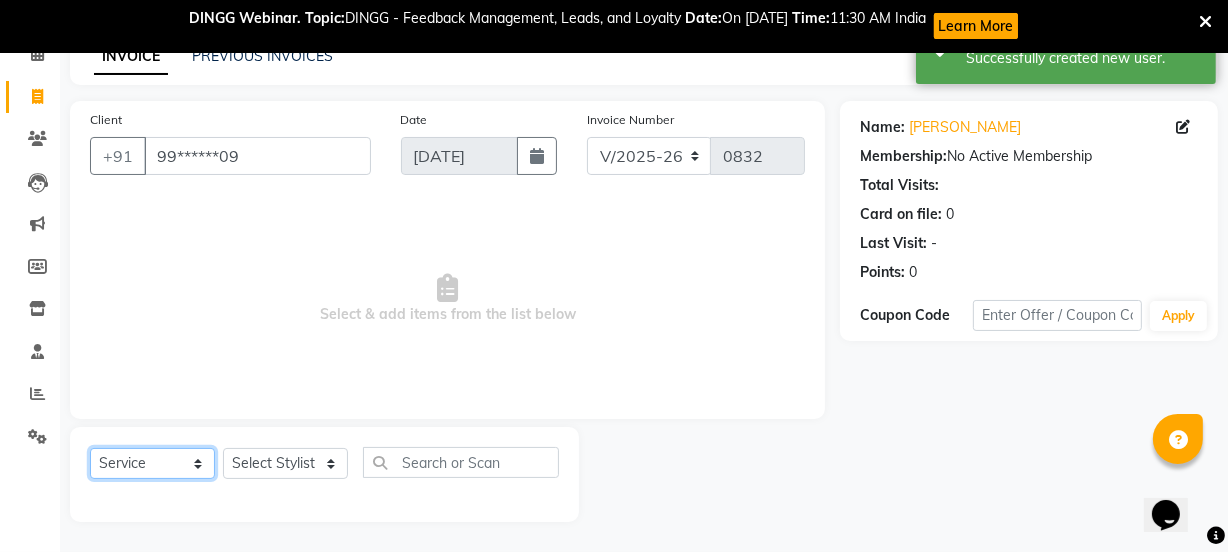 scroll, scrollTop: 102, scrollLeft: 0, axis: vertical 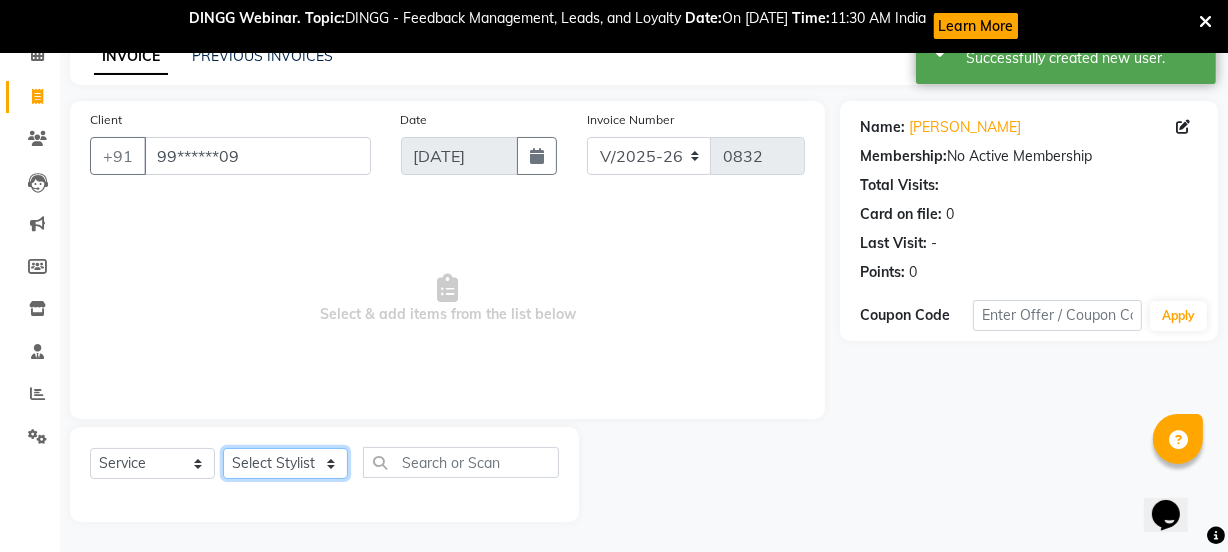 click on "Select Stylist [PERSON_NAME] wadar Manager [PERSON_NAME] [PERSON_NAME]  [PERSON_NAME] [PERSON_NAME]  [PERSON_NAME] [PERSON_NAME] [PERSON_NAME]" 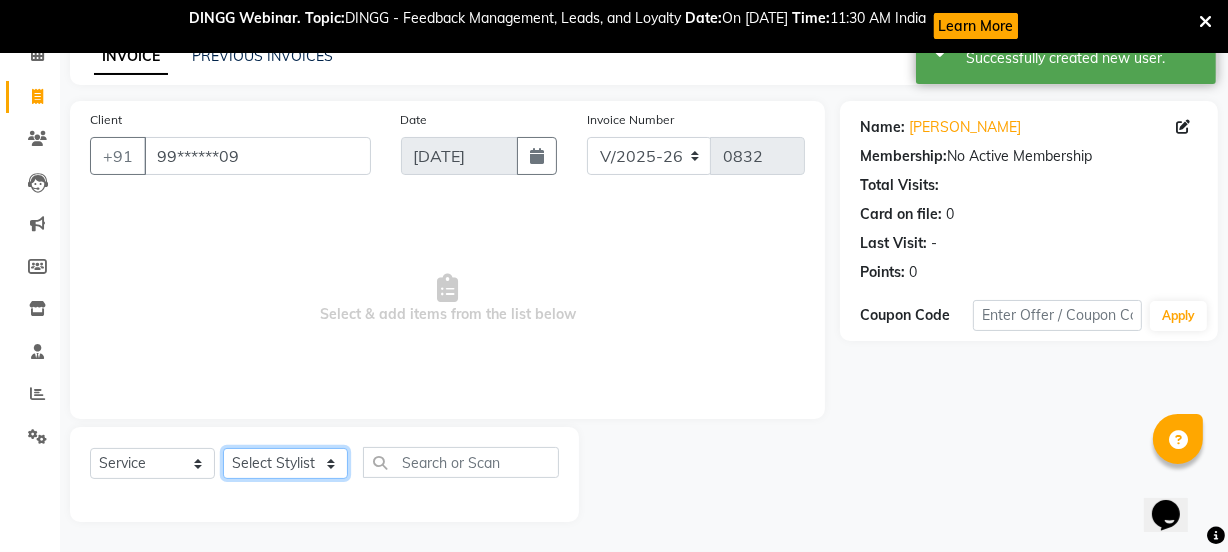 select on "68996" 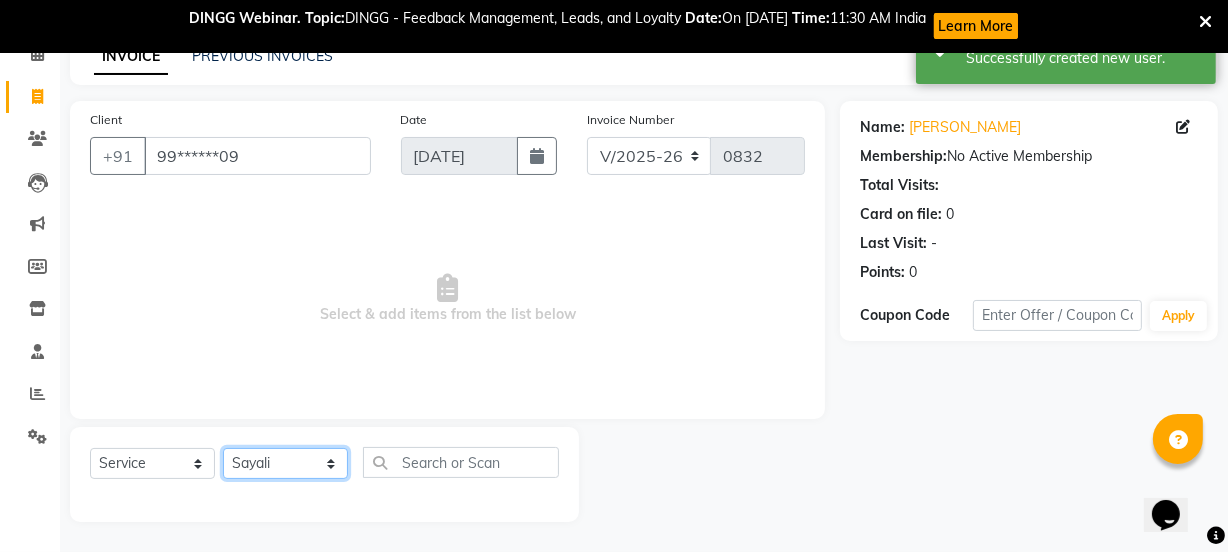 click on "Select Stylist [PERSON_NAME] wadar Manager [PERSON_NAME] [PERSON_NAME]  [PERSON_NAME] [PERSON_NAME]  [PERSON_NAME] [PERSON_NAME] [PERSON_NAME]" 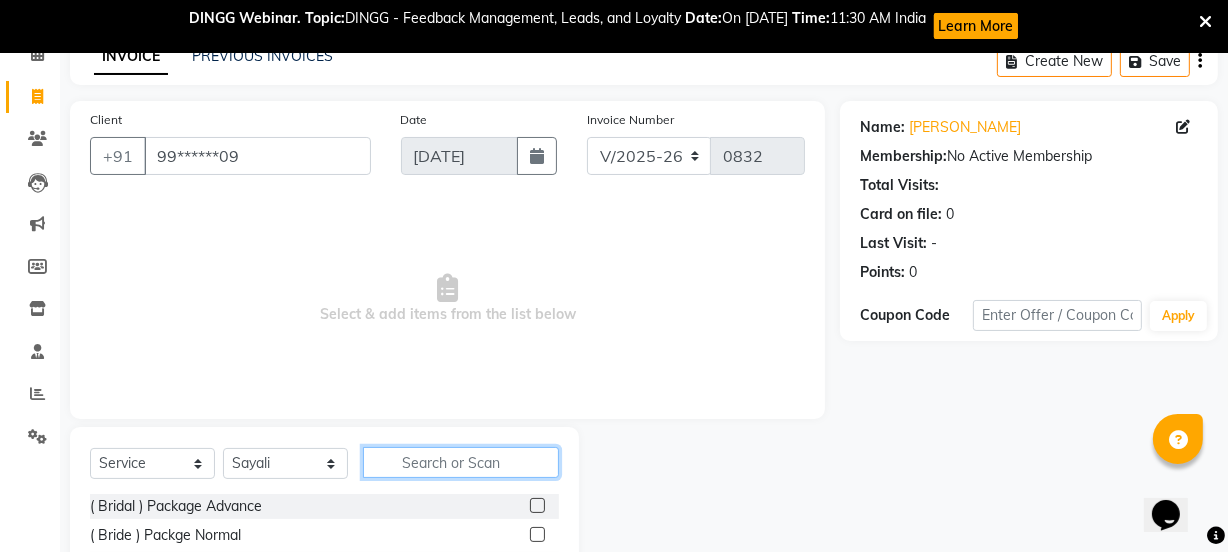 click 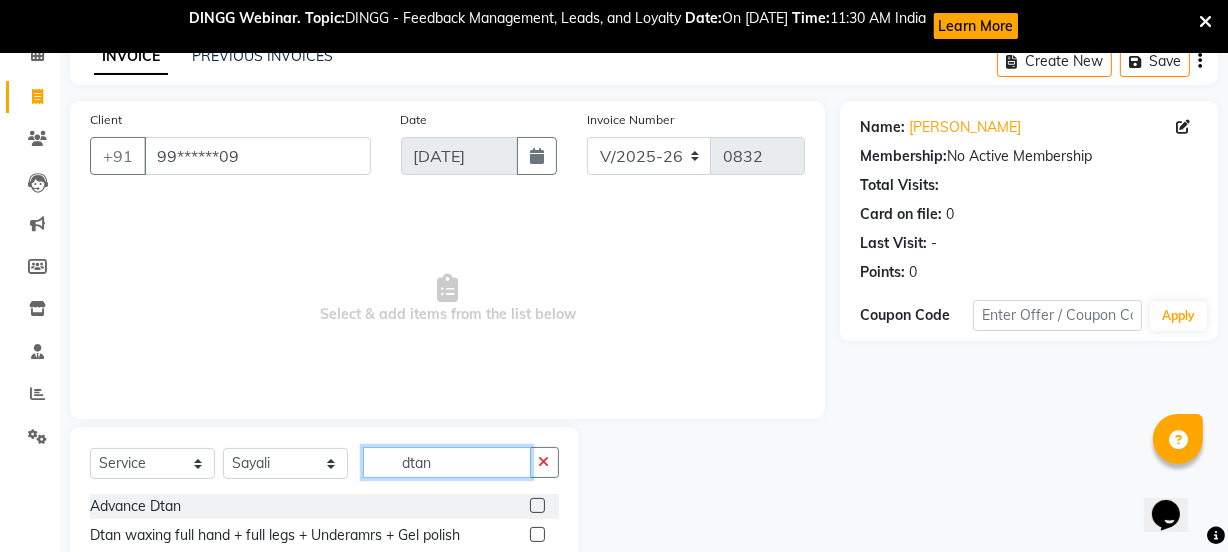 scroll, scrollTop: 302, scrollLeft: 0, axis: vertical 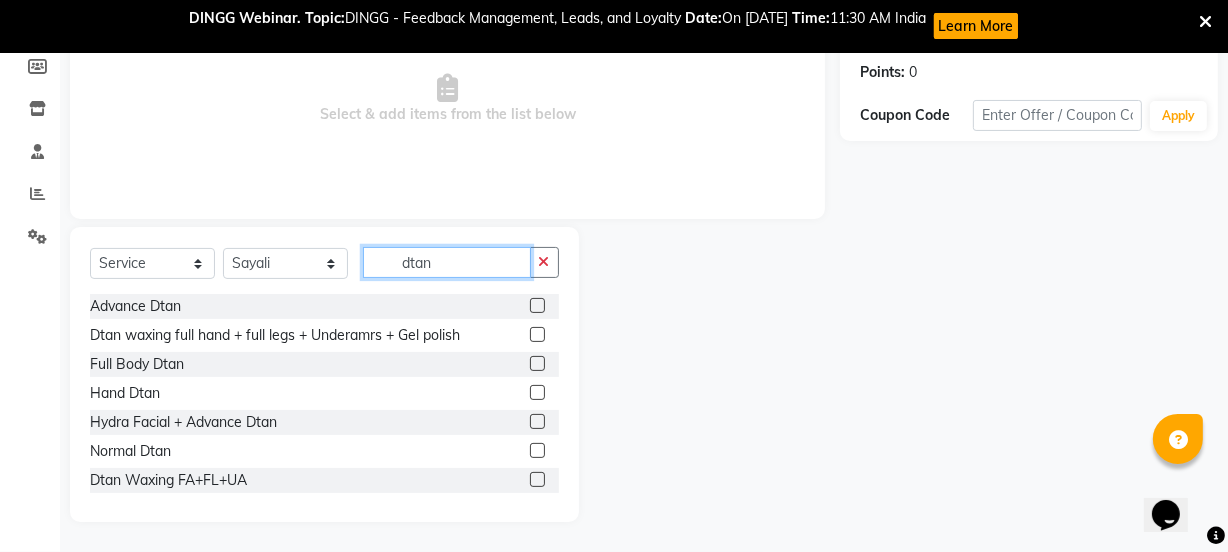 type on "dtan" 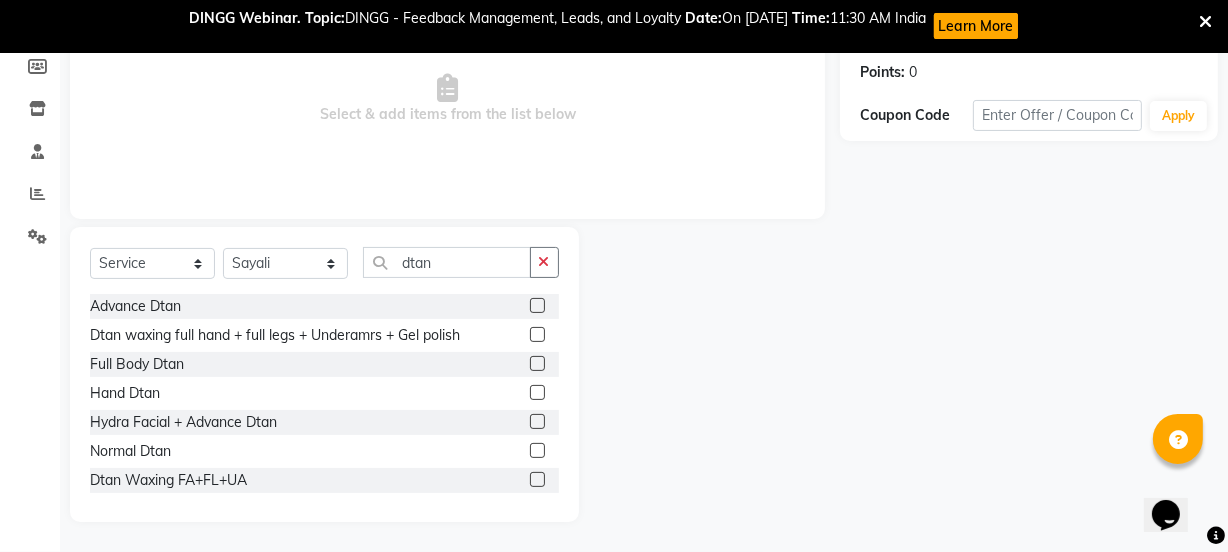 click 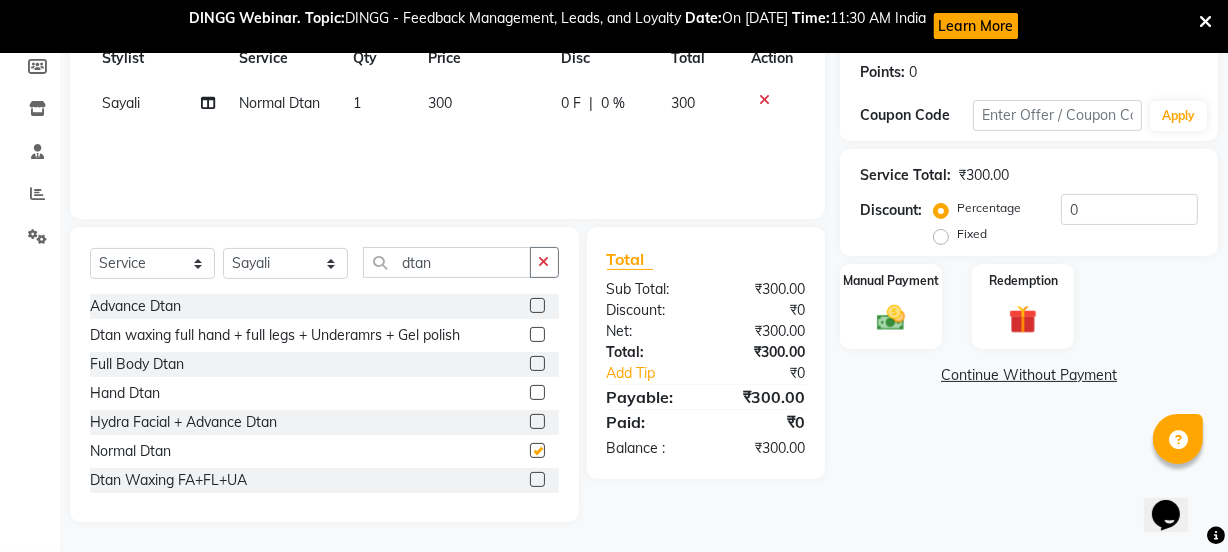 type 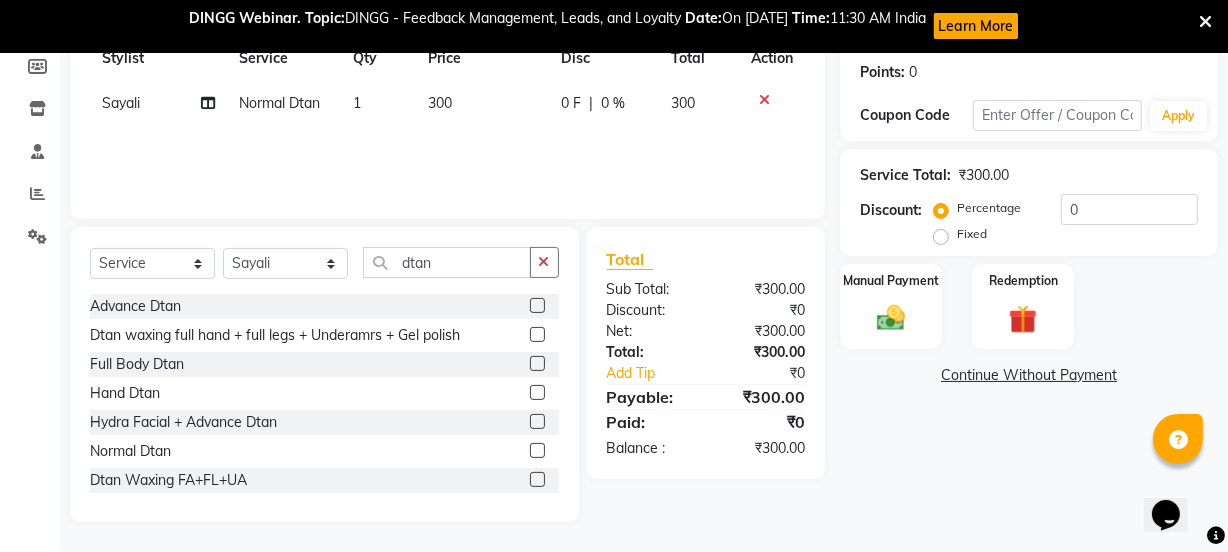 click on "300" 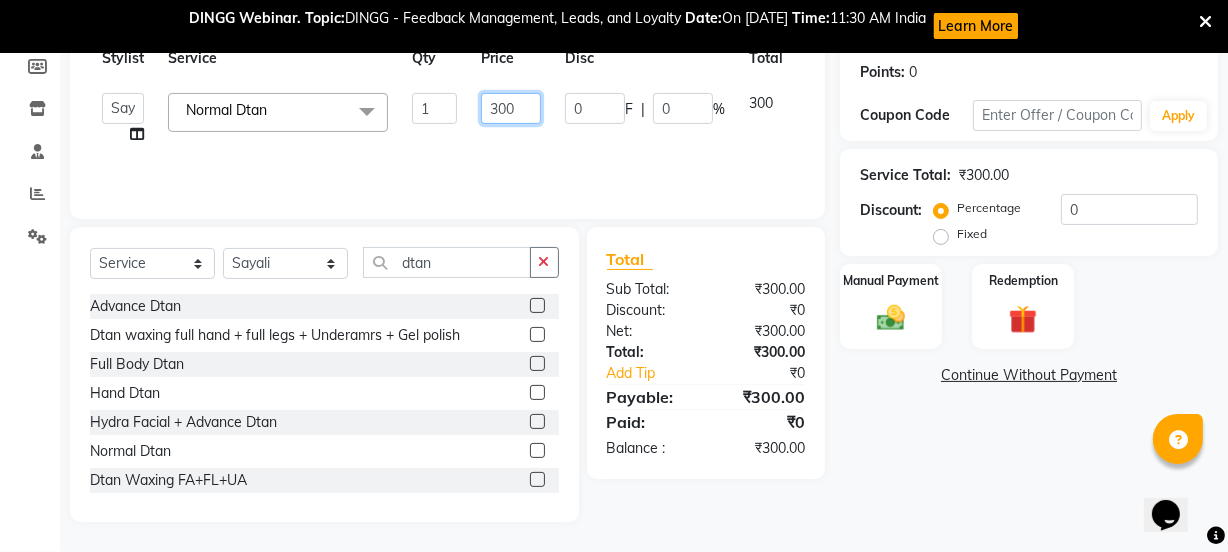 click on "300" 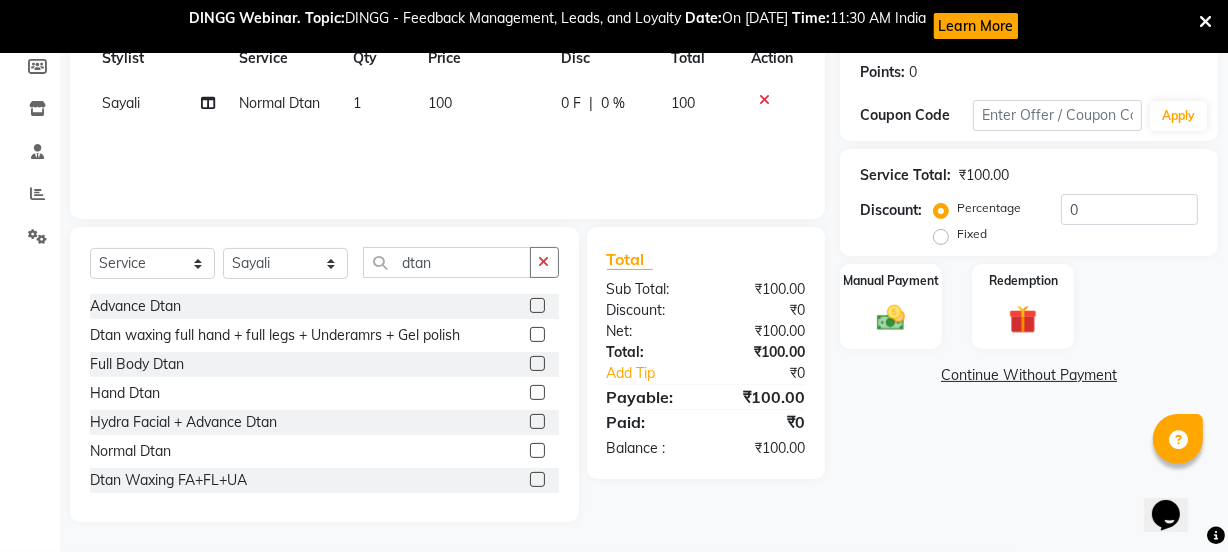 click on "Services Stylist Service Qty Price Disc Total Action [PERSON_NAME]  Normal Dtan 1 100 0 F | 0 % 100" 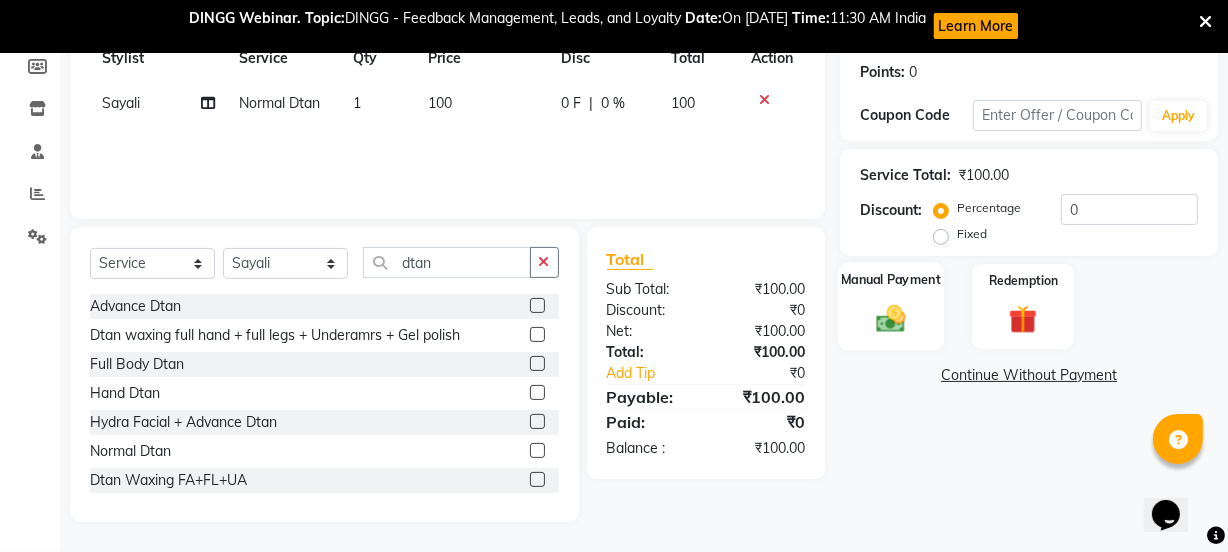 click 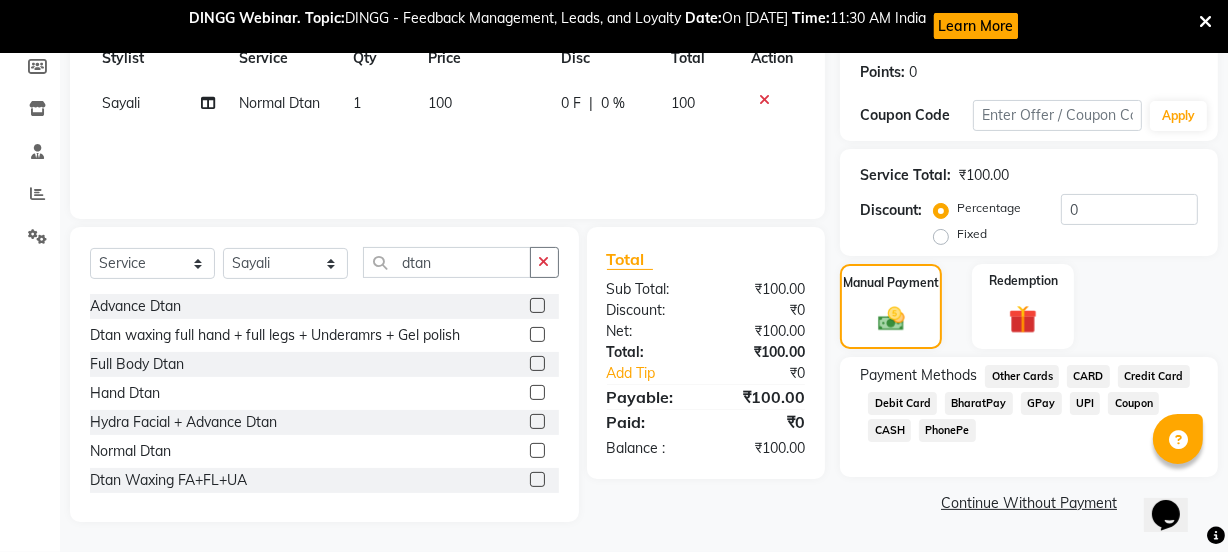click on "GPay" 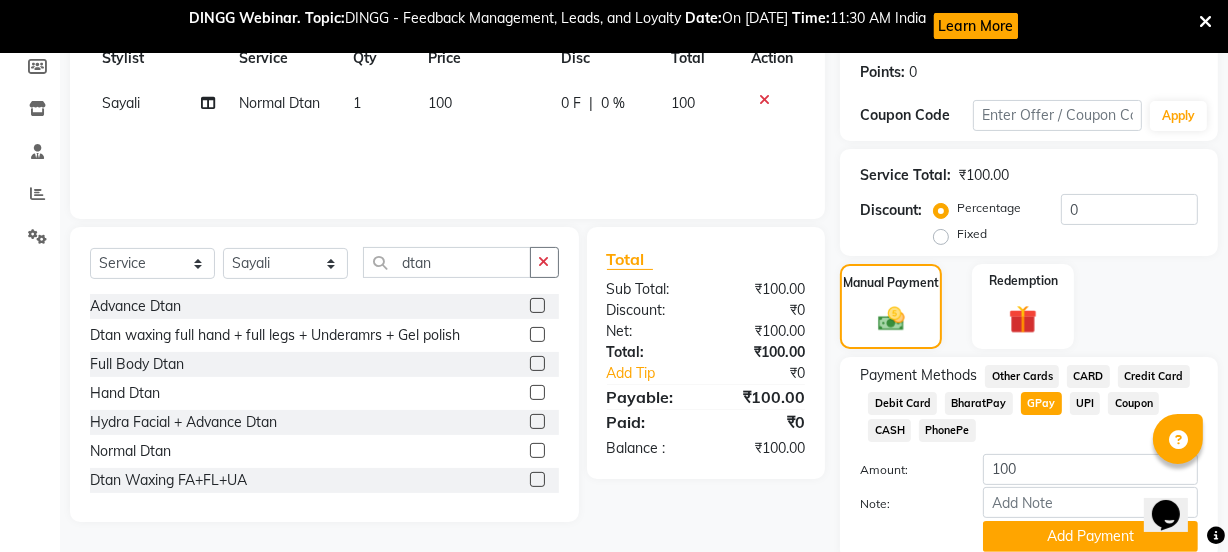 scroll, scrollTop: 380, scrollLeft: 0, axis: vertical 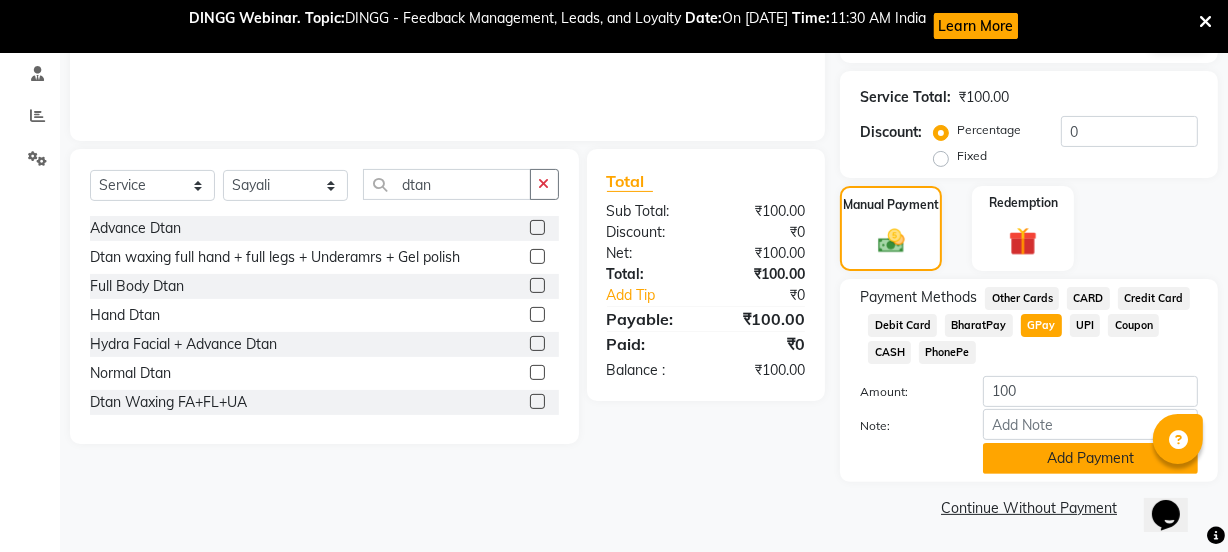 click on "Add Payment" 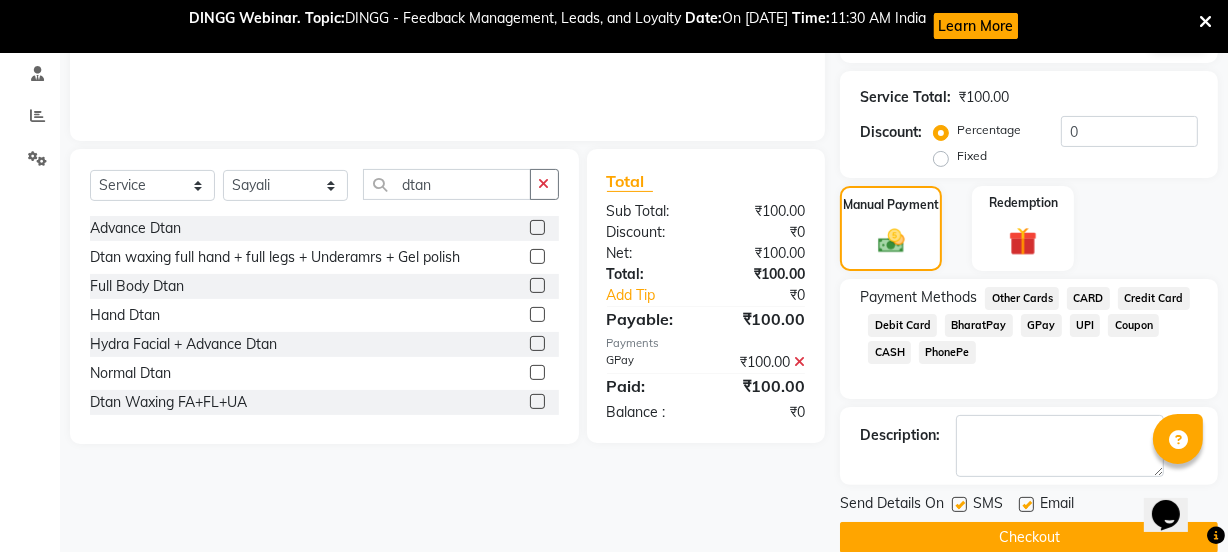 scroll, scrollTop: 410, scrollLeft: 0, axis: vertical 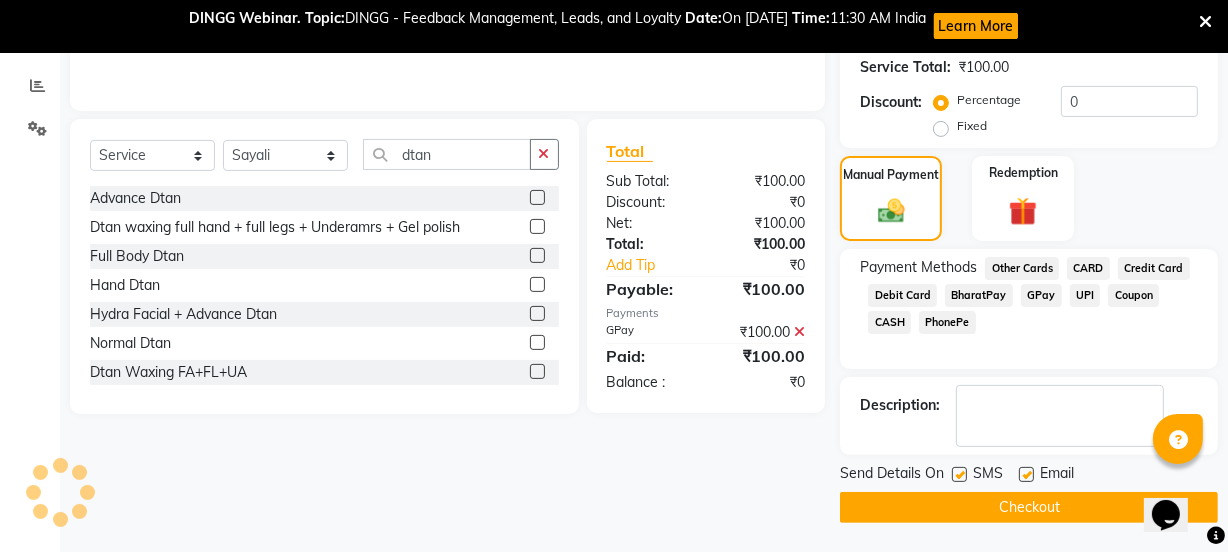 click on "Checkout" 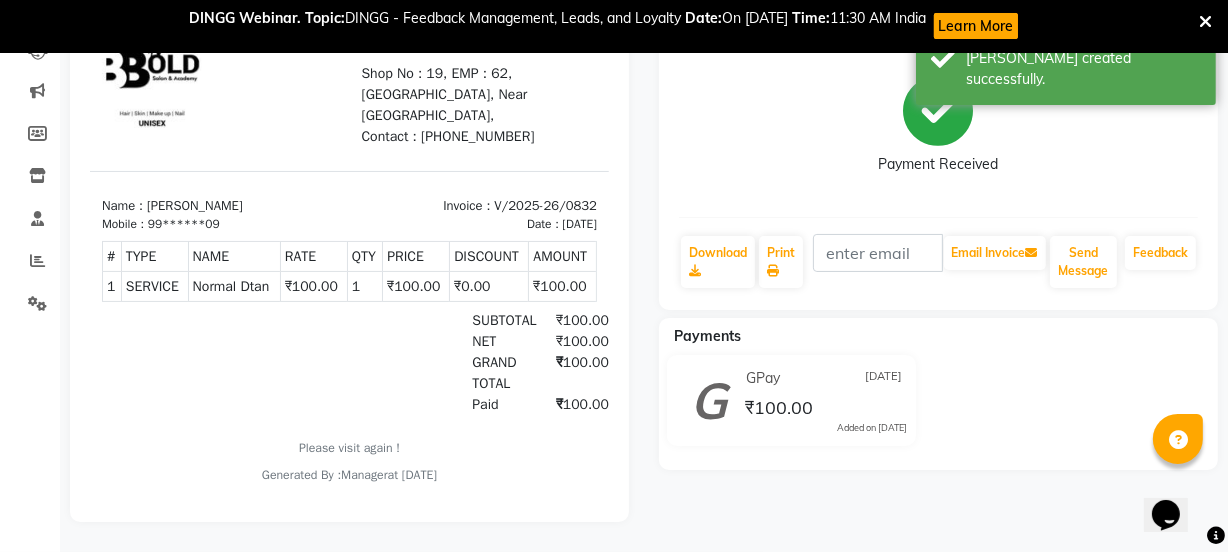scroll, scrollTop: 0, scrollLeft: 0, axis: both 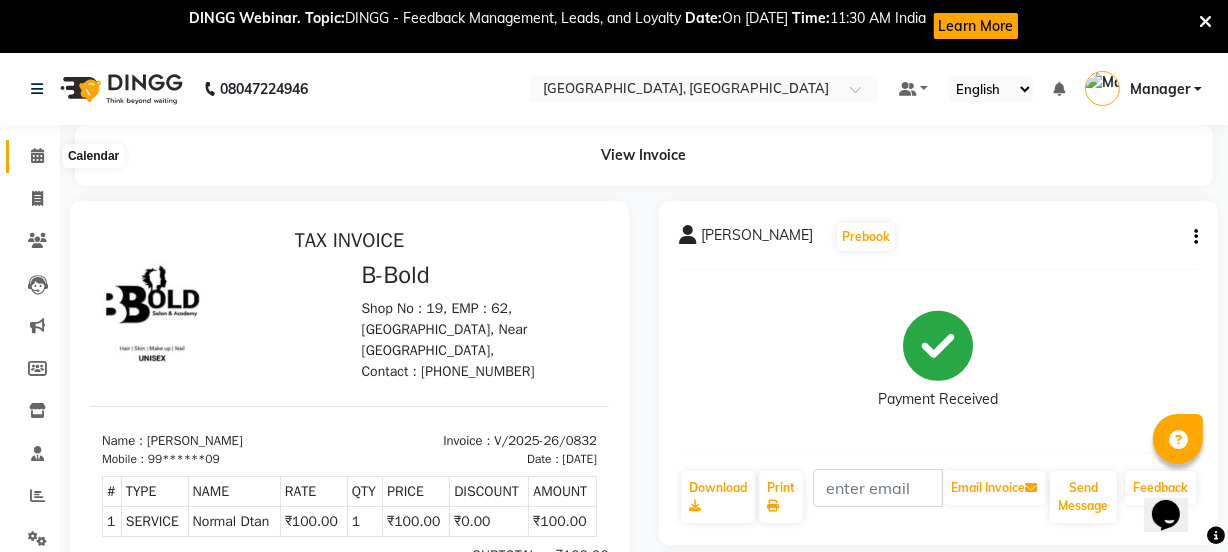 click 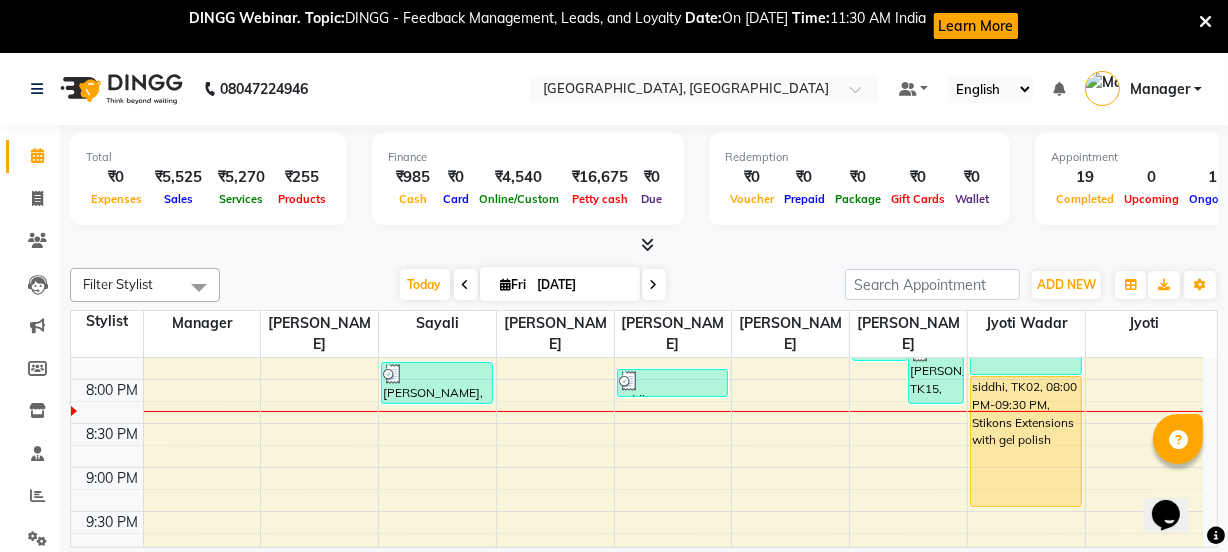 scroll, scrollTop: 844, scrollLeft: 0, axis: vertical 